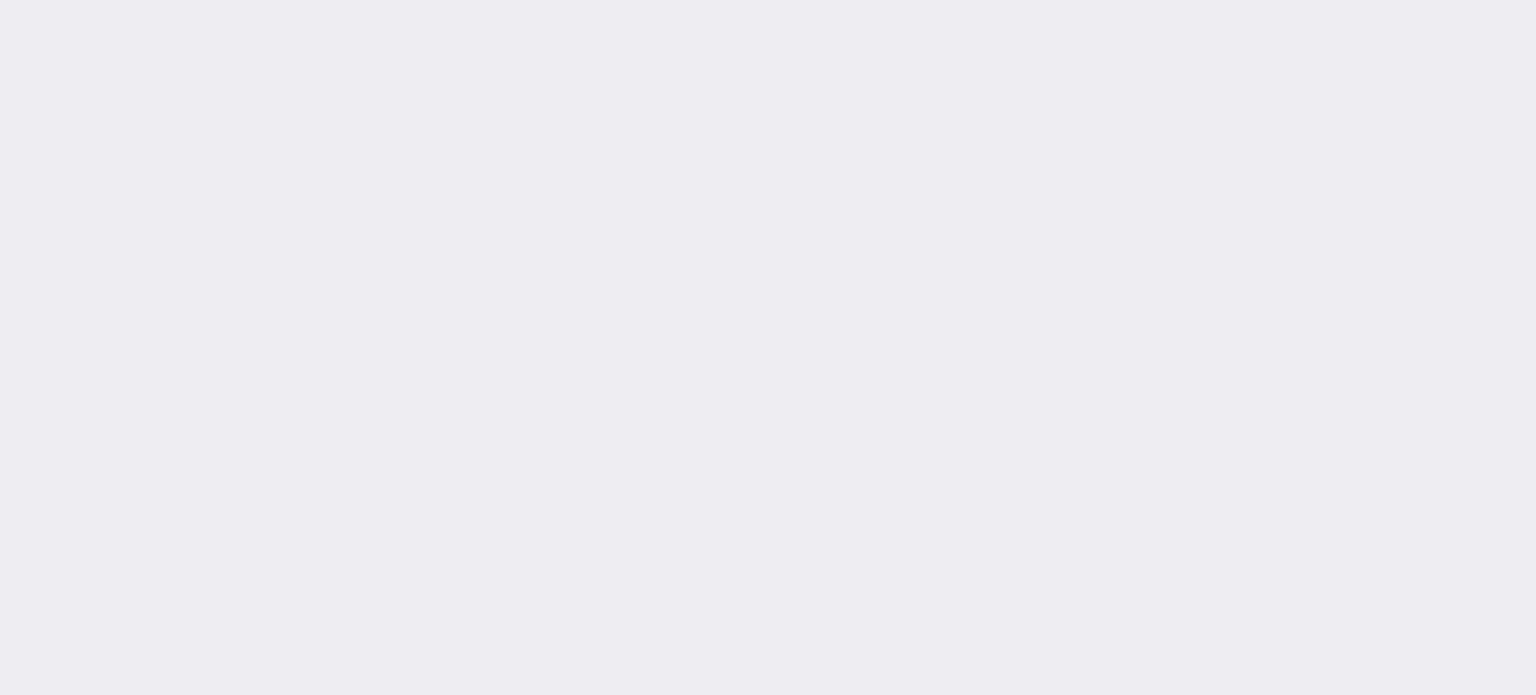 scroll, scrollTop: 0, scrollLeft: 0, axis: both 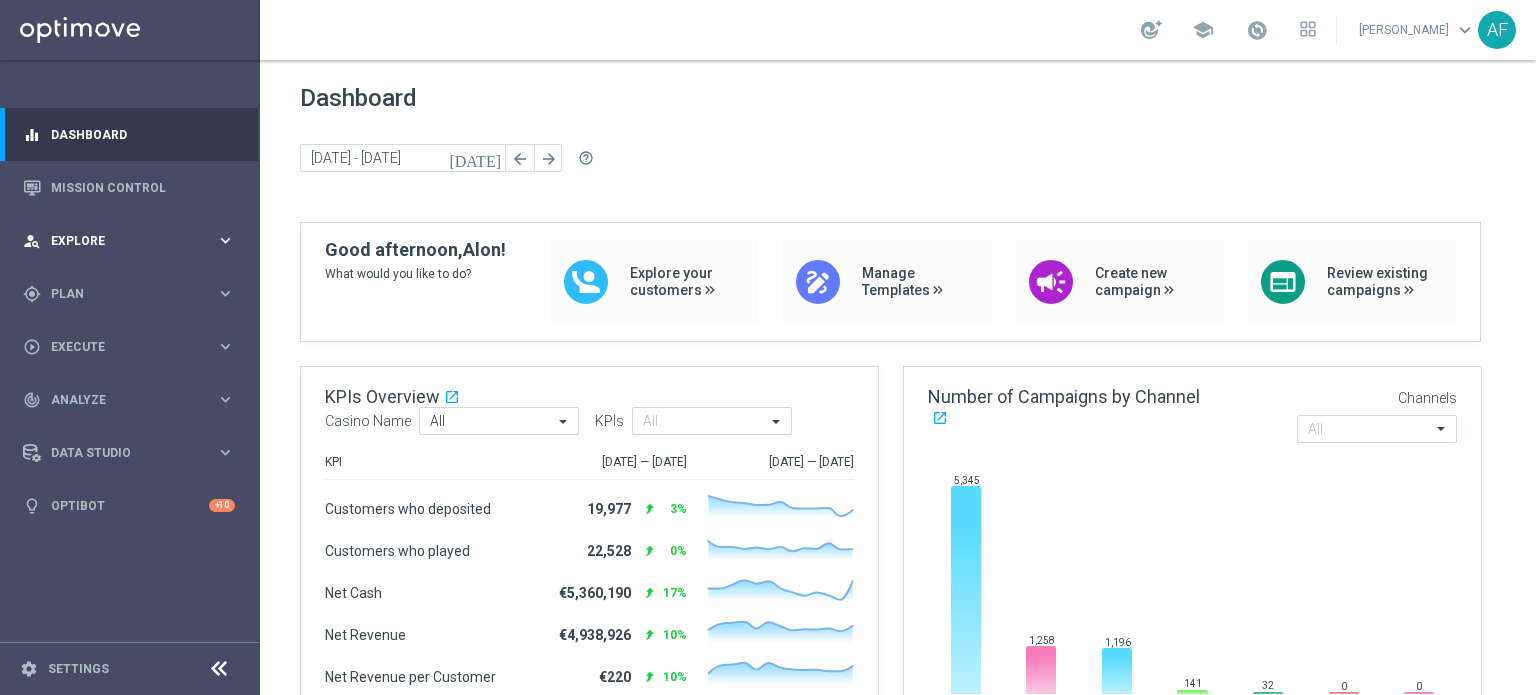 click on "Explore" at bounding box center [133, 241] 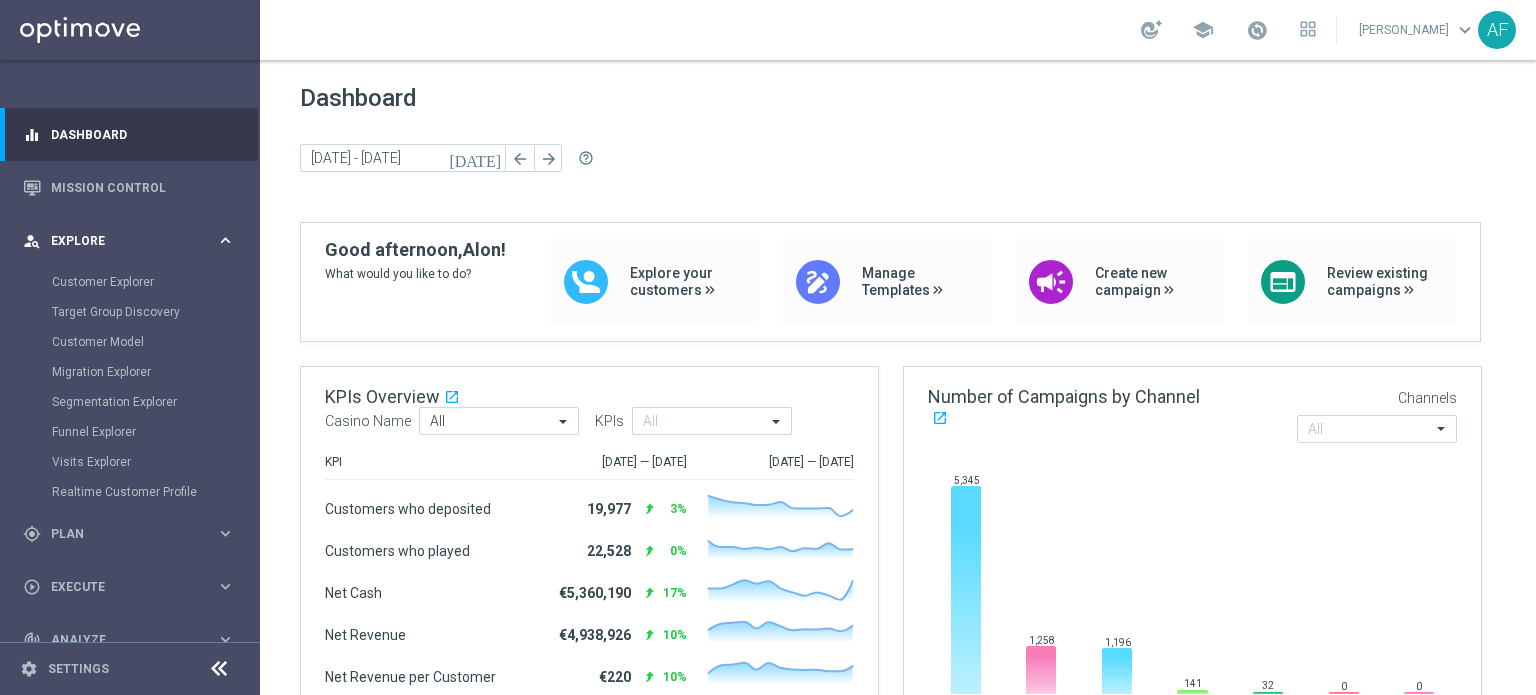 click on "person_search
Explore
keyboard_arrow_right" at bounding box center (129, 240) 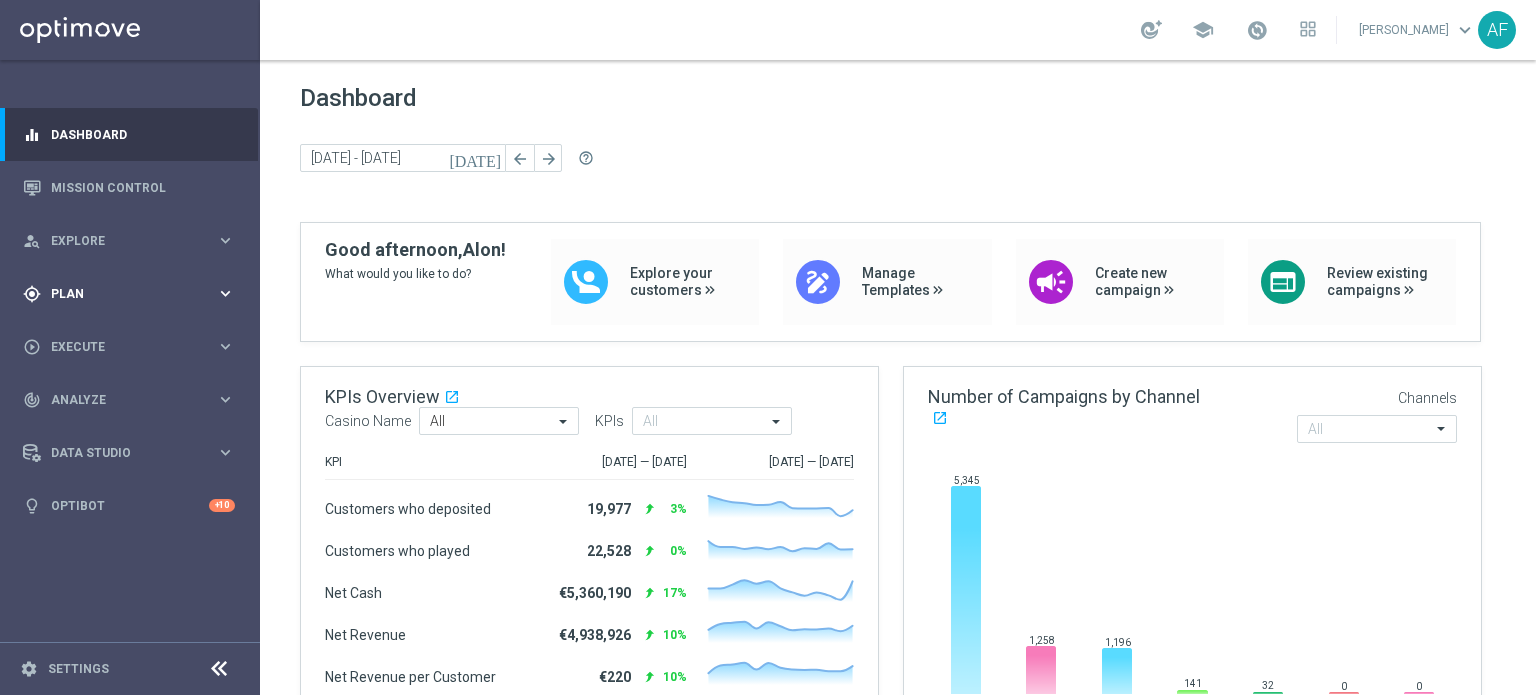 click on "Plan" at bounding box center [133, 294] 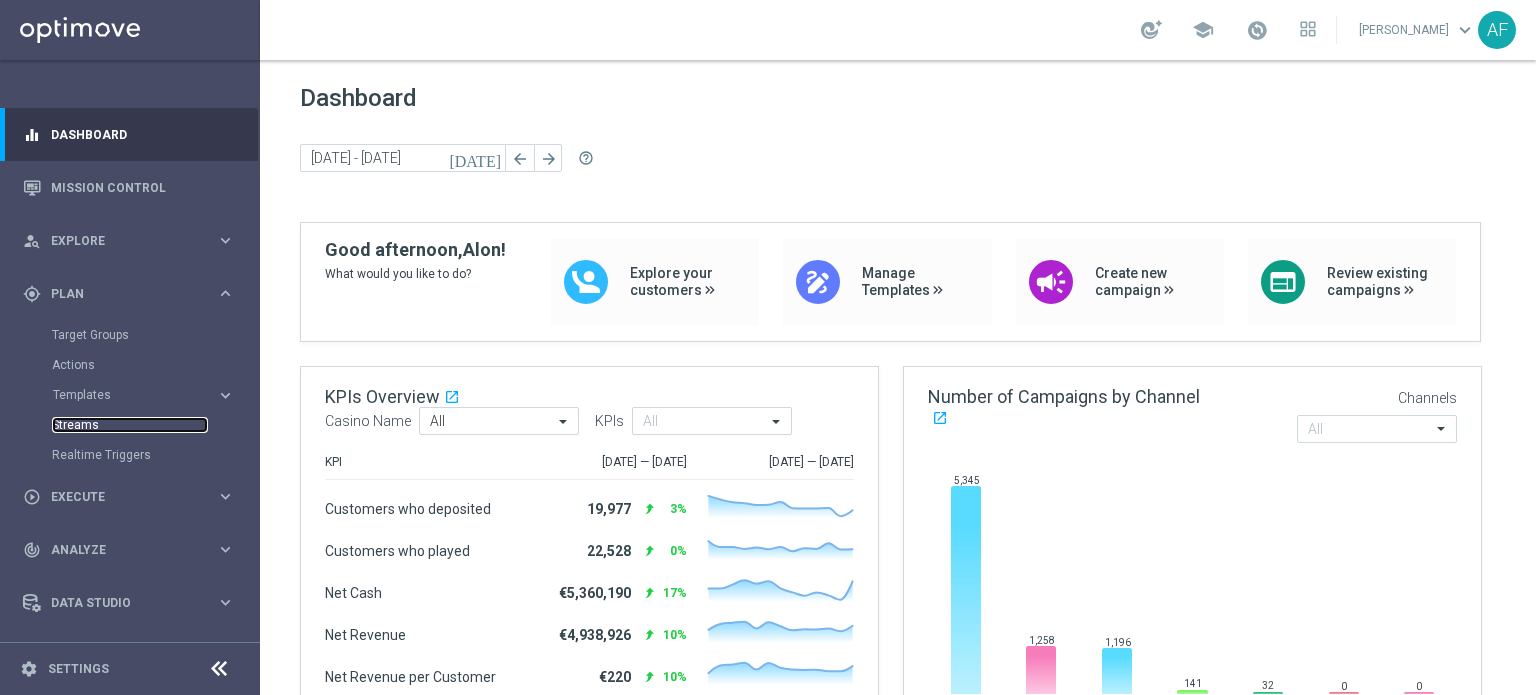click on "Streams" at bounding box center [130, 425] 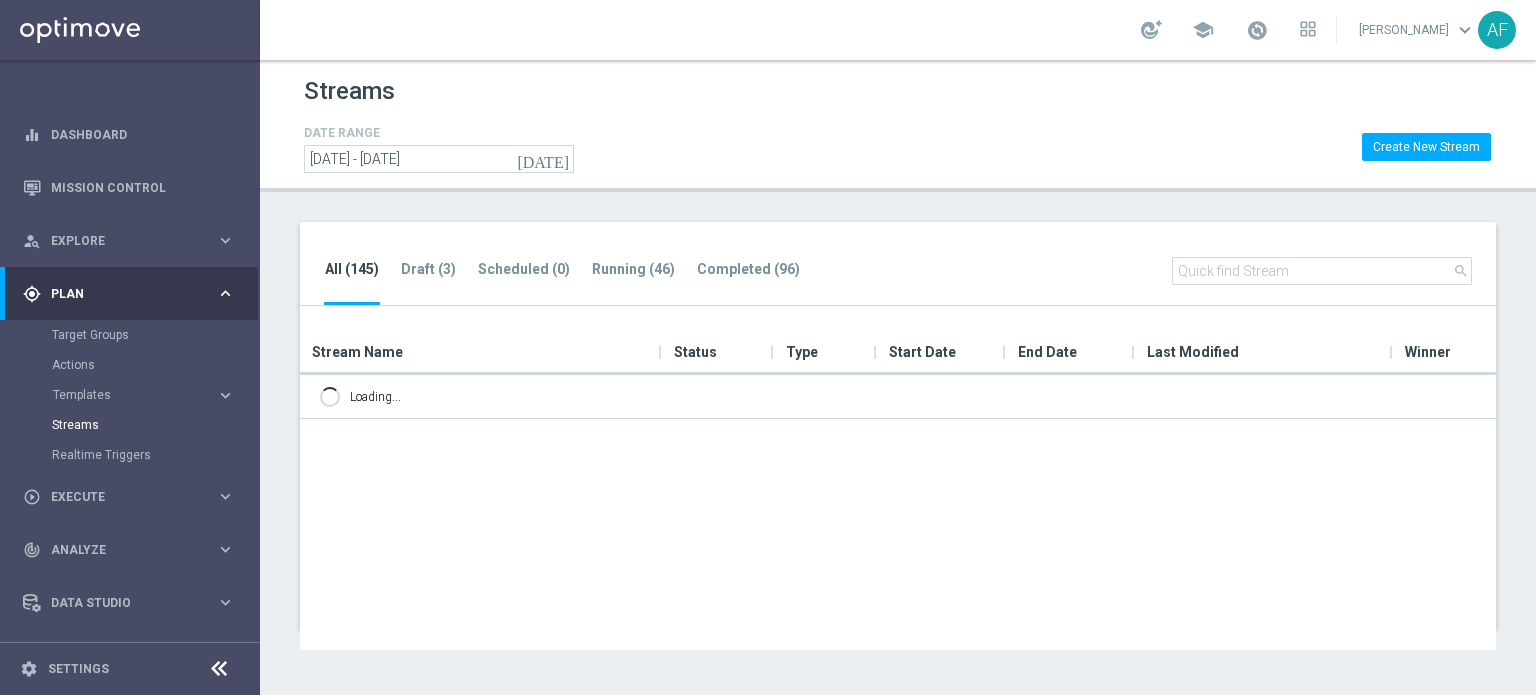 scroll, scrollTop: 0, scrollLeft: 0, axis: both 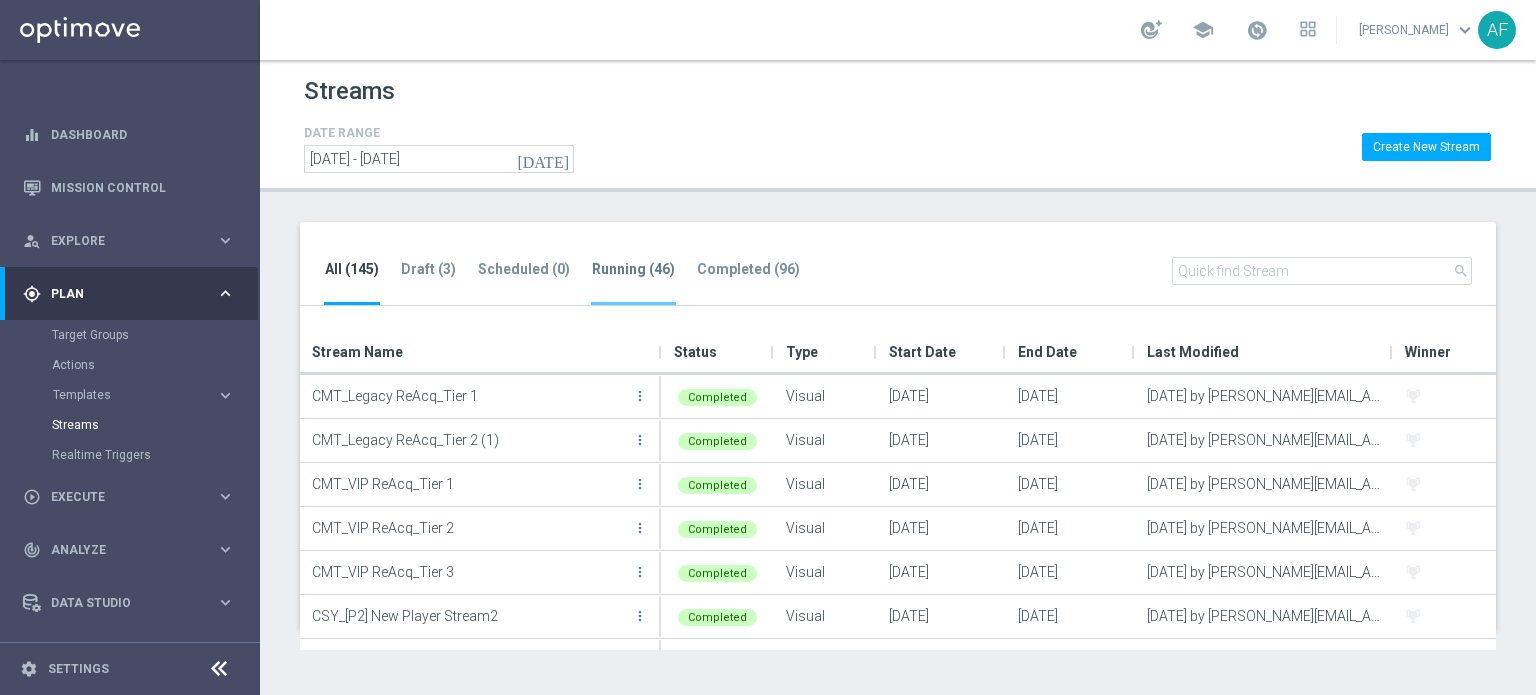 click on "Running (46)" at bounding box center [633, 269] 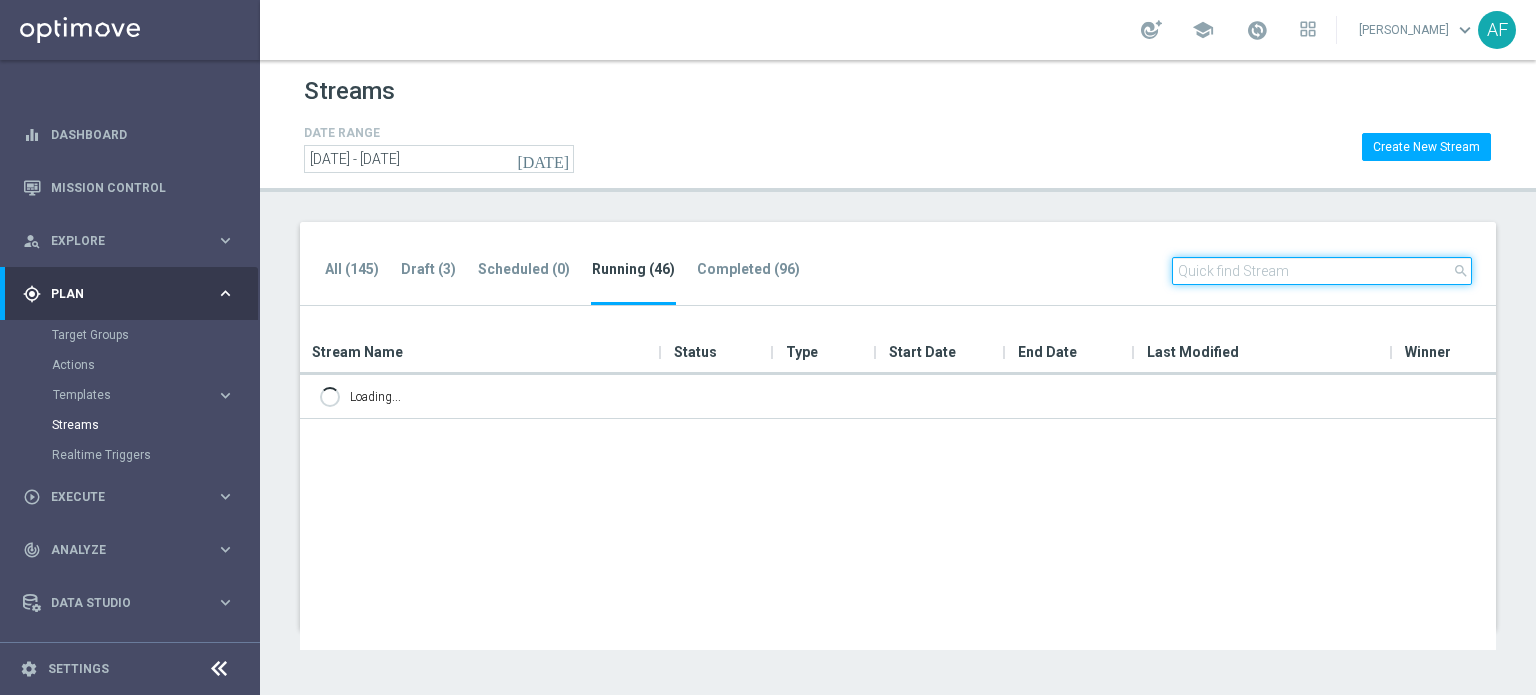 click 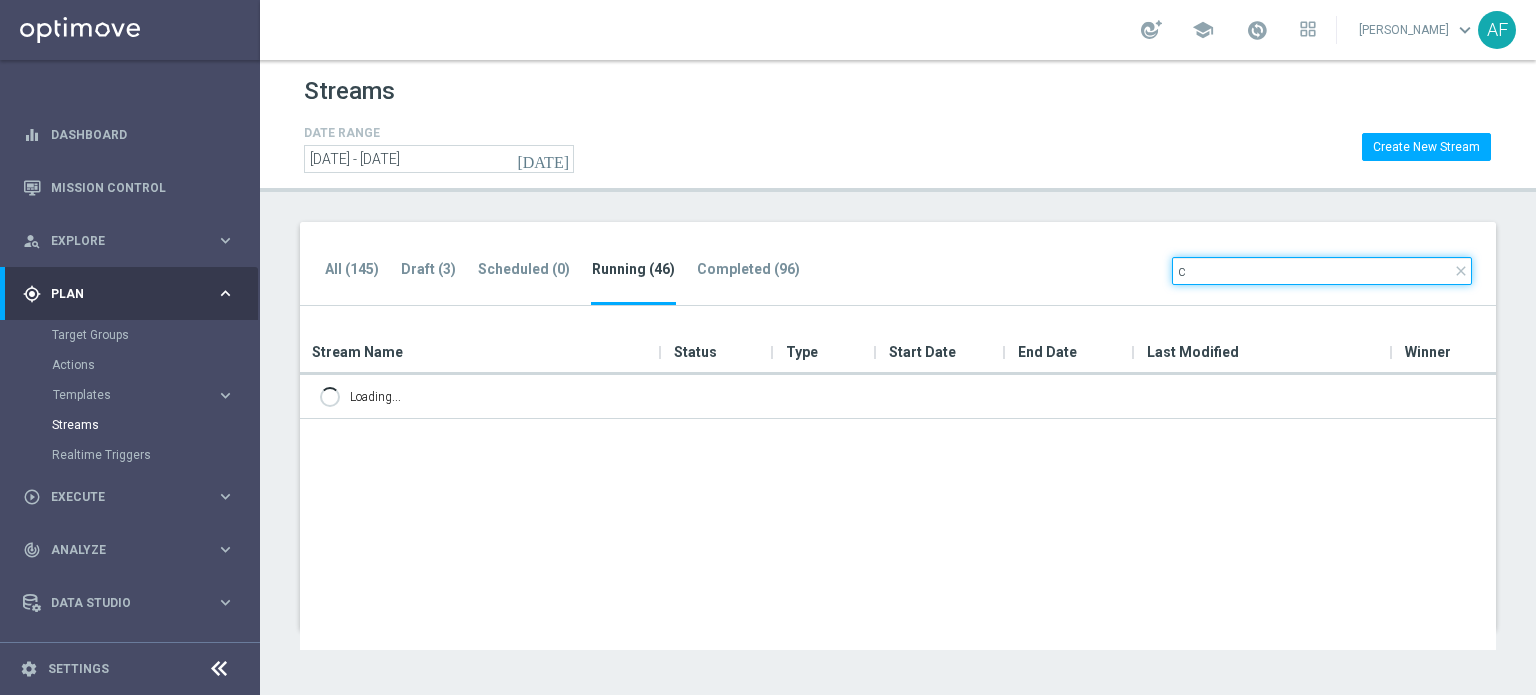 scroll, scrollTop: 0, scrollLeft: 0, axis: both 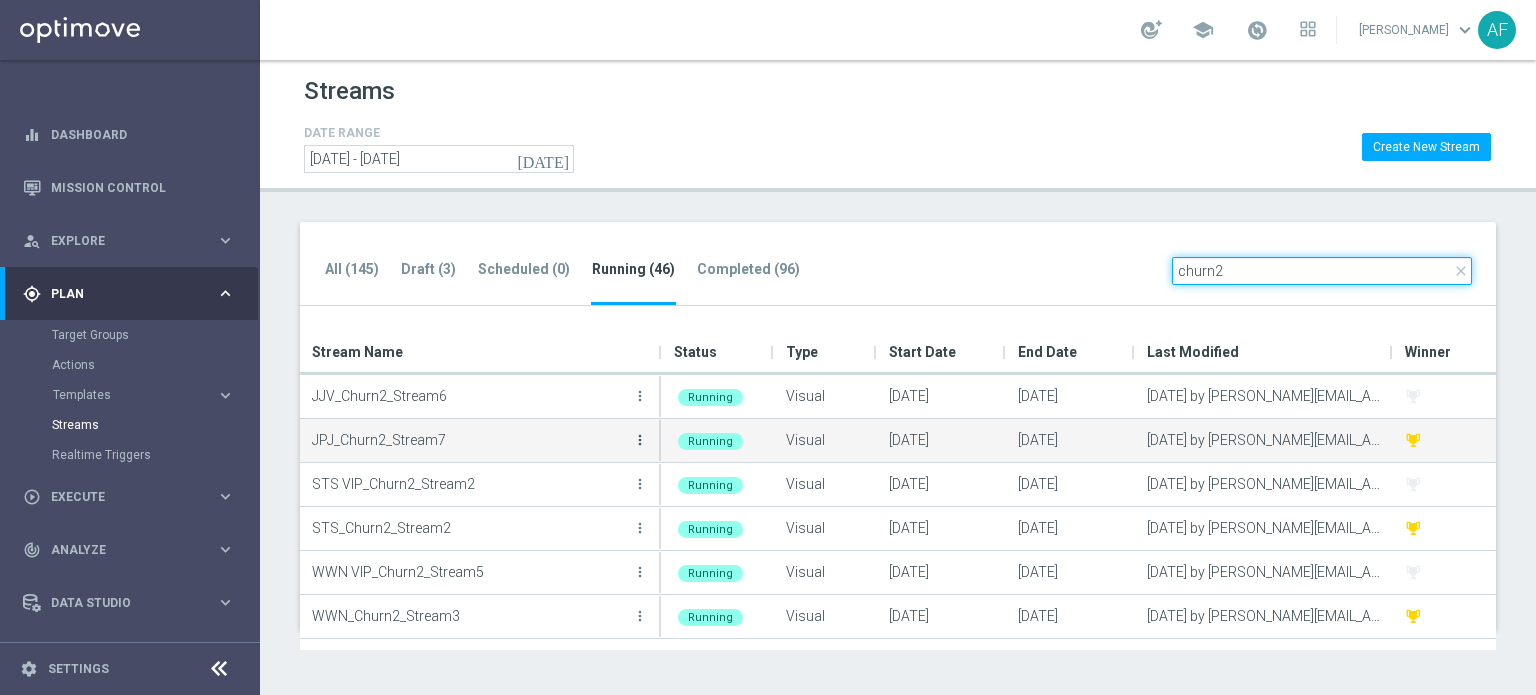 type on "churn2" 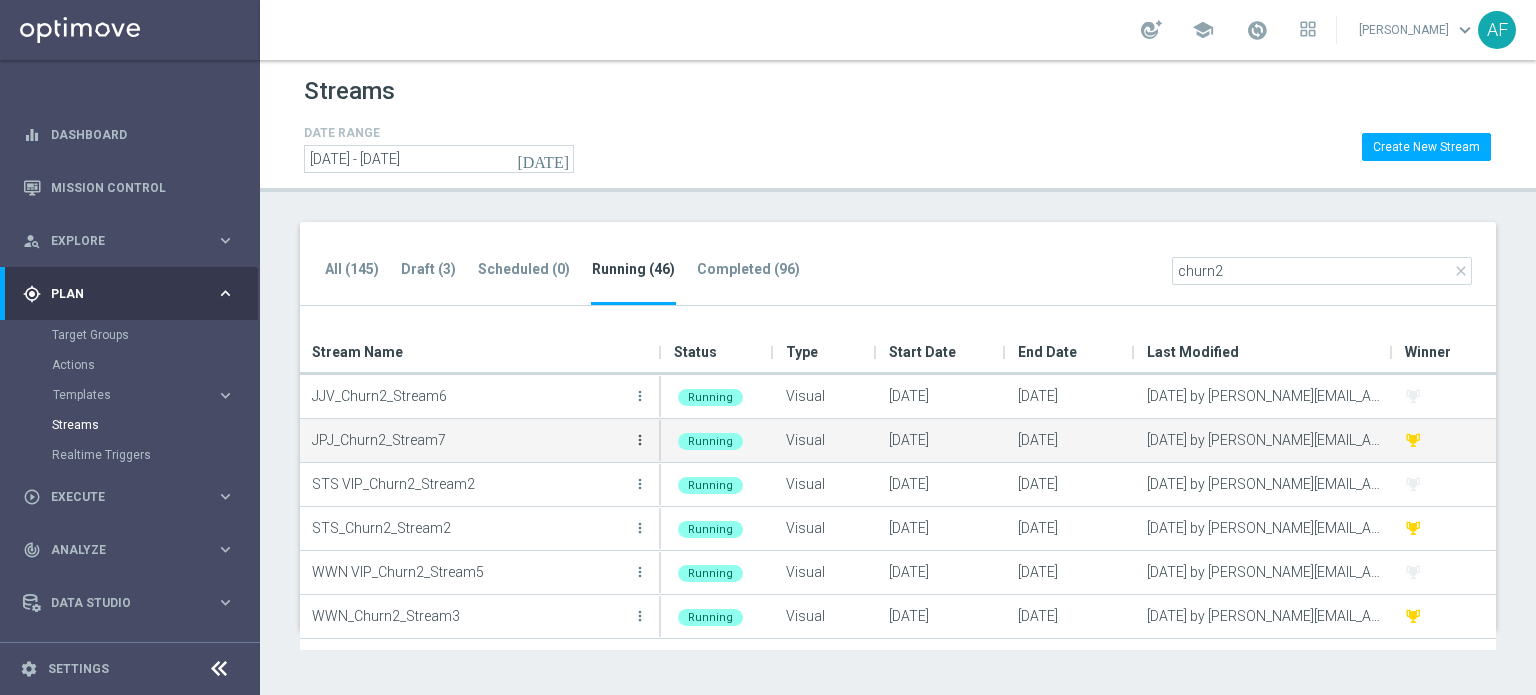 click on "more_vert" 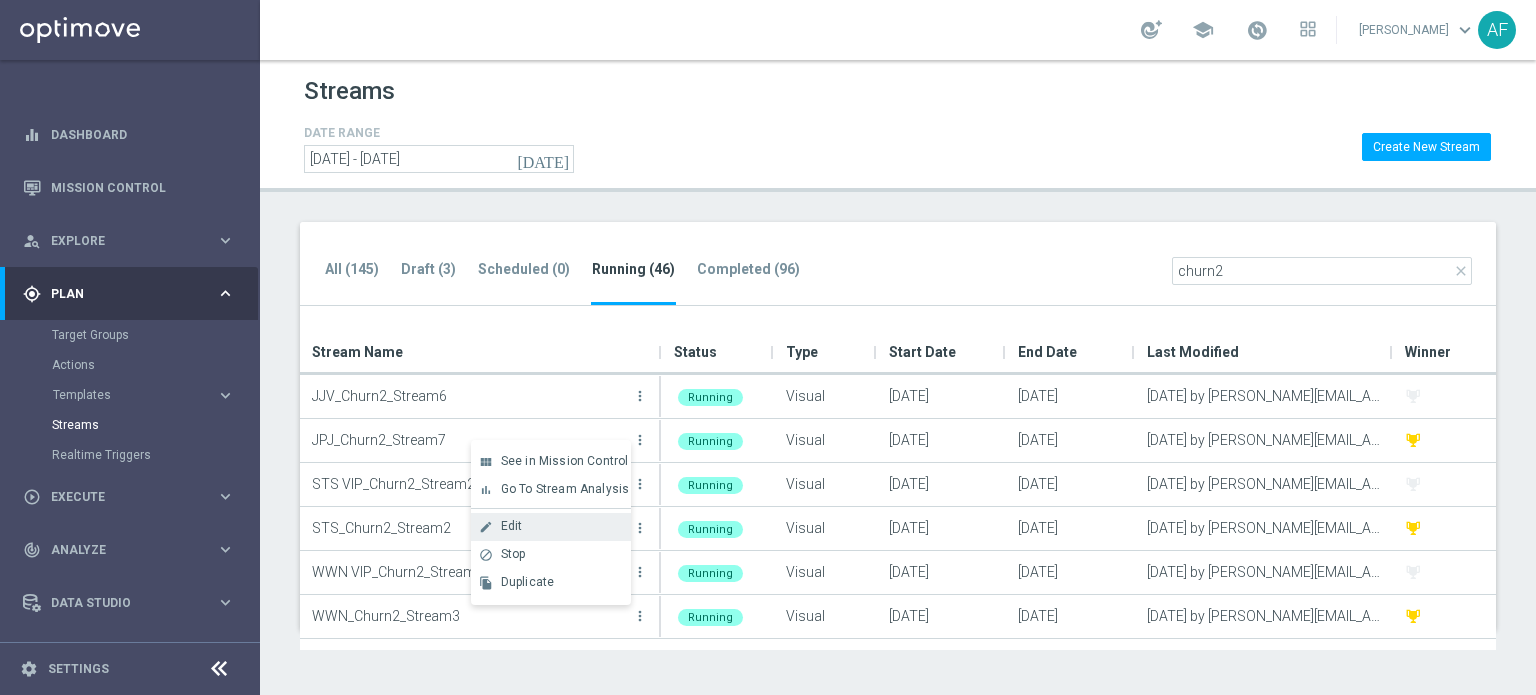click on "Edit" at bounding box center [561, 526] 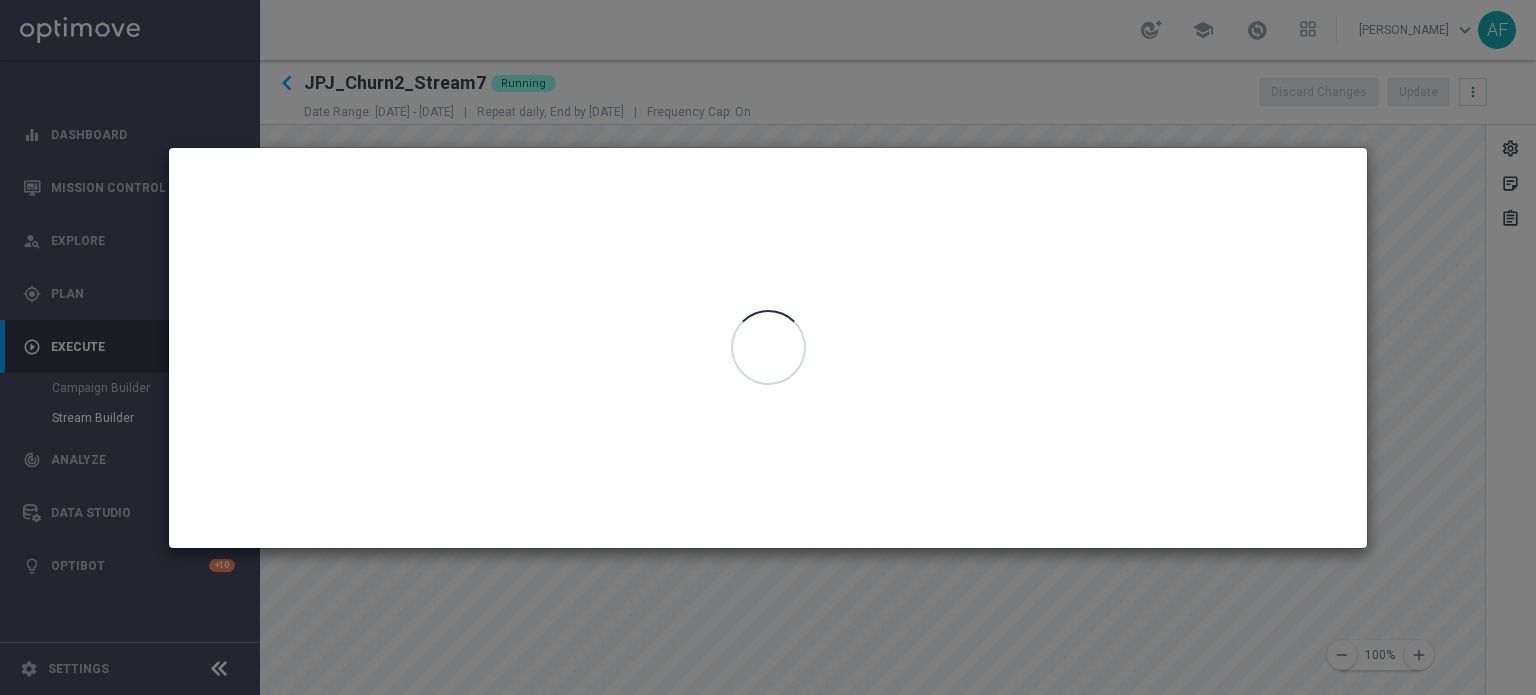 click 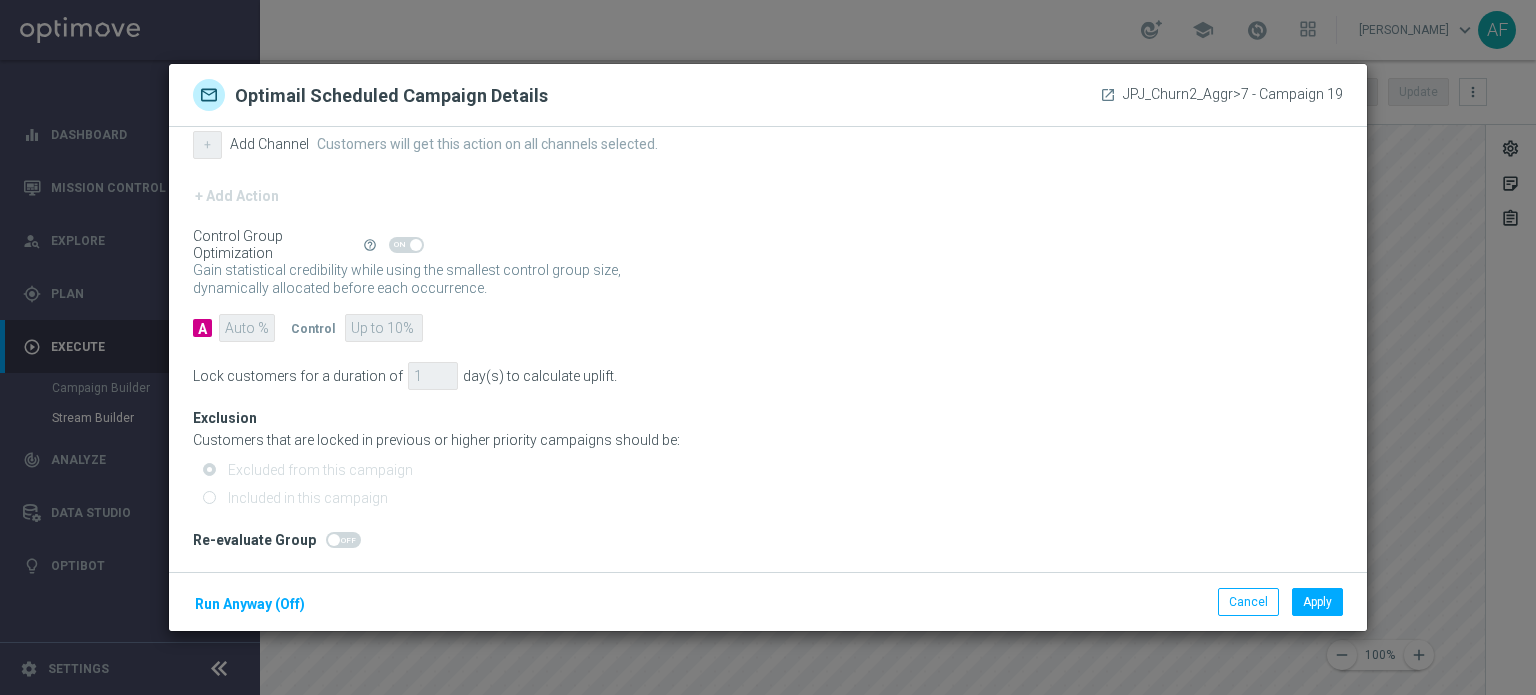 scroll, scrollTop: 0, scrollLeft: 0, axis: both 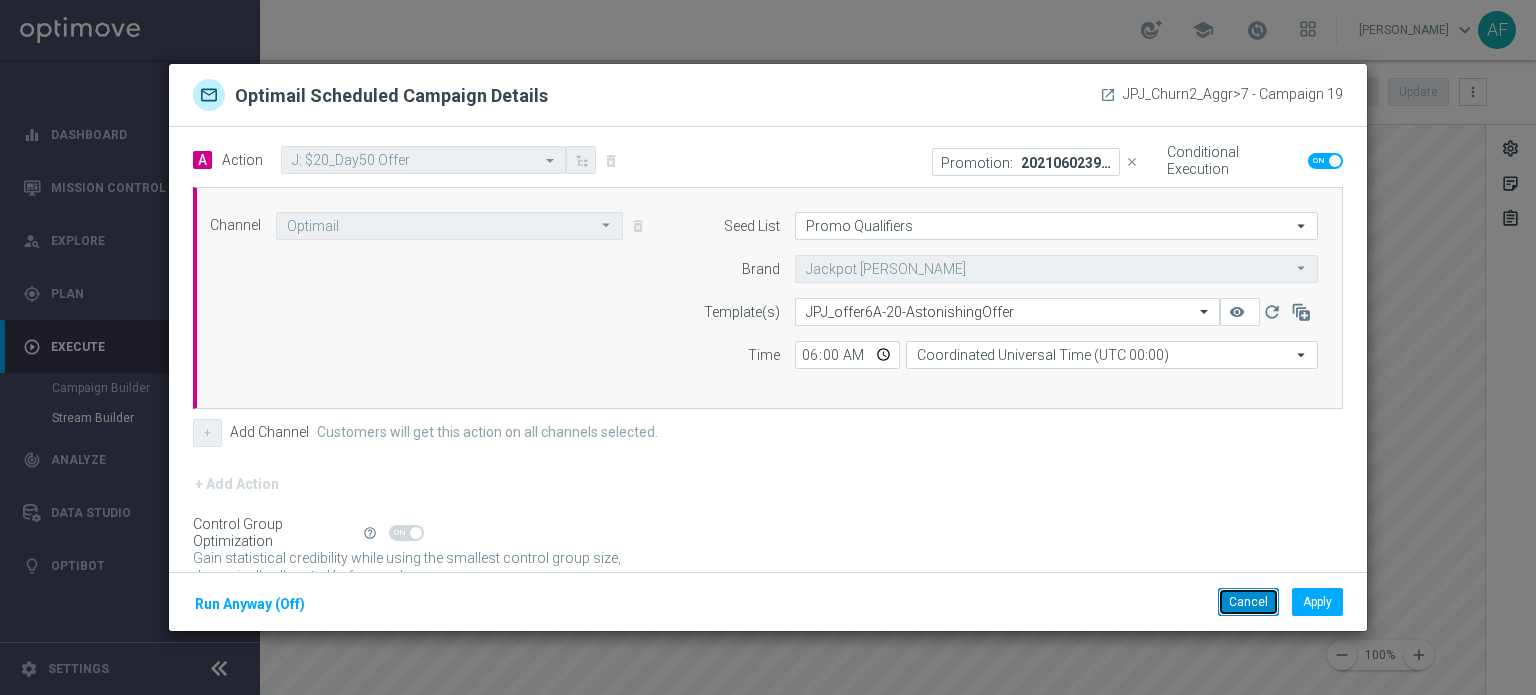 click on "Cancel" 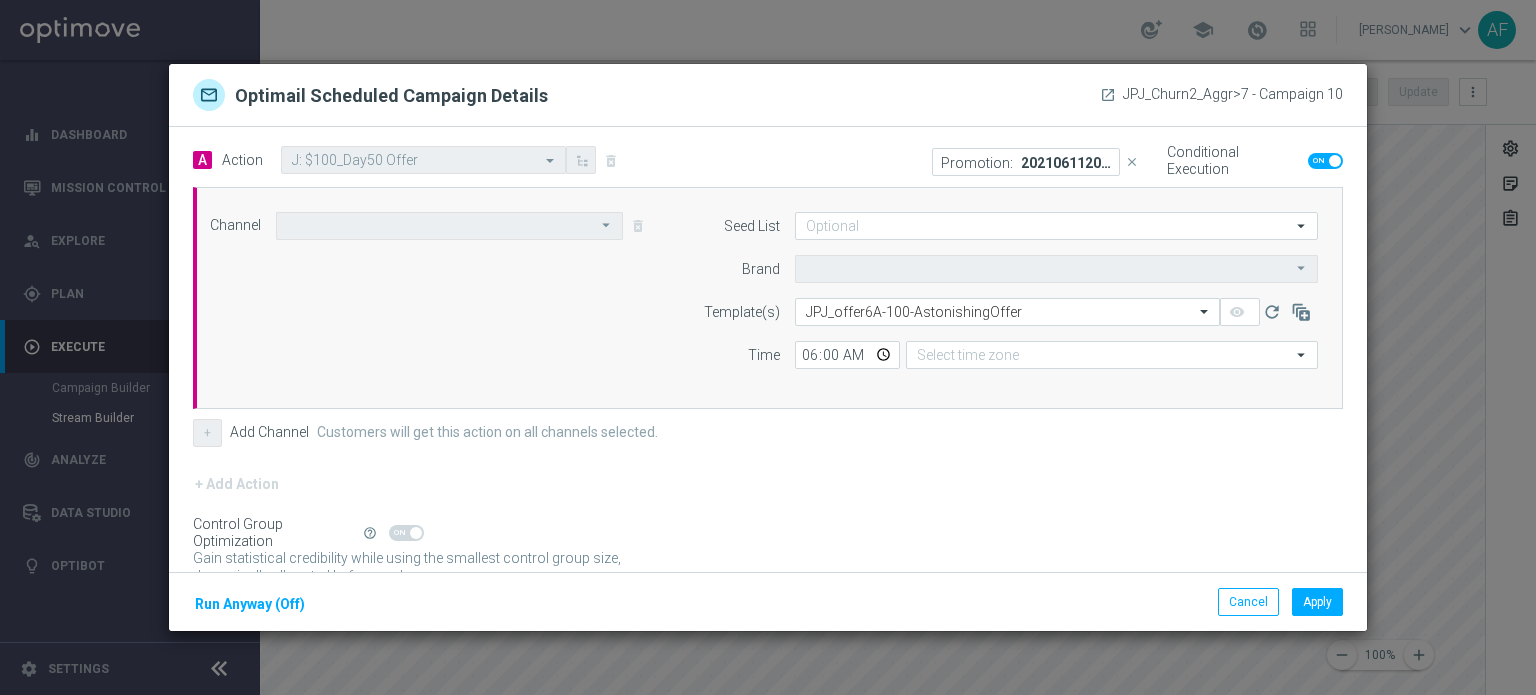 type on "Optimail" 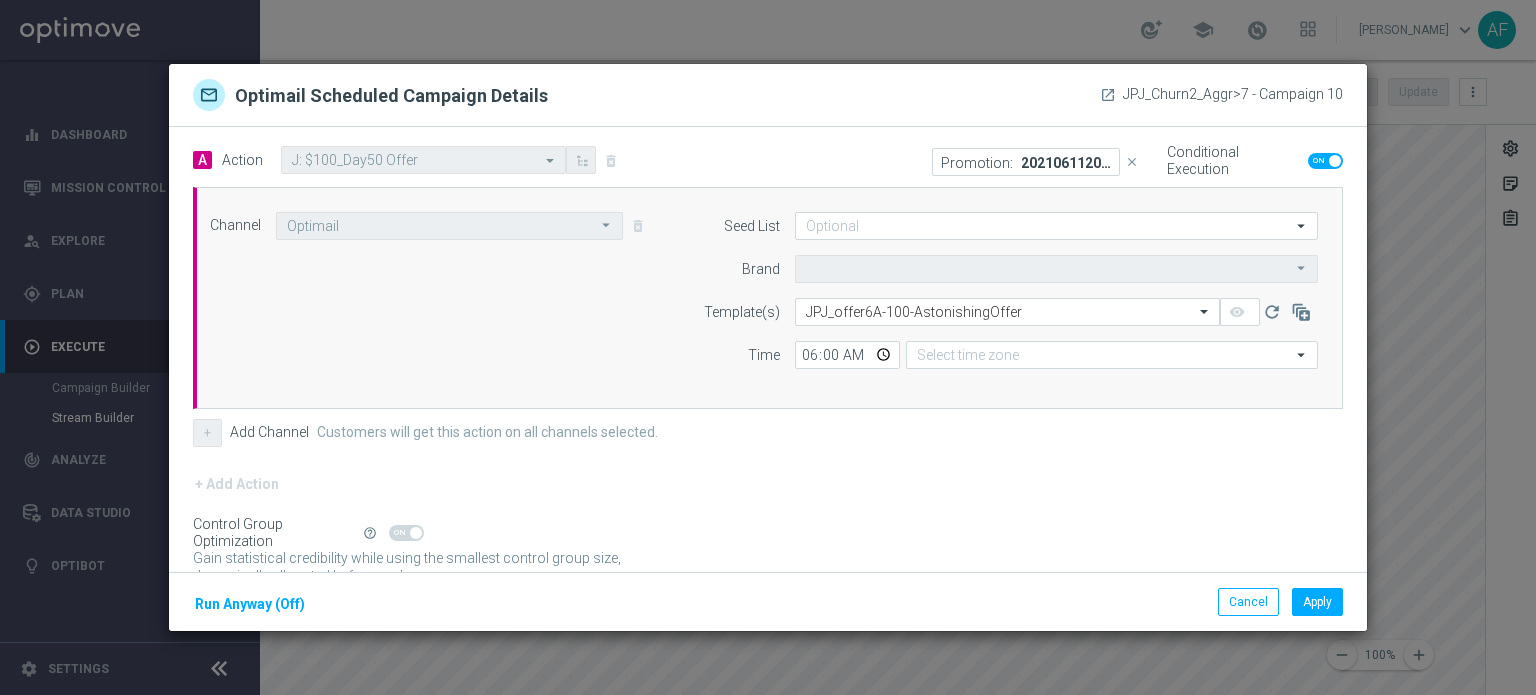 type on "Promo Qualifiers" 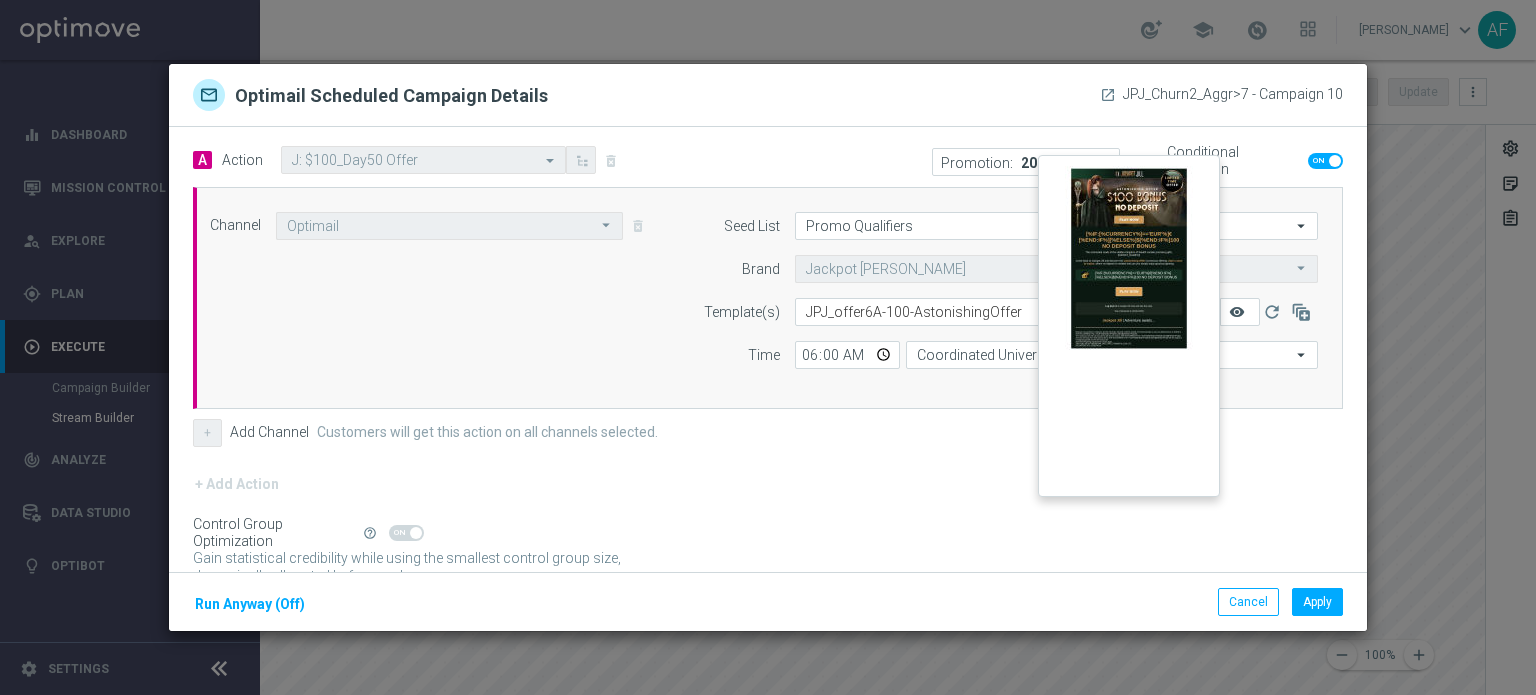 click on "remove_red_eye" 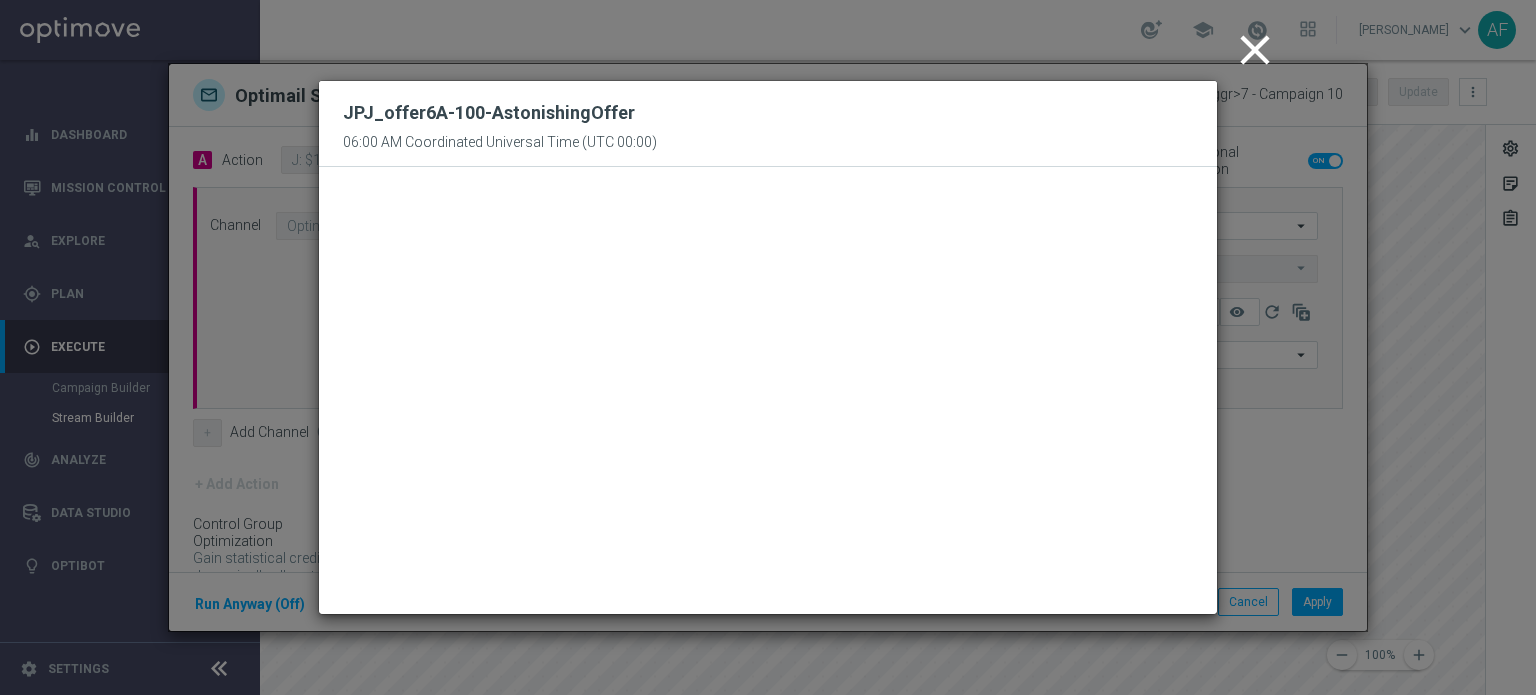 click on "close" 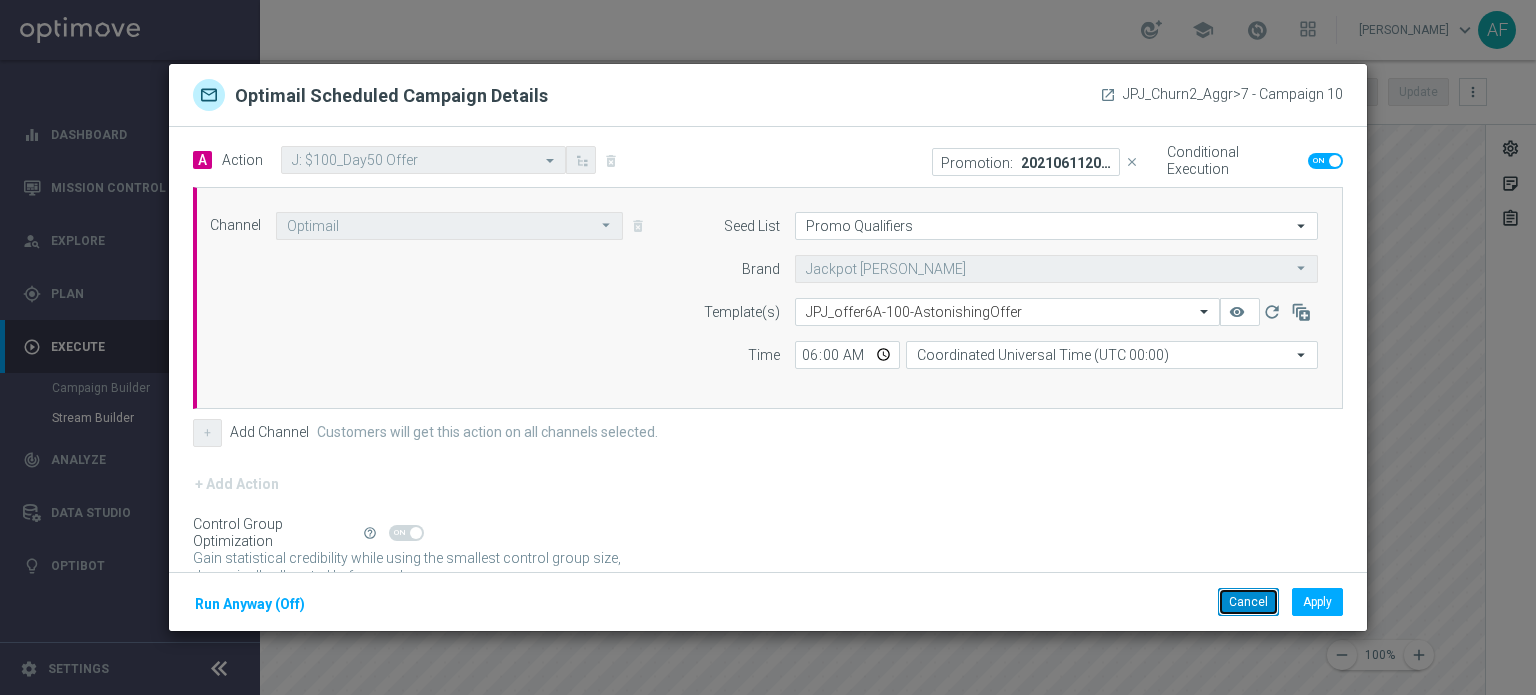 click on "Cancel" 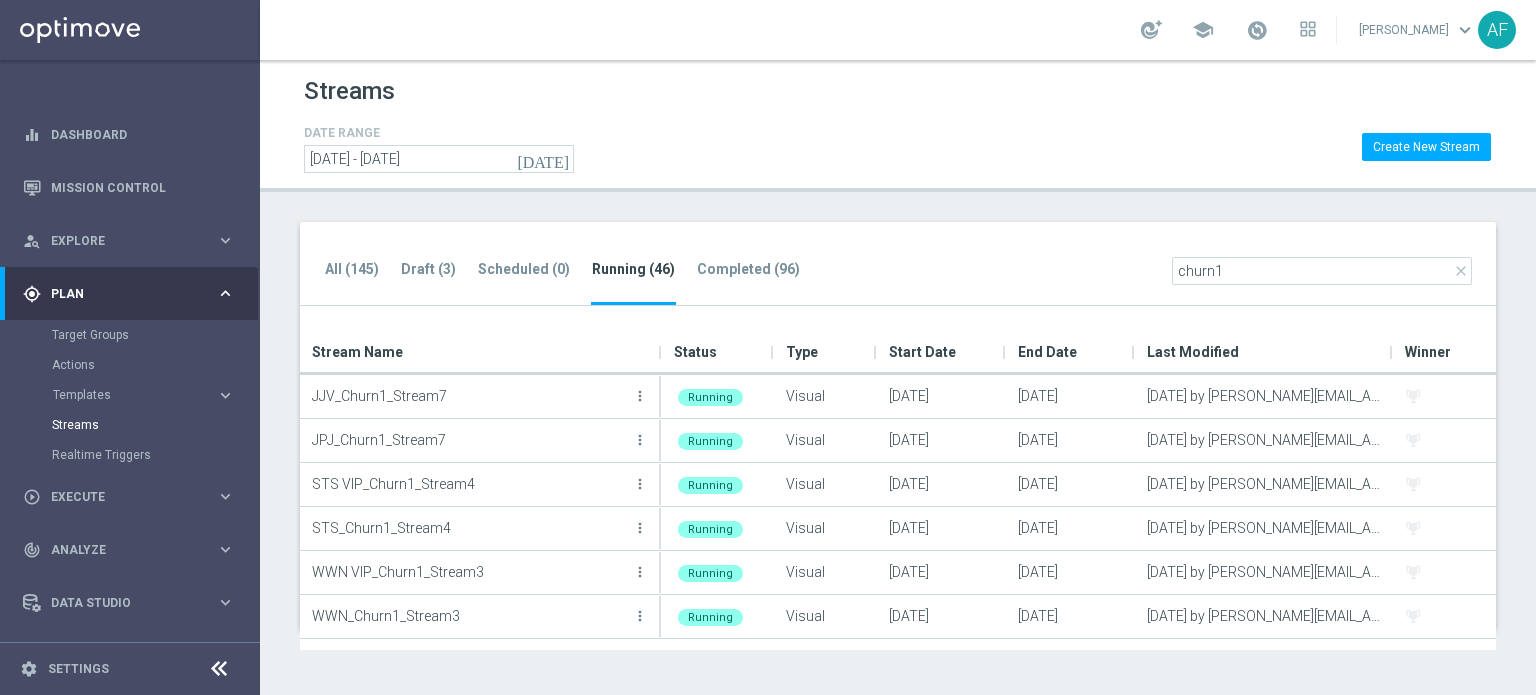scroll, scrollTop: 0, scrollLeft: 0, axis: both 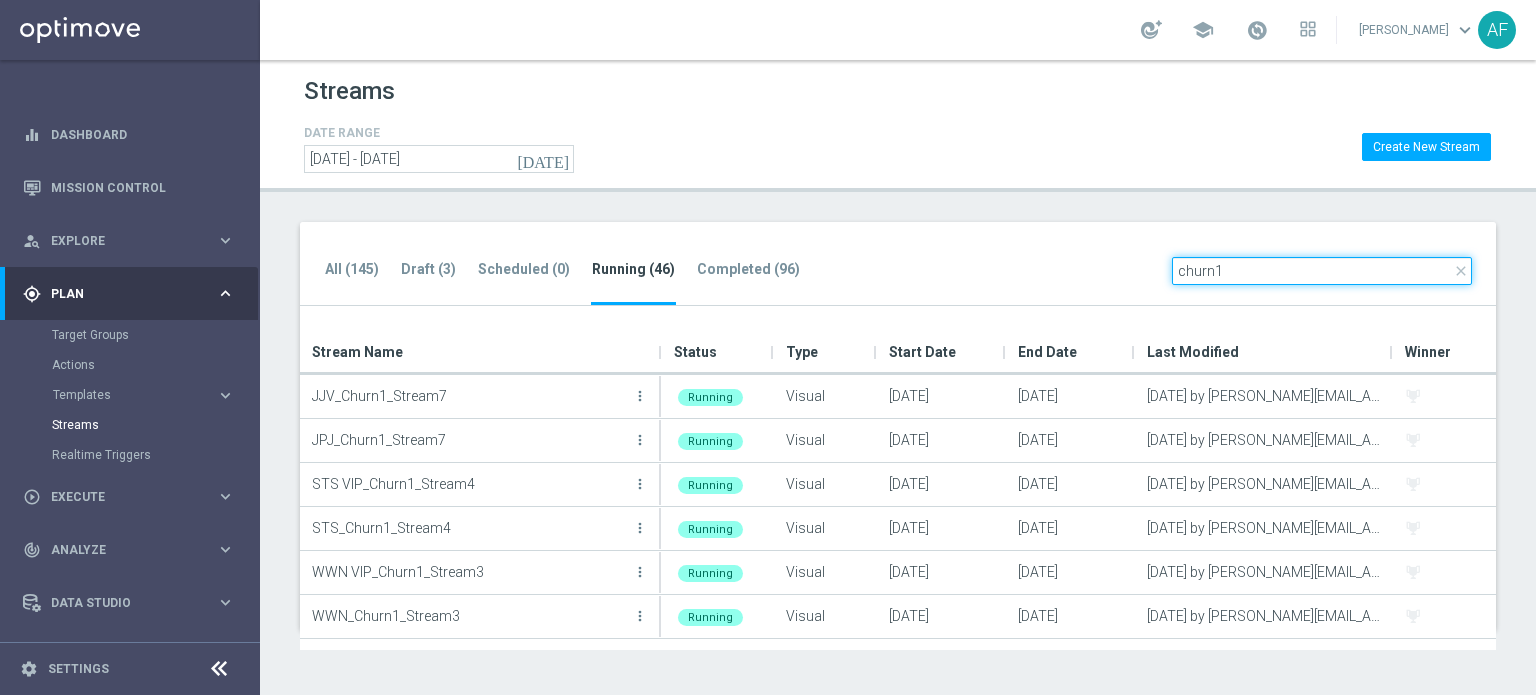 click on "churn1" 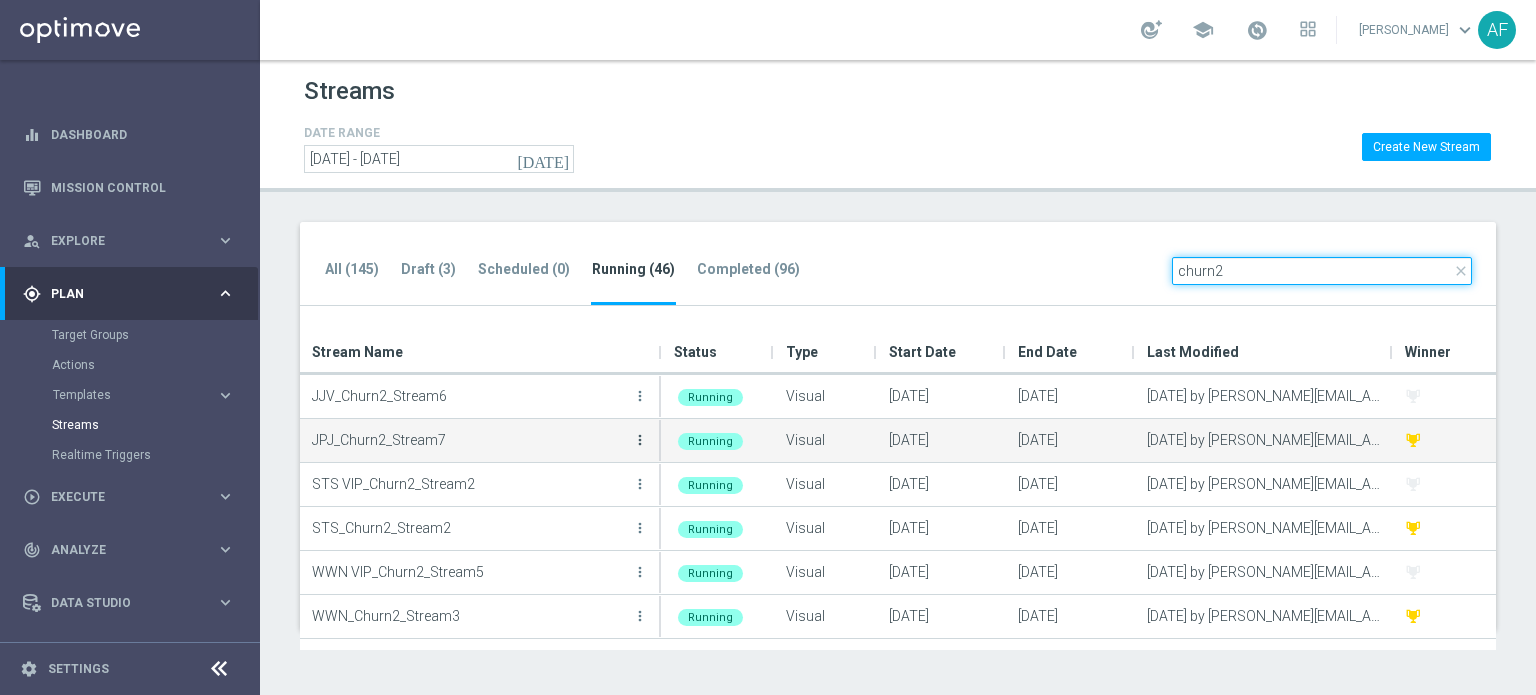type on "churn2" 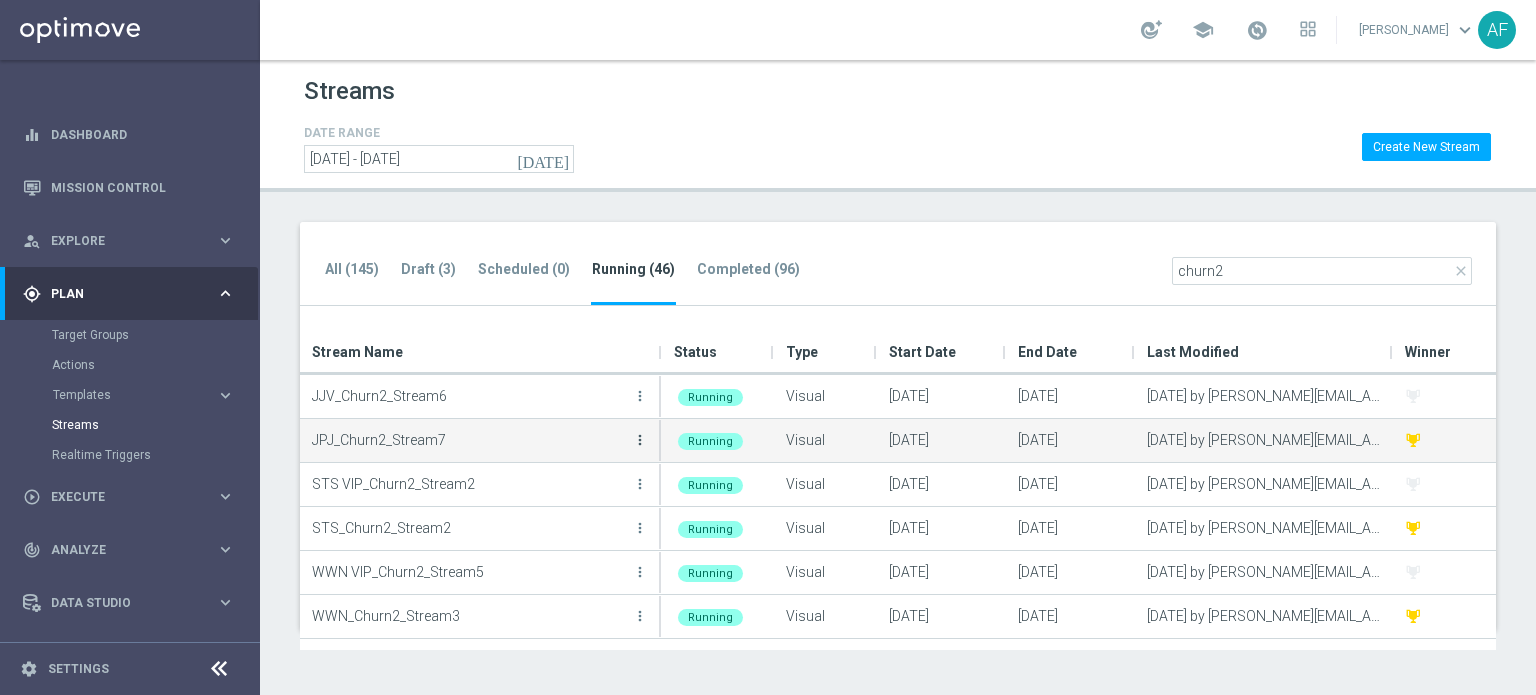 click on "more_vert" 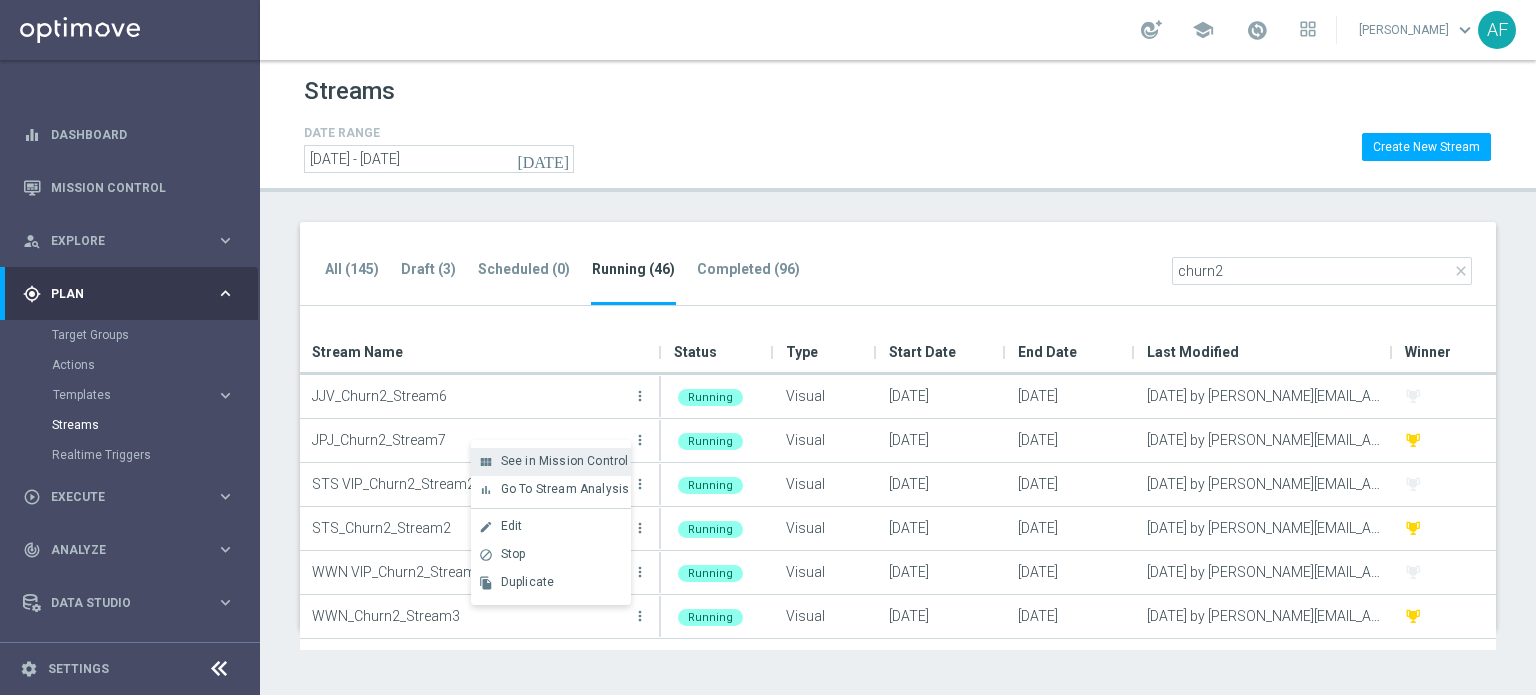 click on "See in Mission Control" at bounding box center [565, 461] 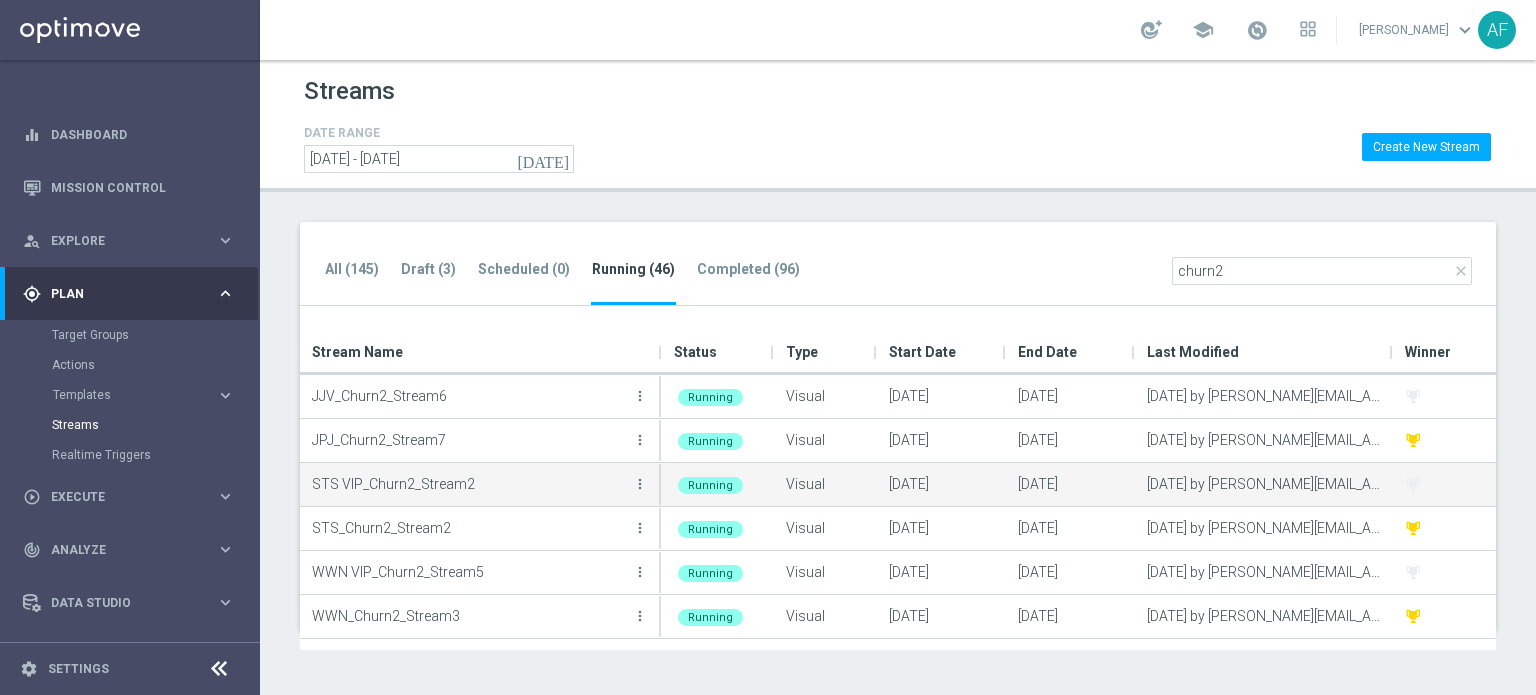 drag, startPoint x: 641, startPoint y: 483, endPoint x: 607, endPoint y: 474, distance: 35.17101 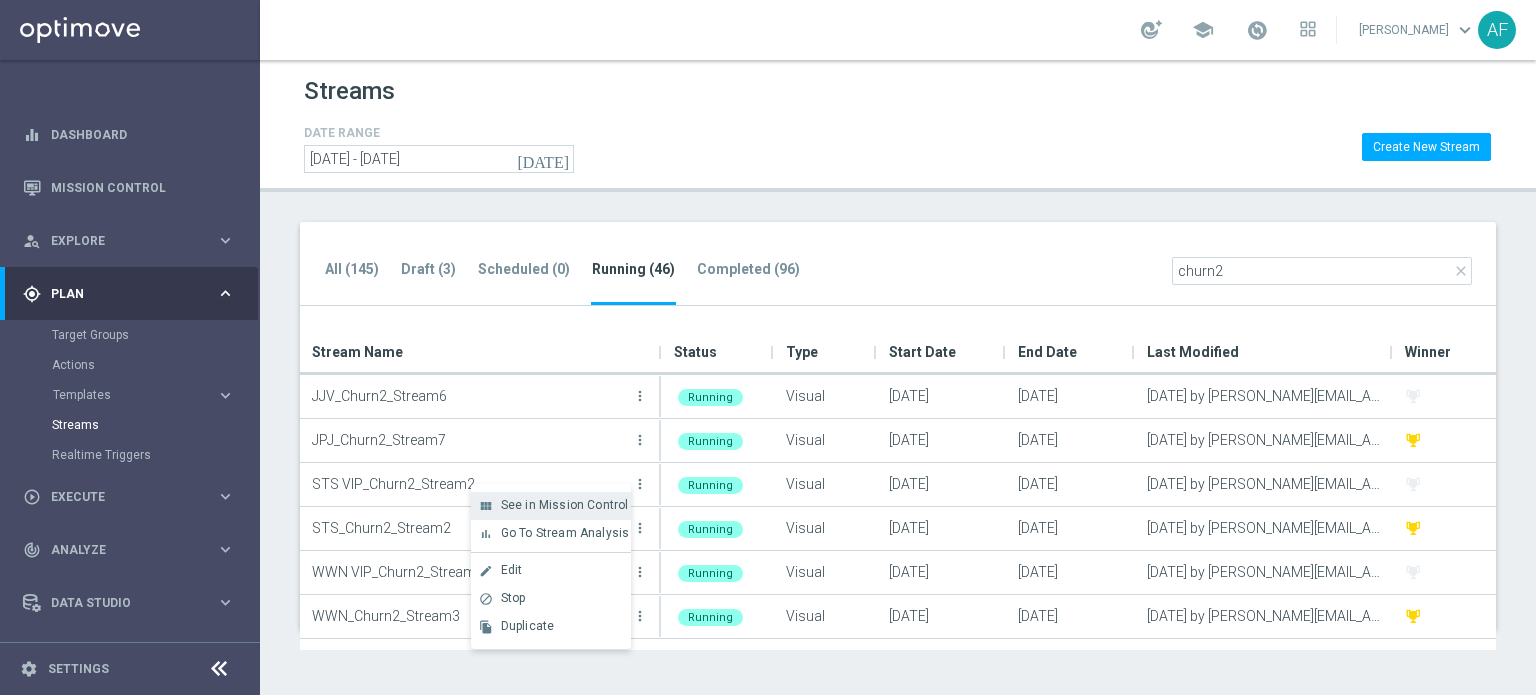 click on "See in Mission Control" at bounding box center (565, 505) 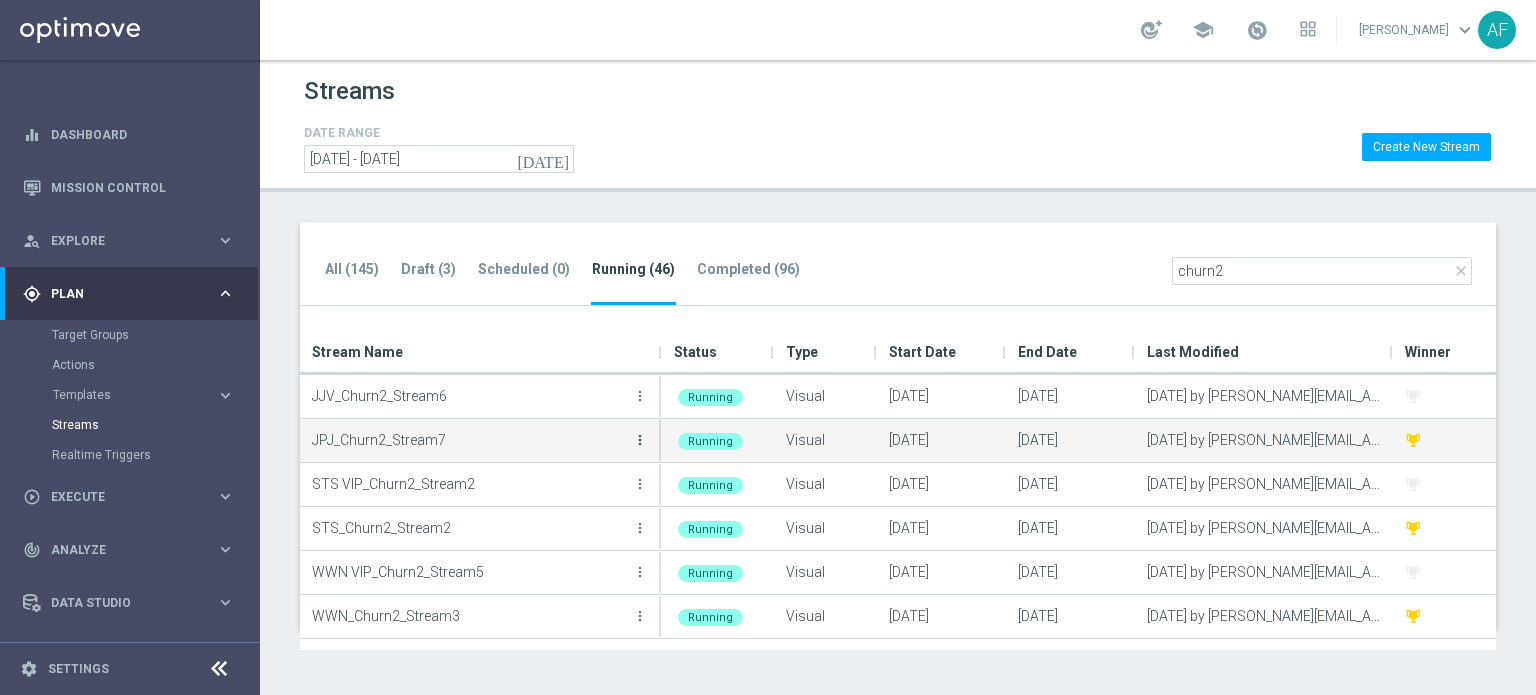 click on "more_vert" 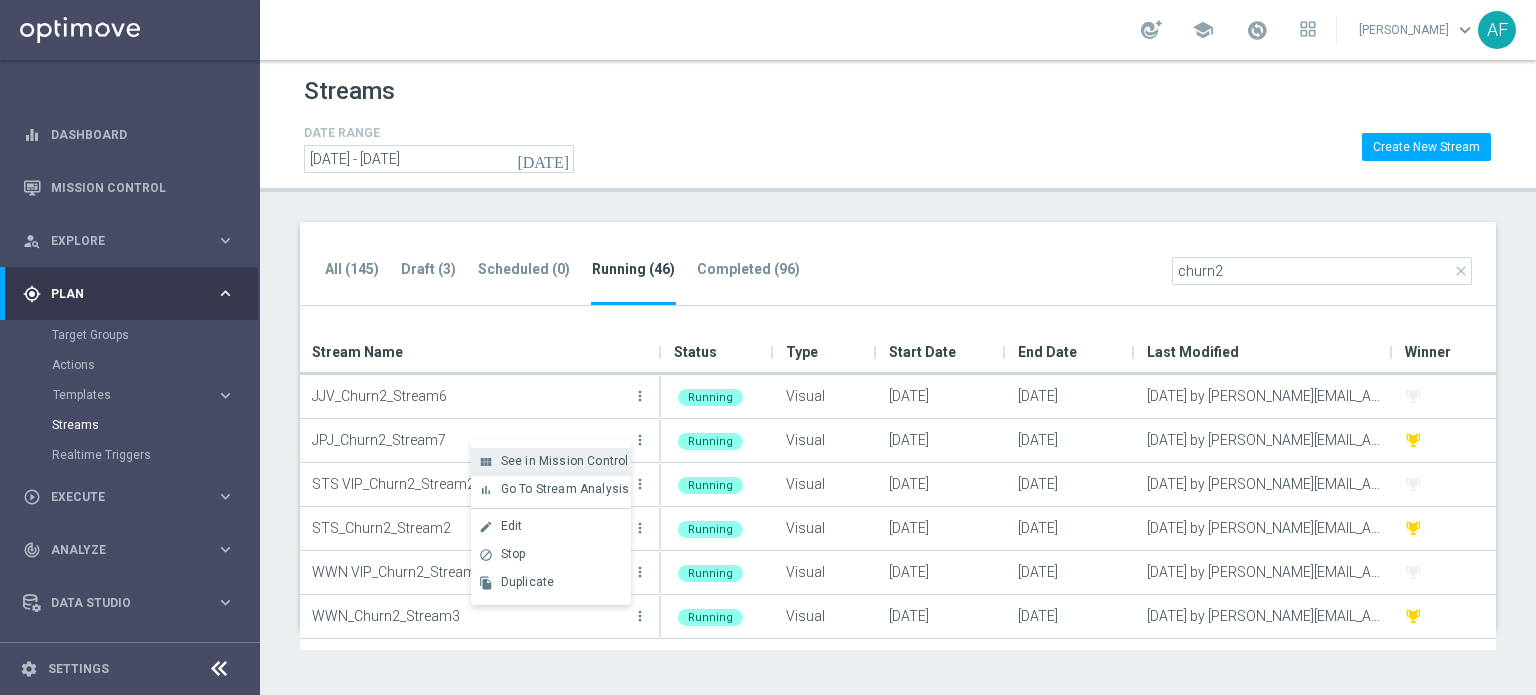 click on "See in Mission Control" at bounding box center [565, 461] 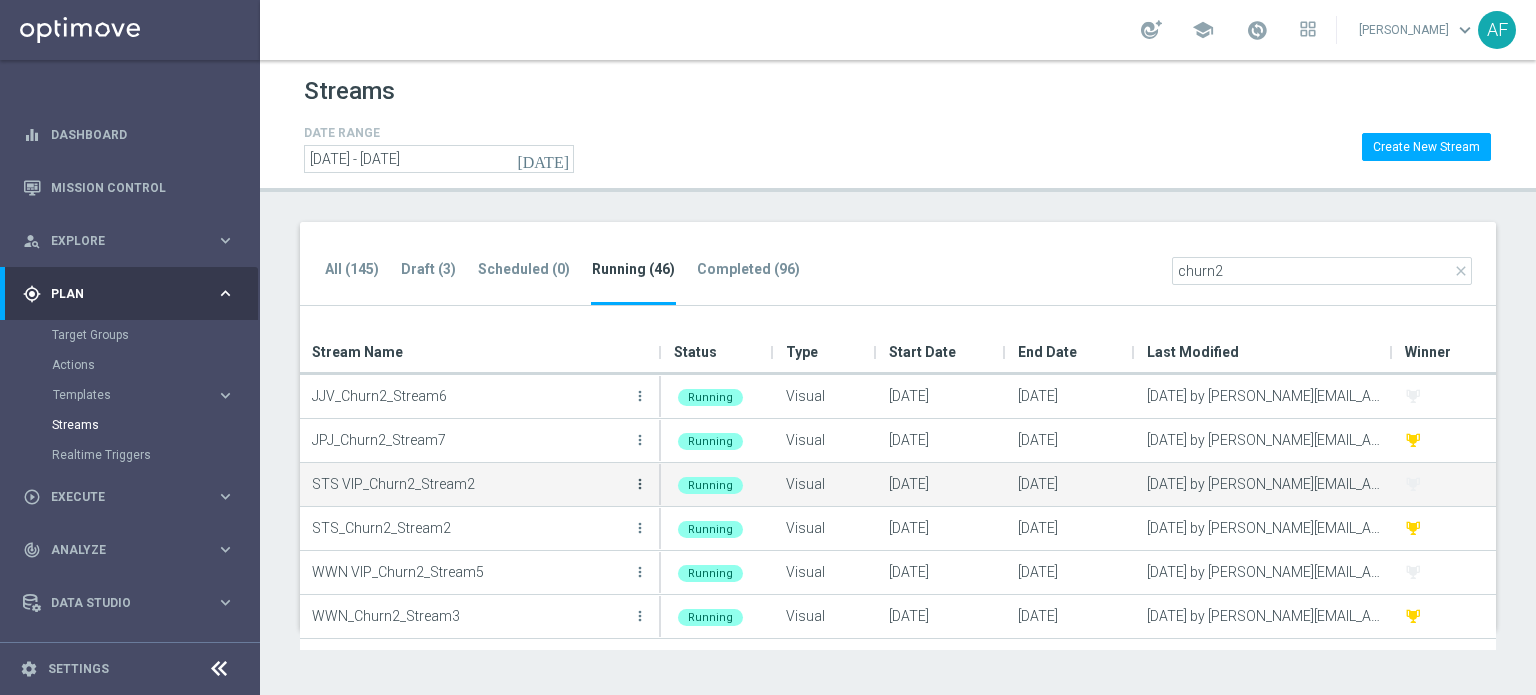 click on "more_vert" 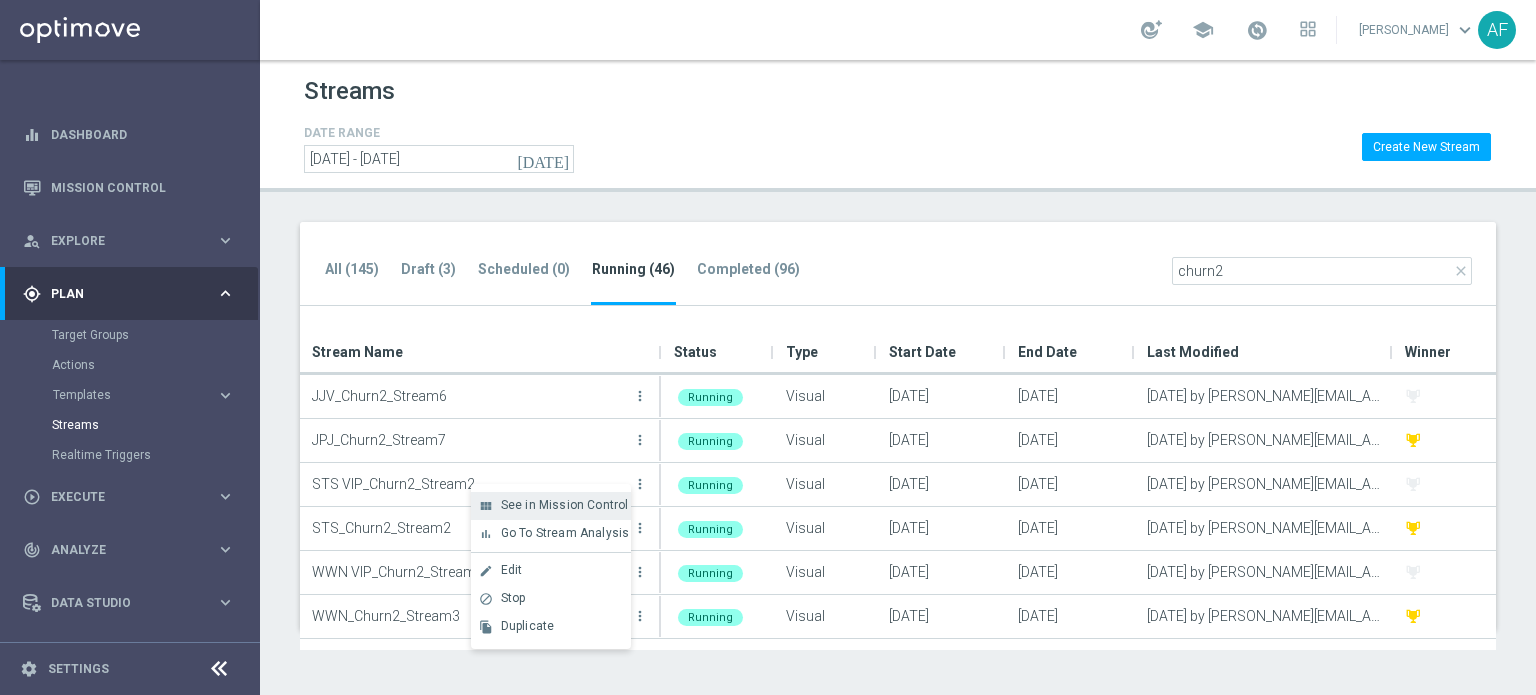 click on "view_module
See in Mission Control" at bounding box center [551, 506] 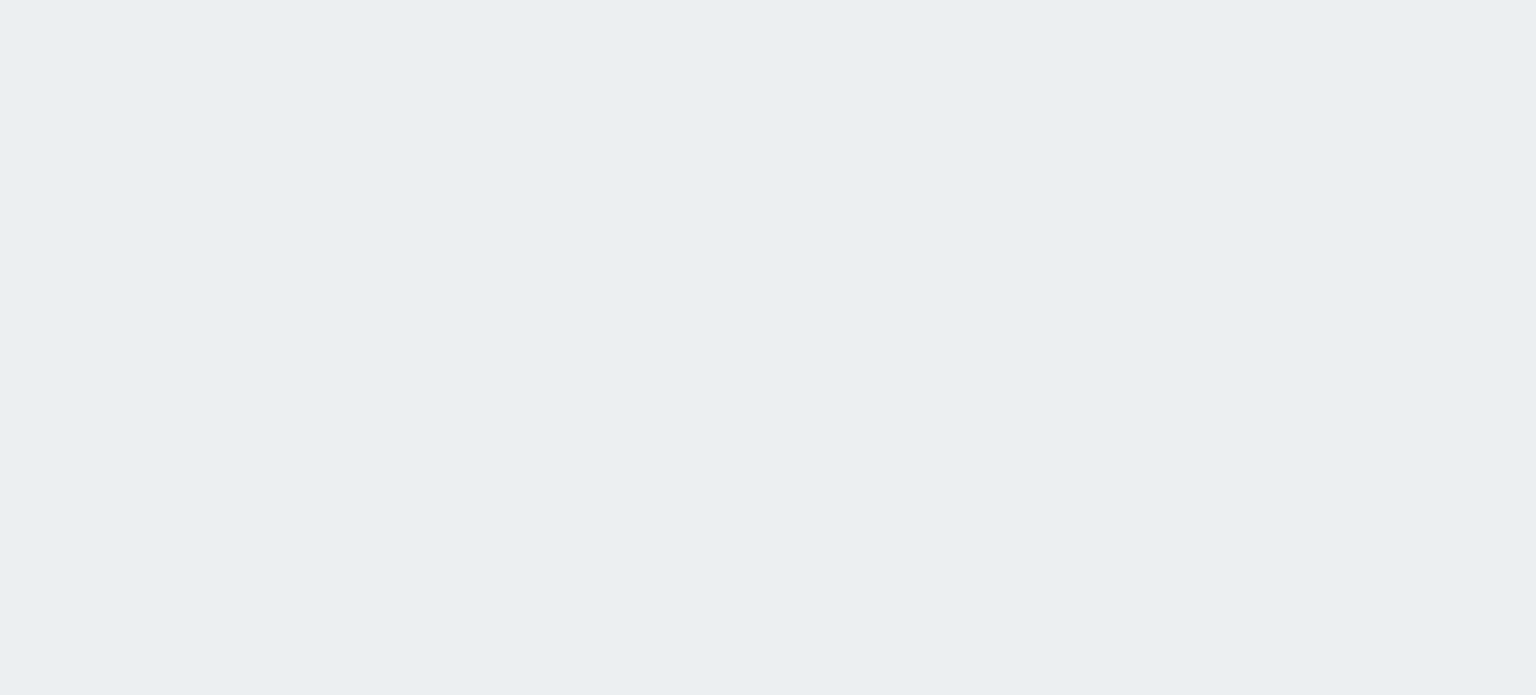 scroll, scrollTop: 0, scrollLeft: 0, axis: both 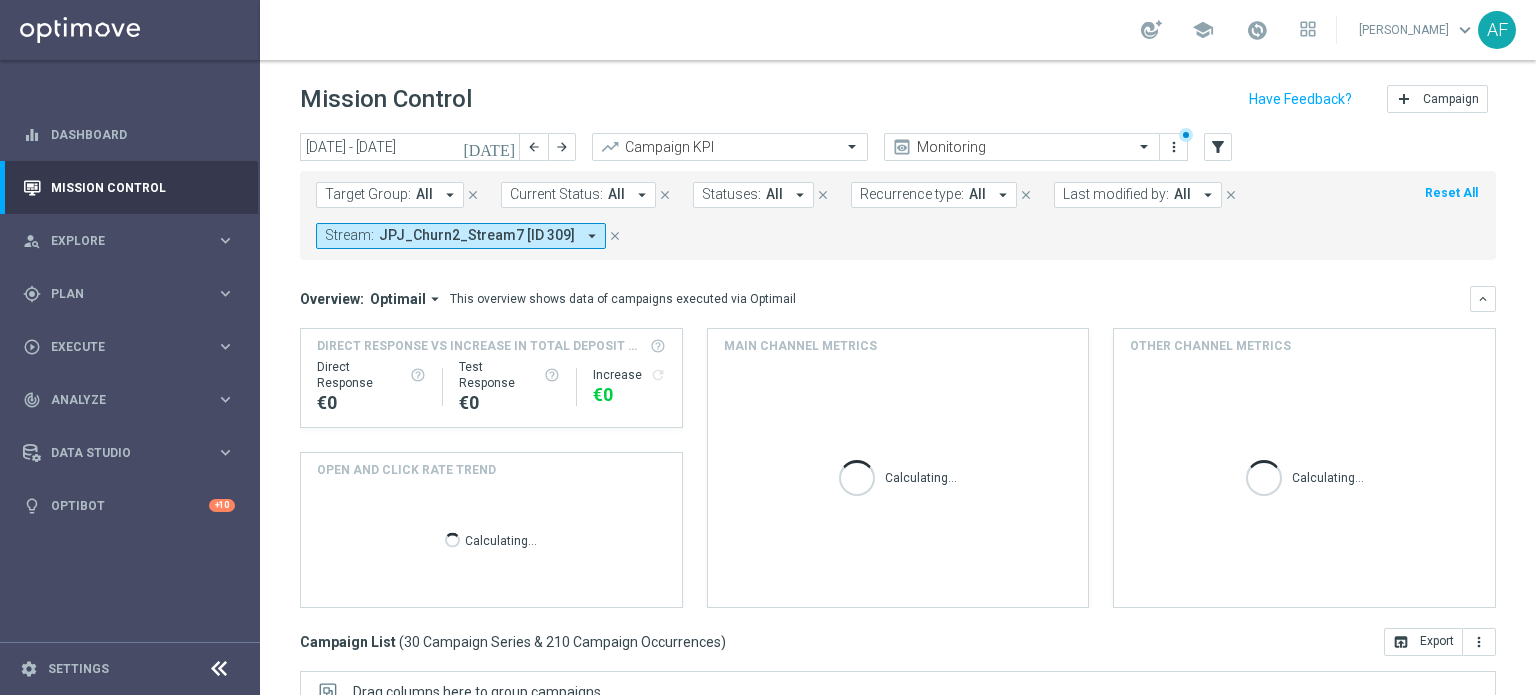 click on "[DATE]" 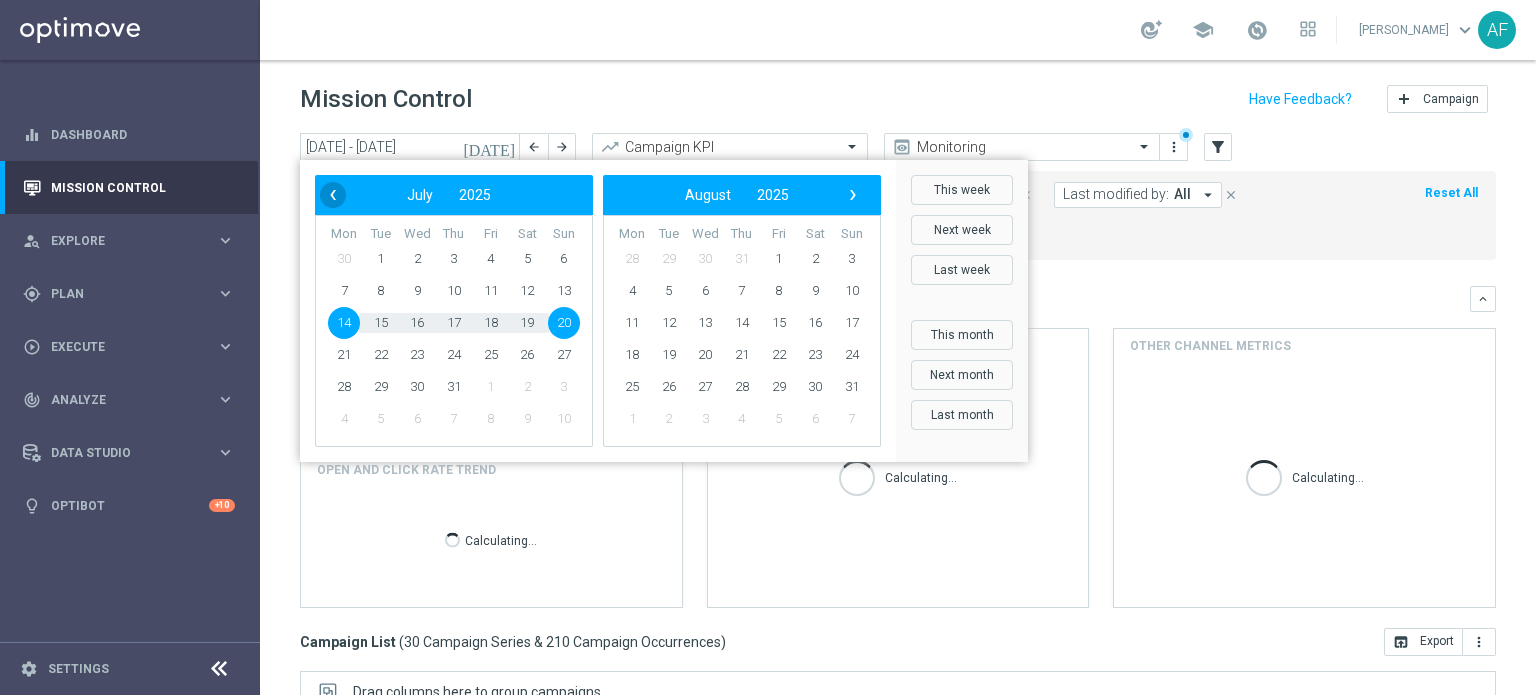 click on "‹" 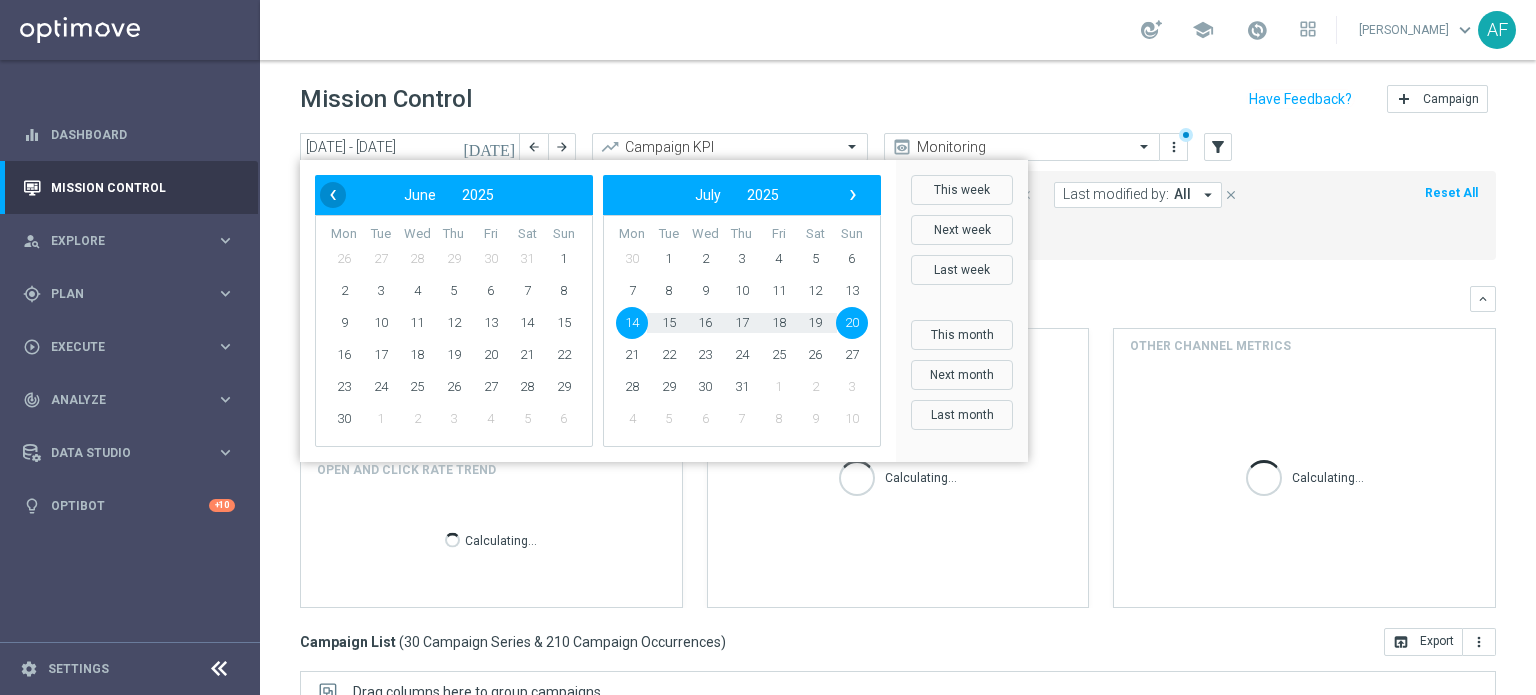 click on "‹" 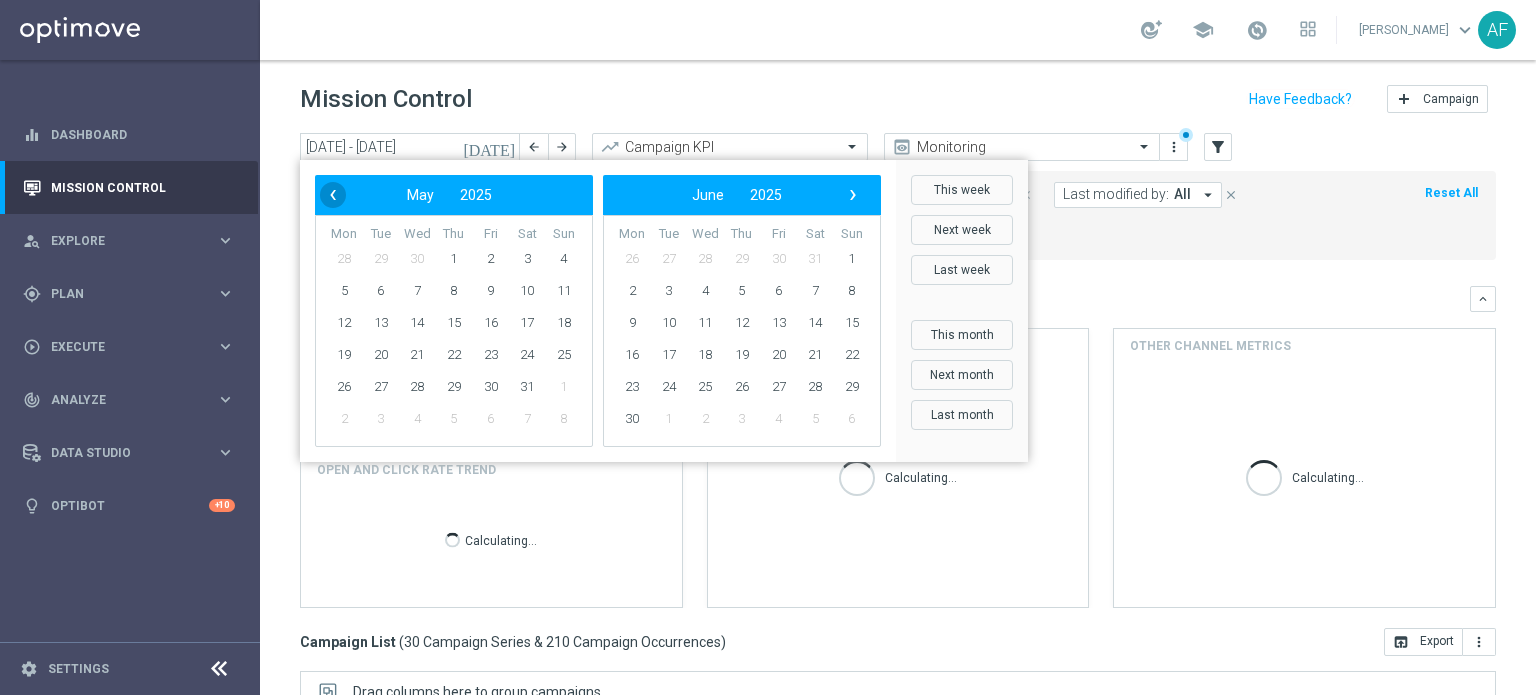 click on "‹" 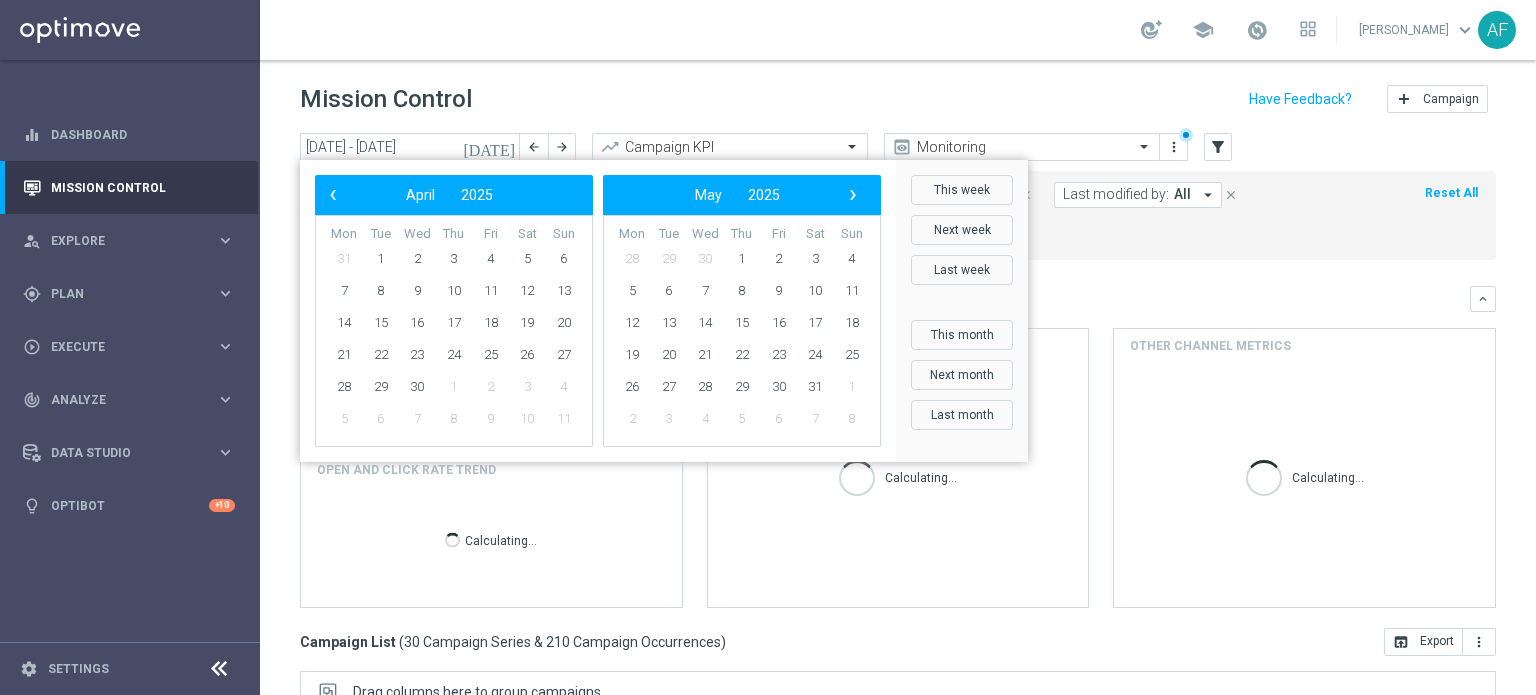 click on "‹" 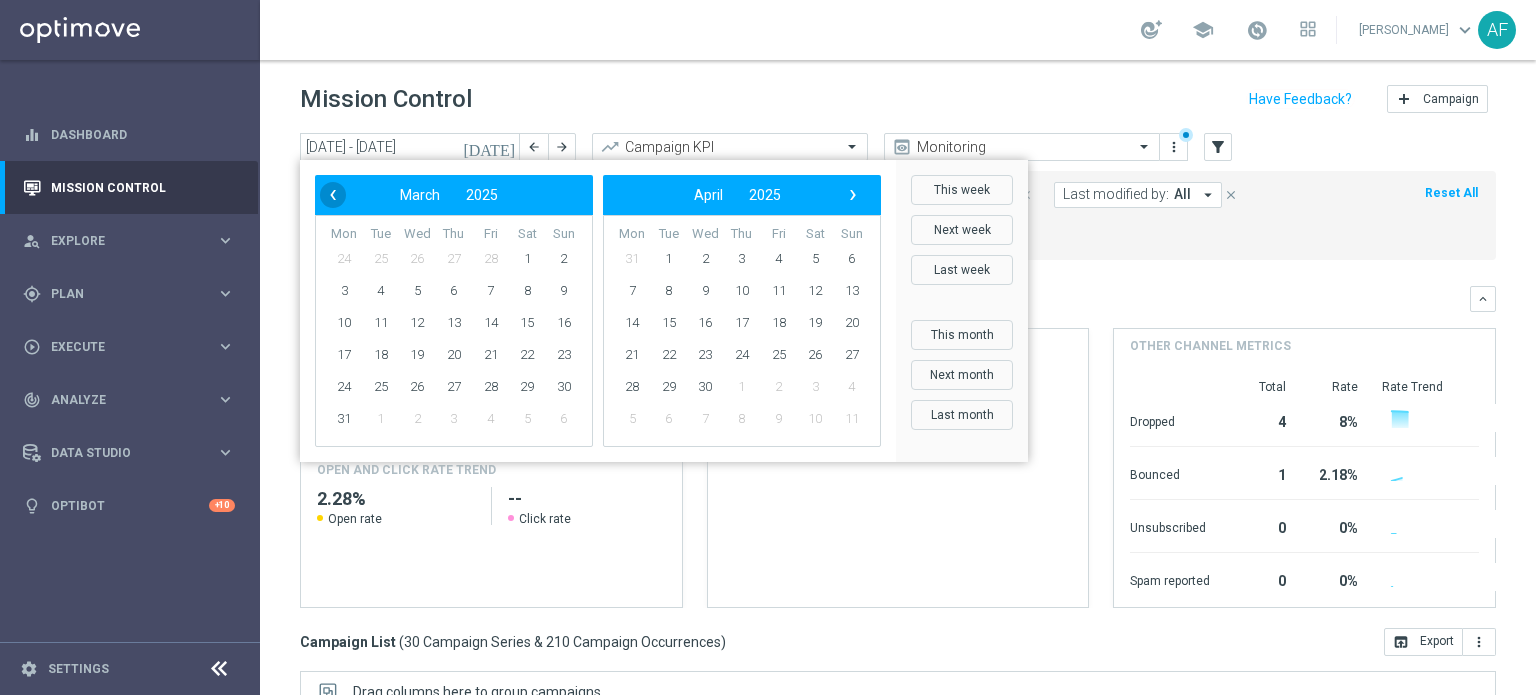 click on "‹" 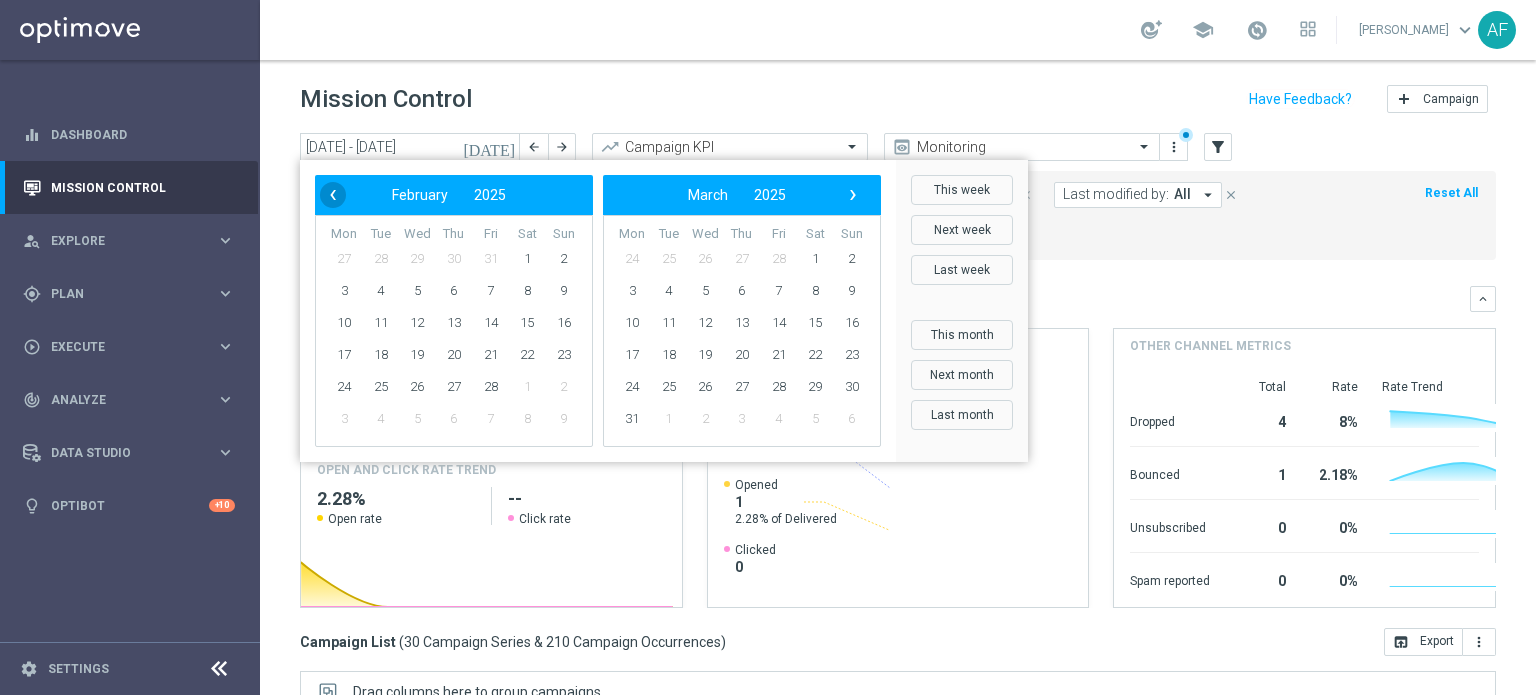 click on "‹" 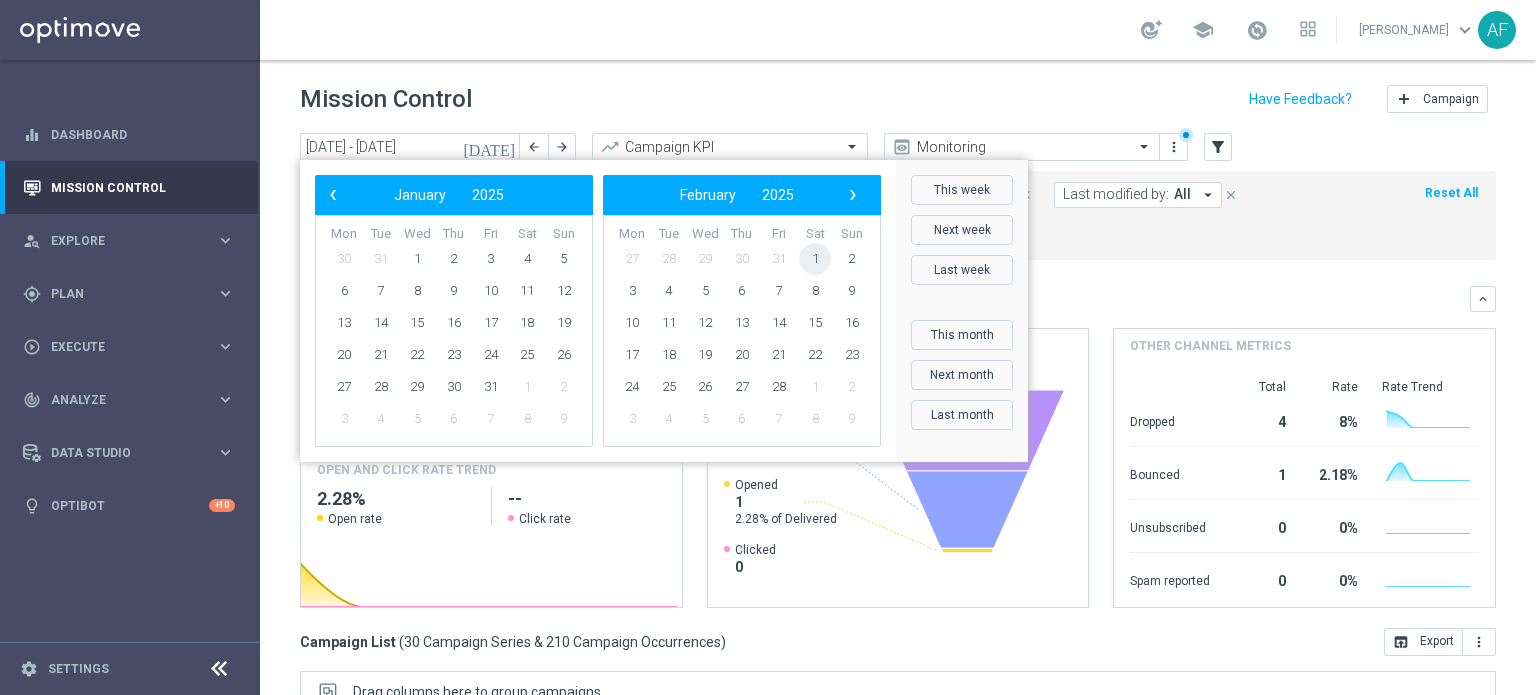 click on "1" 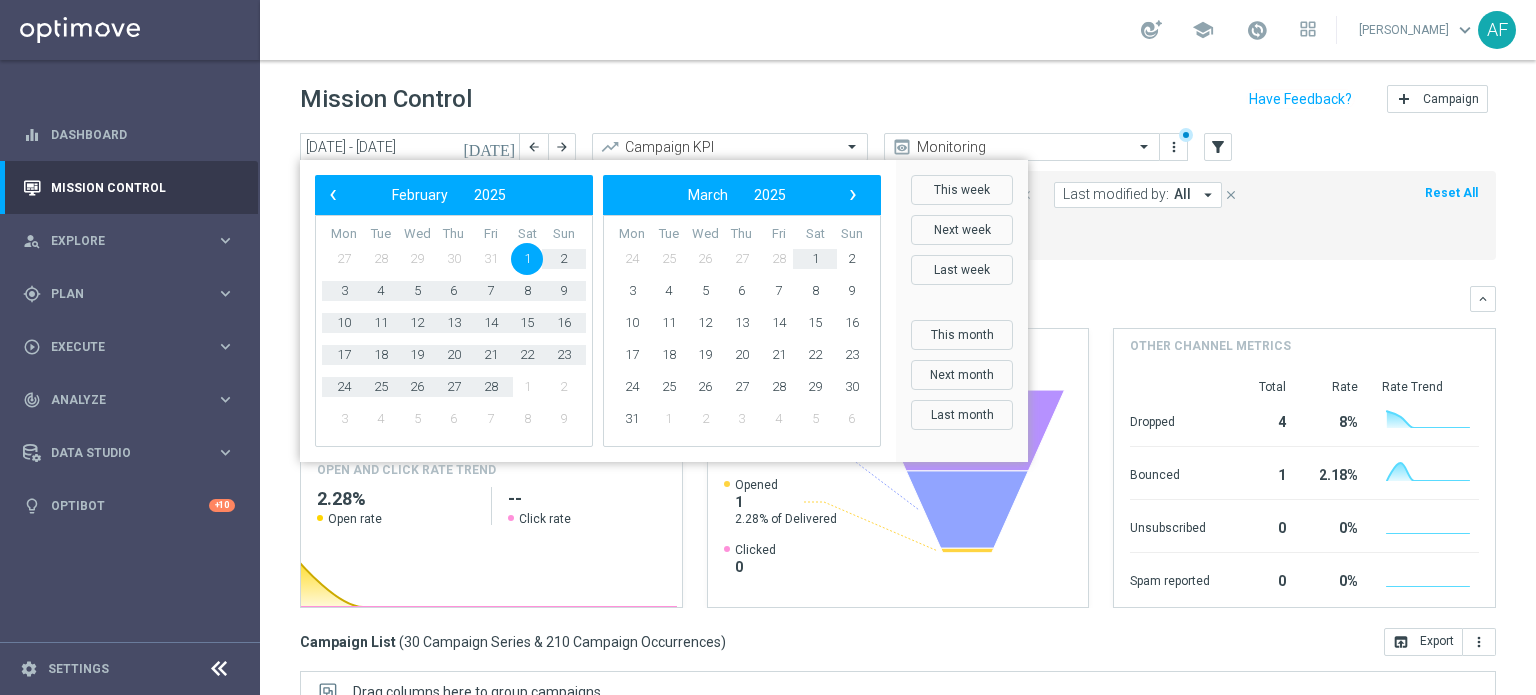 click on "‹
​
March
​
2025
​
›" 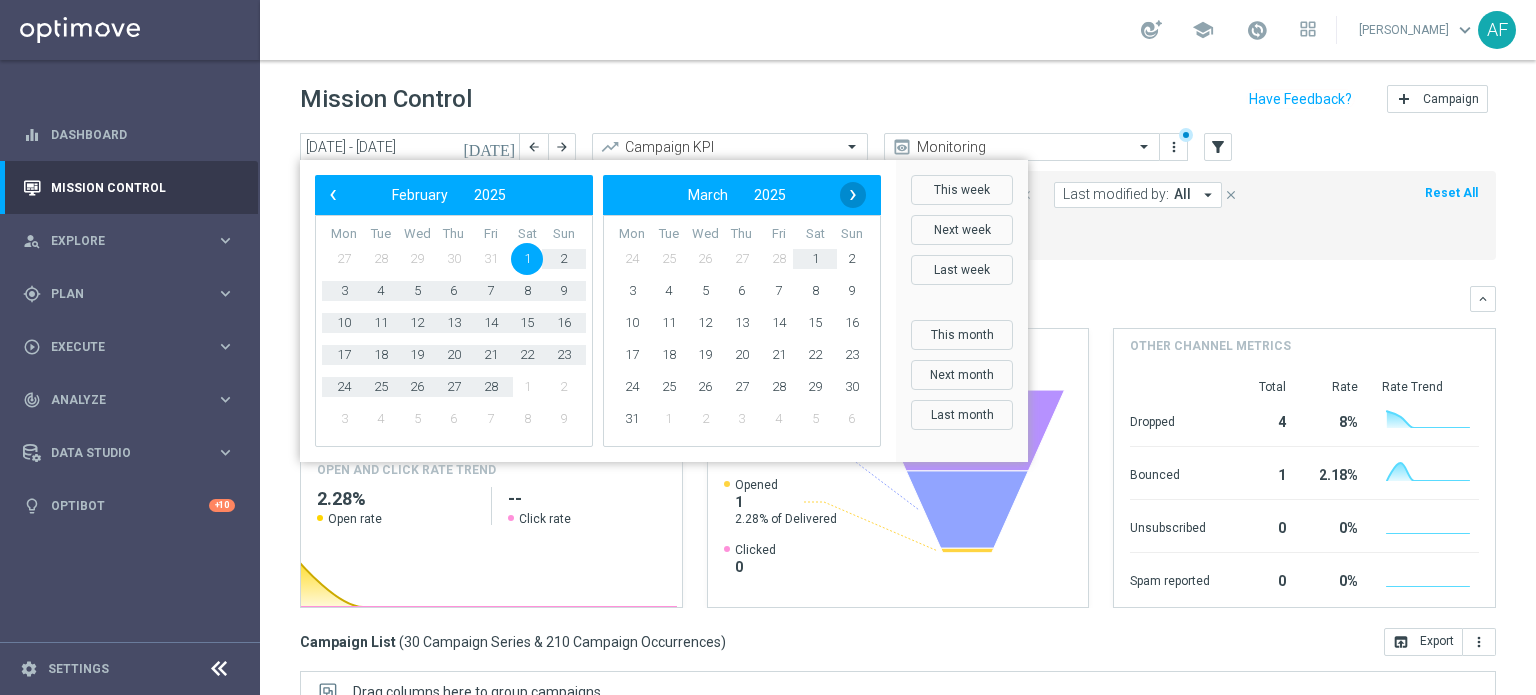 click on "›" 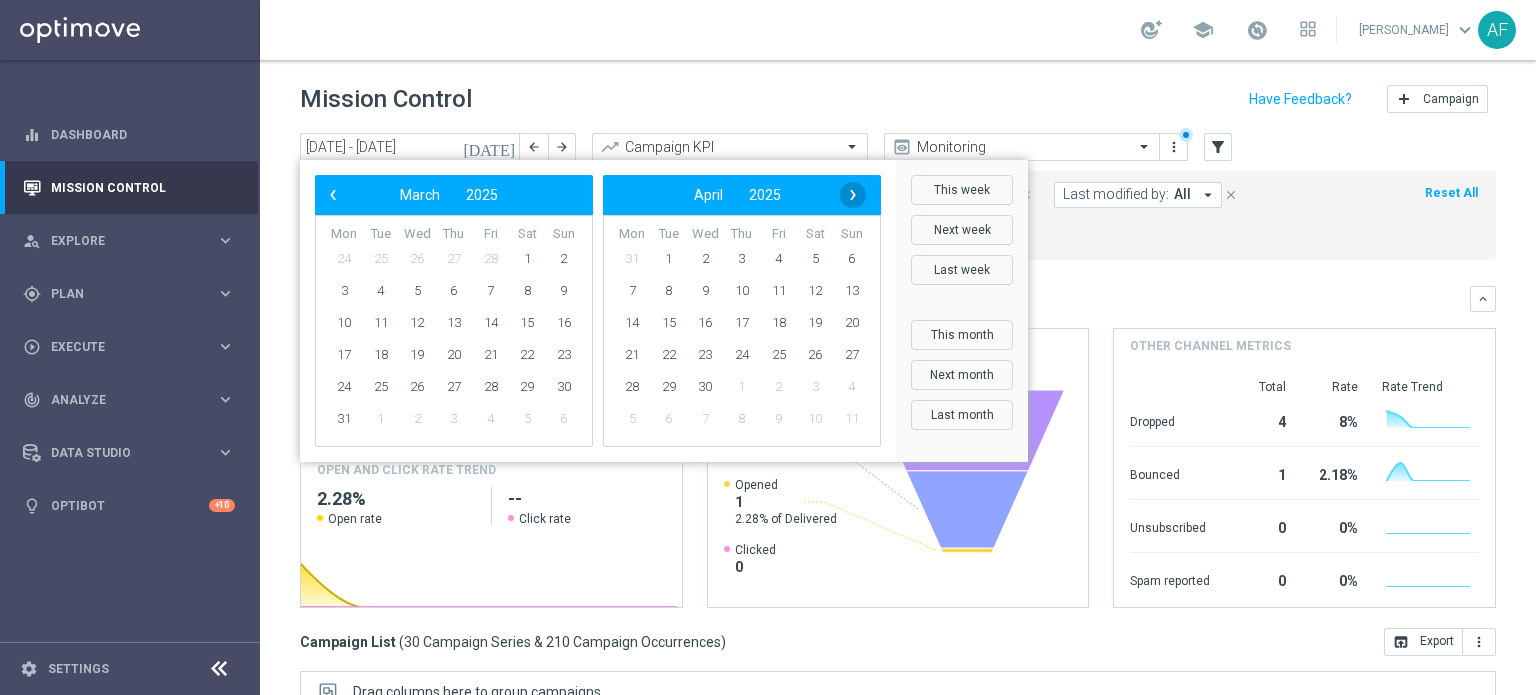 click on "›" 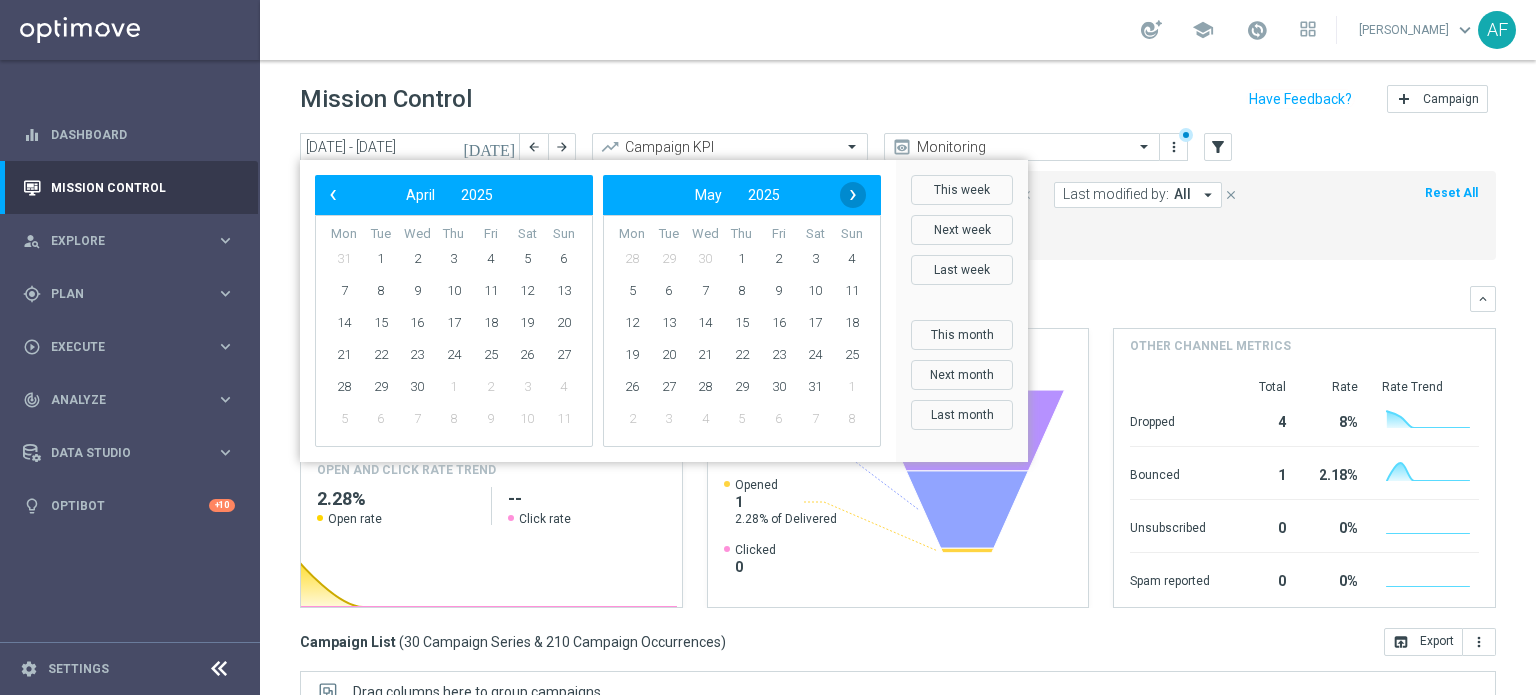 click on "›" 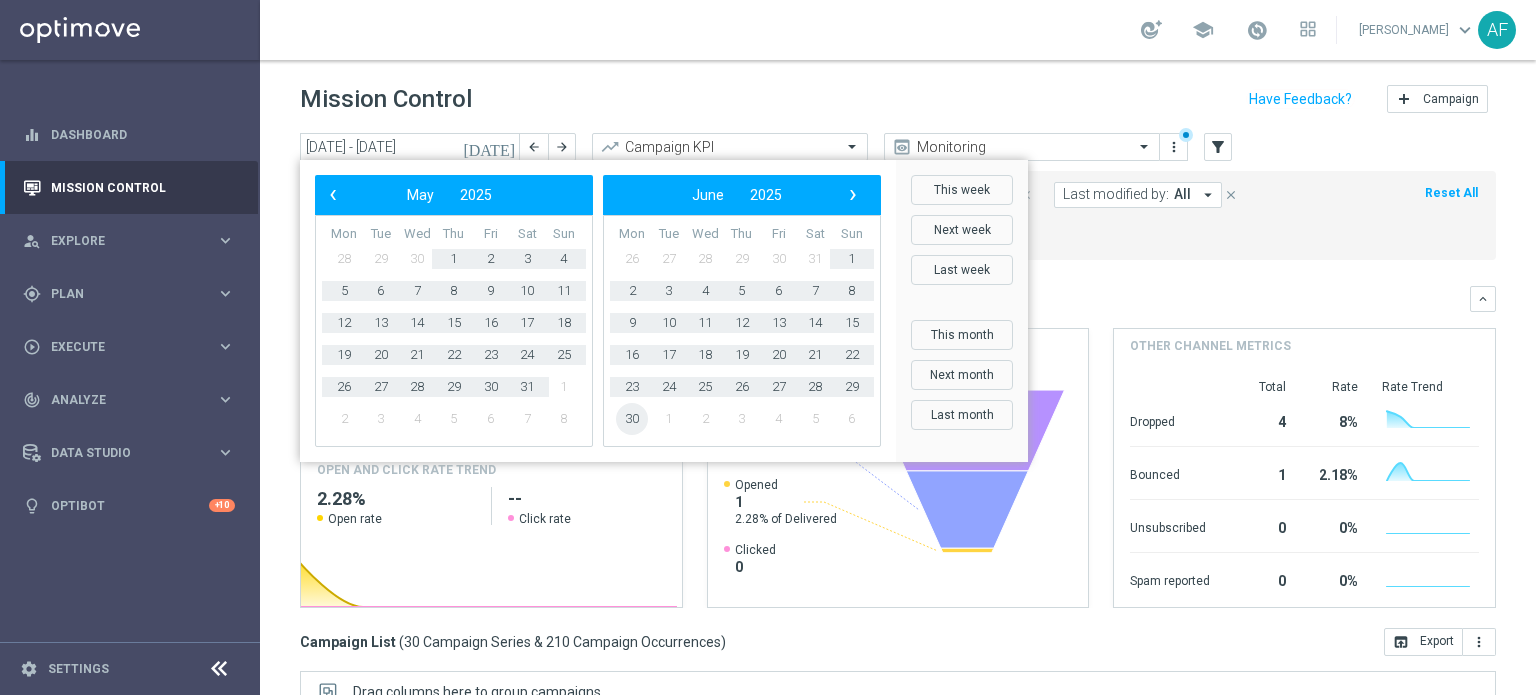 click on "30" 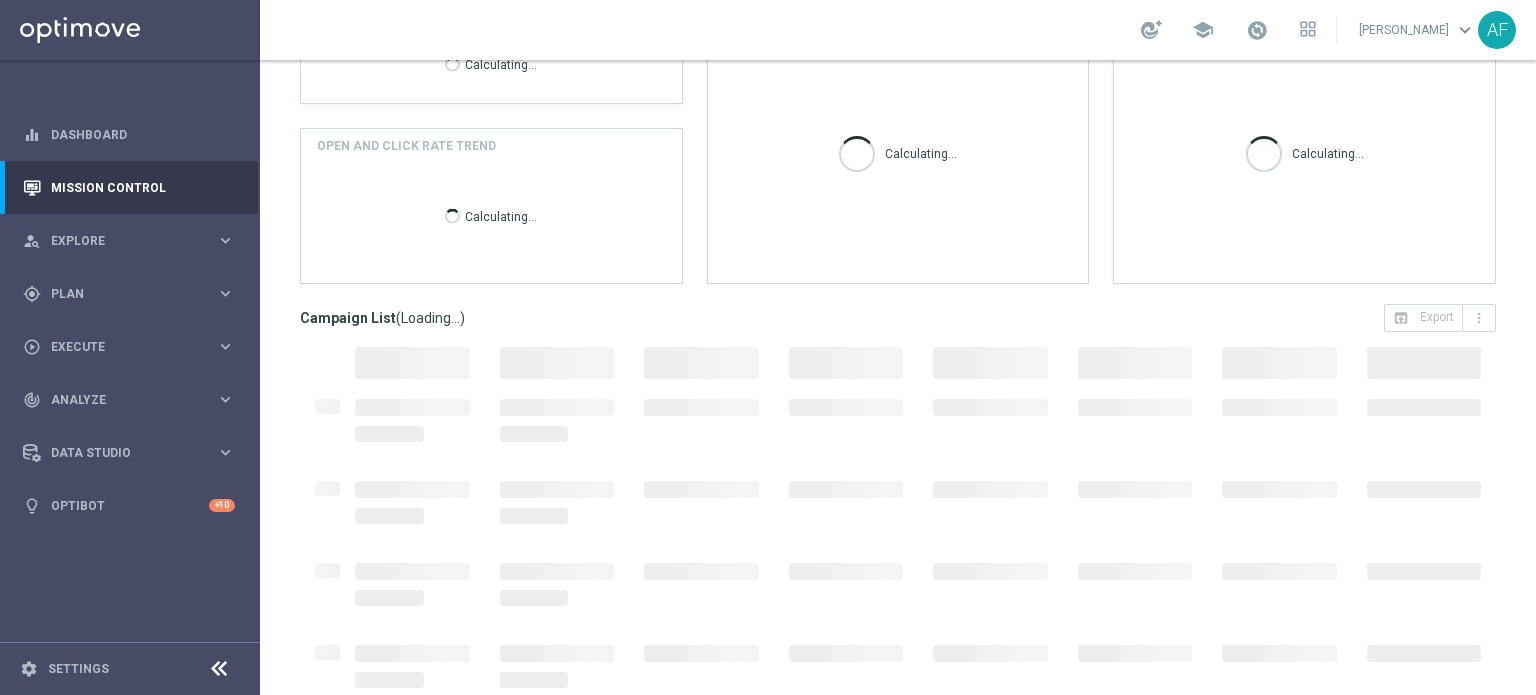 scroll, scrollTop: 329, scrollLeft: 0, axis: vertical 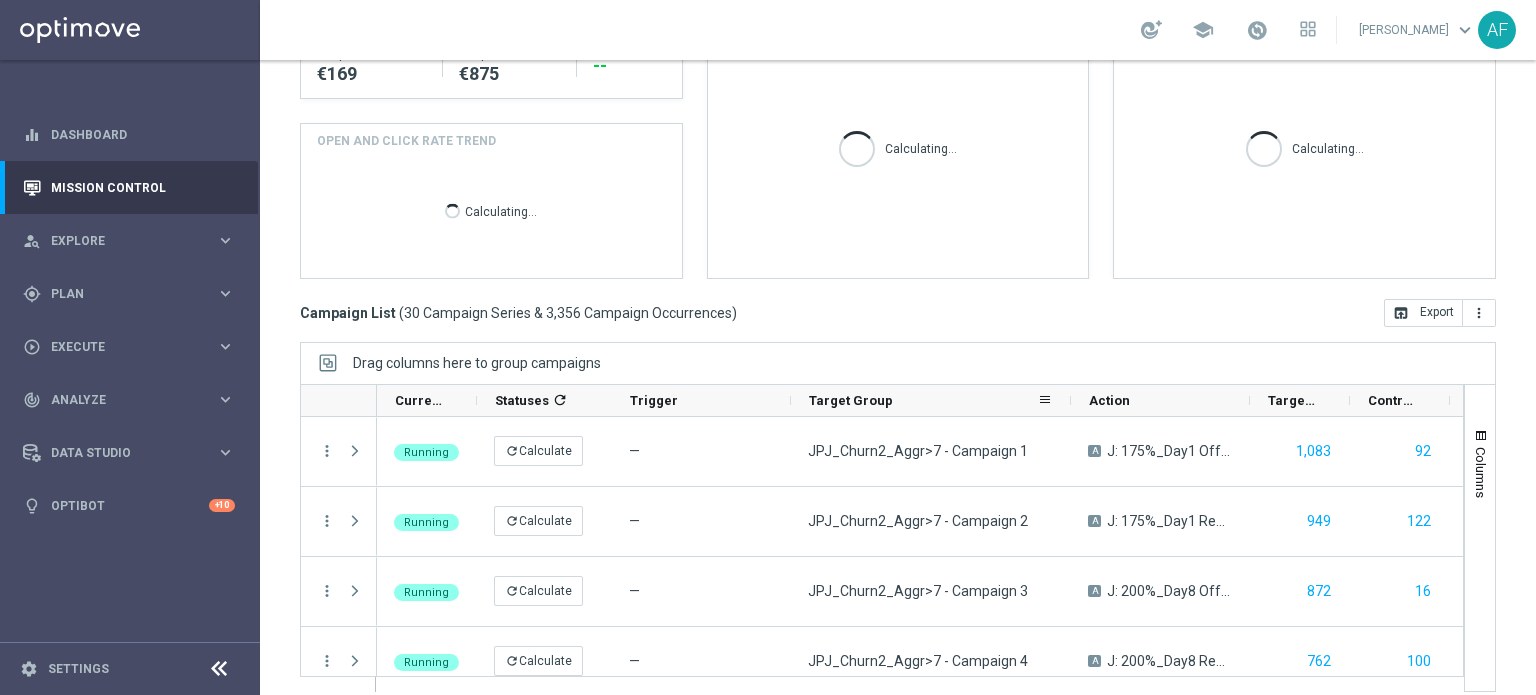 drag, startPoint x: 966, startPoint y: 400, endPoint x: 1067, endPoint y: 404, distance: 101.07918 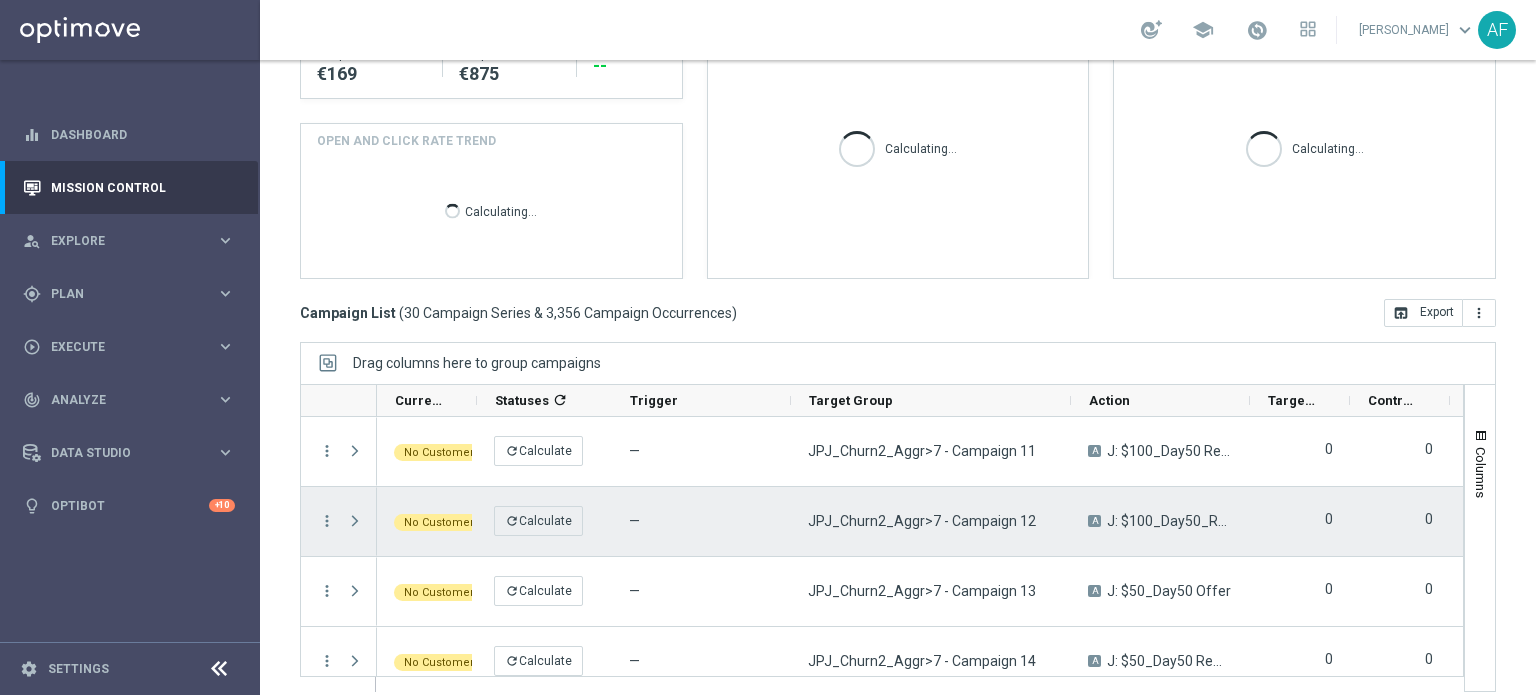 scroll, scrollTop: 600, scrollLeft: 0, axis: vertical 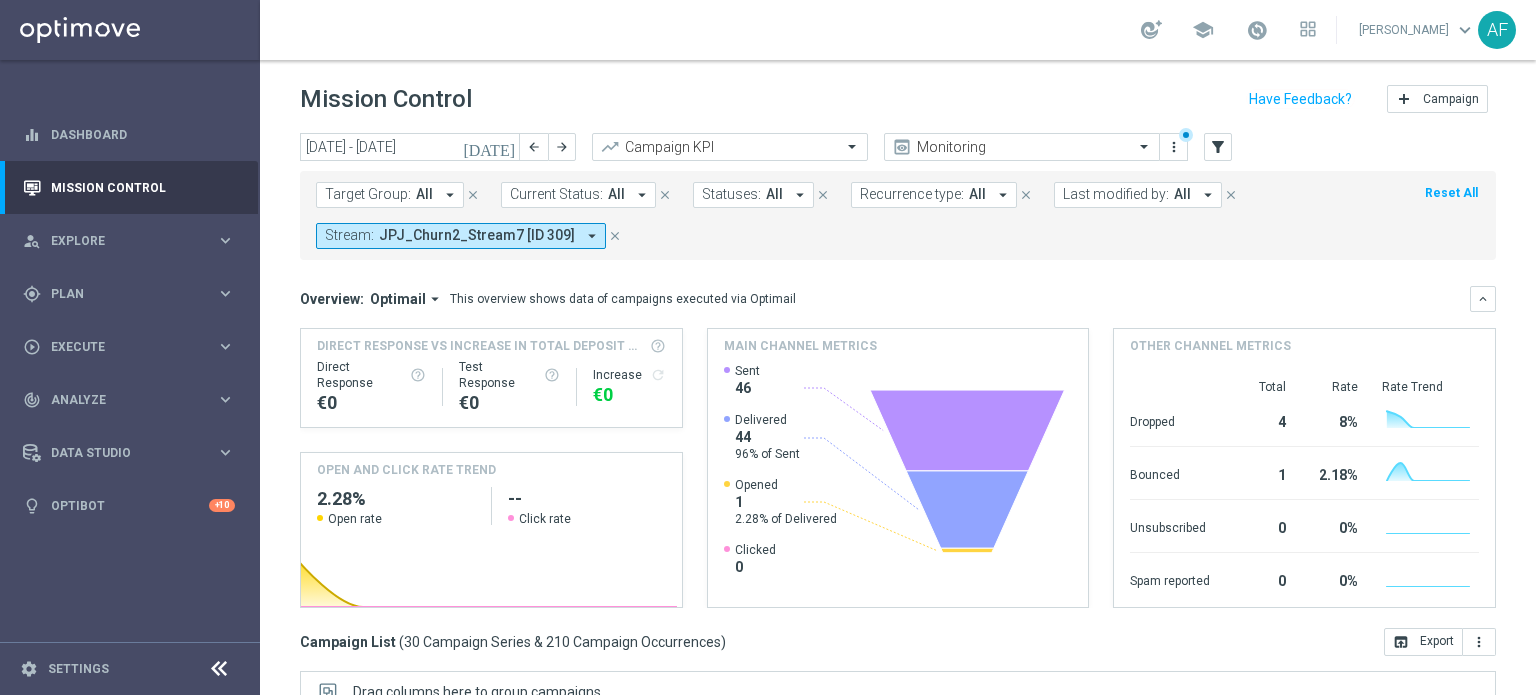 click on "[DATE]" 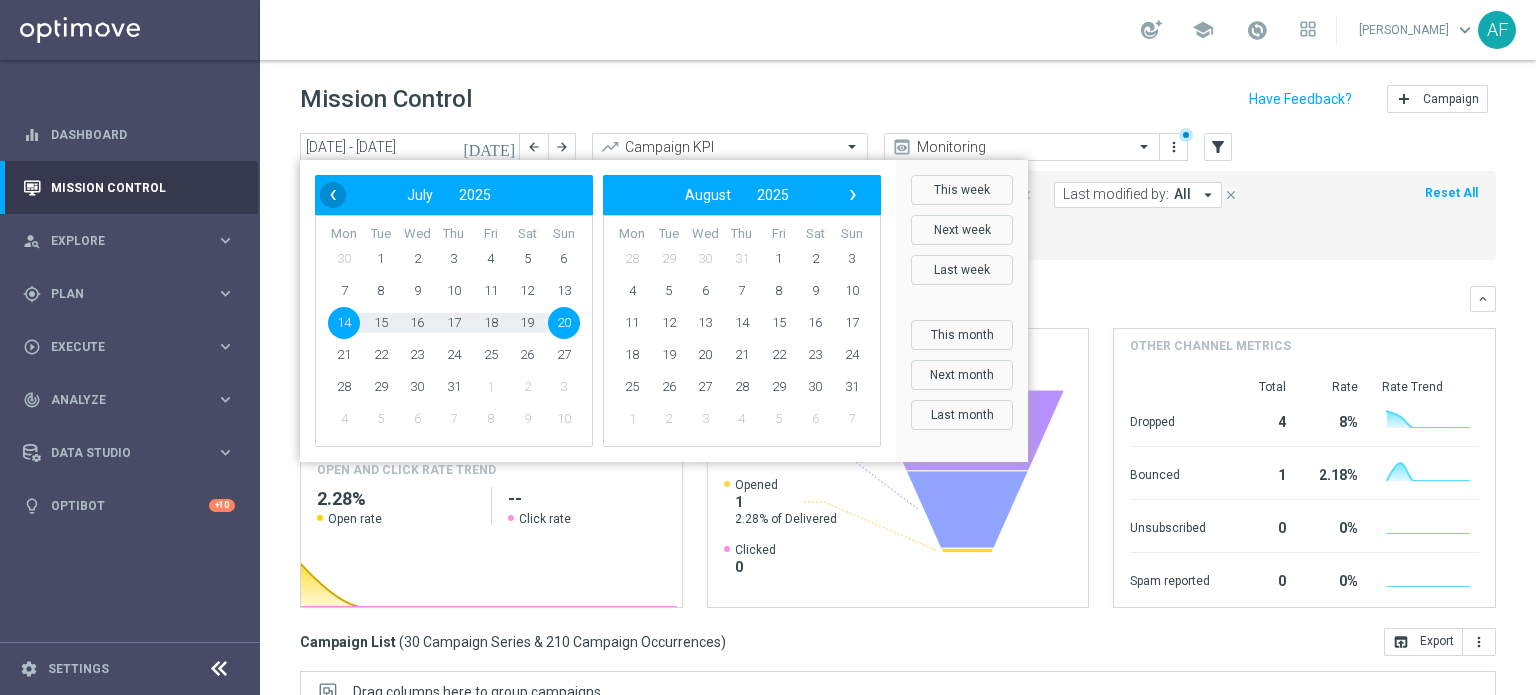 click on "‹" 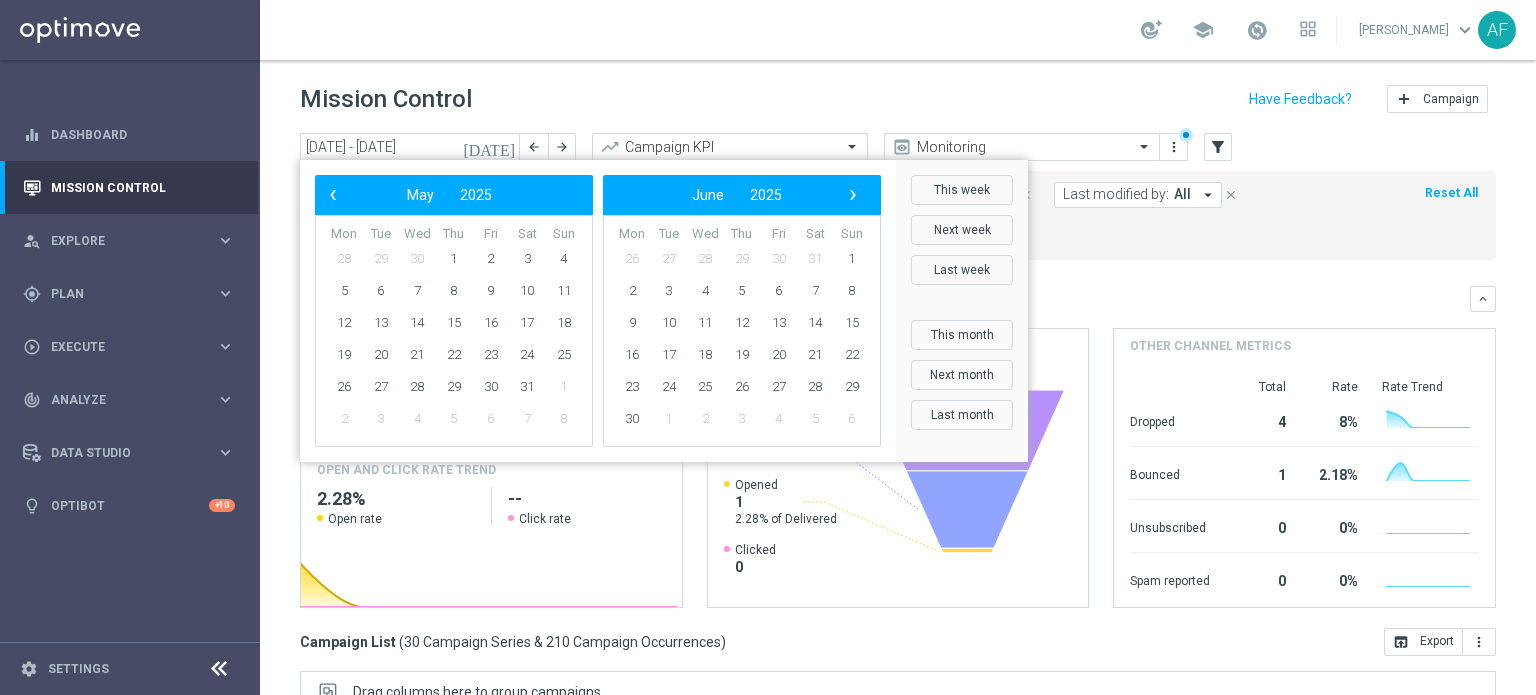 click on "‹" 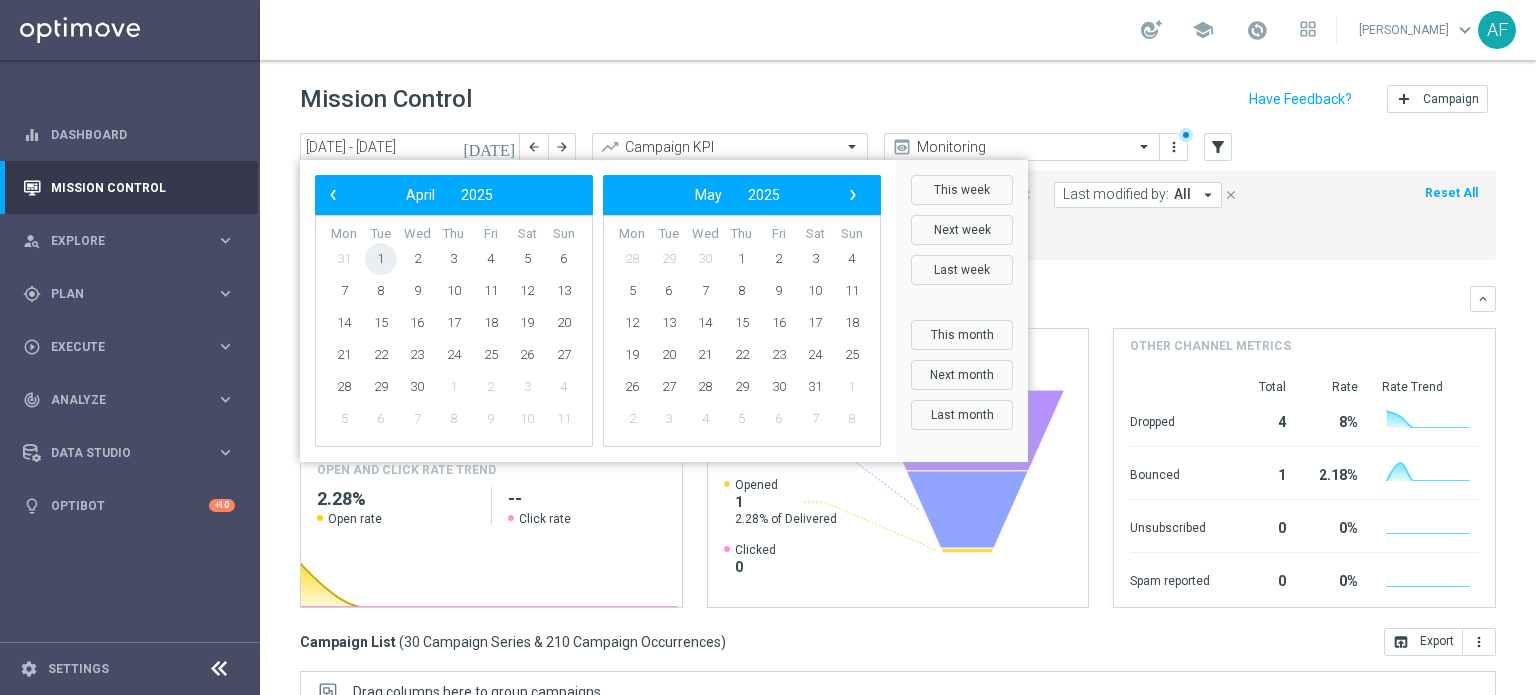 drag, startPoint x: 361, startPoint y: 255, endPoint x: 381, endPoint y: 258, distance: 20.22375 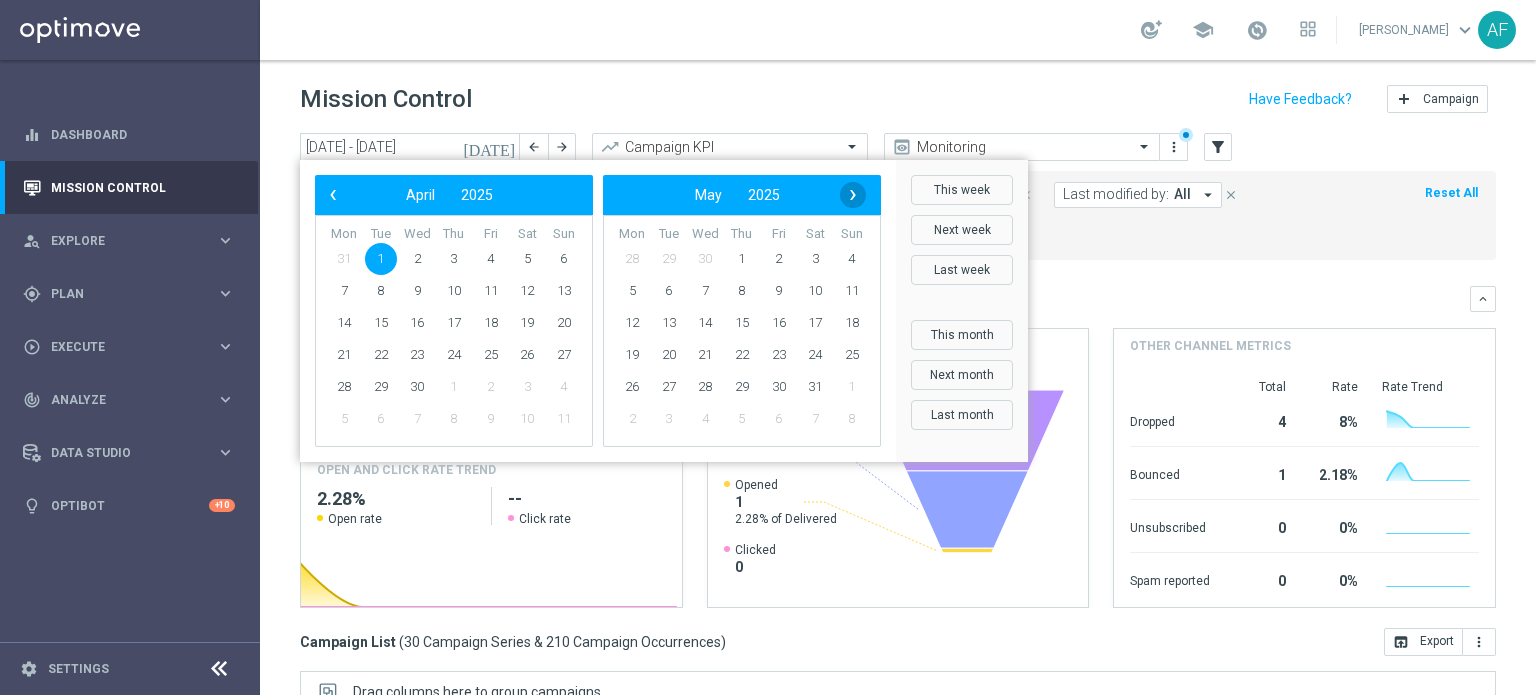 click on "›" 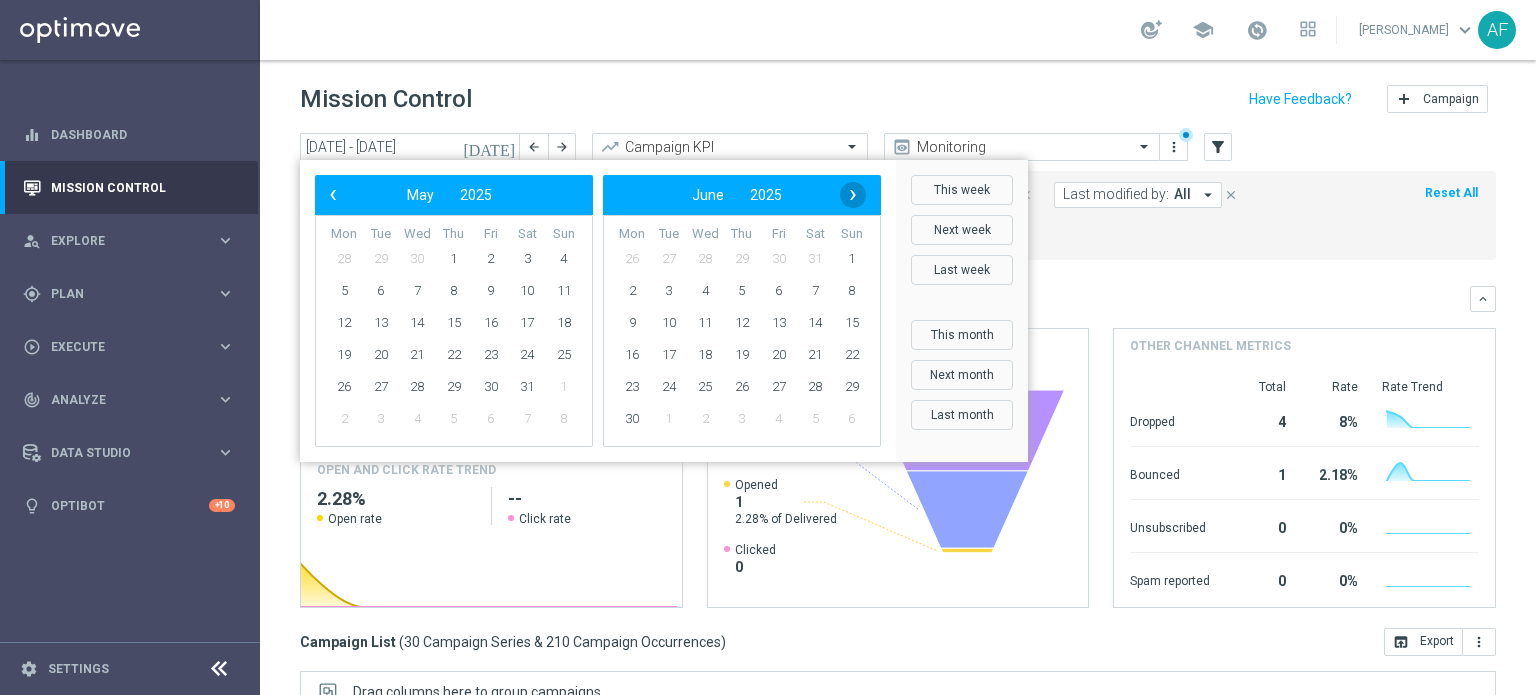 click on "›" 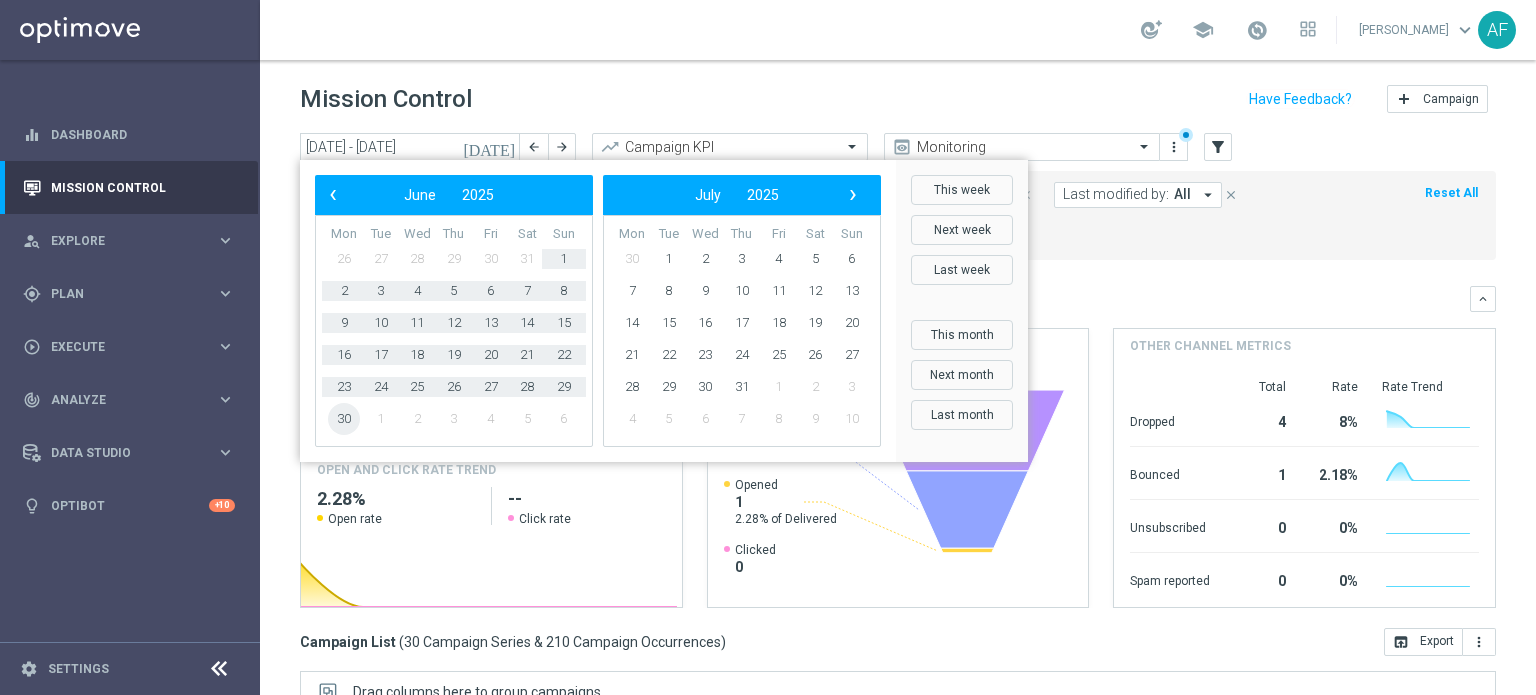 click on "30" 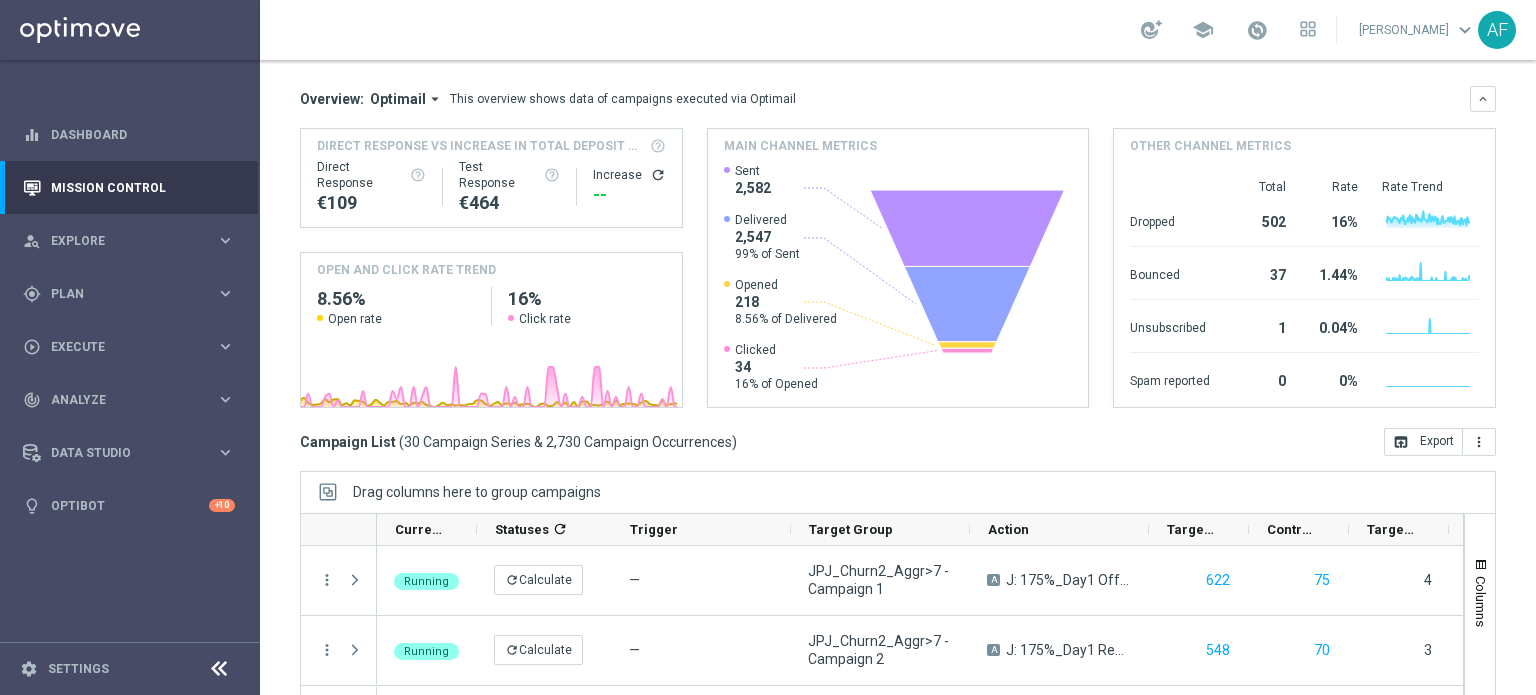 scroll, scrollTop: 344, scrollLeft: 0, axis: vertical 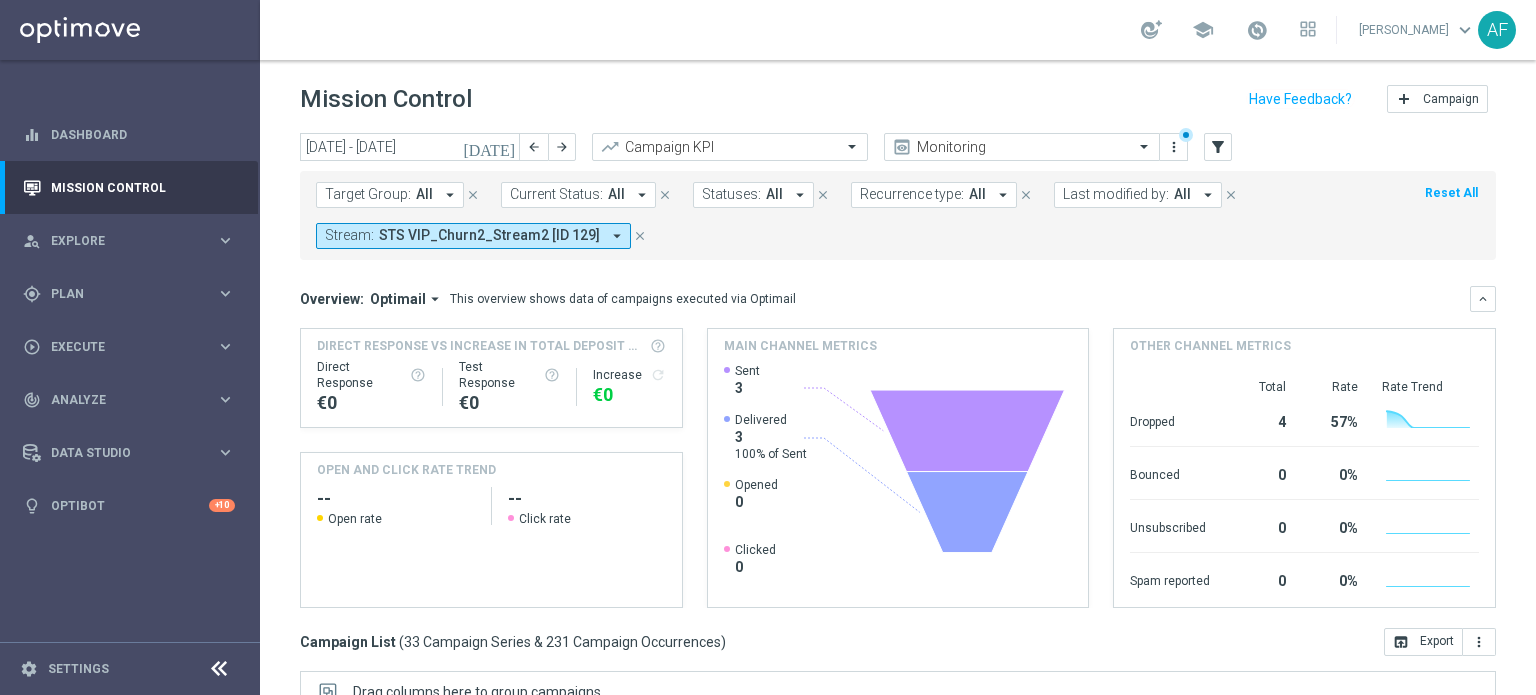 drag, startPoint x: 816, startPoint y: 252, endPoint x: 521, endPoint y: 210, distance: 297.97482 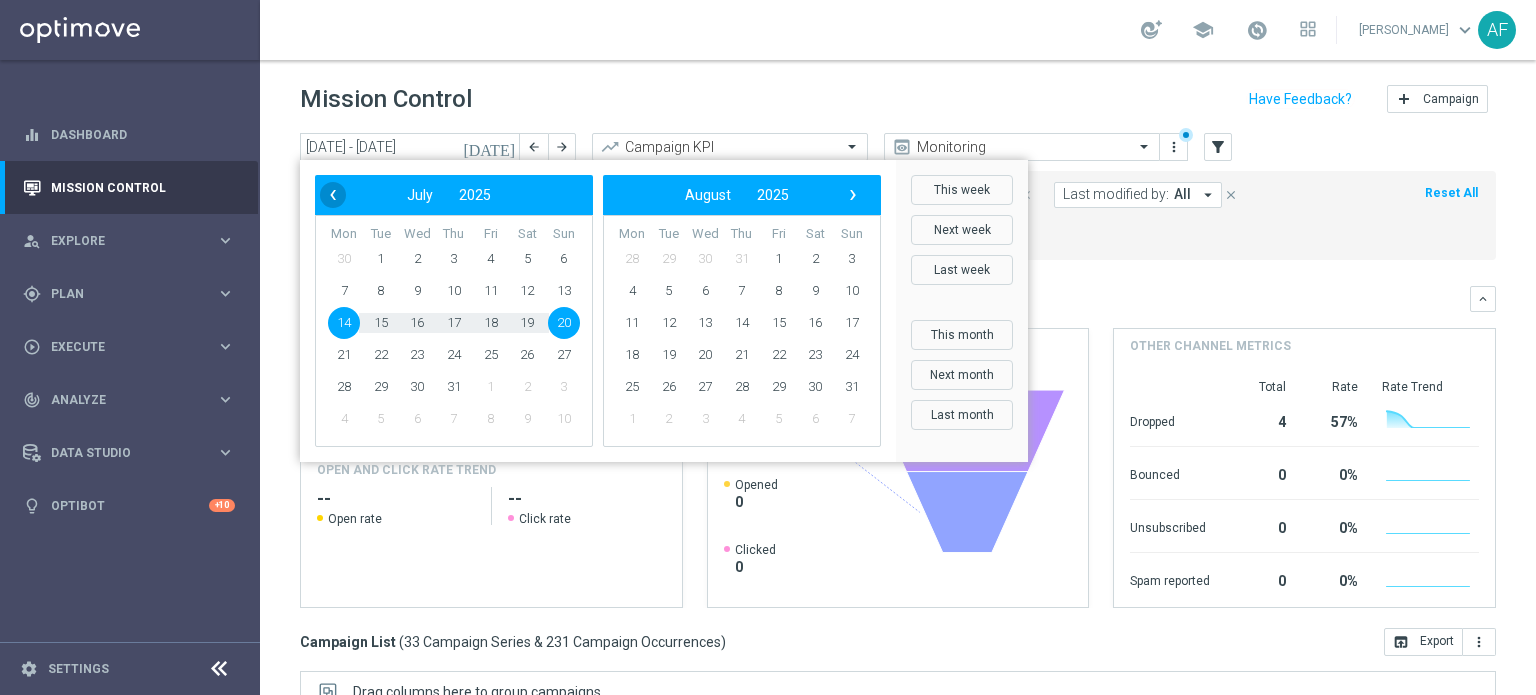 click on "‹" 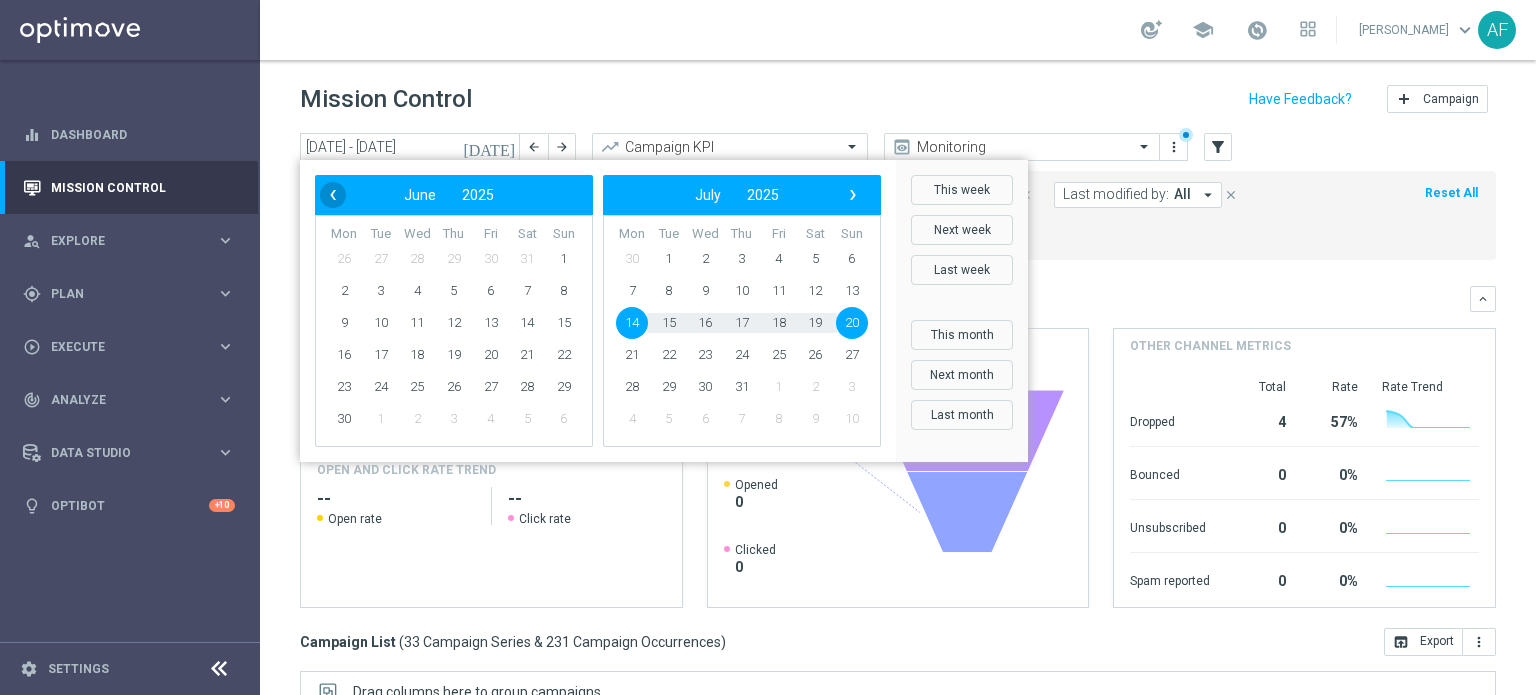 click on "‹" 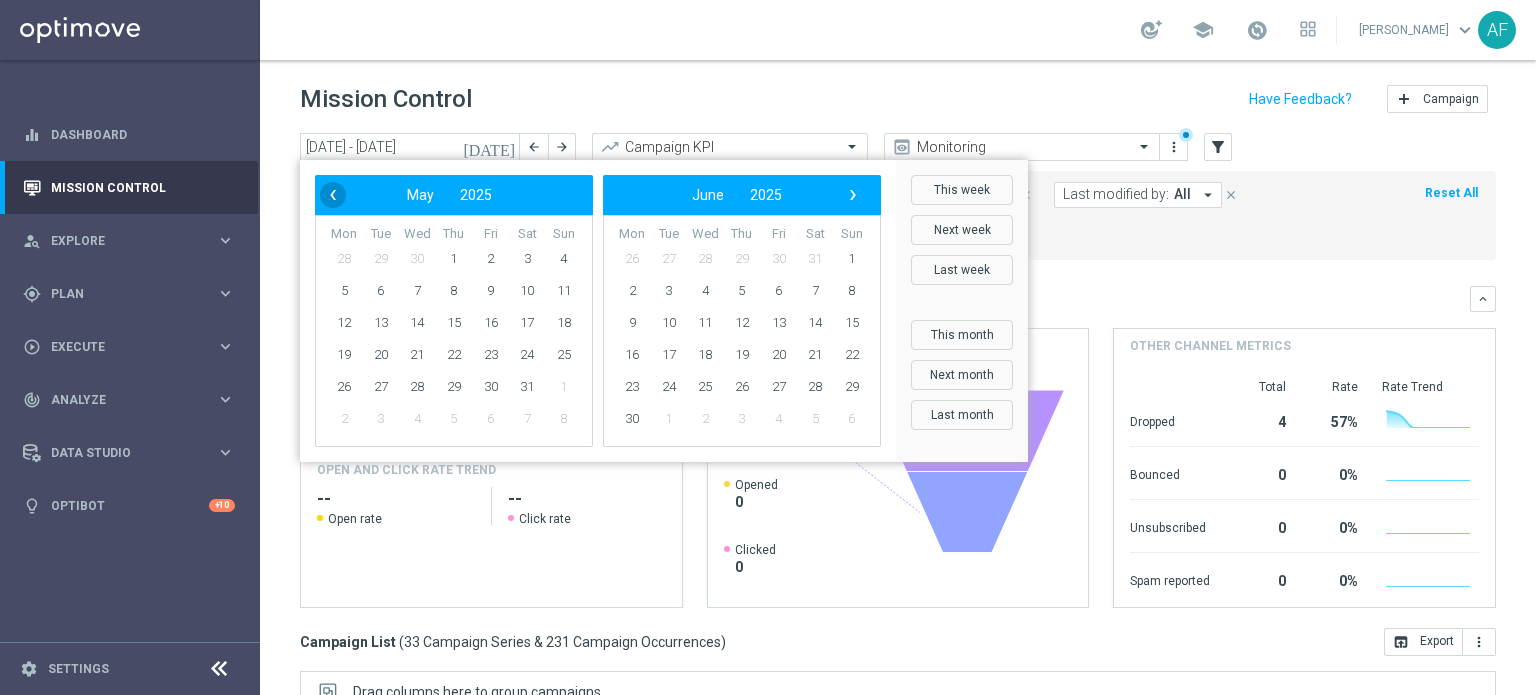 click on "‹" 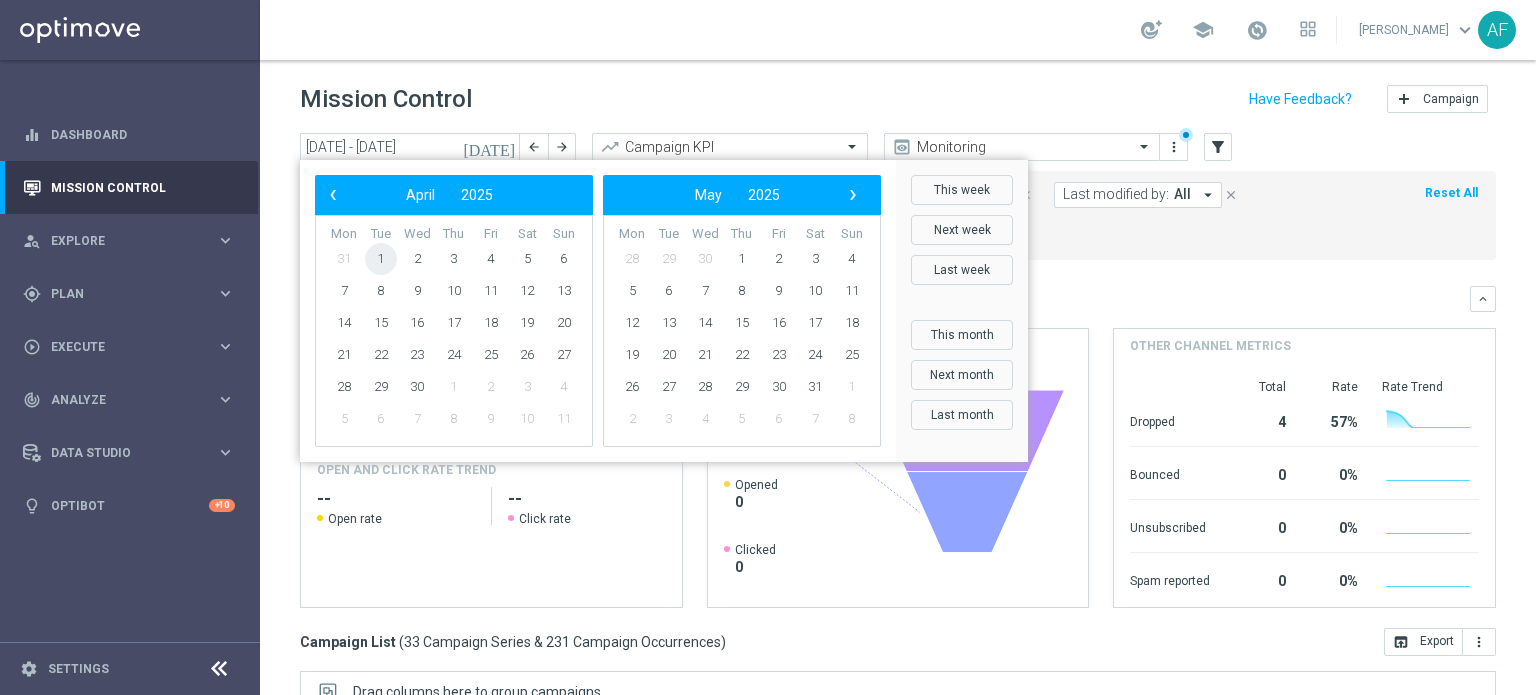 click on "1" 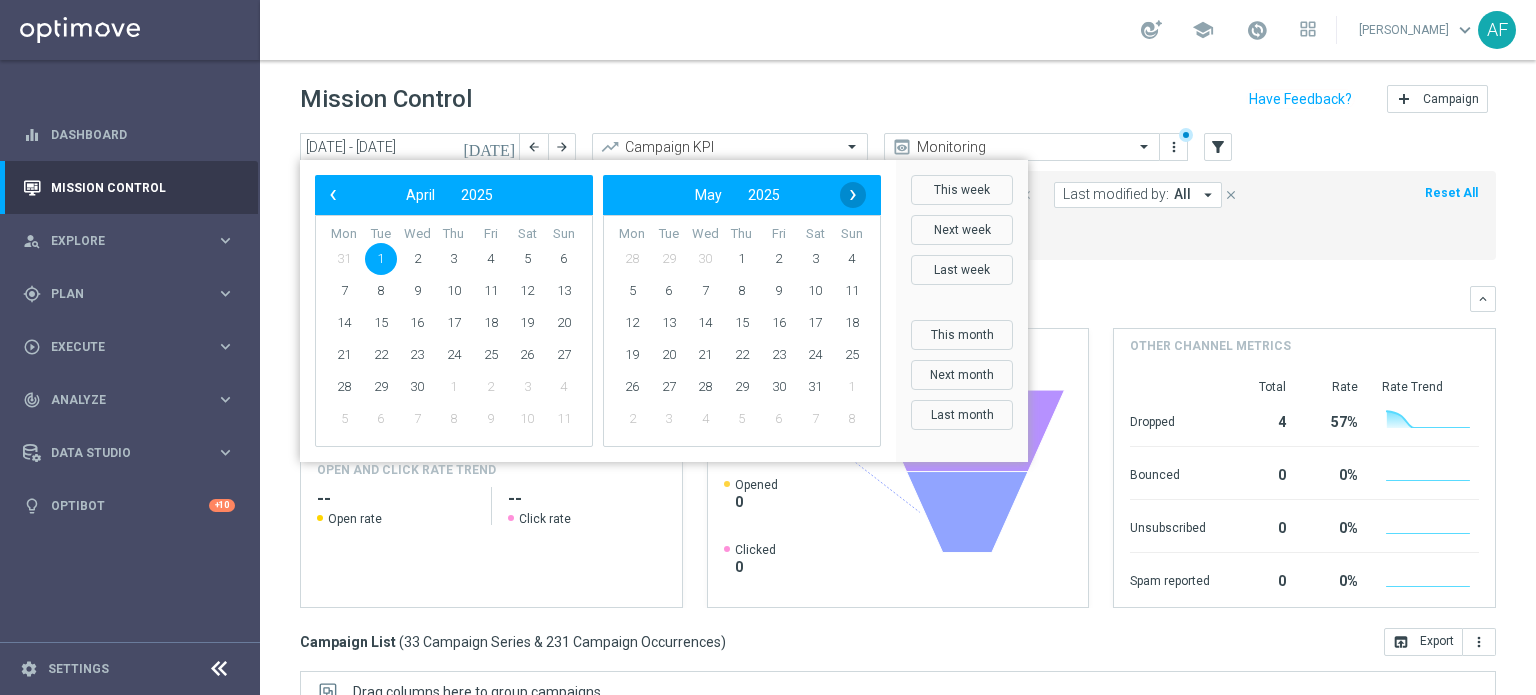 click on "›" 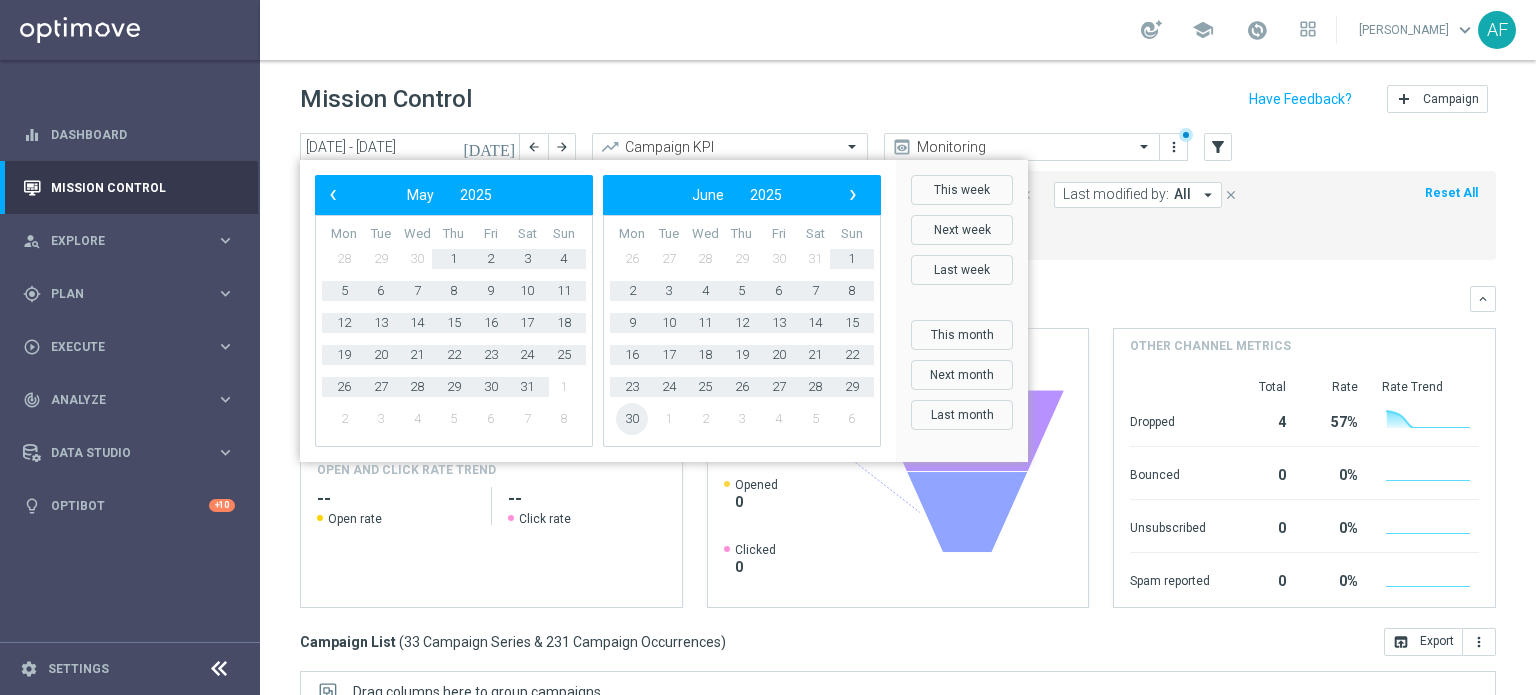 click on "30" 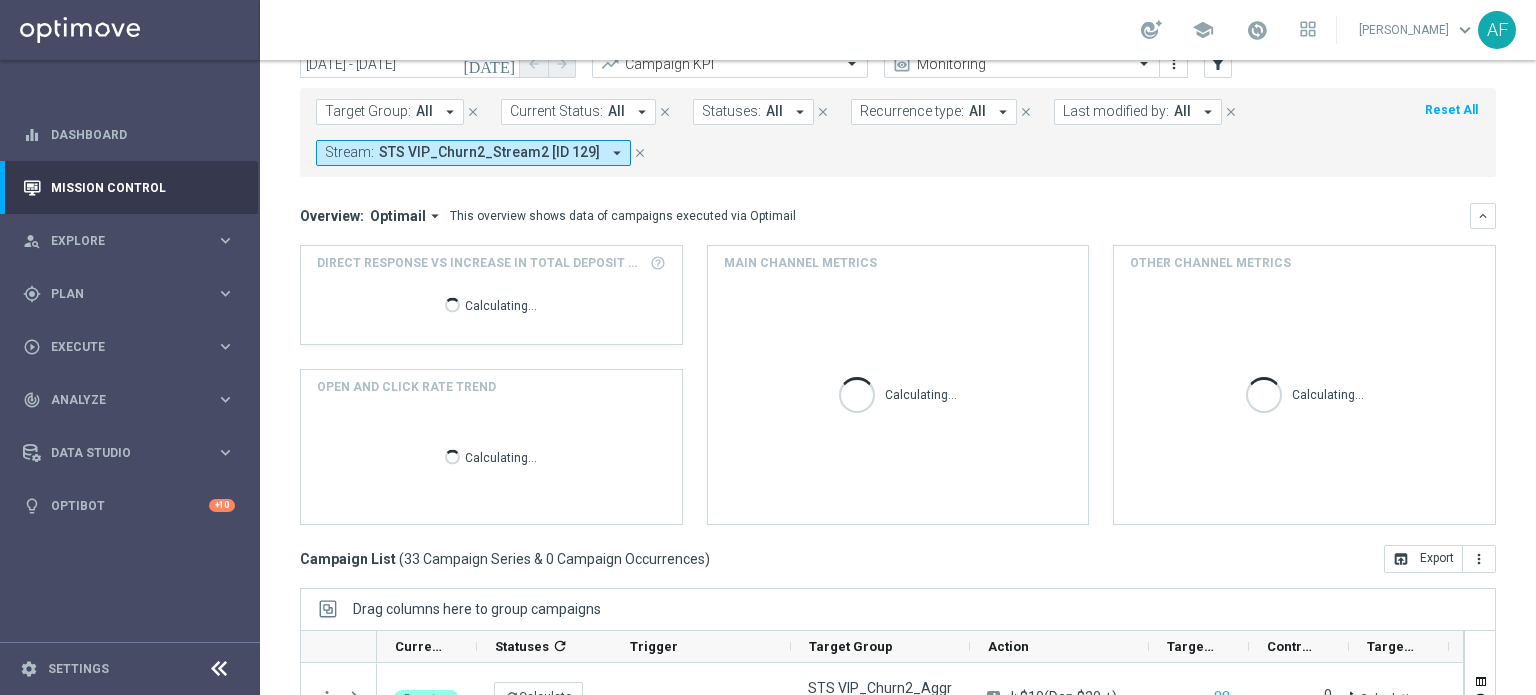 scroll, scrollTop: 344, scrollLeft: 0, axis: vertical 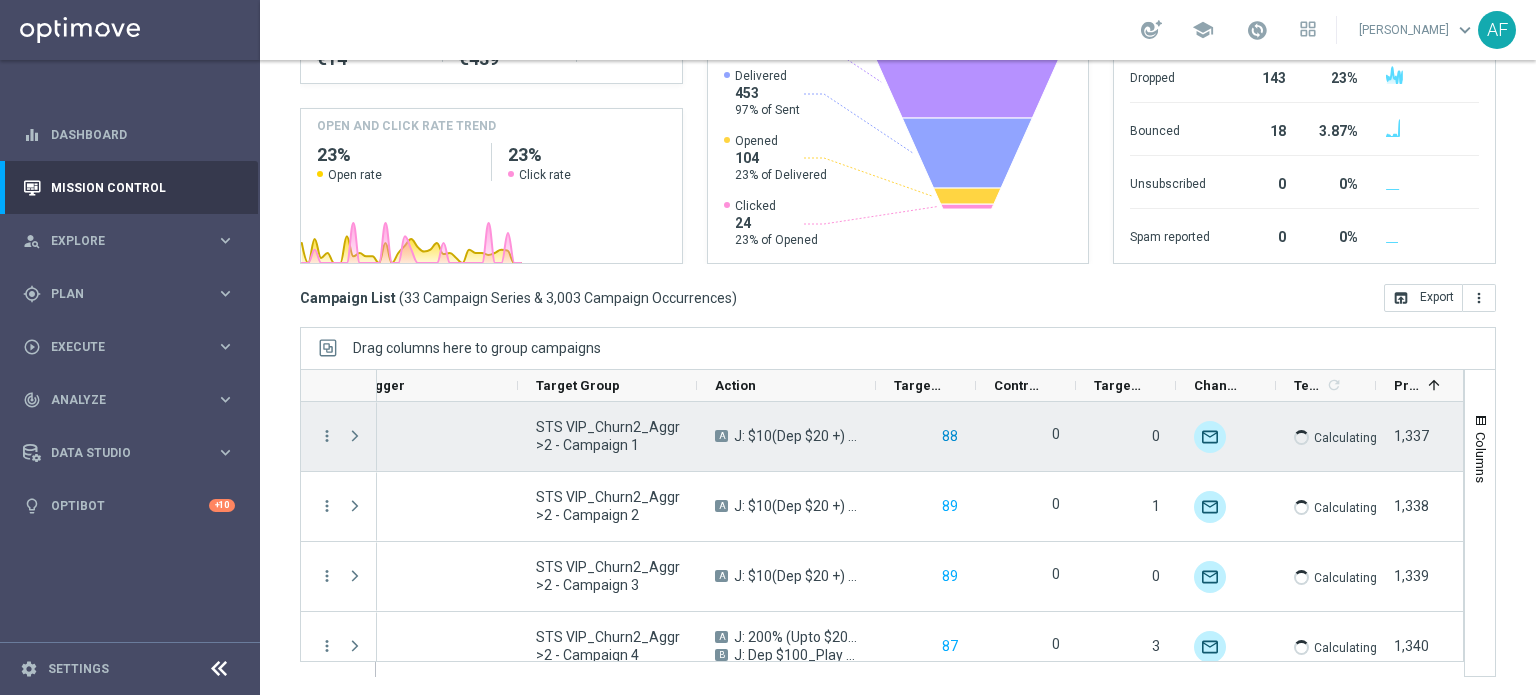 click on "88" at bounding box center [950, 436] 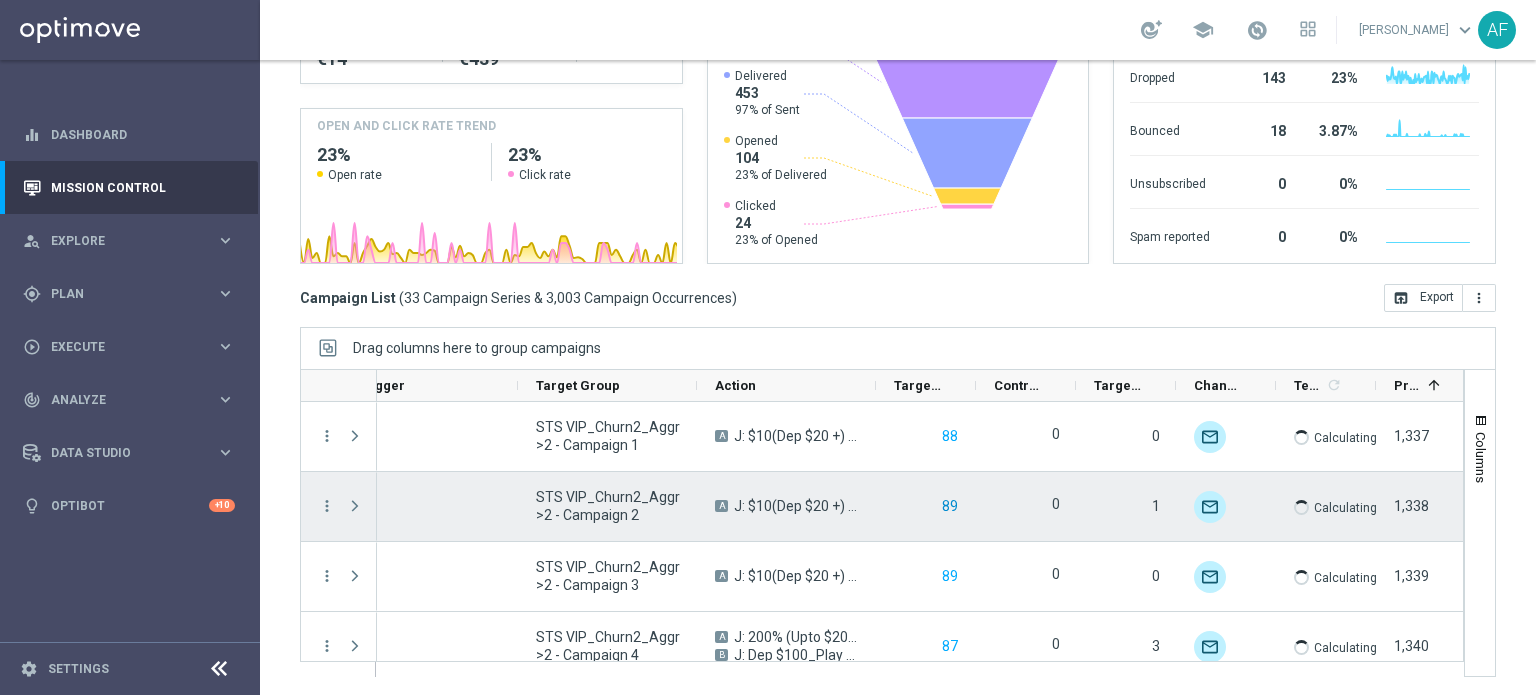 click on "89" at bounding box center [950, 506] 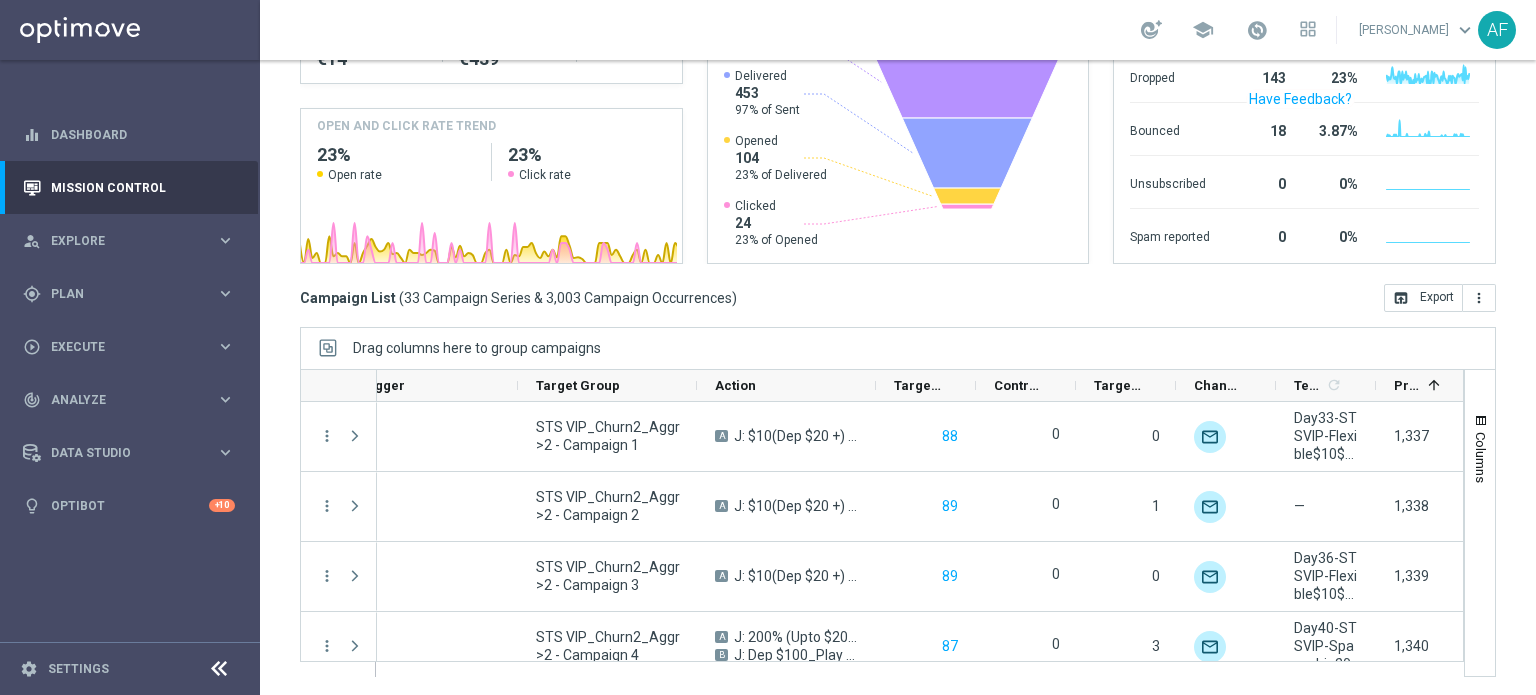 scroll, scrollTop: 0, scrollLeft: 0, axis: both 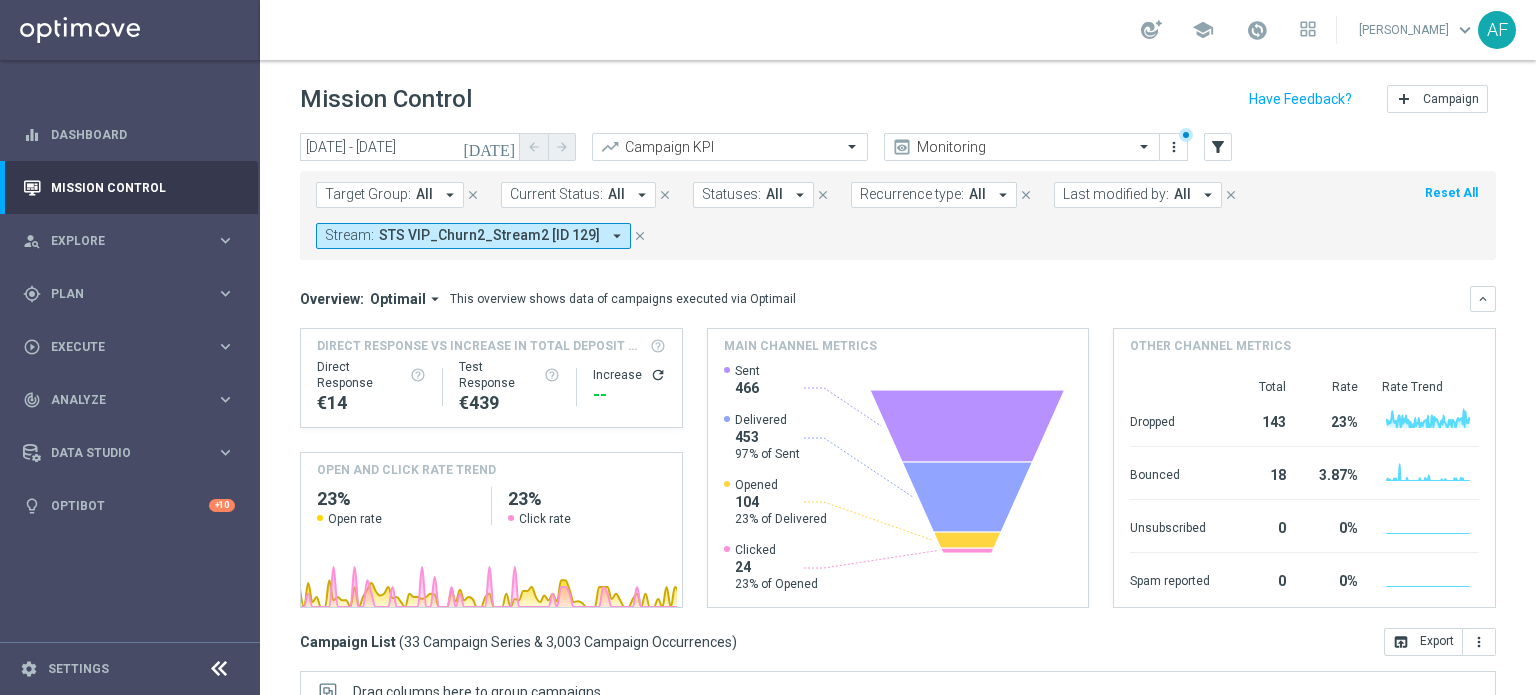 click on "[DATE]" 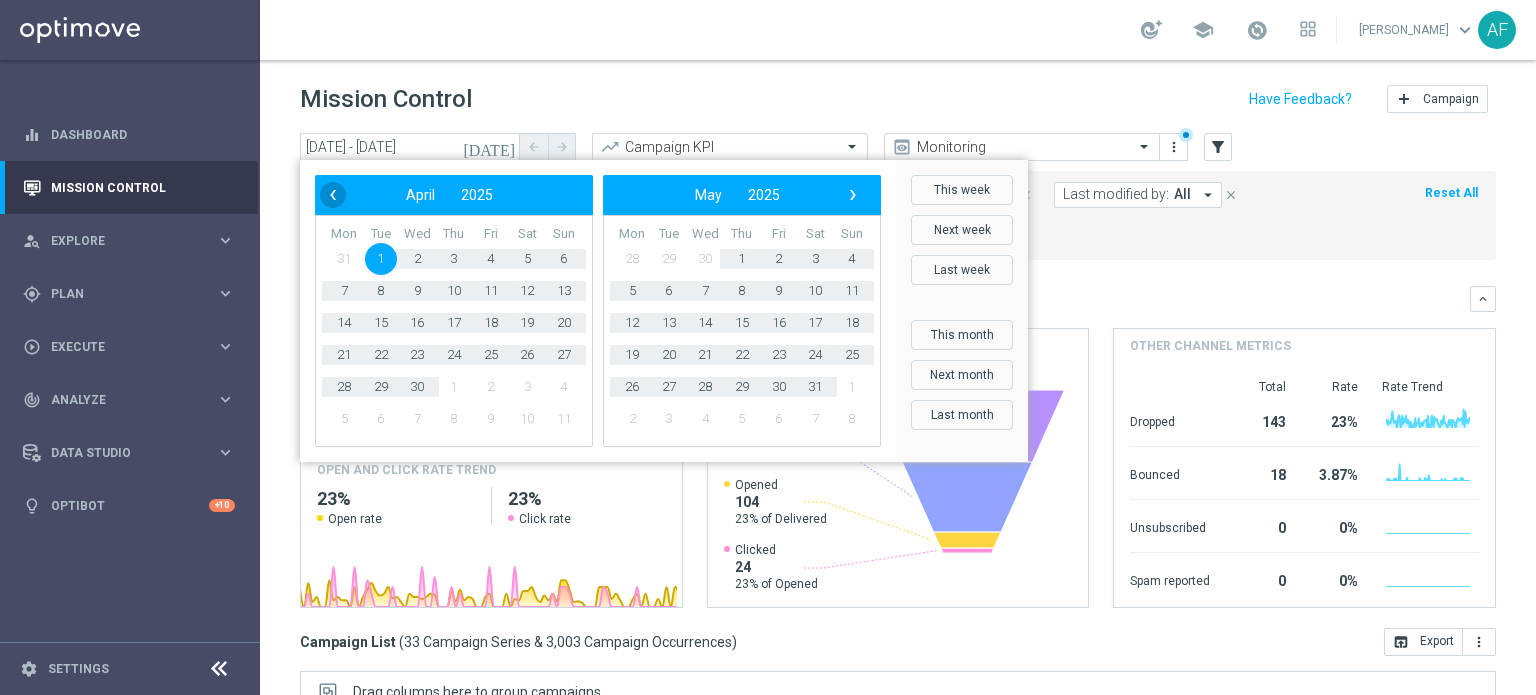 click on "‹" 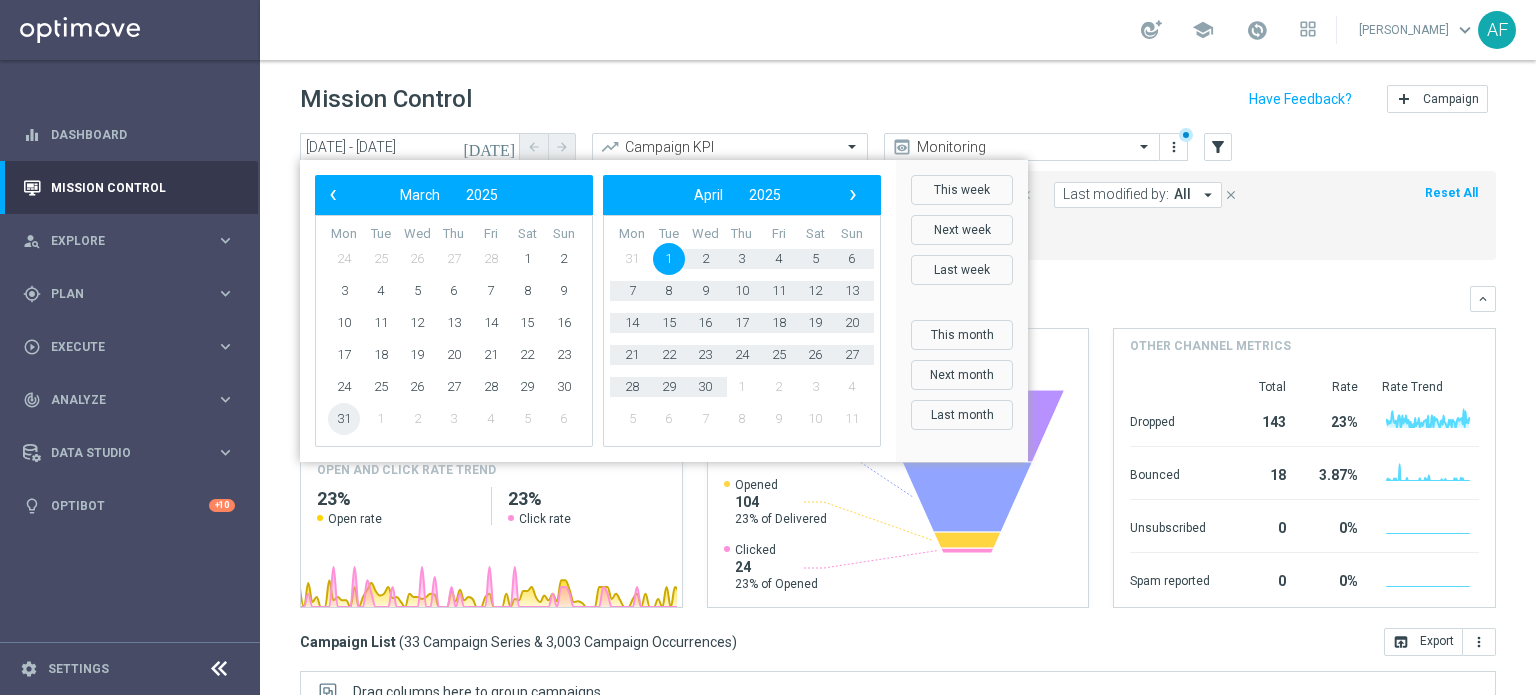 click on "31" 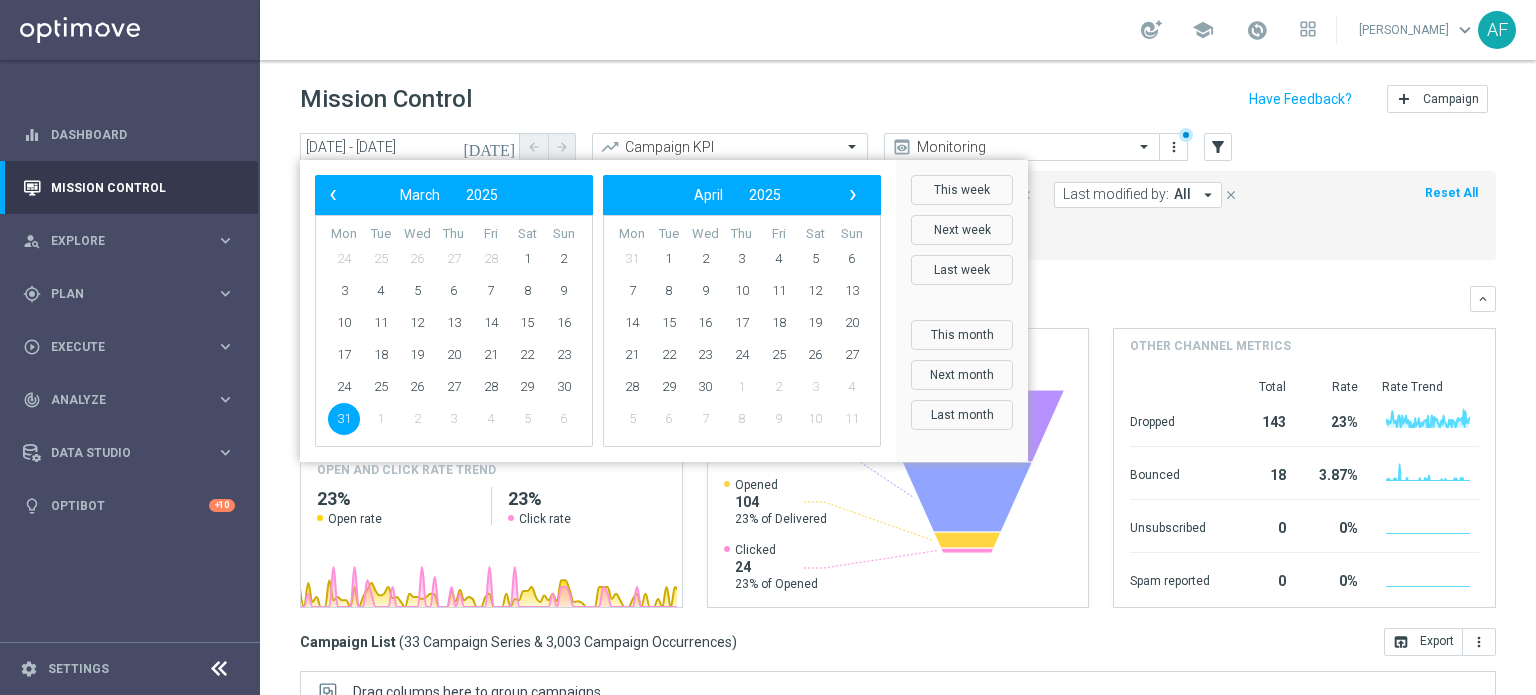 click on "31" 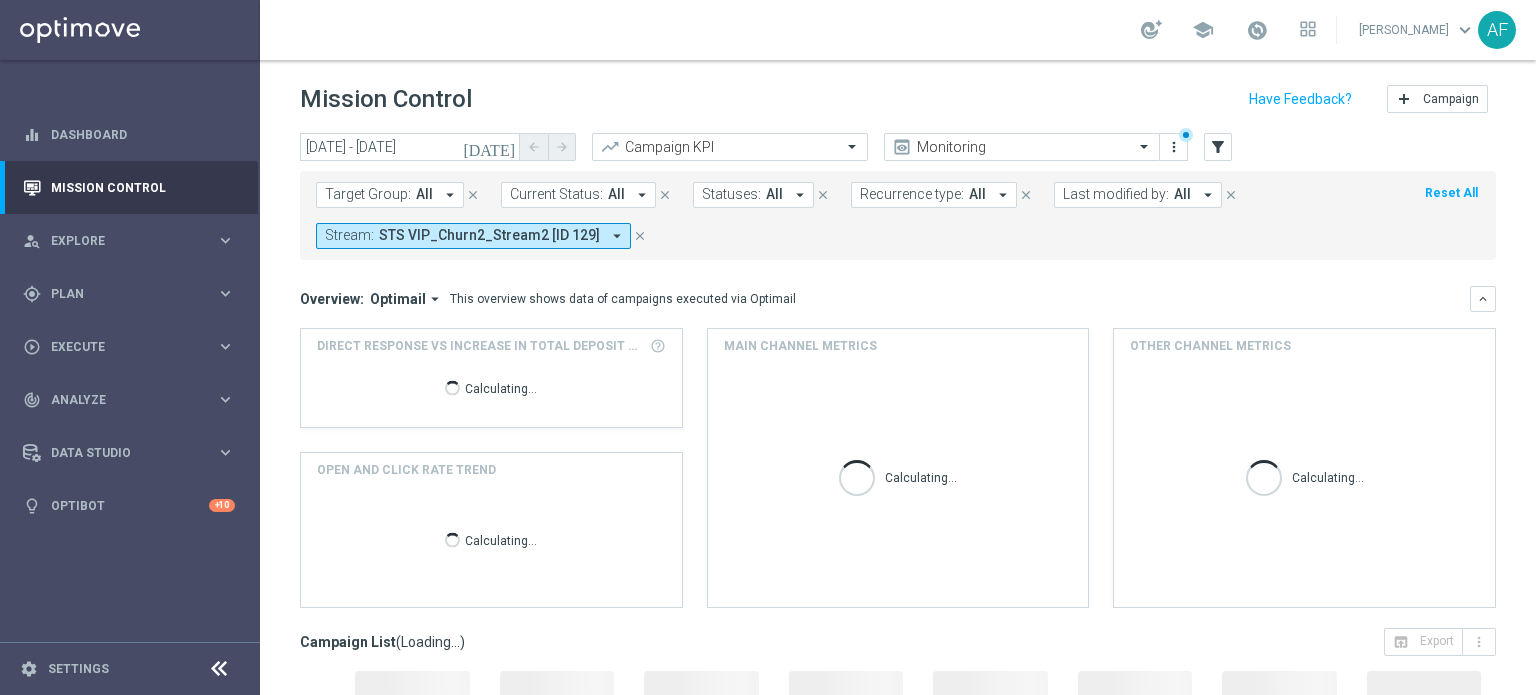 type on "31 Mar 2025 - 31 Mar 2025" 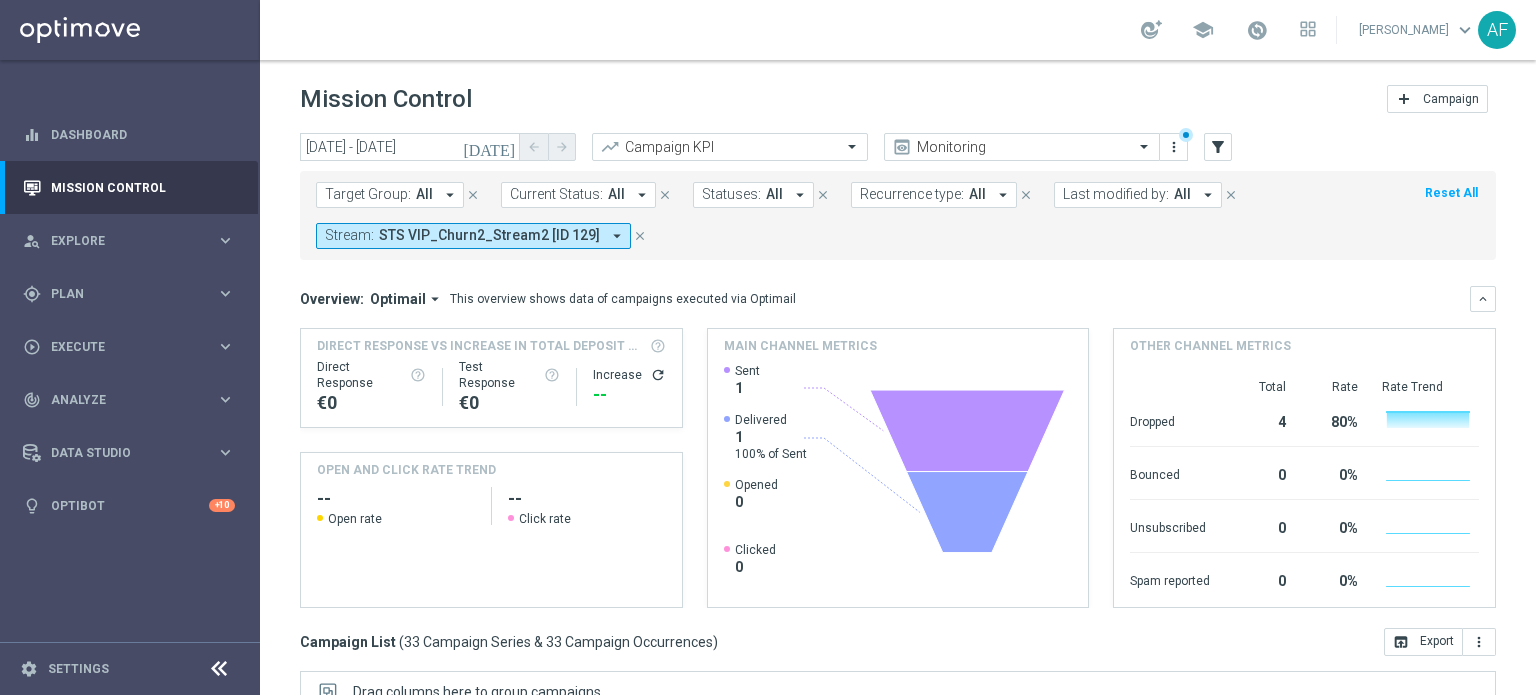 scroll, scrollTop: 344, scrollLeft: 0, axis: vertical 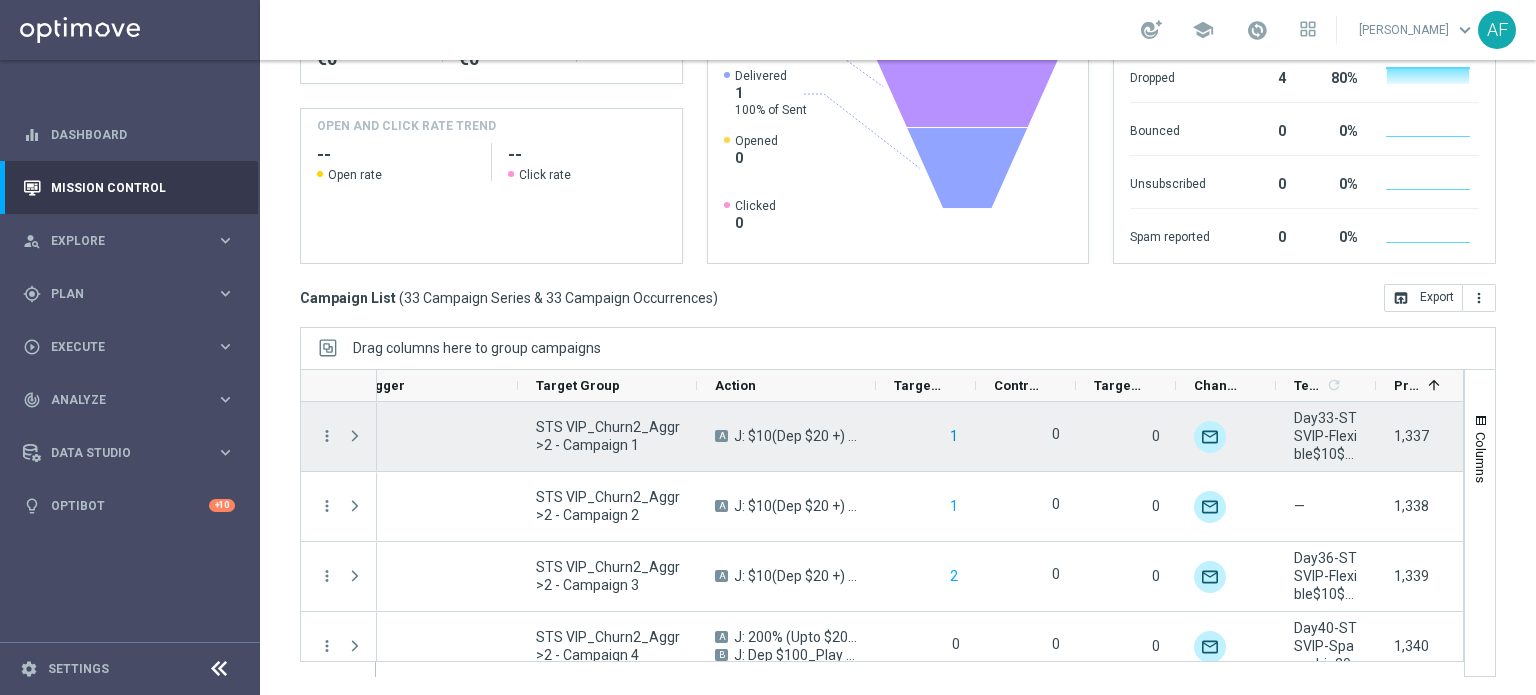 click on "1" at bounding box center (954, 436) 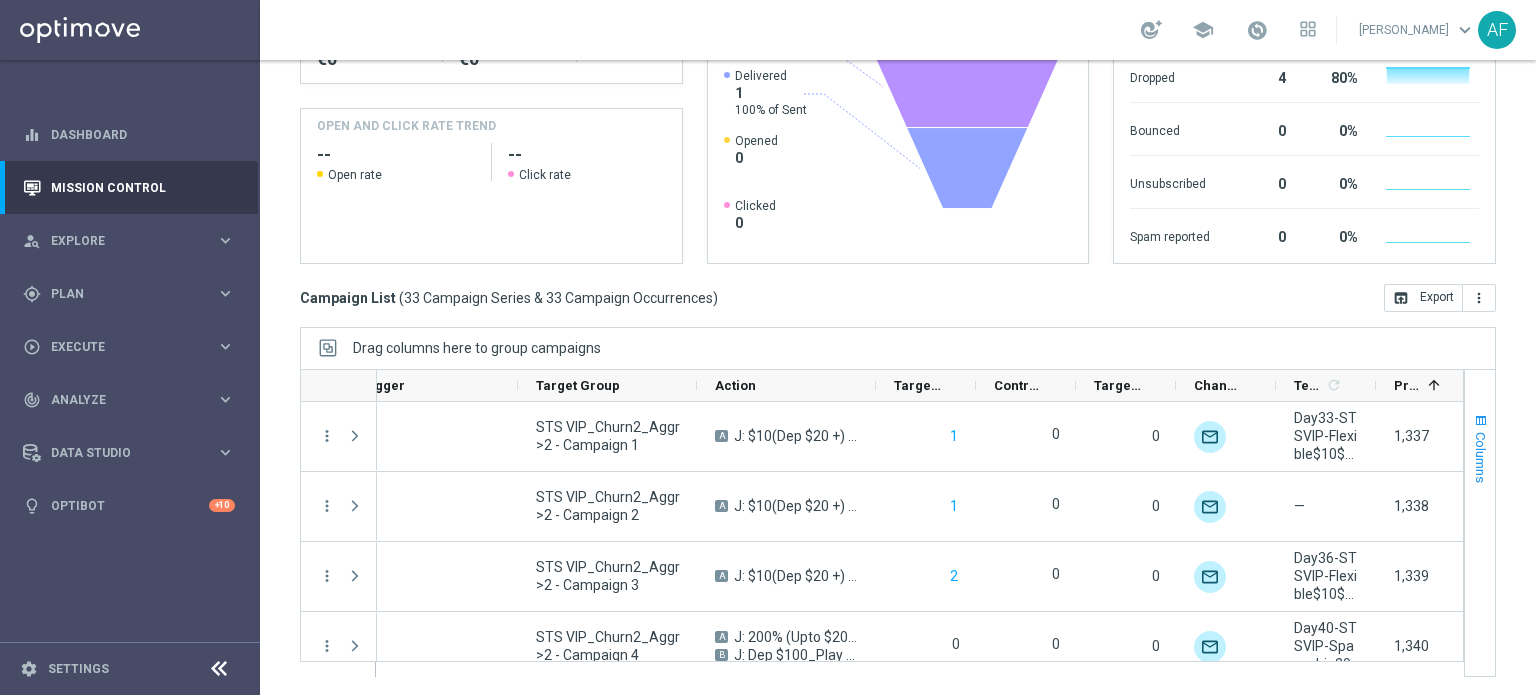 click on "Columns" at bounding box center (1481, 457) 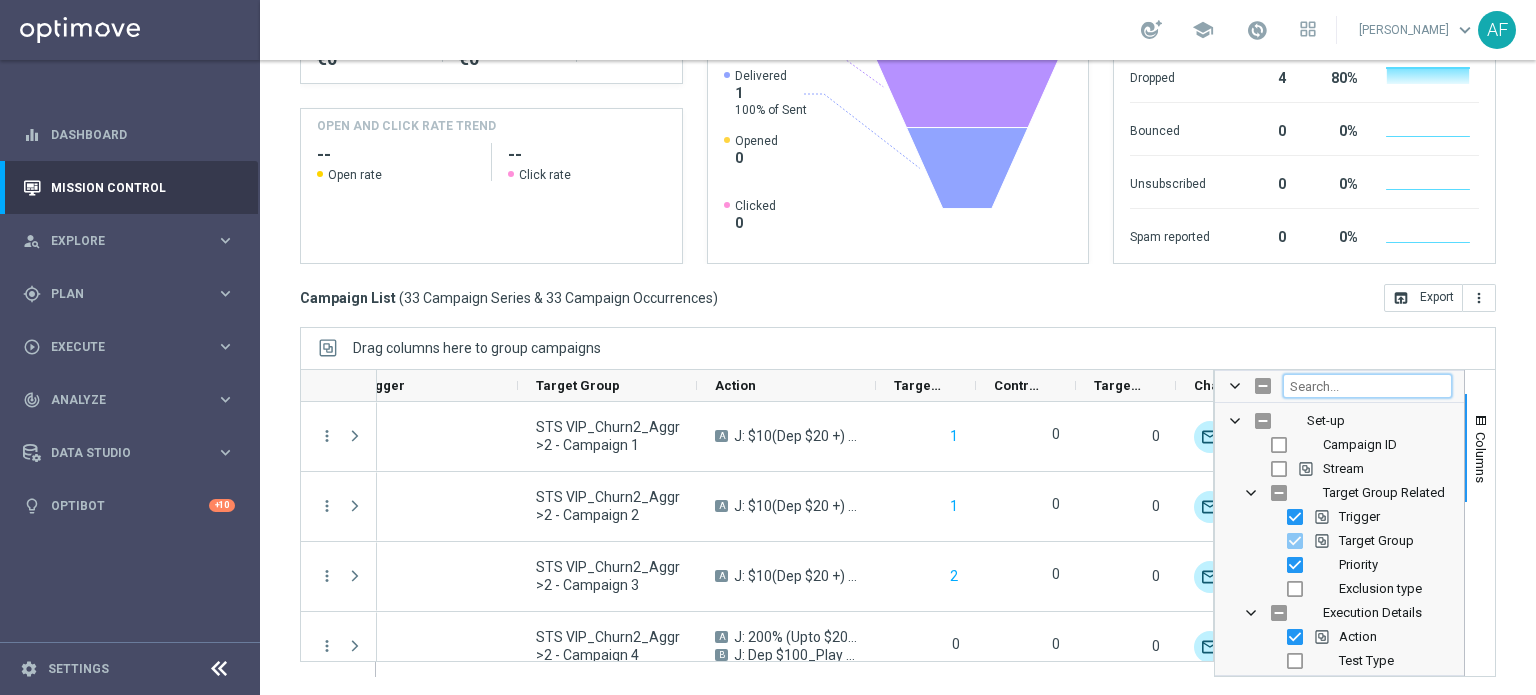 click at bounding box center (1367, 386) 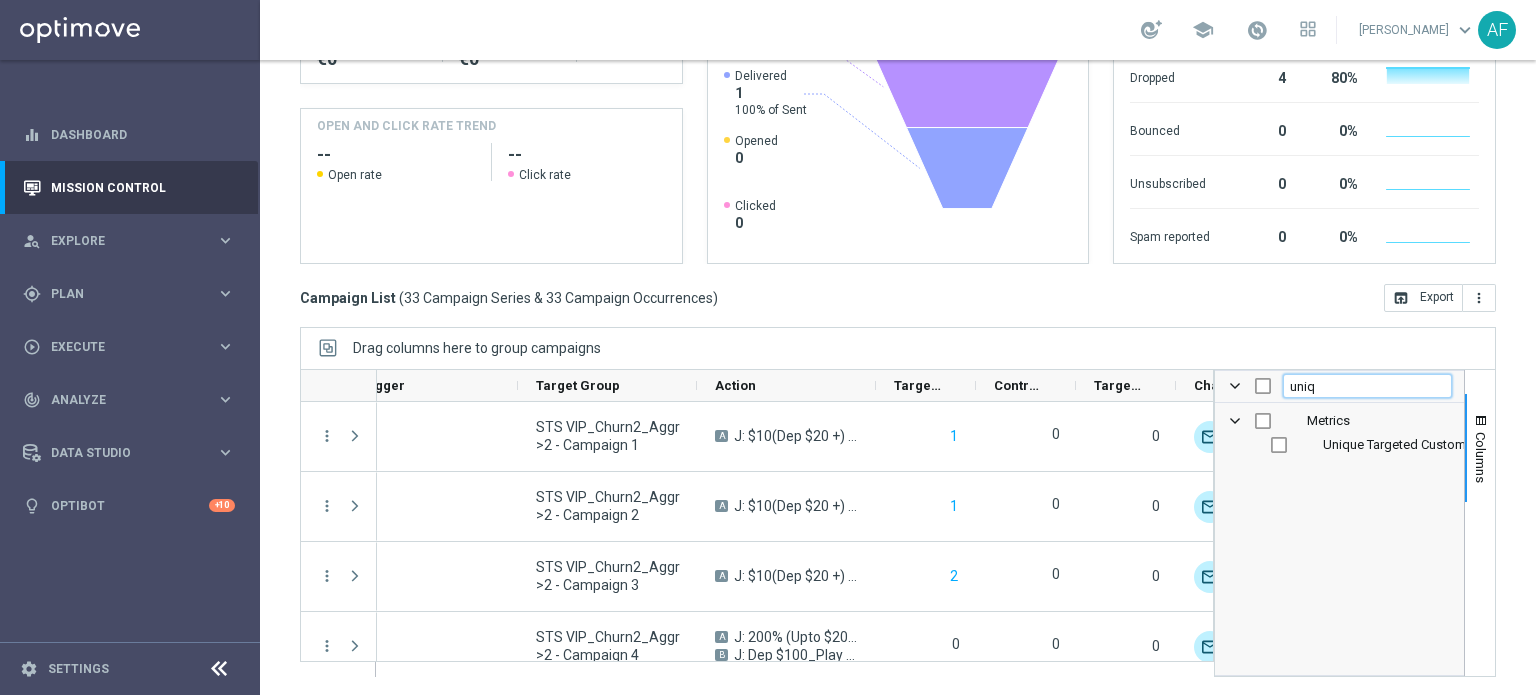 type on "uniq" 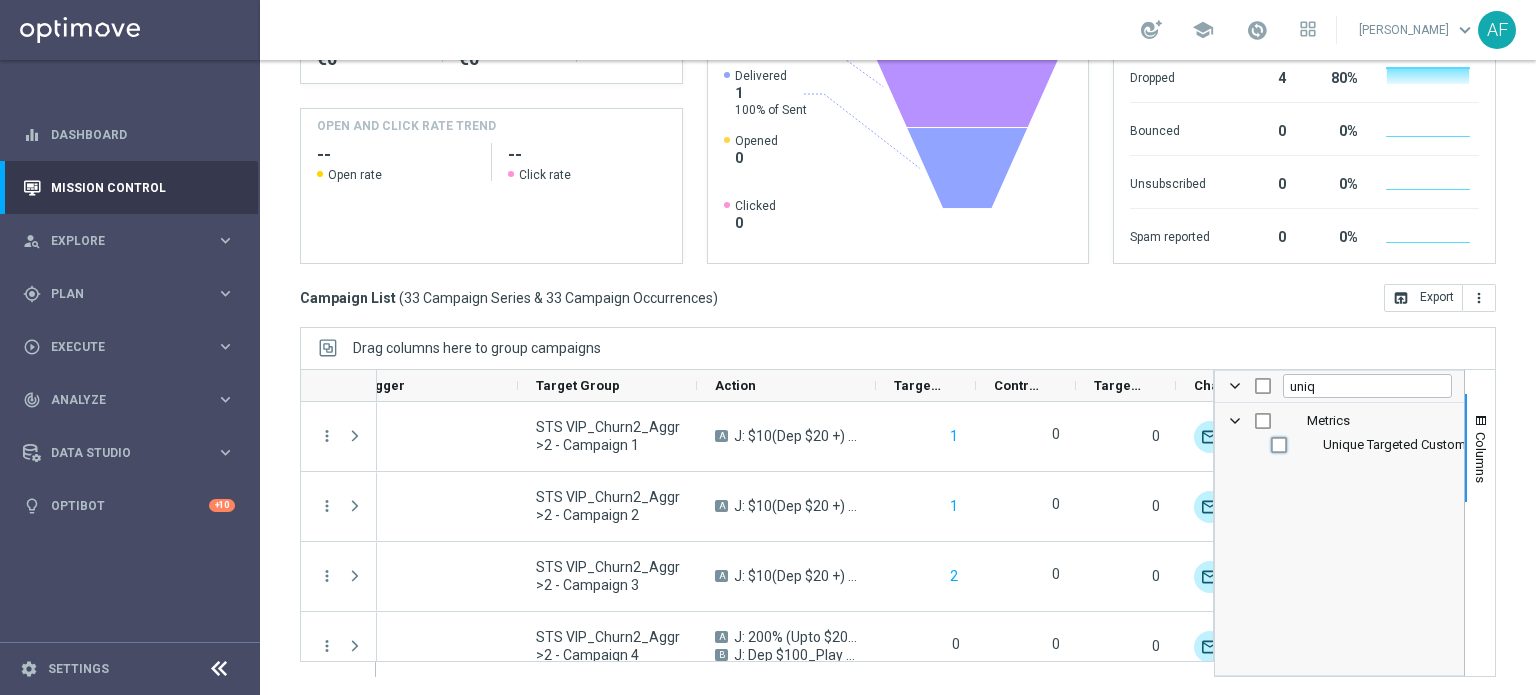 click at bounding box center [1279, 445] 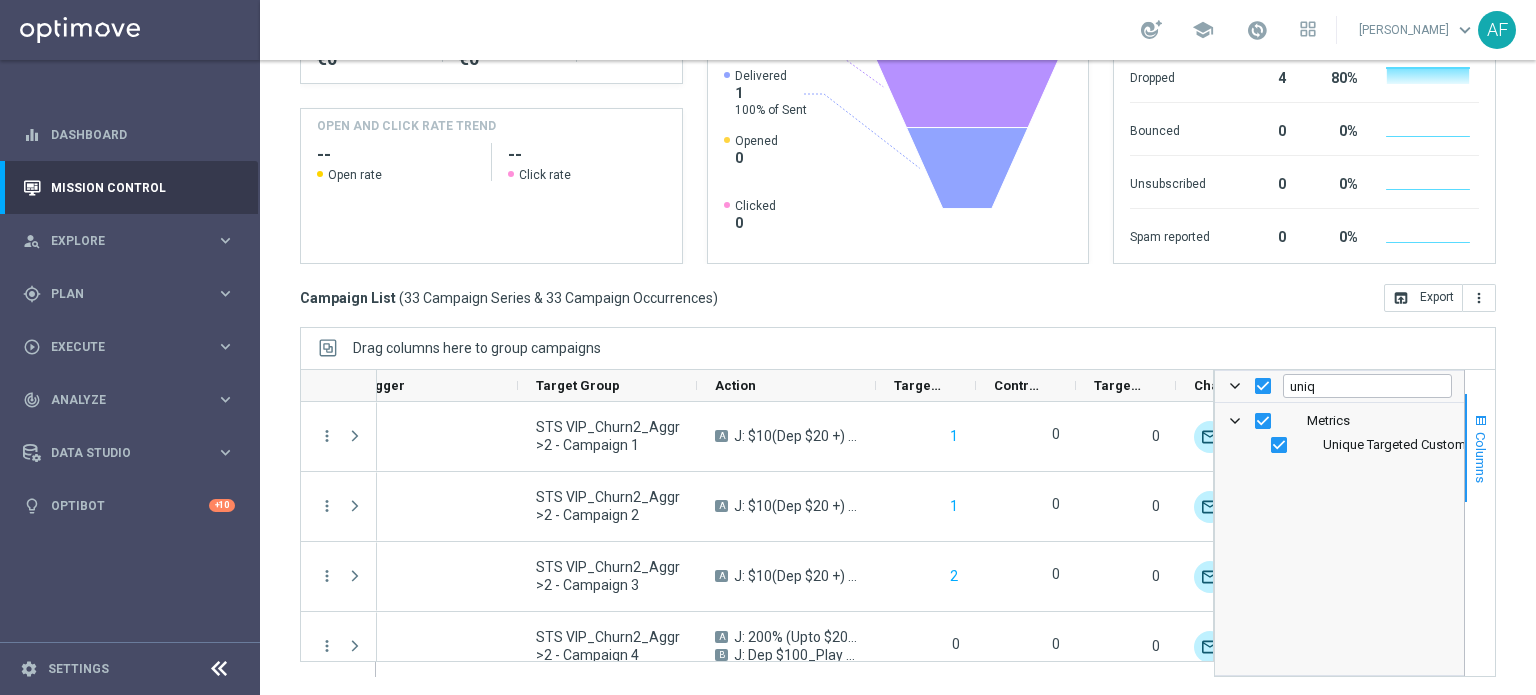 click on "Columns" at bounding box center (1481, 457) 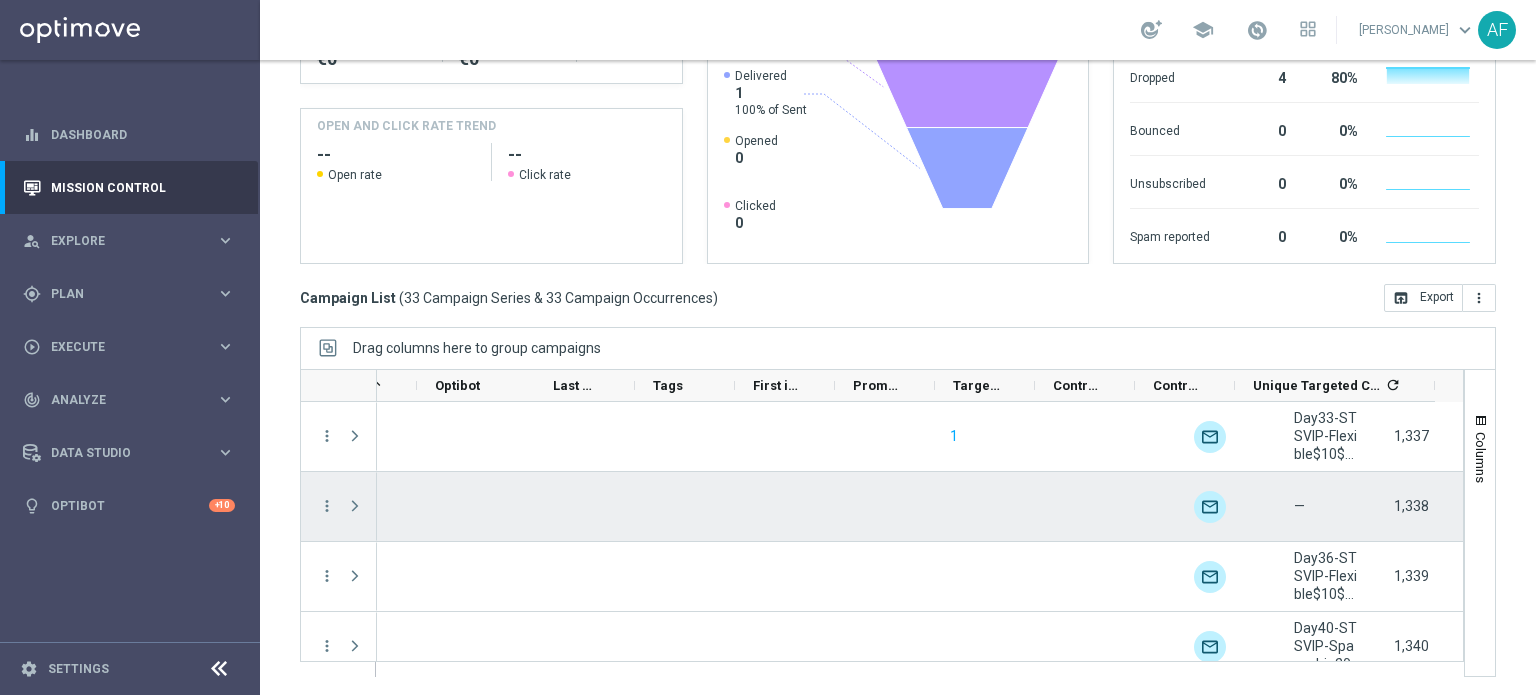 scroll, scrollTop: 0, scrollLeft: 1332, axis: horizontal 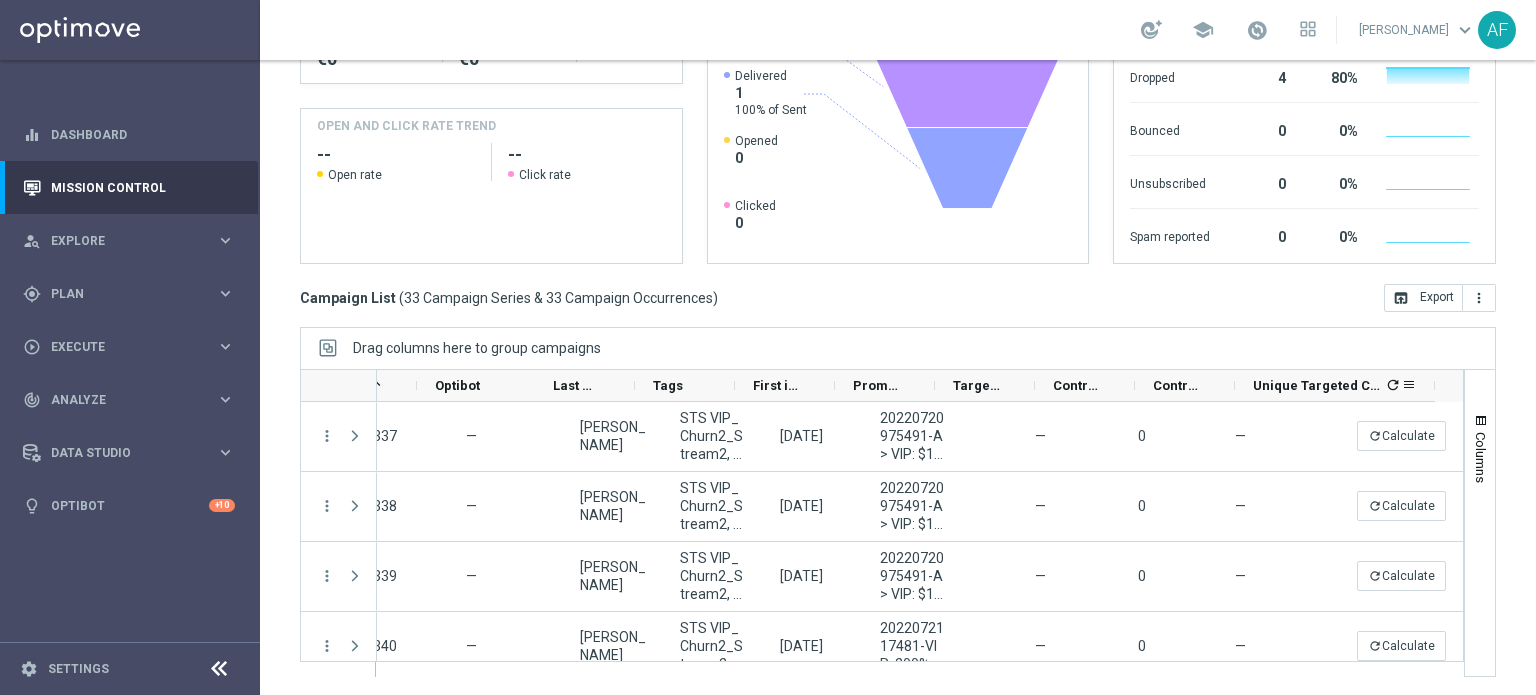 click on "refresh" at bounding box center [1393, 385] 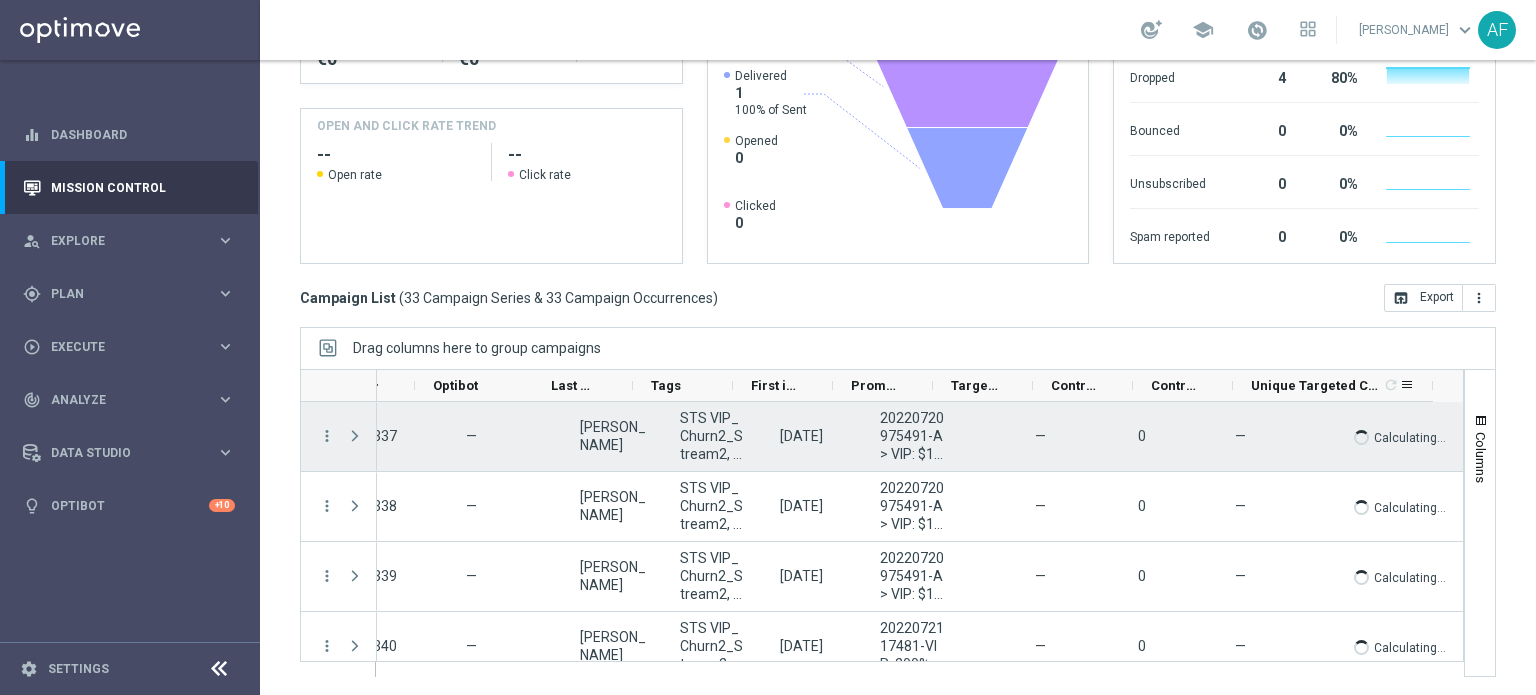 scroll, scrollTop: 0, scrollLeft: 1333, axis: horizontal 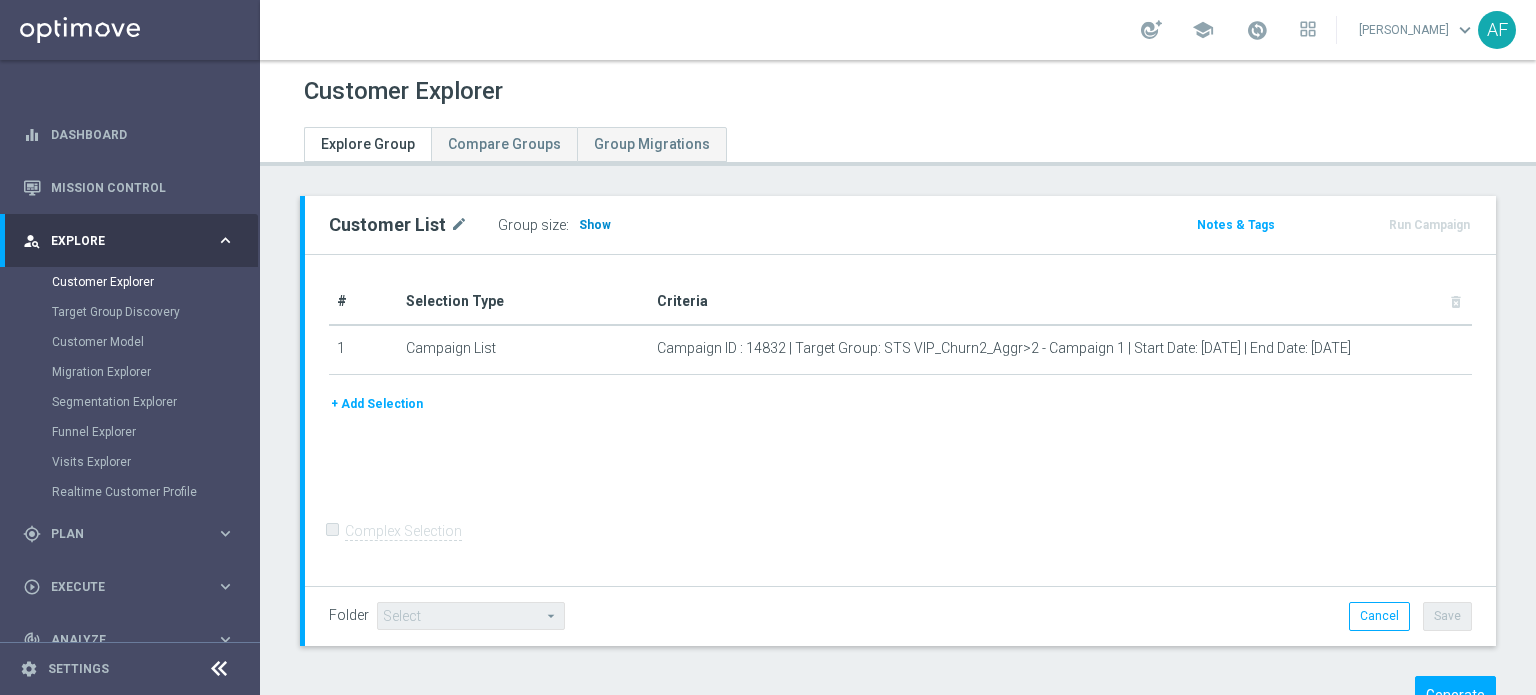 click on "Show" 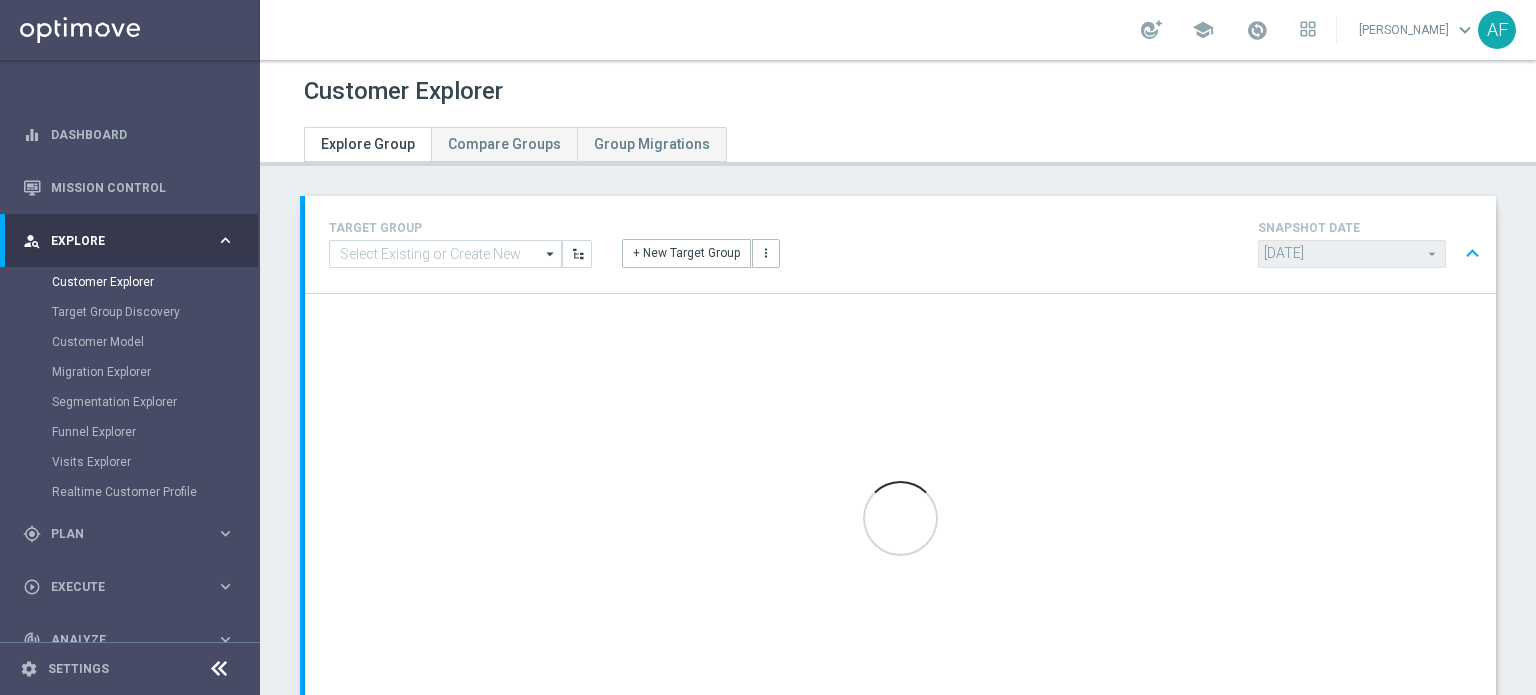 type on "Select" 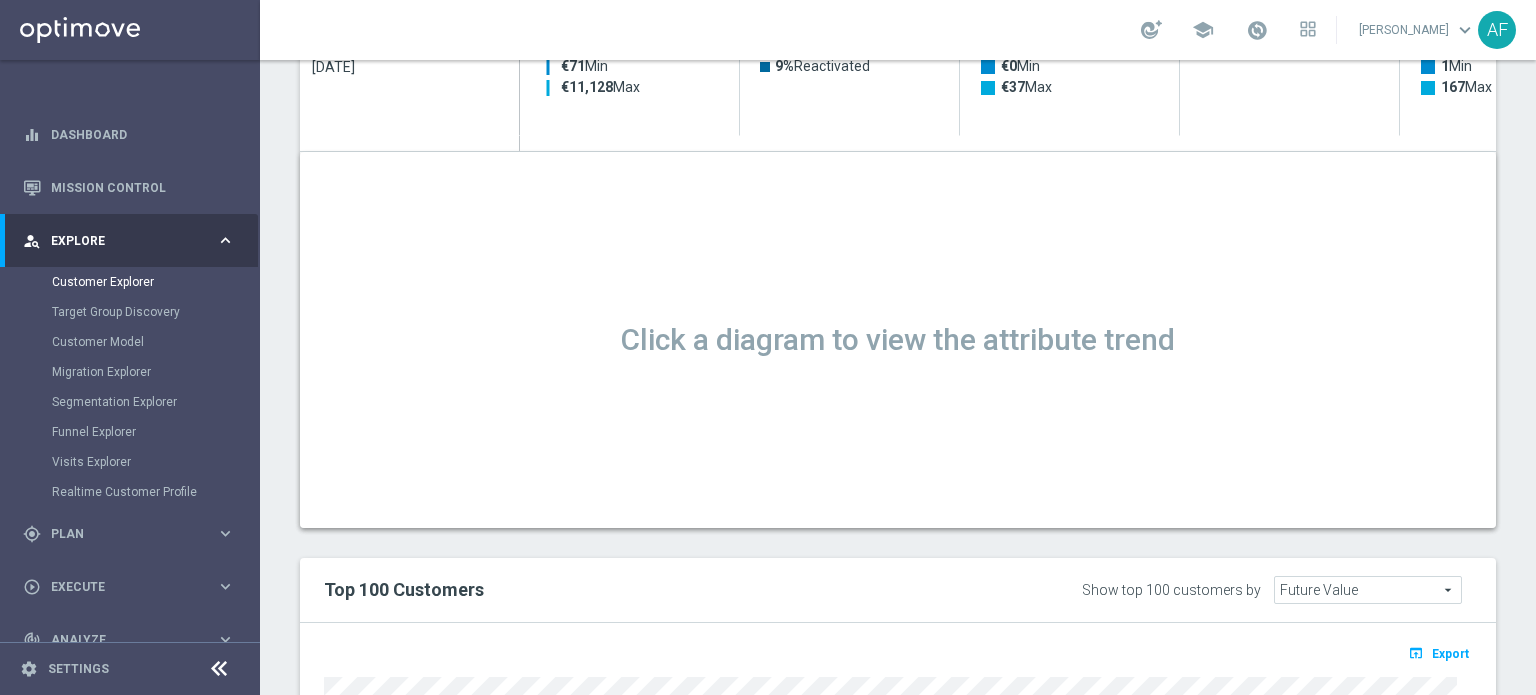 scroll, scrollTop: 1500, scrollLeft: 0, axis: vertical 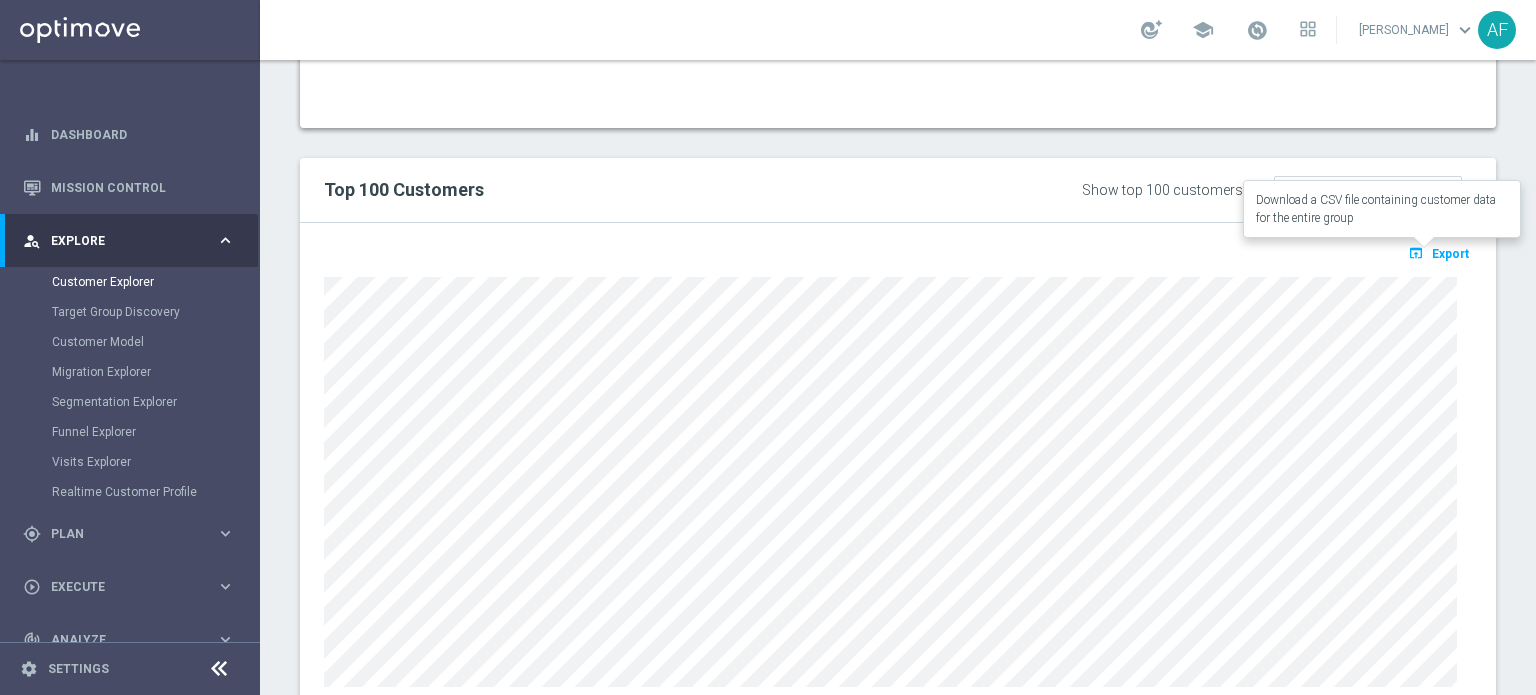 click on "Export" 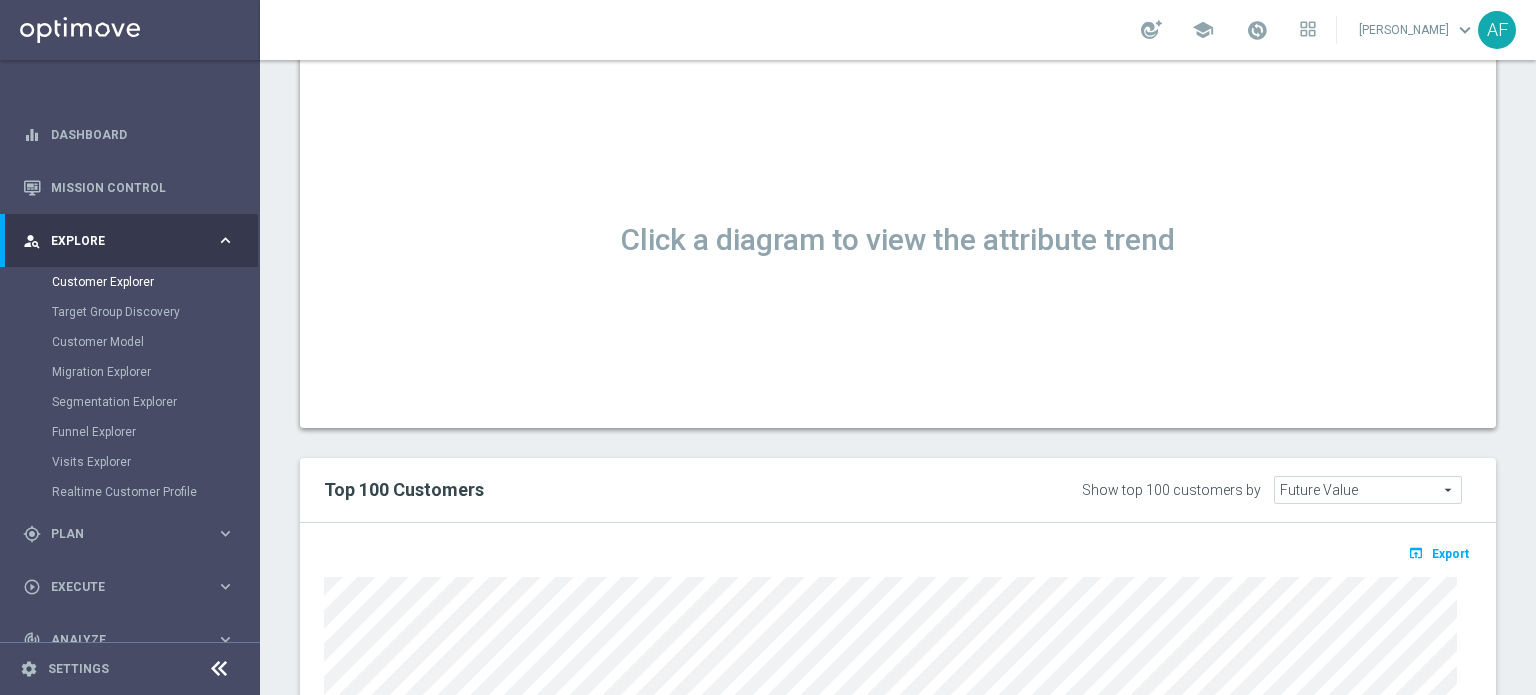 scroll, scrollTop: 1000, scrollLeft: 0, axis: vertical 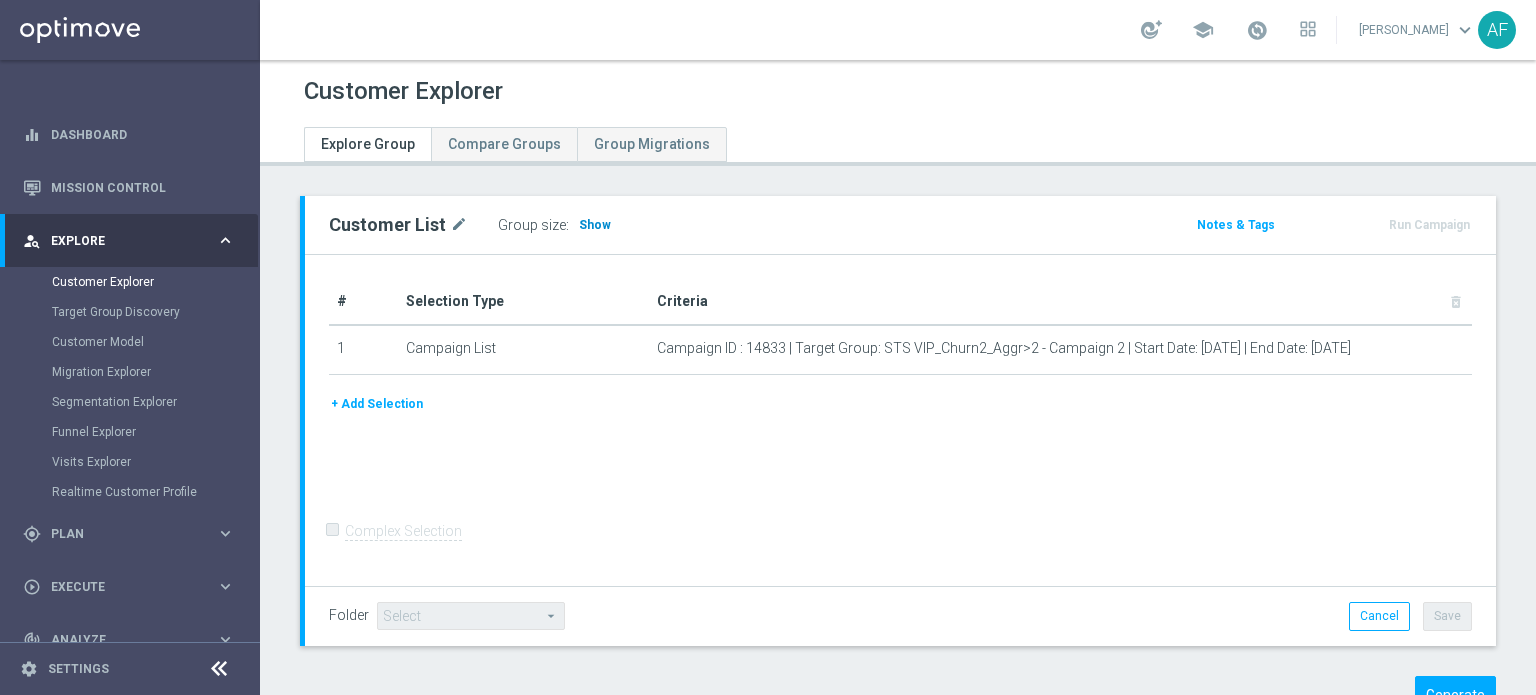 click on "Show" 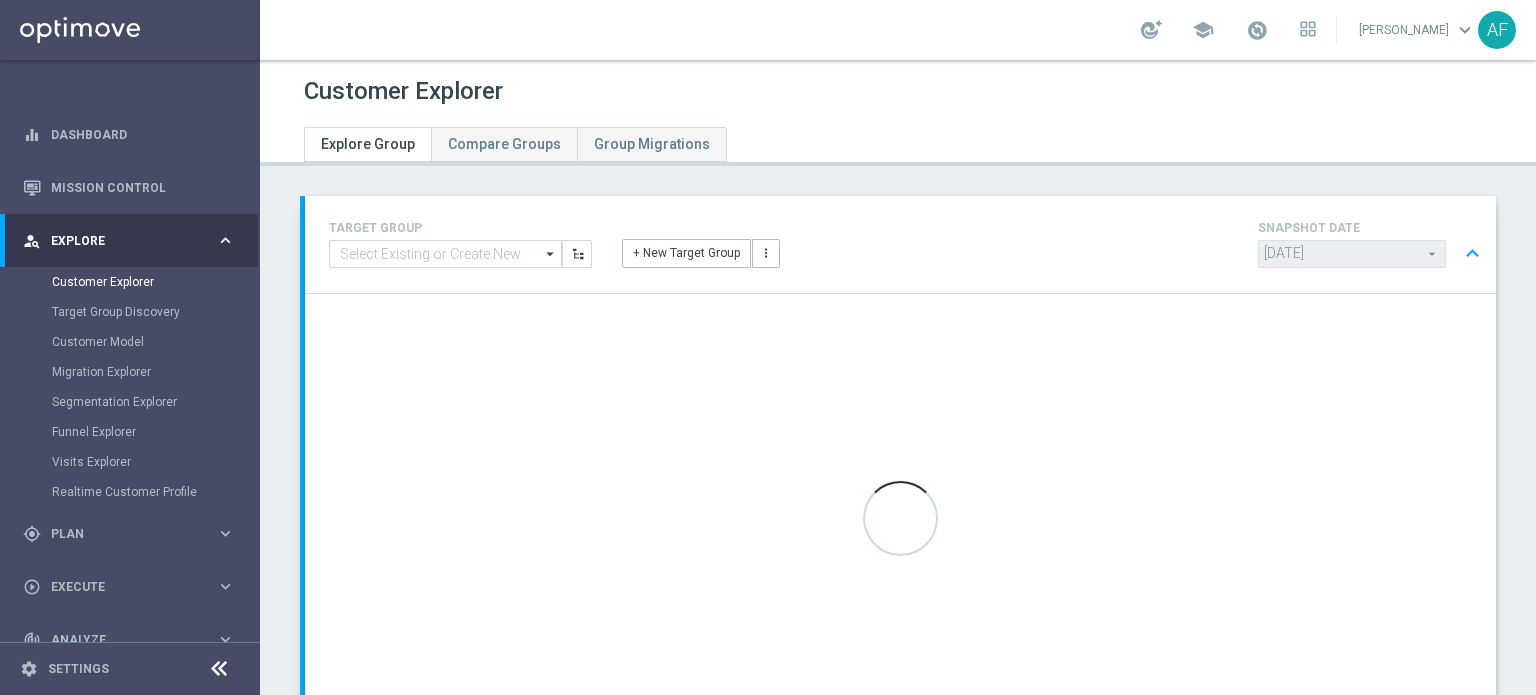 type on "Select" 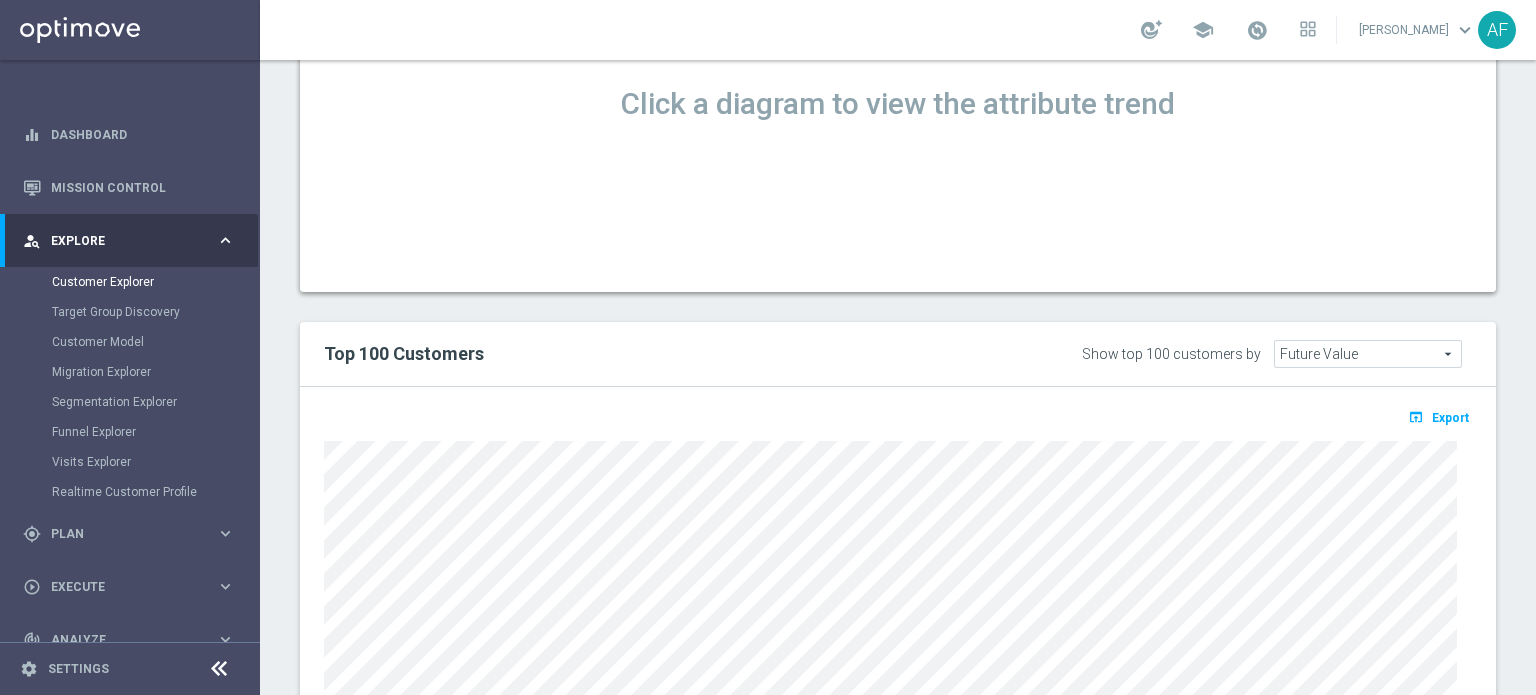 scroll, scrollTop: 1367, scrollLeft: 0, axis: vertical 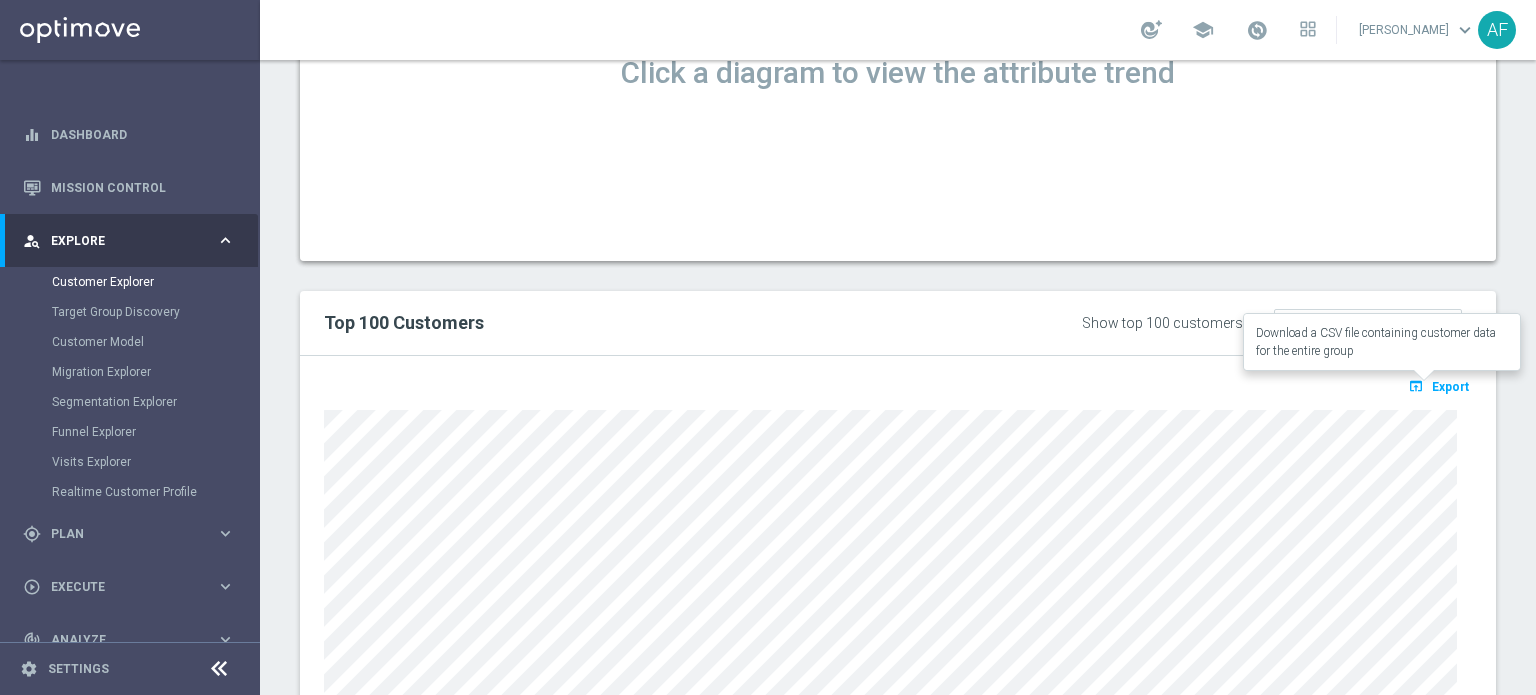 click on "Export" 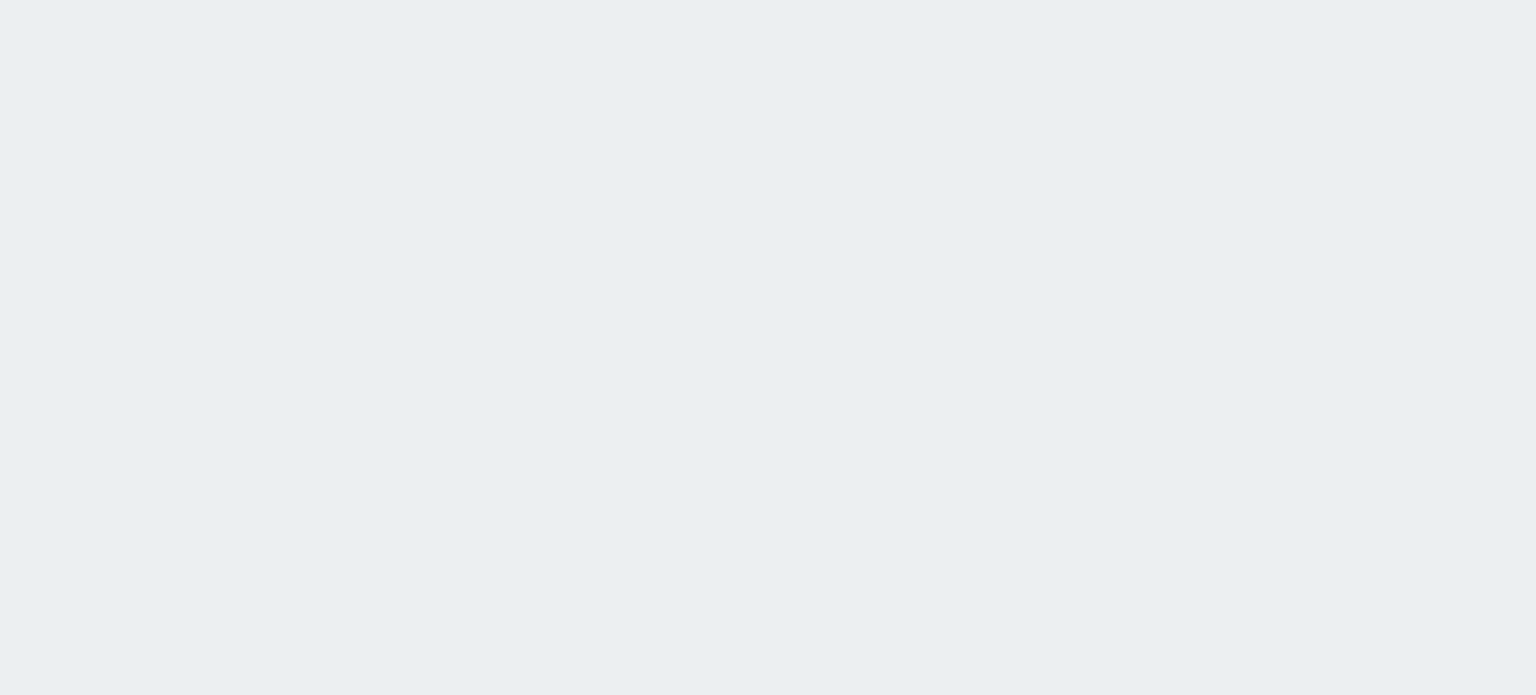 scroll, scrollTop: 0, scrollLeft: 0, axis: both 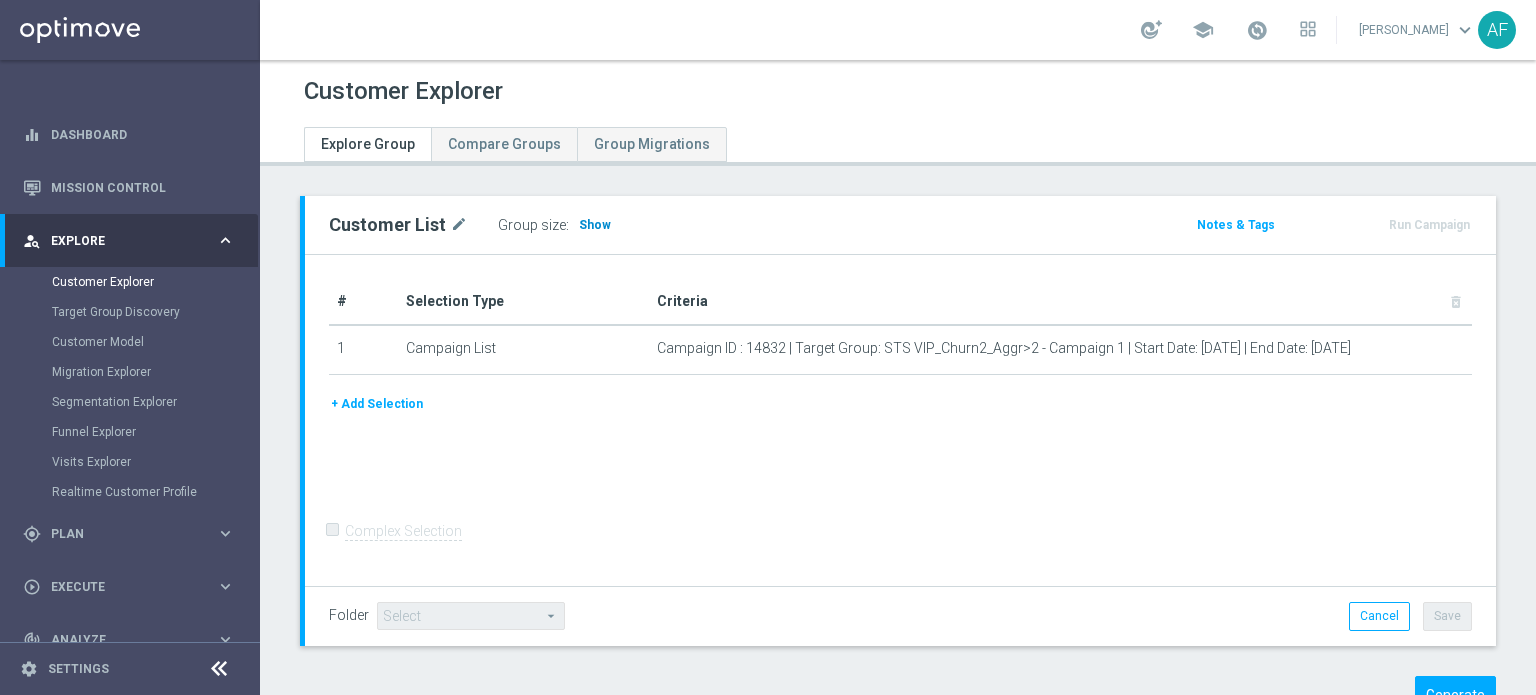 click on "Show" 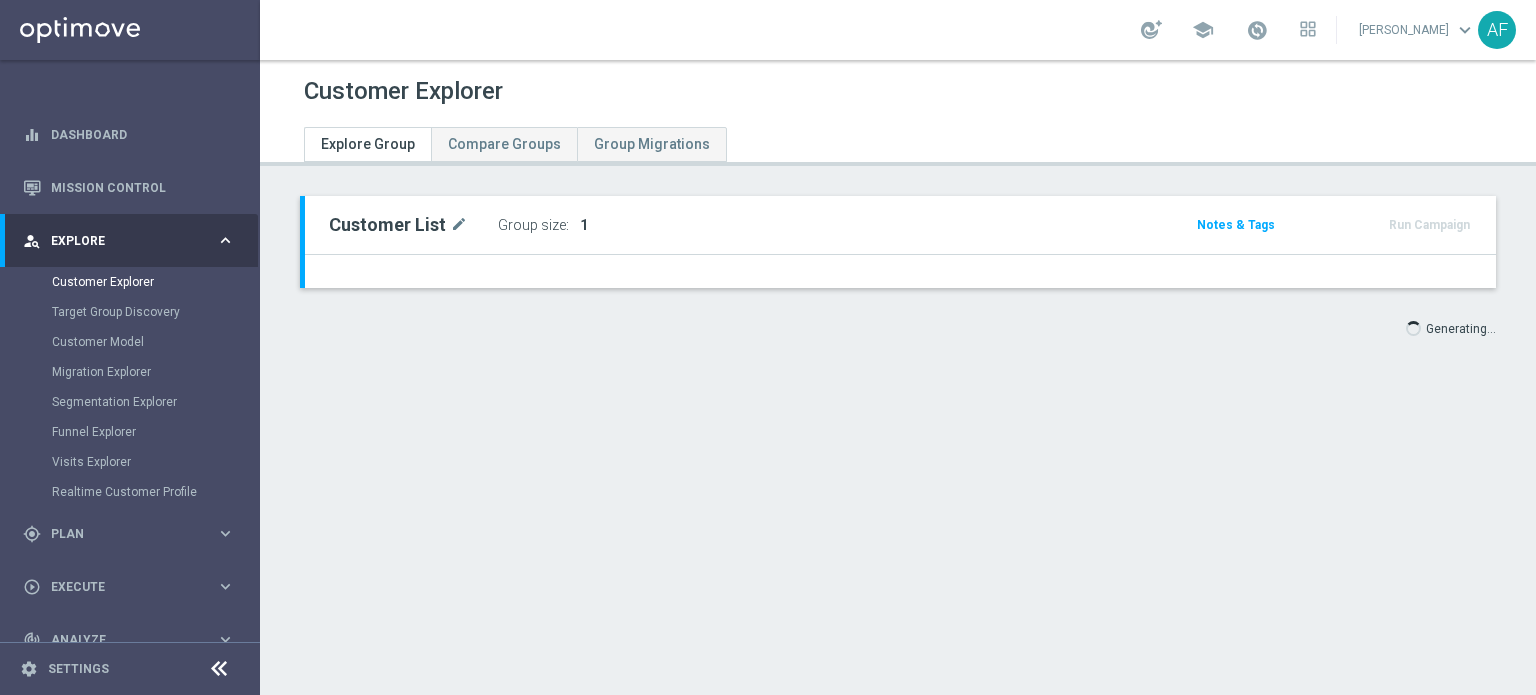 scroll, scrollTop: 0, scrollLeft: 0, axis: both 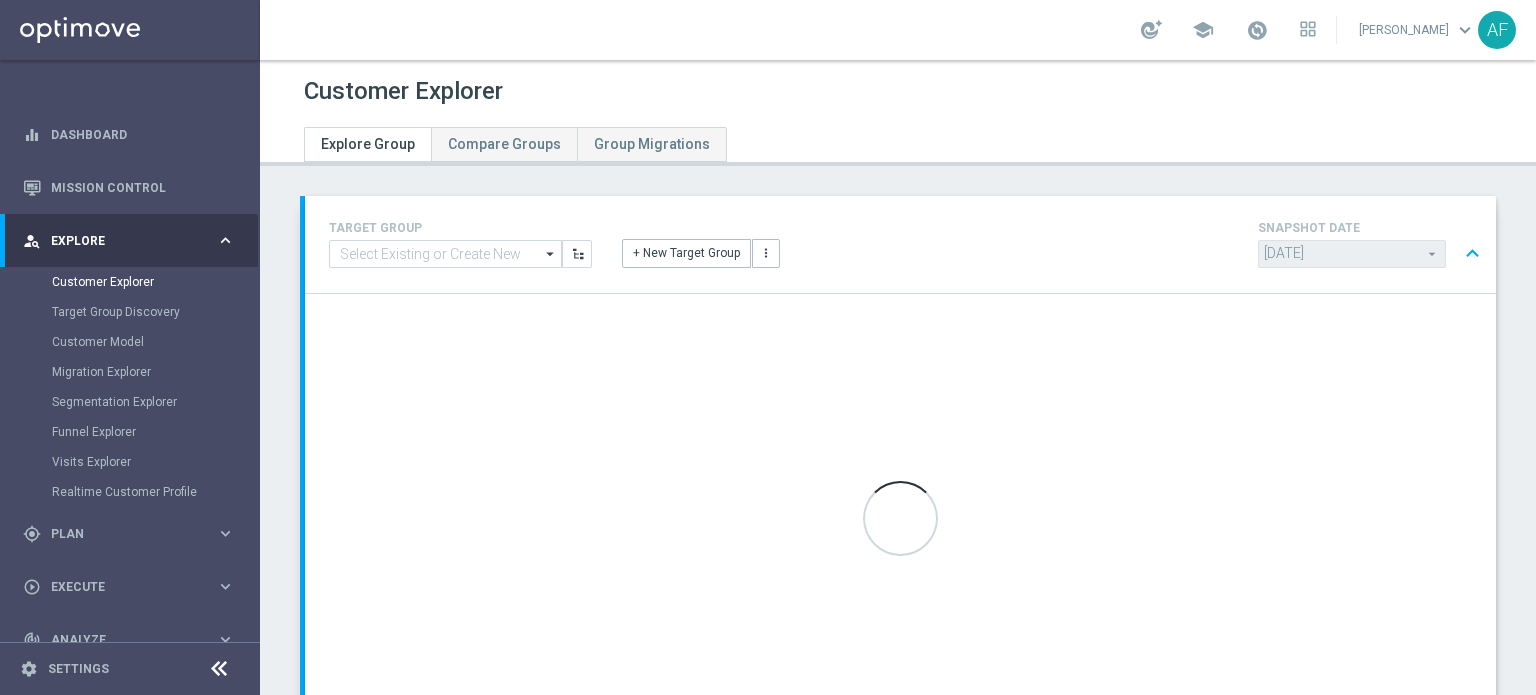 type on "Select" 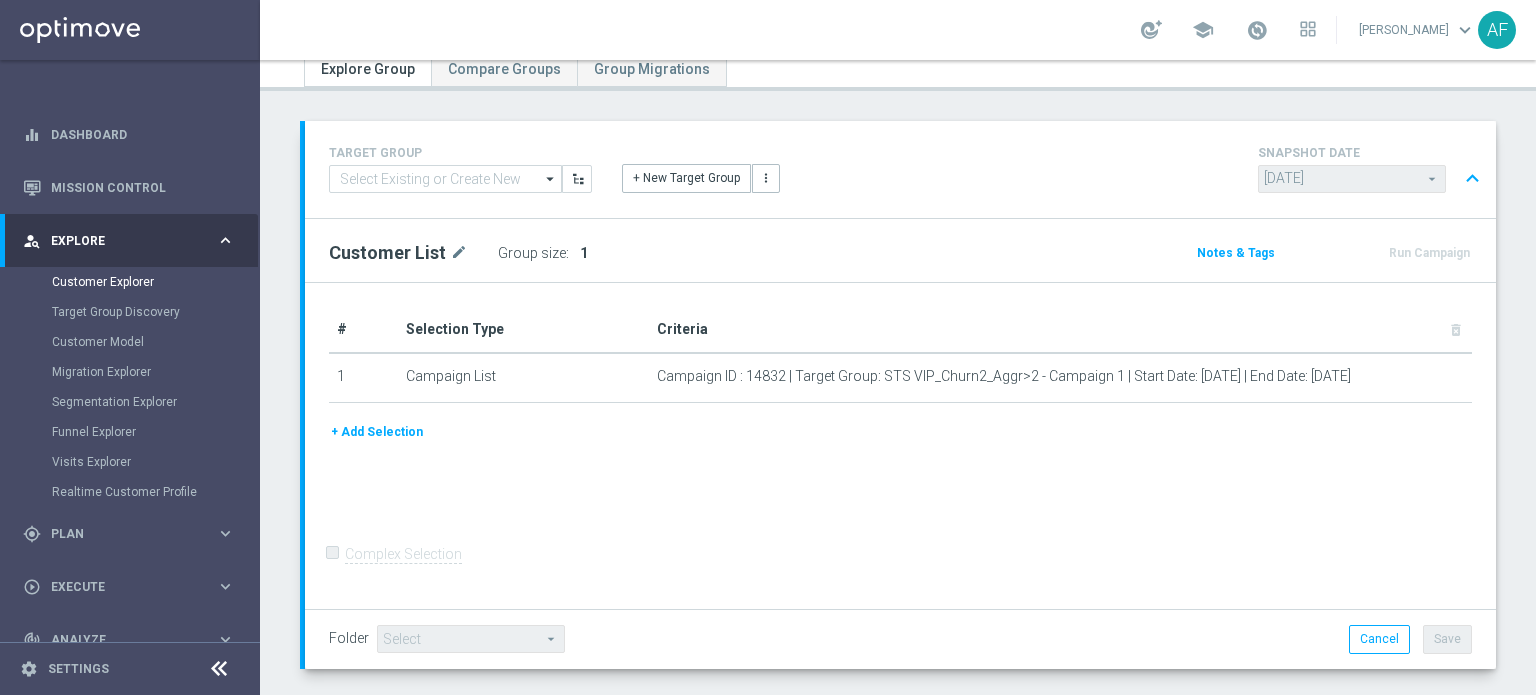 scroll, scrollTop: 0, scrollLeft: 0, axis: both 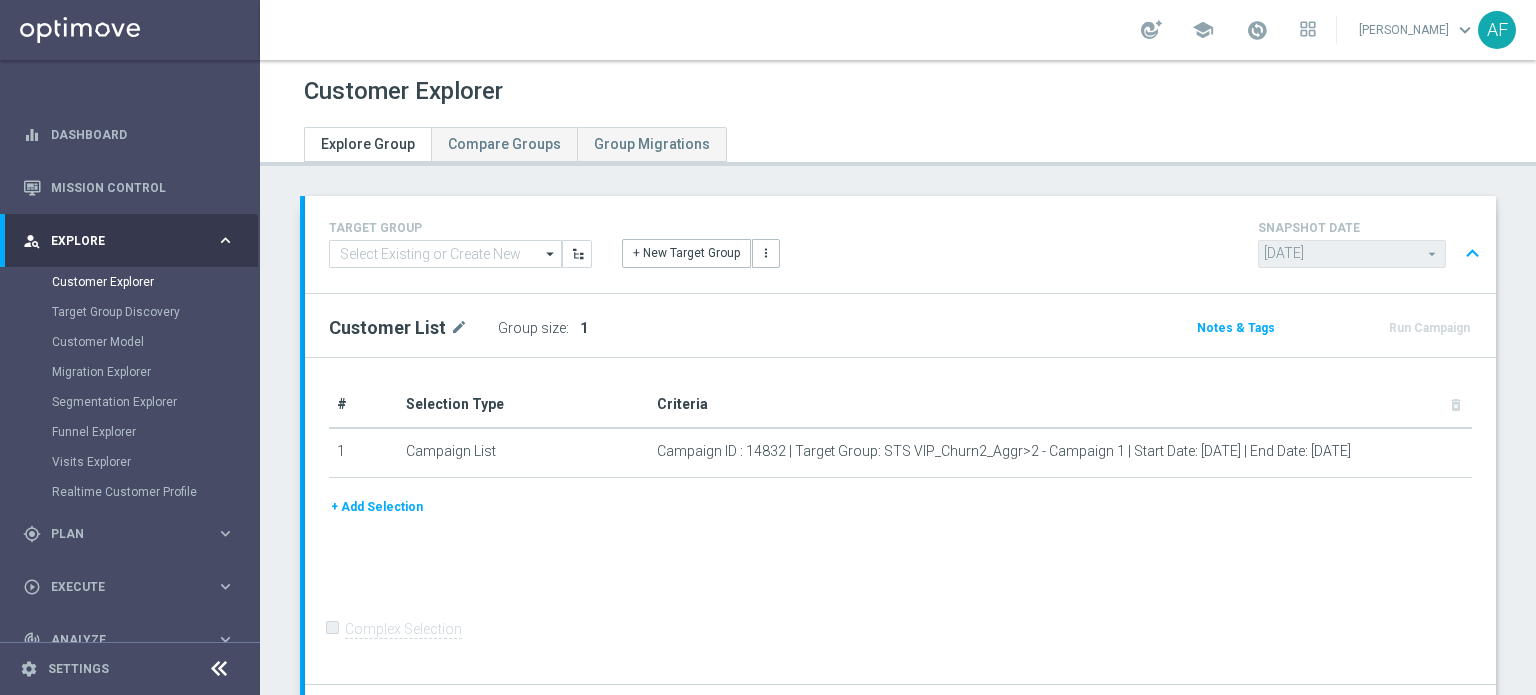 click on "Explore" at bounding box center [133, 241] 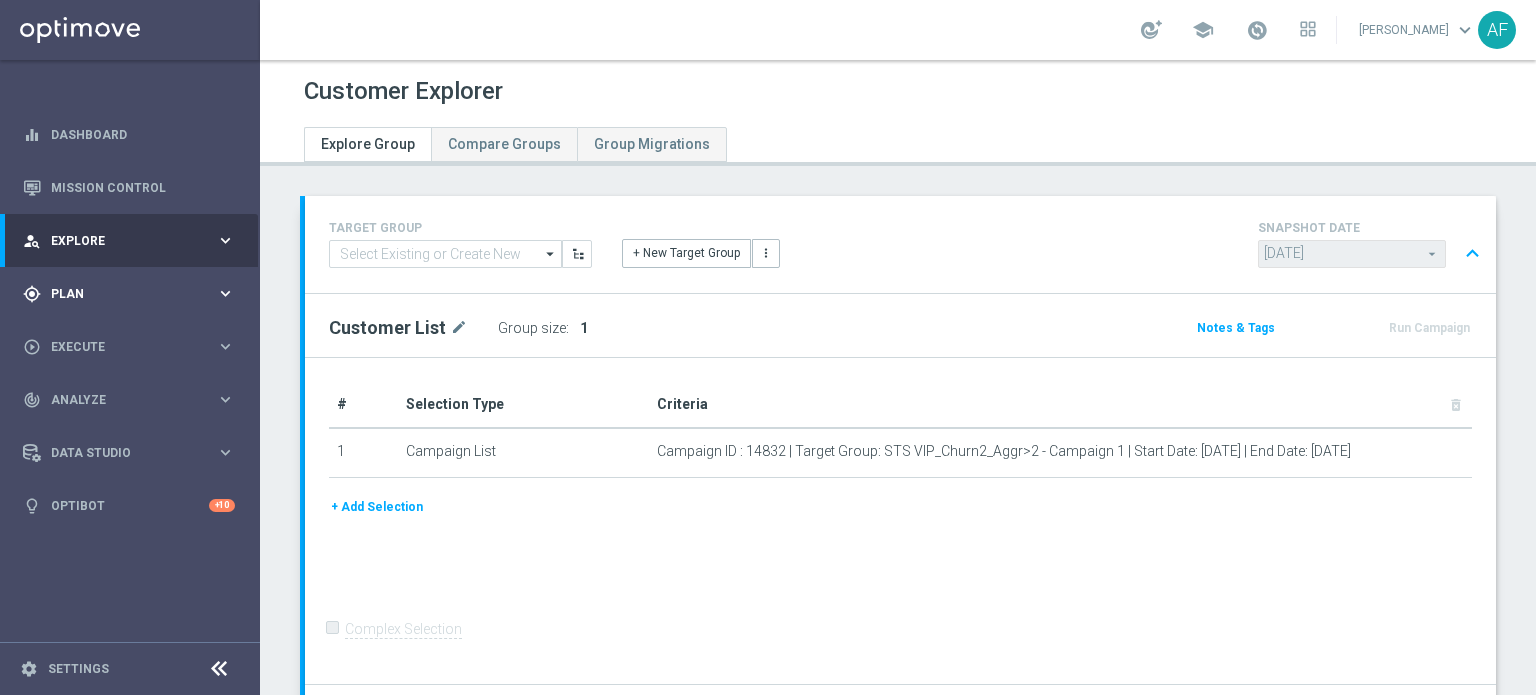 click on "Plan" at bounding box center (133, 294) 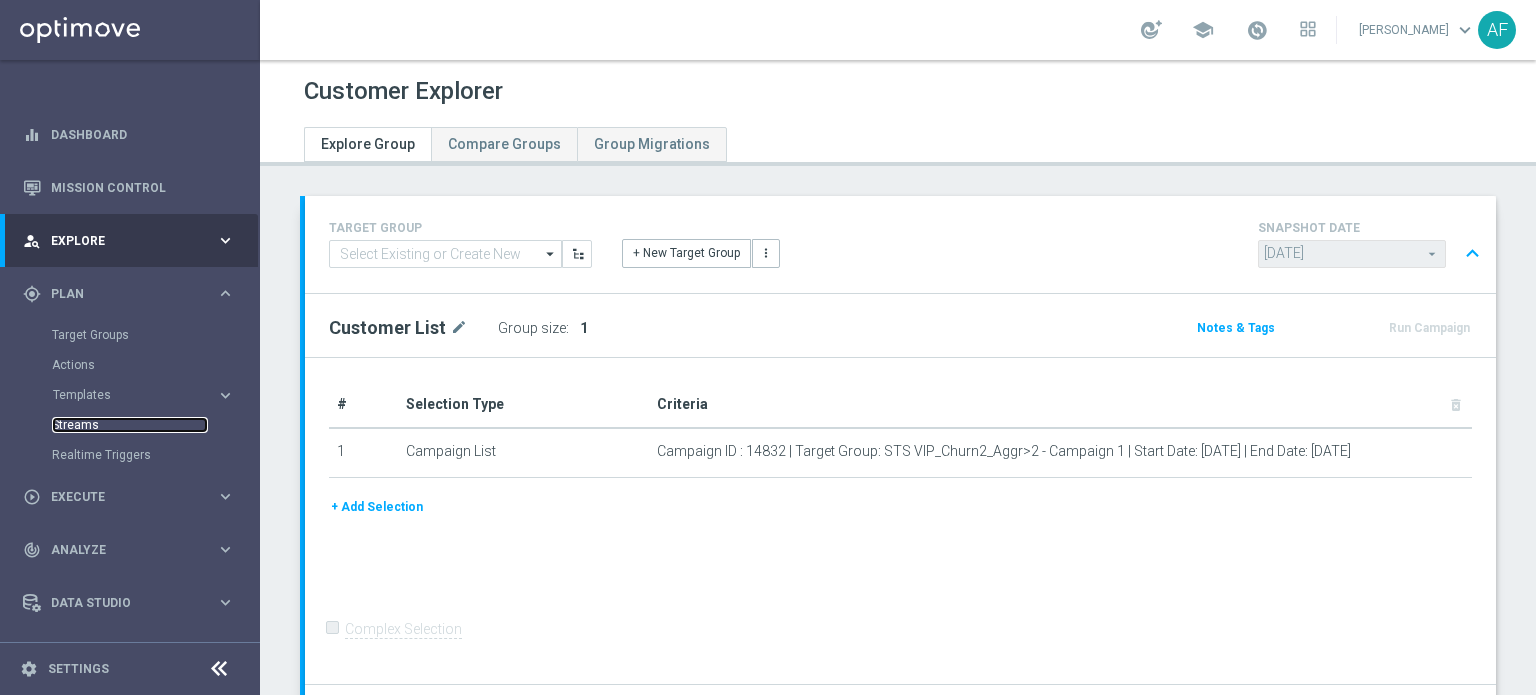click on "Streams" at bounding box center (130, 425) 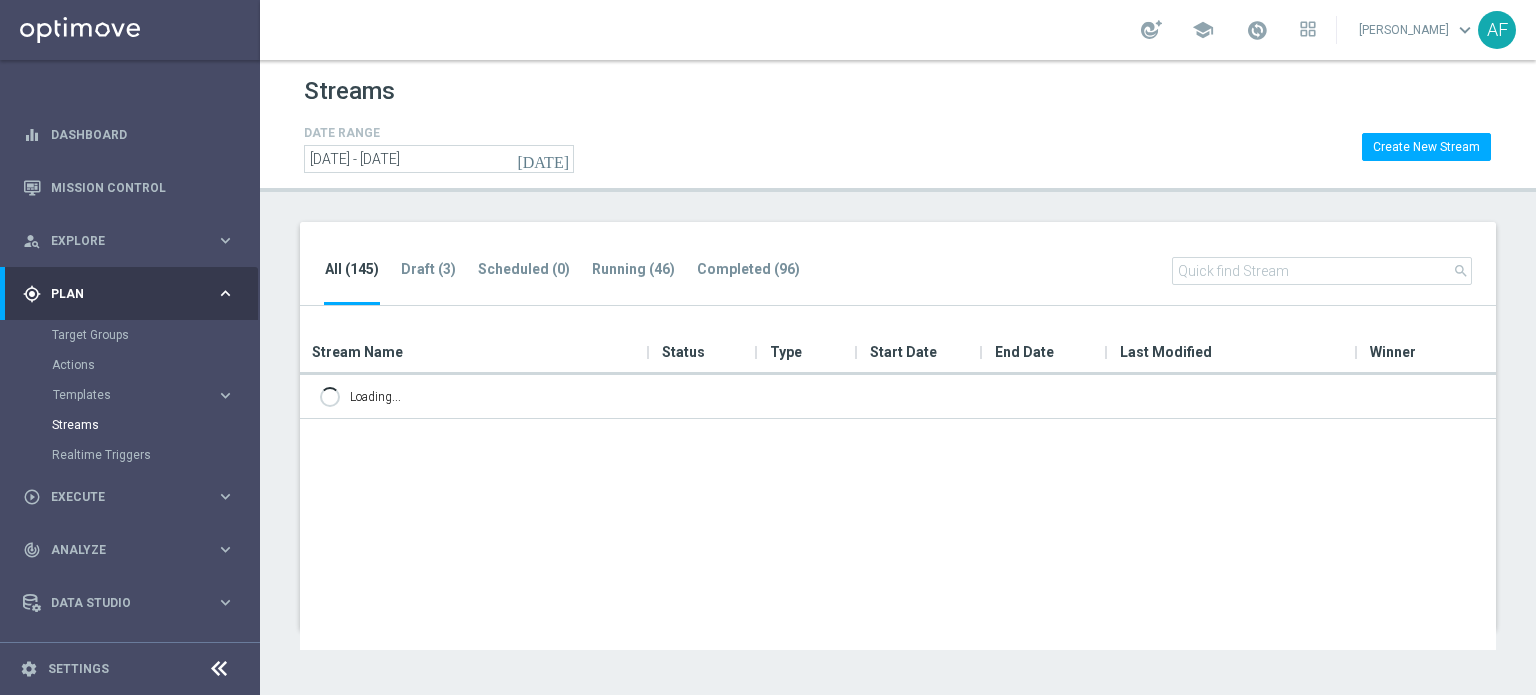 scroll, scrollTop: 0, scrollLeft: 0, axis: both 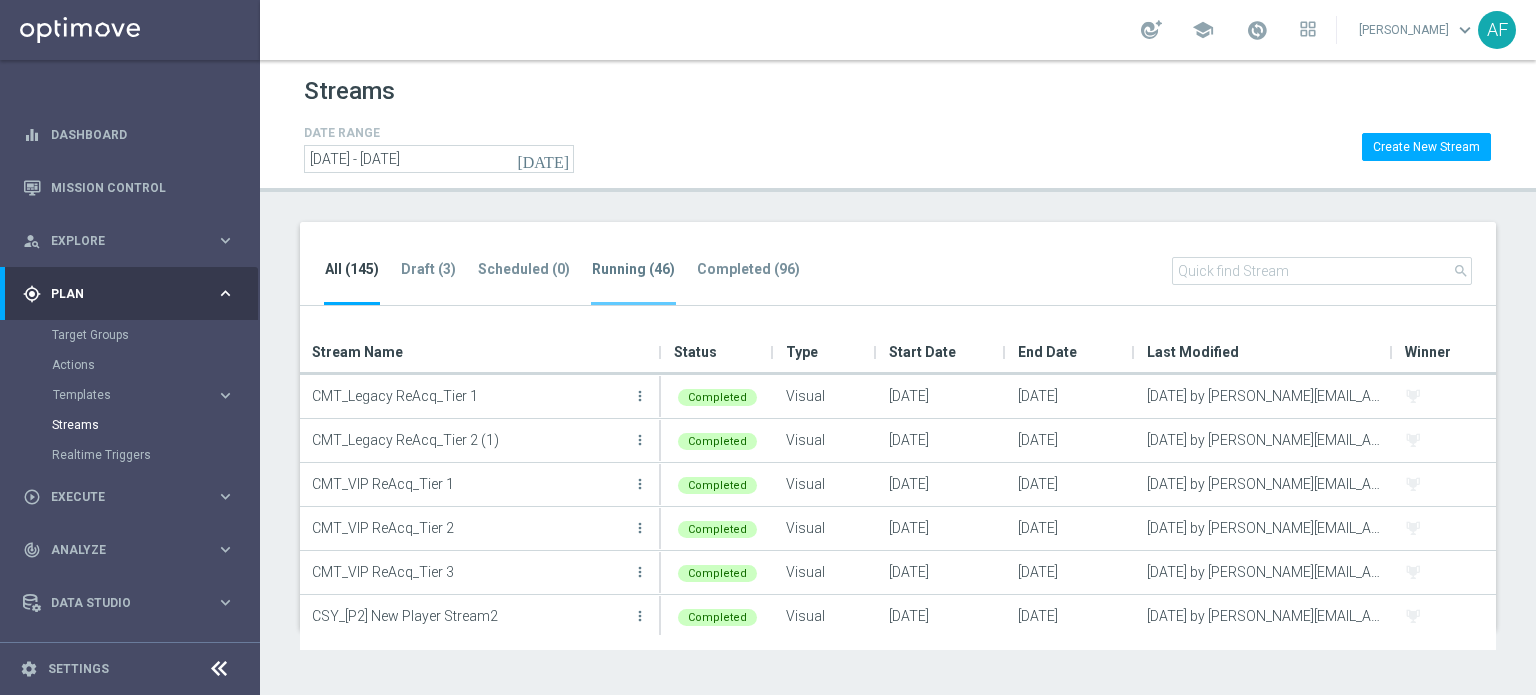 click on "Running (46)" at bounding box center [633, 281] 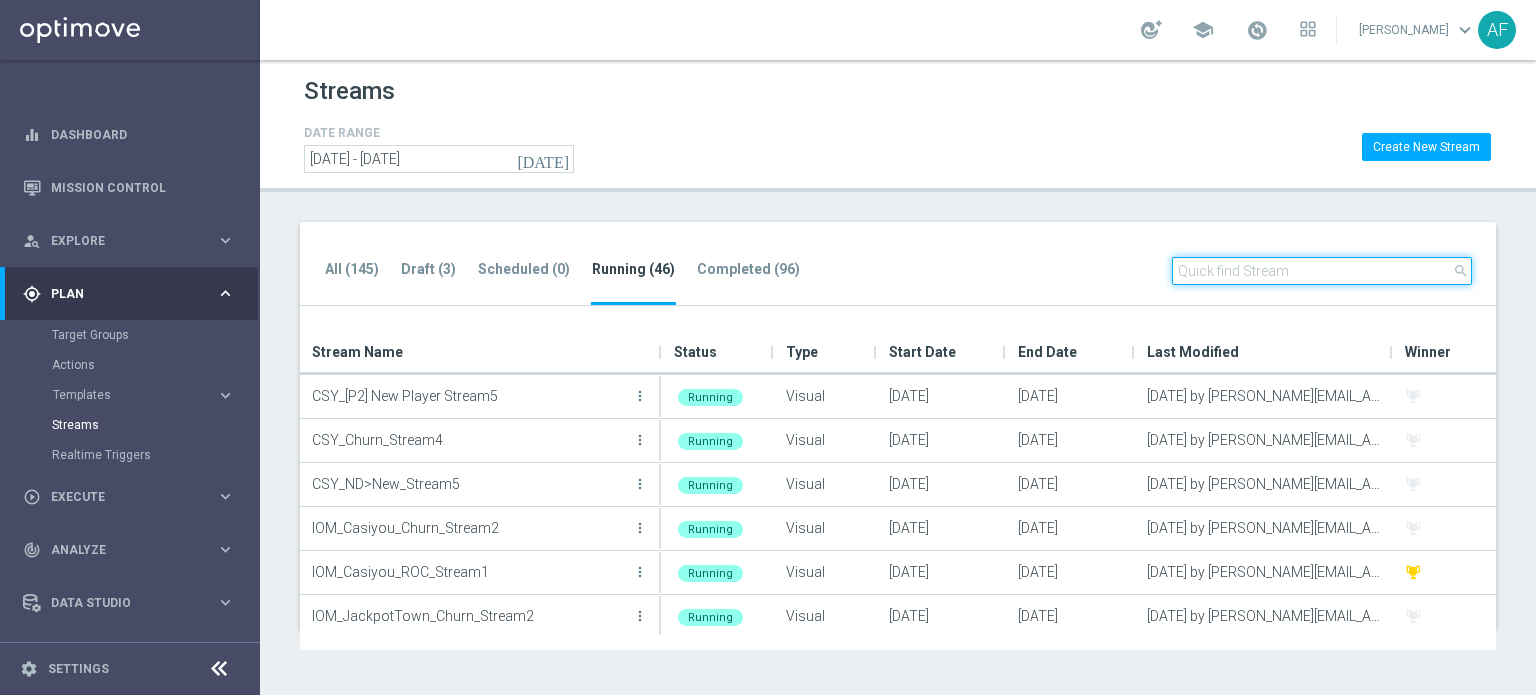 click 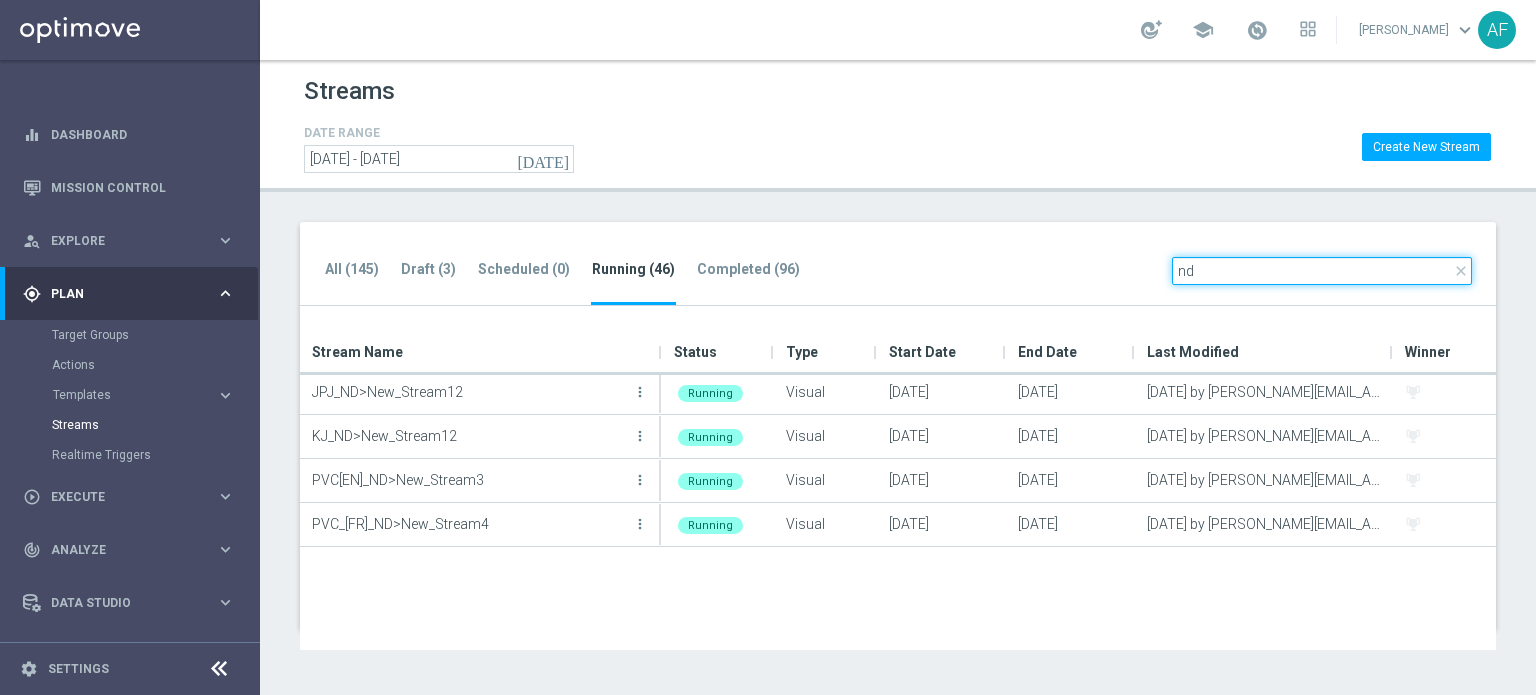 scroll, scrollTop: 0, scrollLeft: 0, axis: both 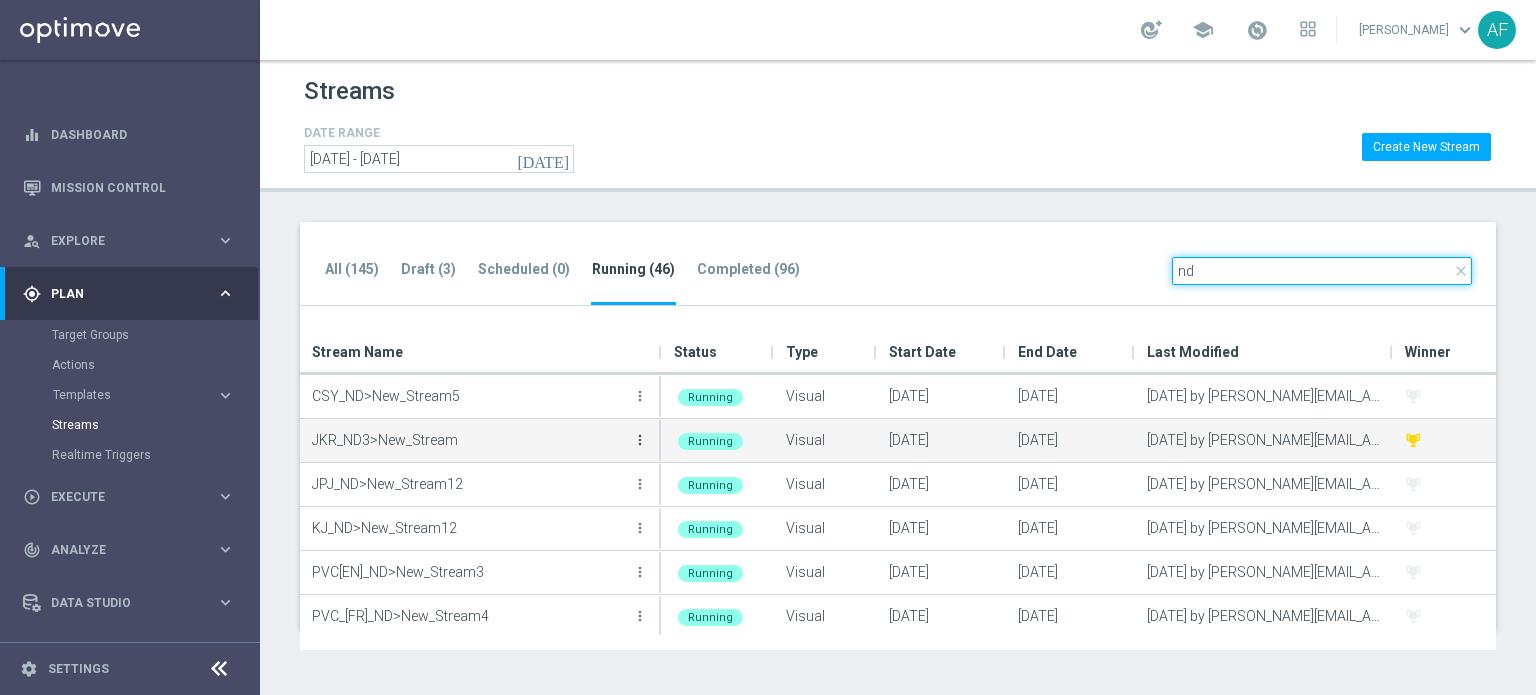type on "nd" 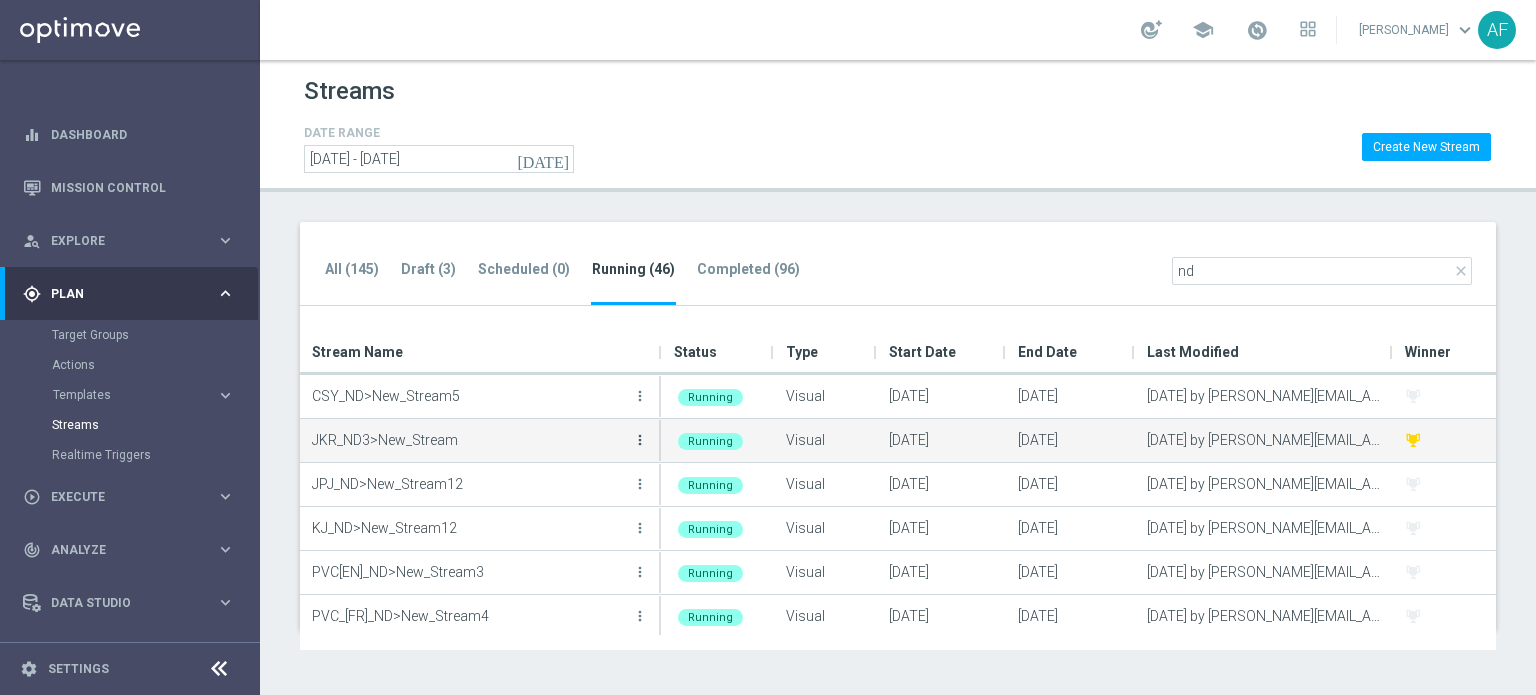 click on "more_vert" 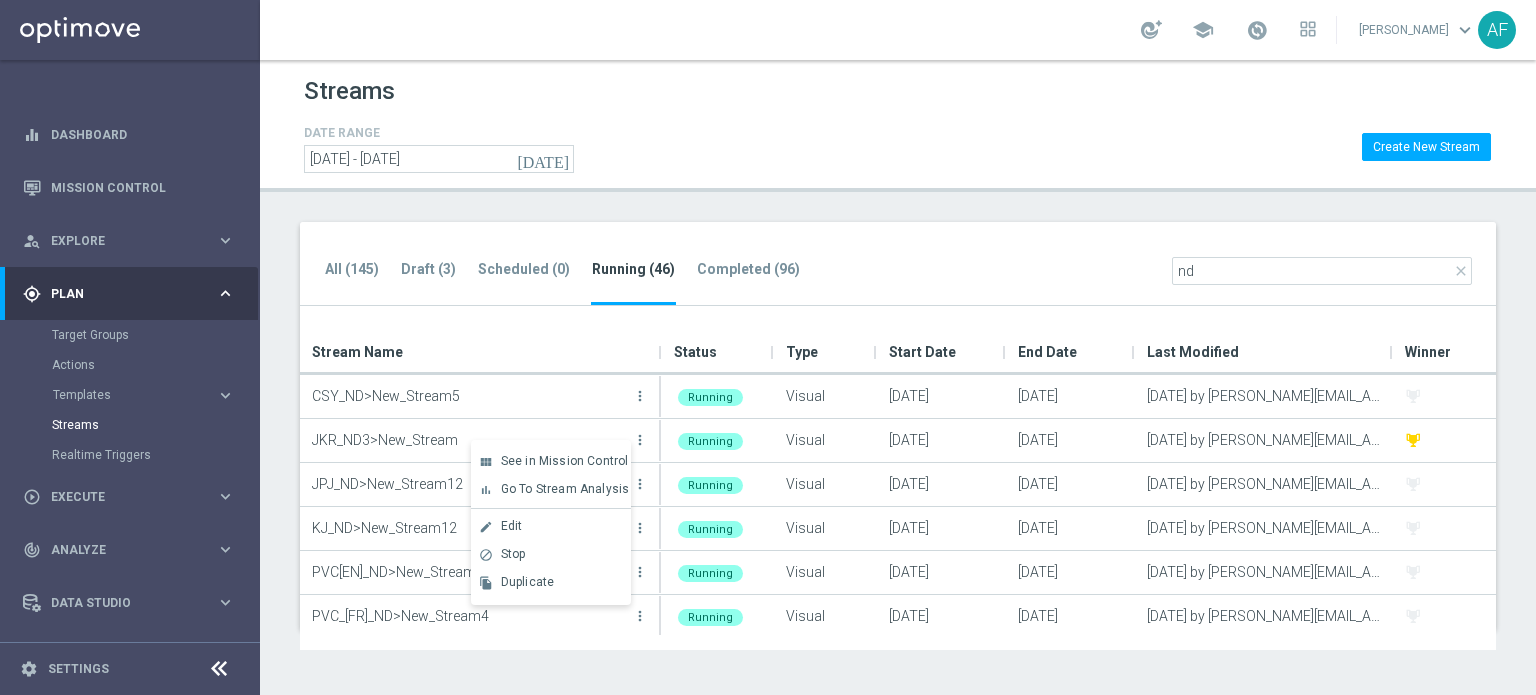 click on "See in Mission Control" at bounding box center (565, 461) 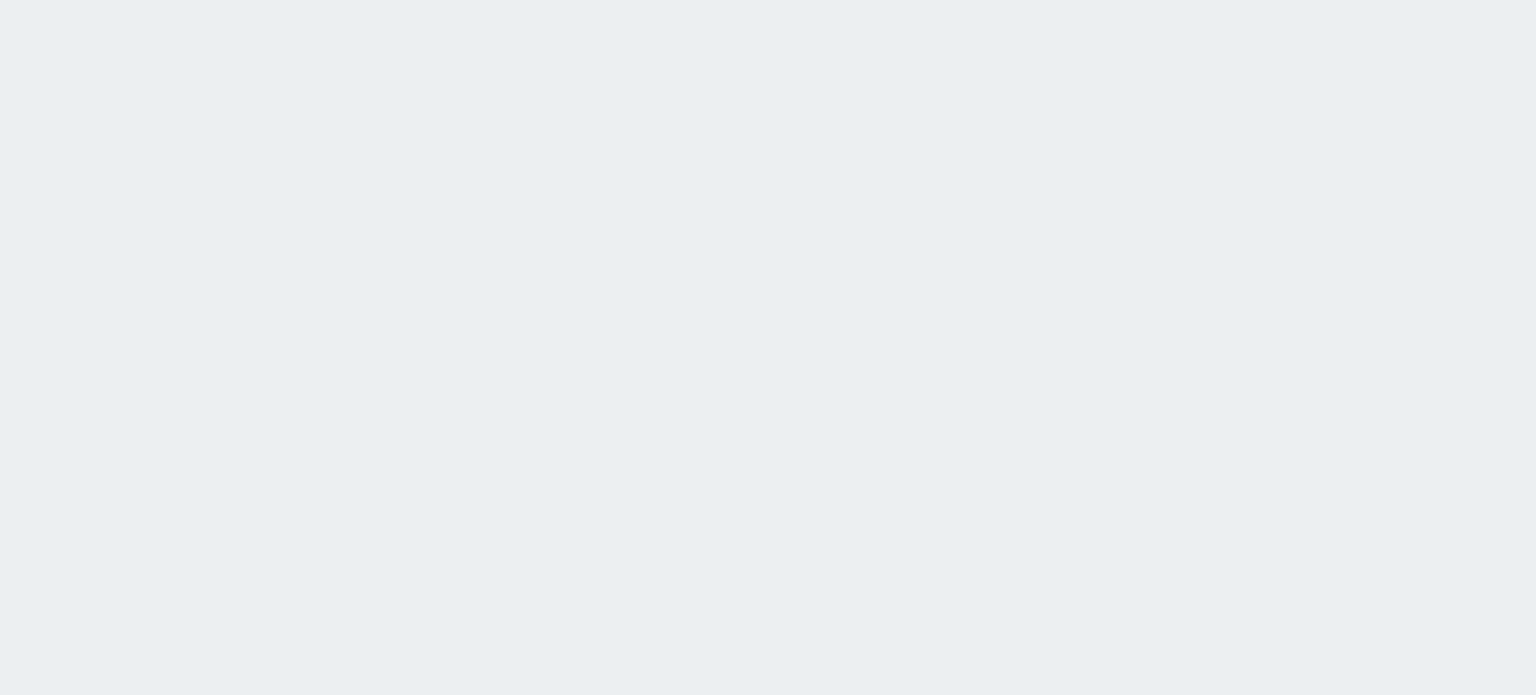 scroll, scrollTop: 0, scrollLeft: 0, axis: both 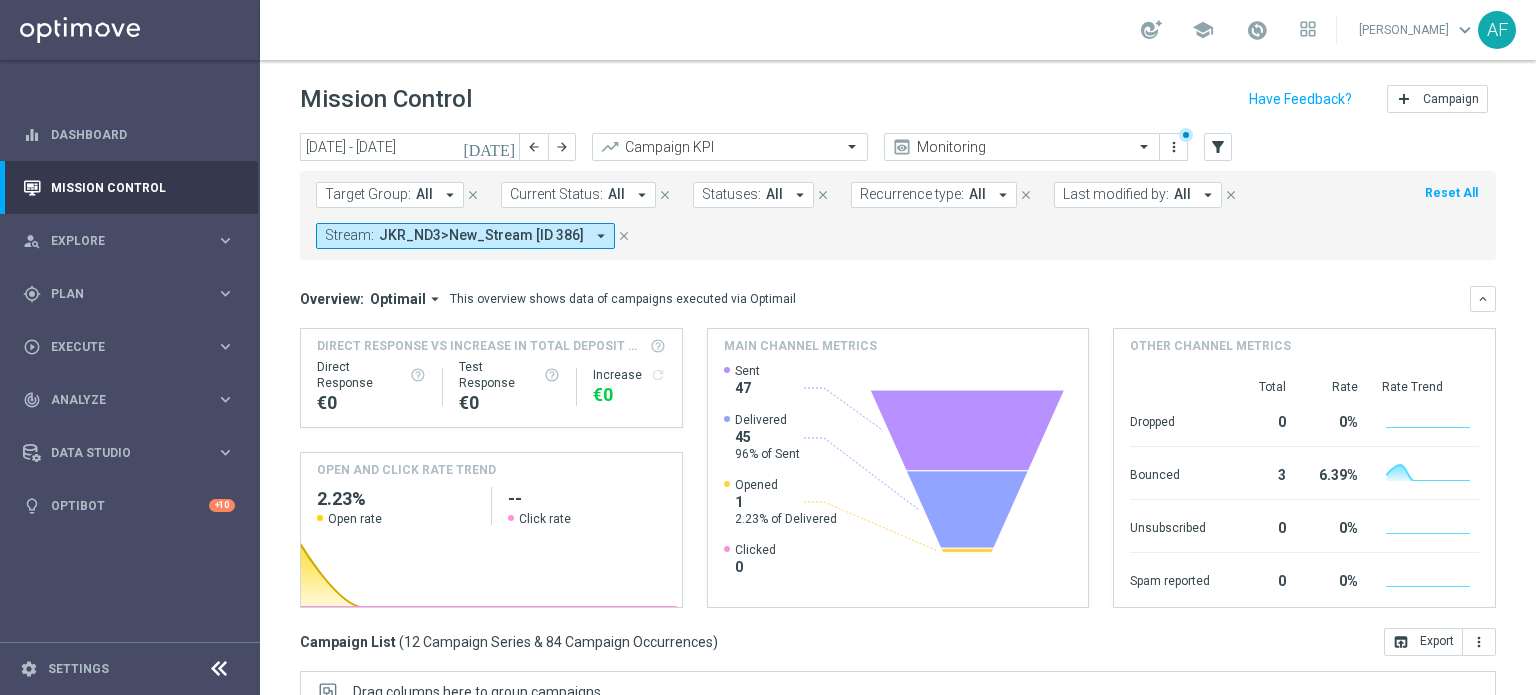 click on "[DATE]" 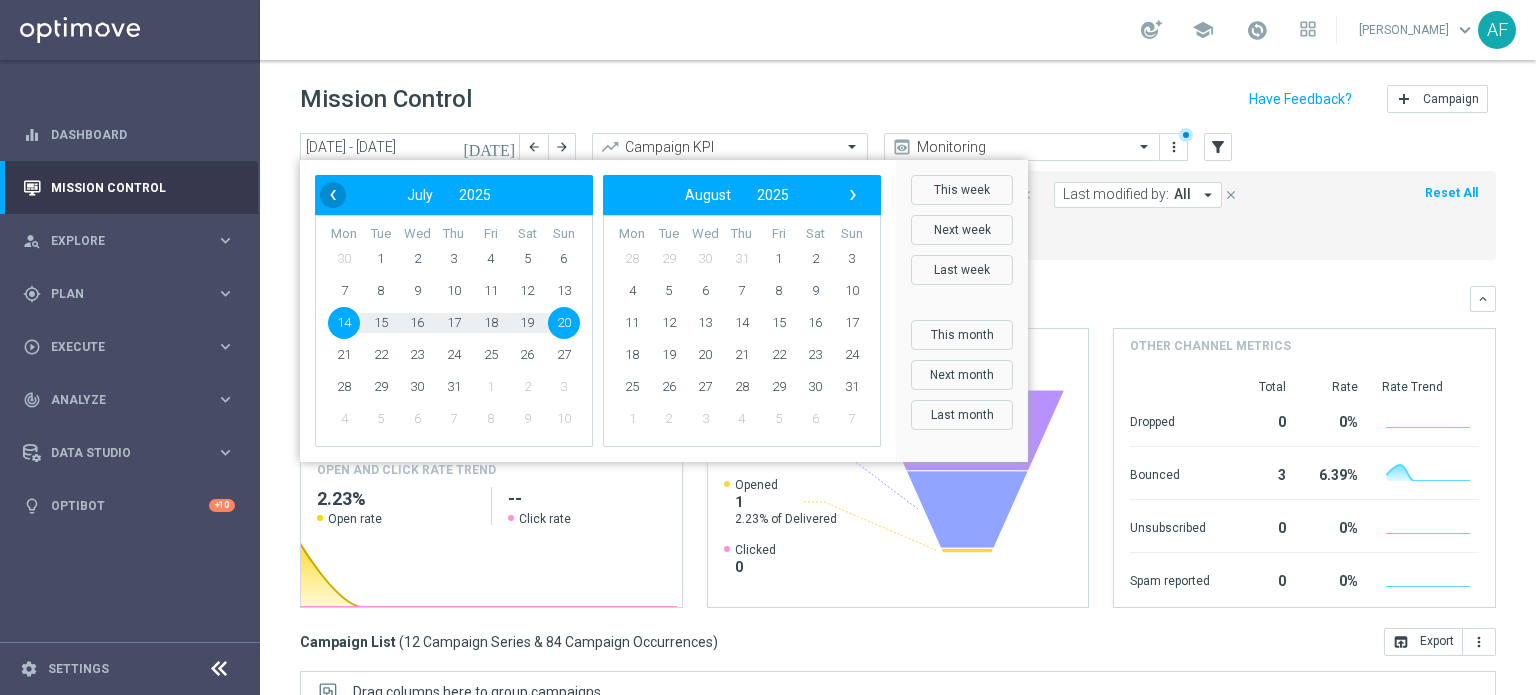 click on "‹" 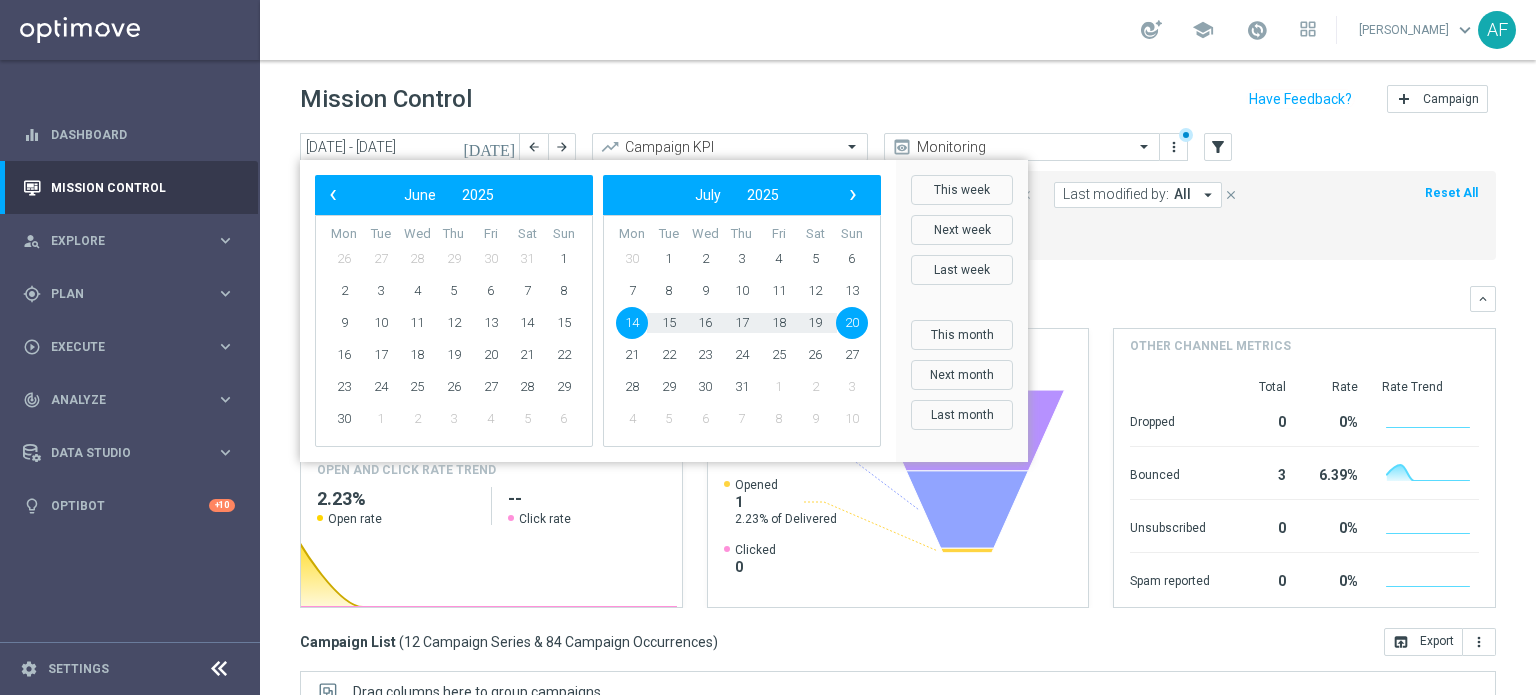 click on "‹" 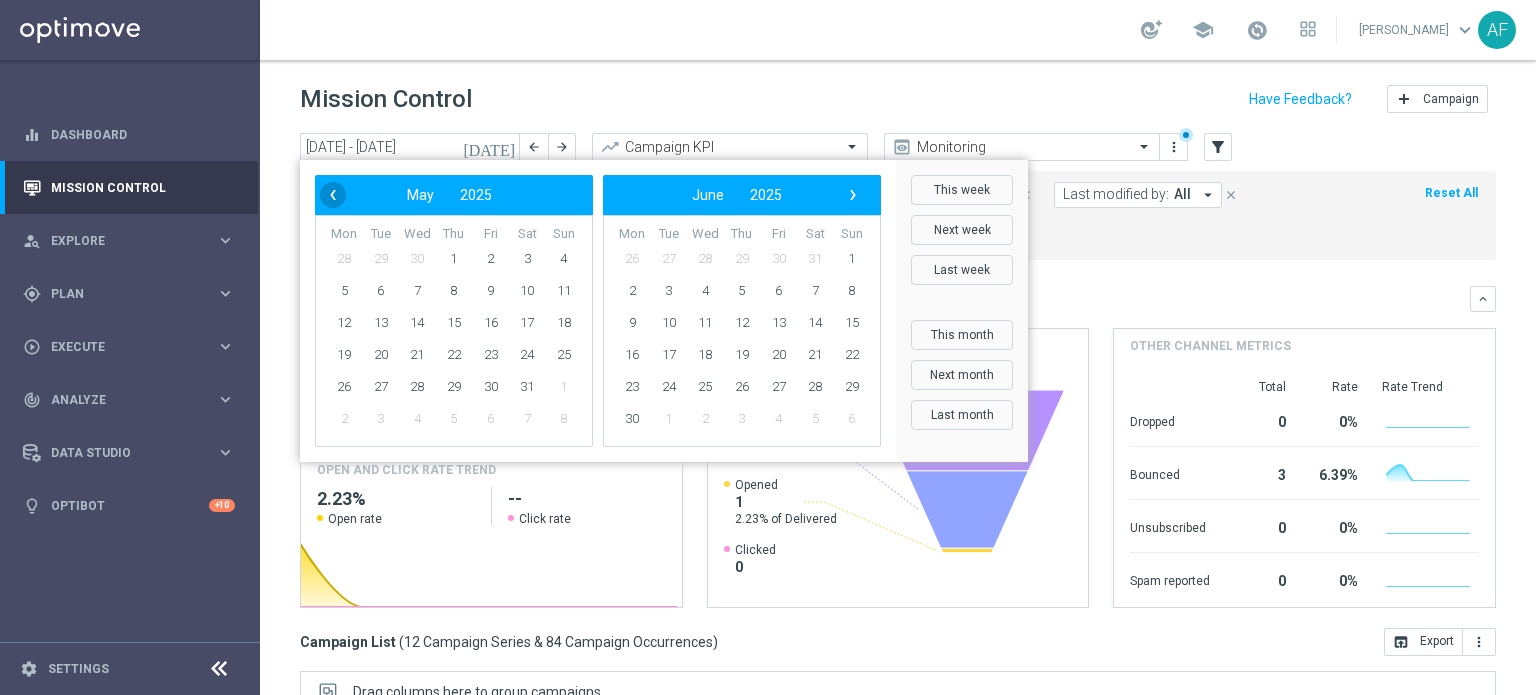 click on "‹" 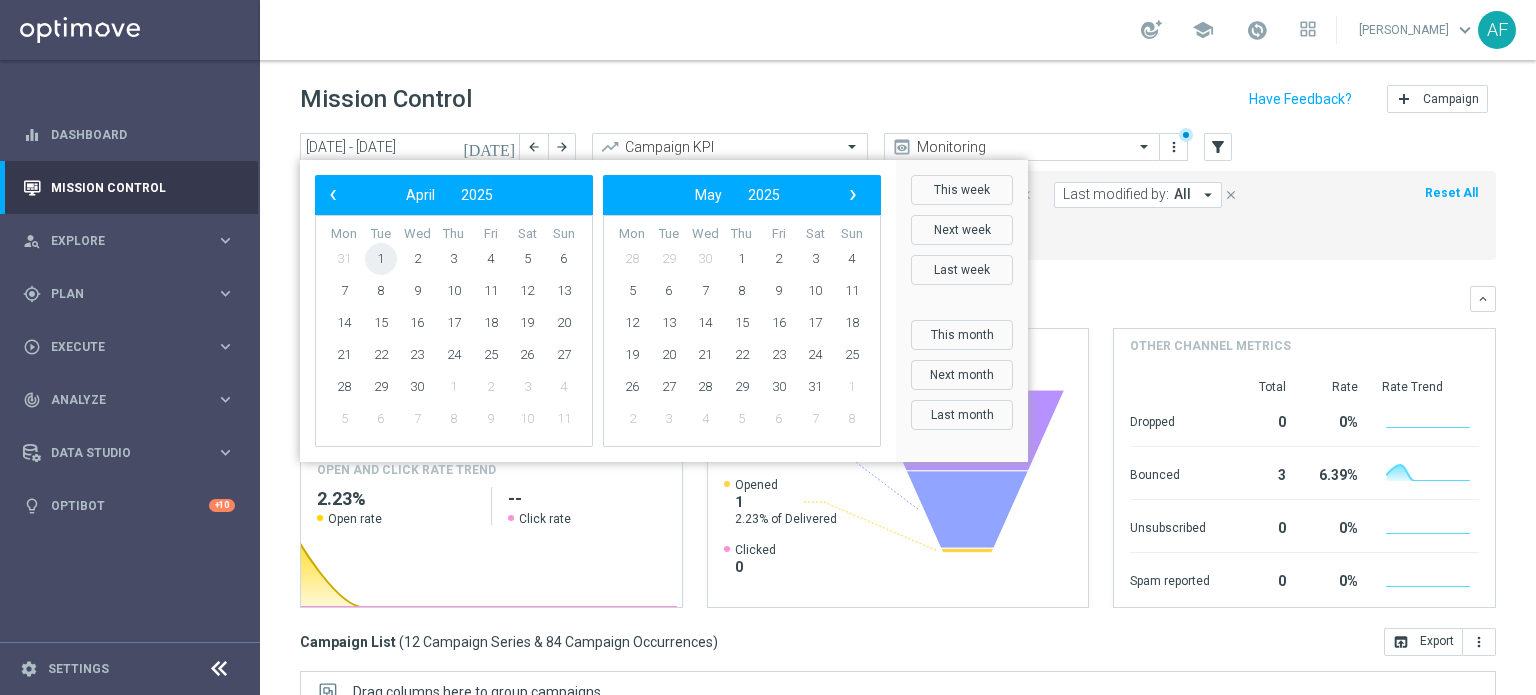 click on "1" 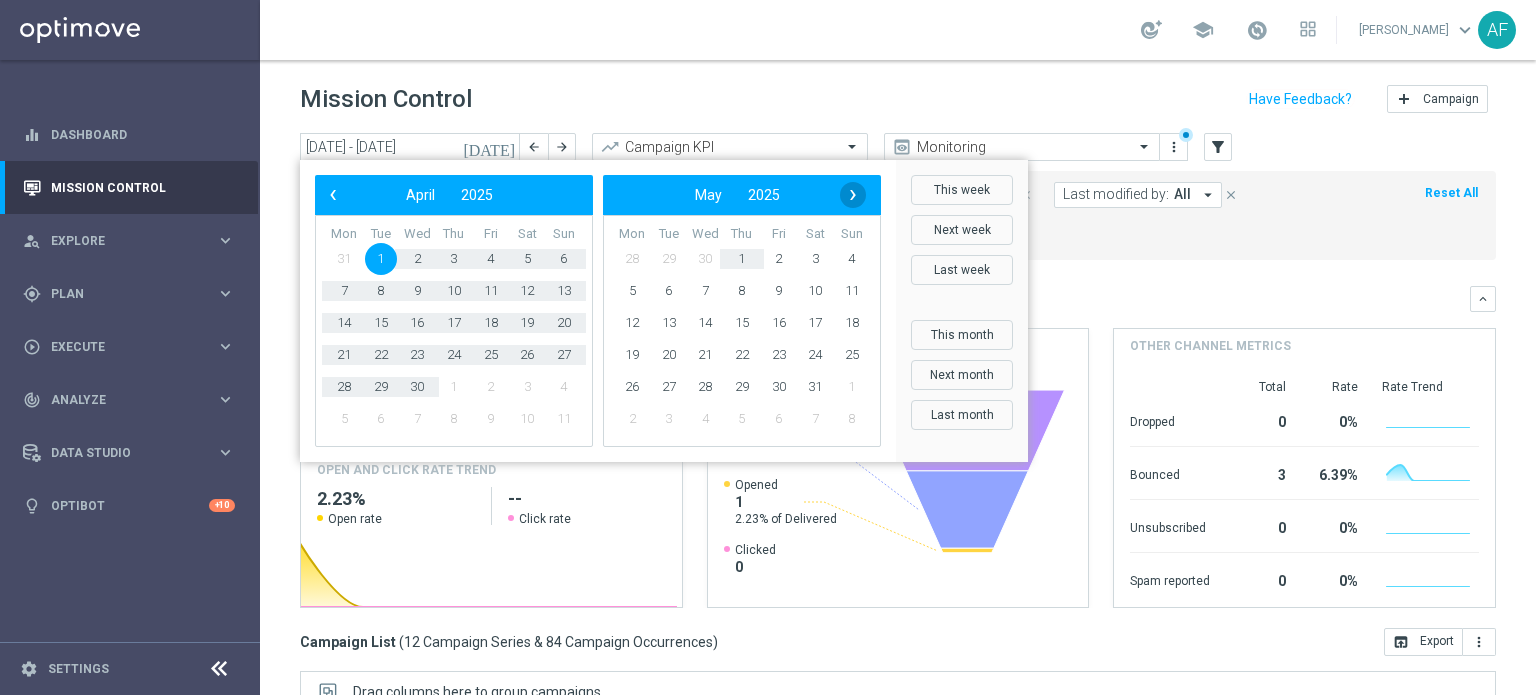 click on "›" 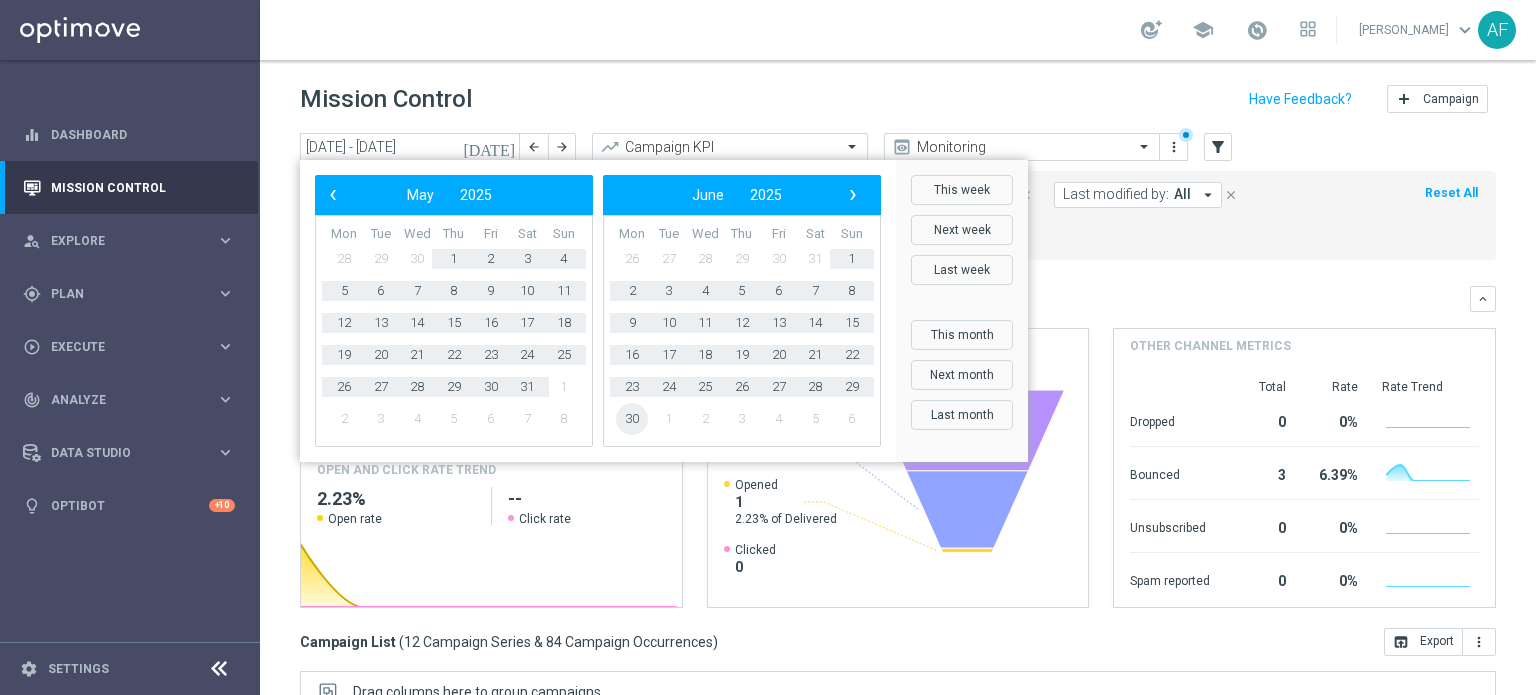 click on "30" 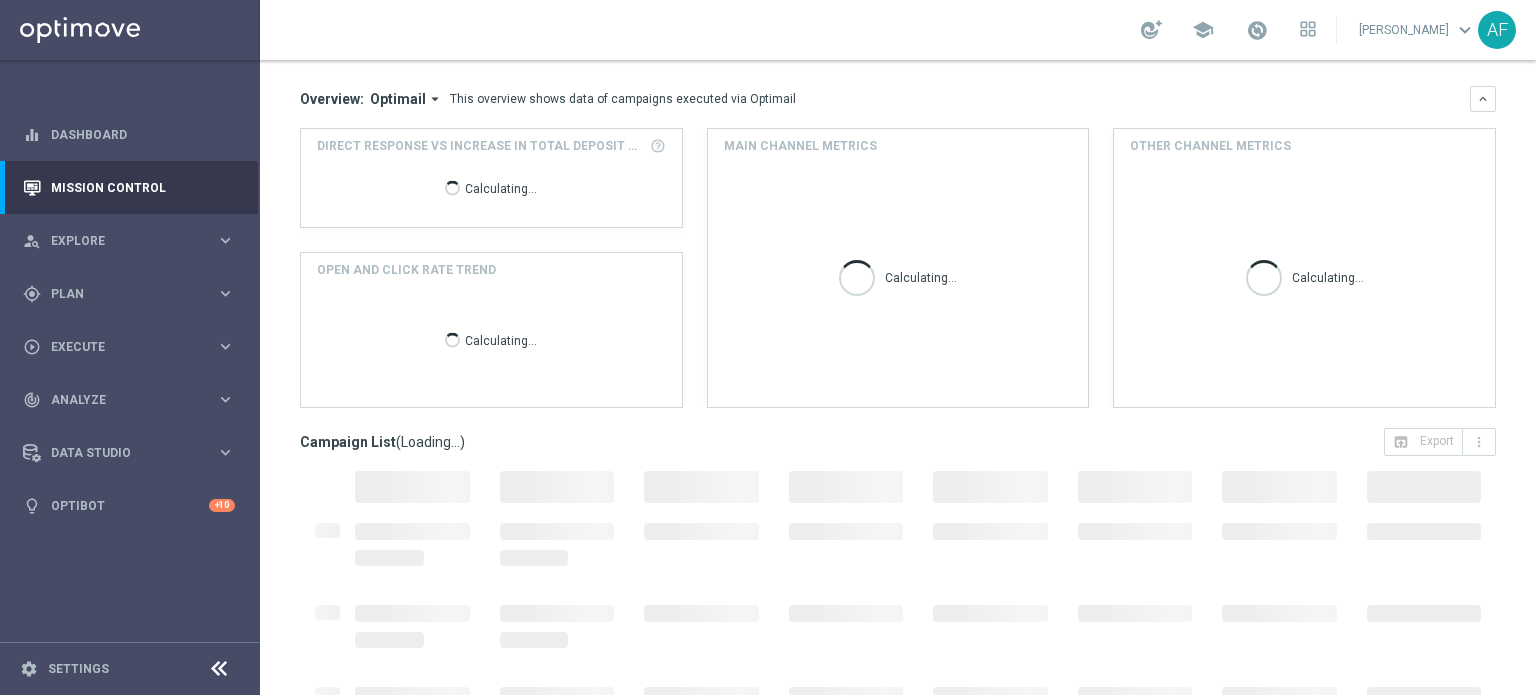 scroll, scrollTop: 300, scrollLeft: 0, axis: vertical 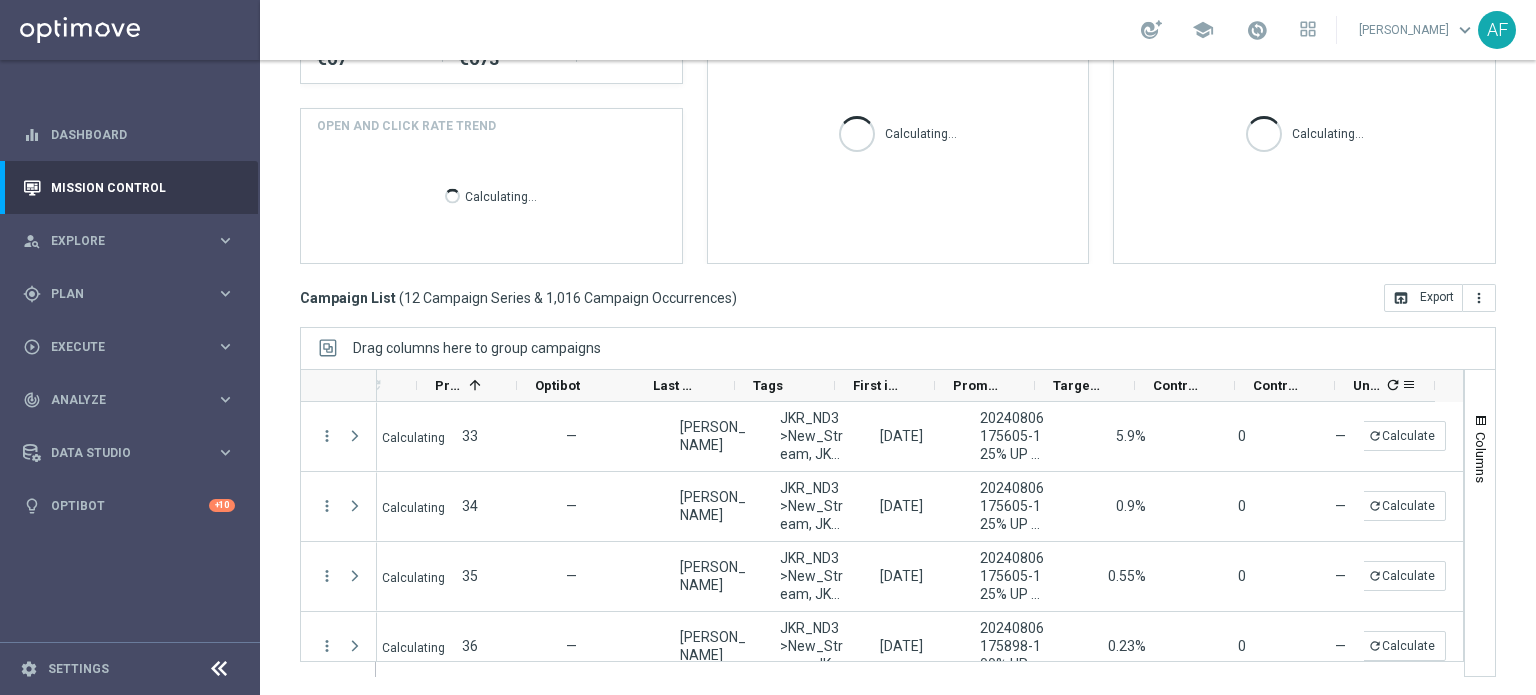 click on "refresh" at bounding box center [1393, 385] 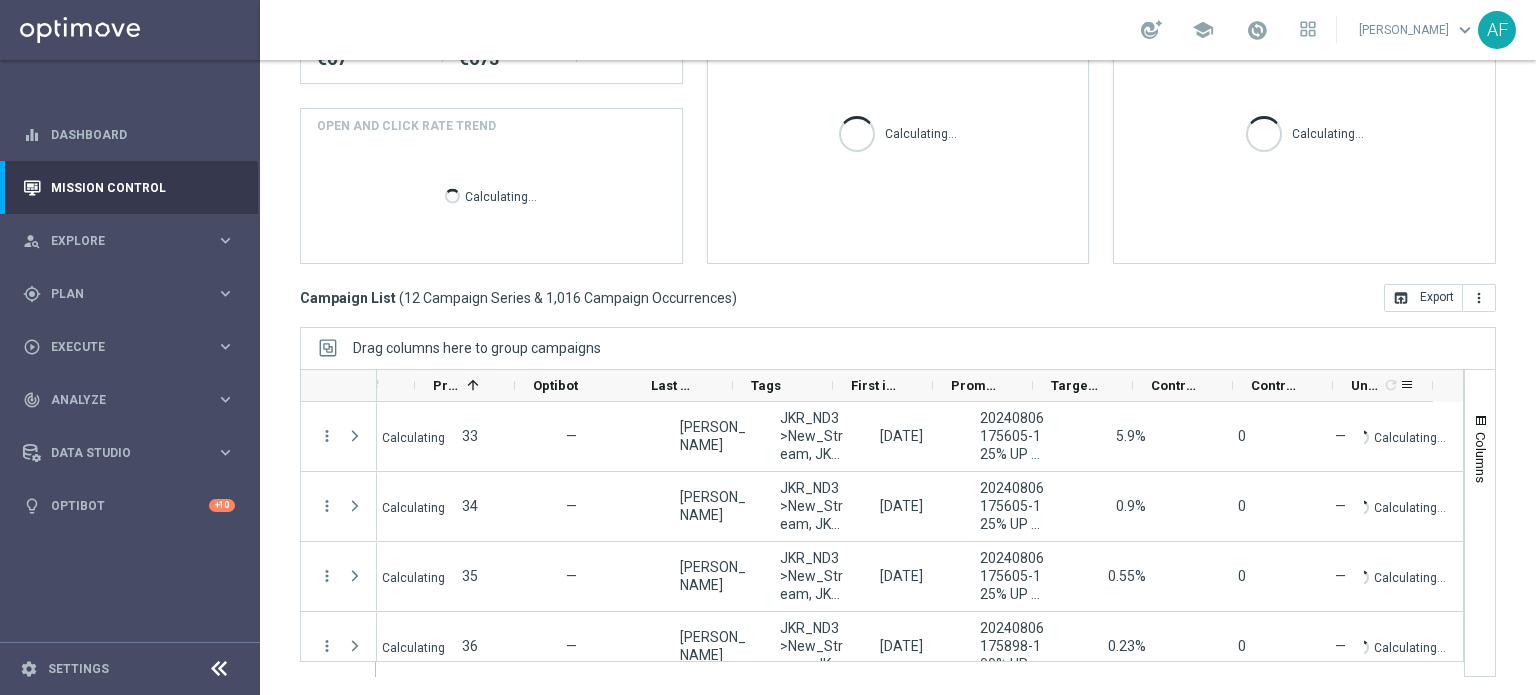 scroll, scrollTop: 0, scrollLeft: 1233, axis: horizontal 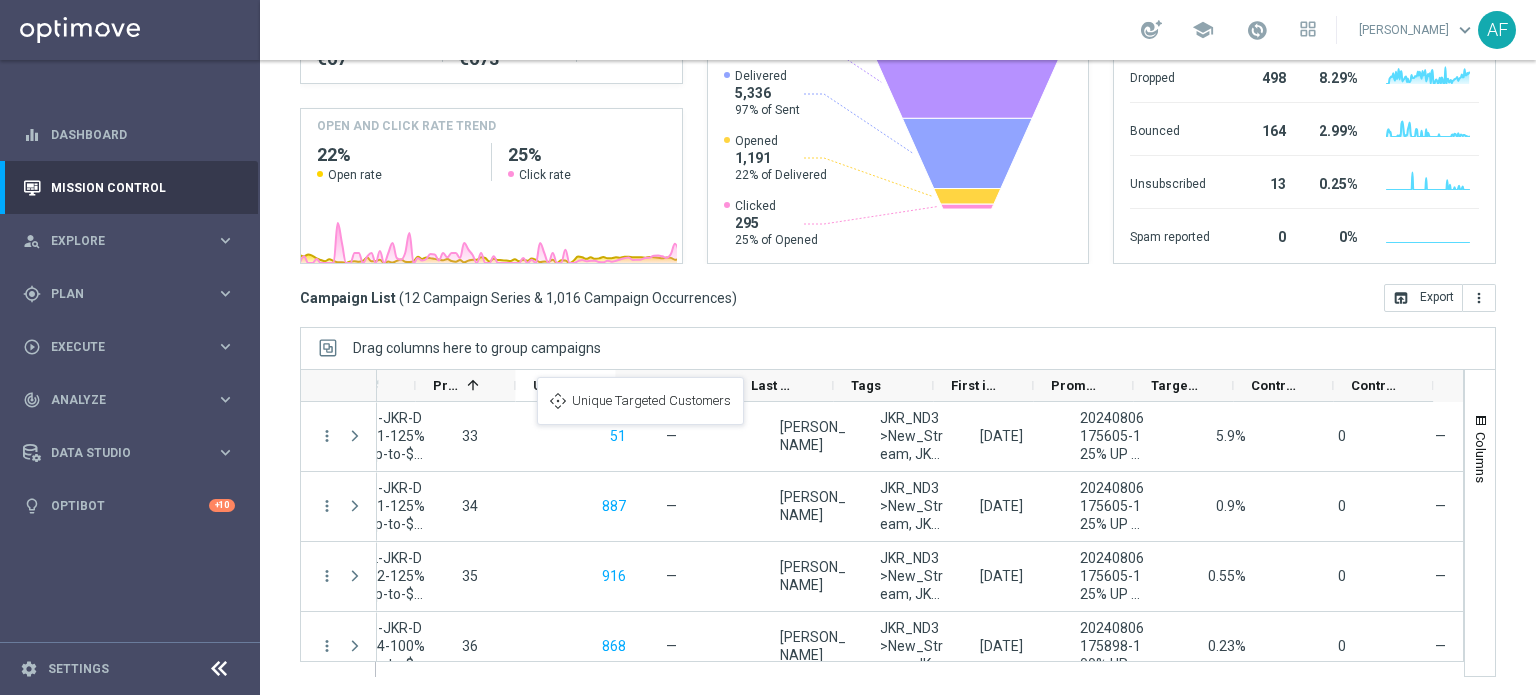 drag, startPoint x: 1367, startPoint y: 388, endPoint x: 547, endPoint y: 389, distance: 820.0006 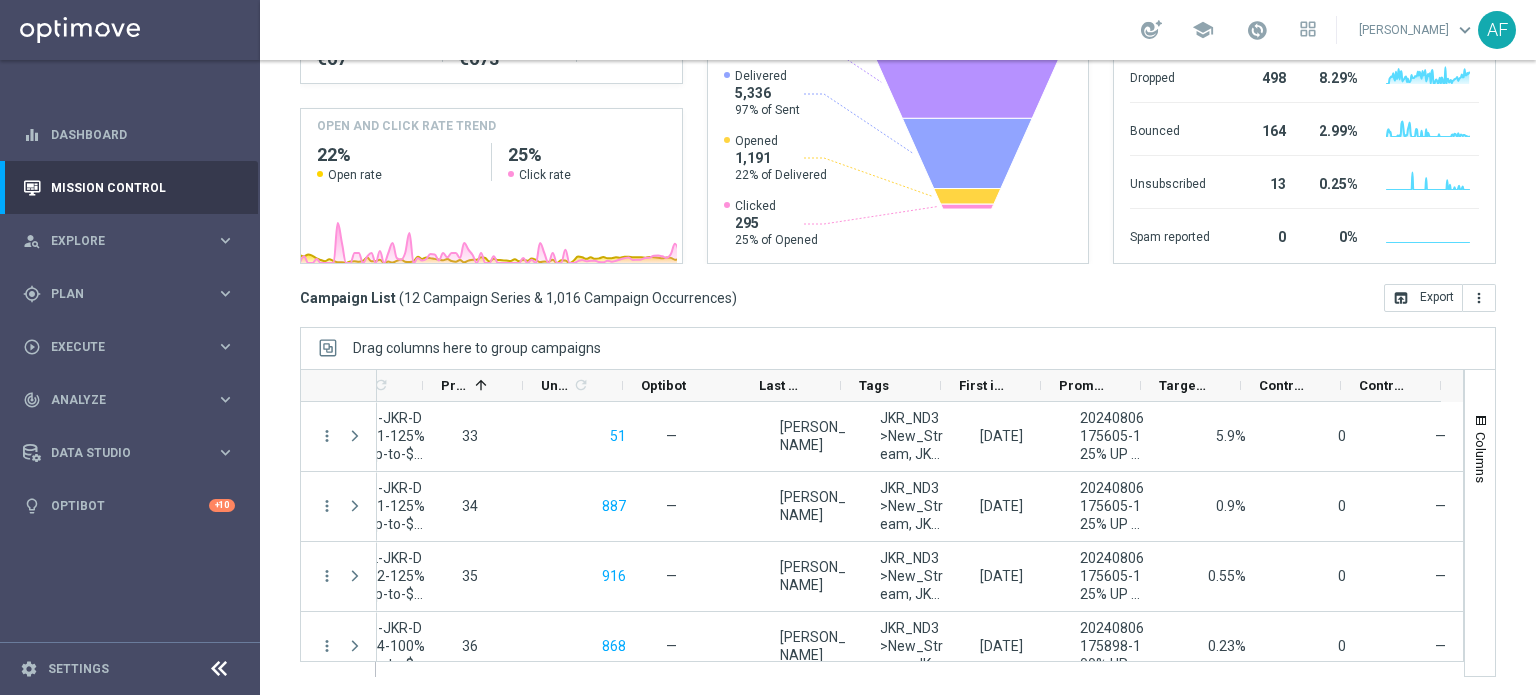 scroll, scrollTop: 0, scrollLeft: 1006, axis: horizontal 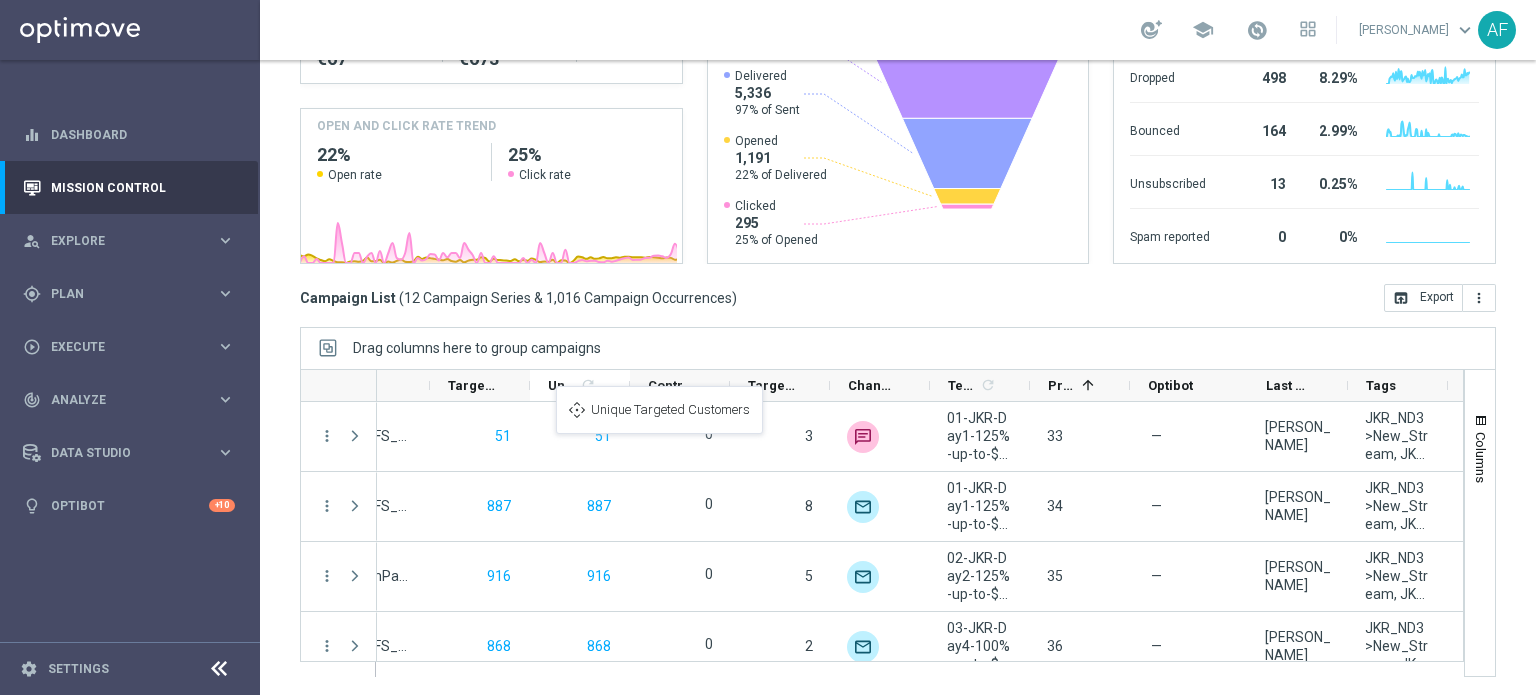 drag, startPoint x: 1072, startPoint y: 387, endPoint x: 566, endPoint y: 398, distance: 506.11954 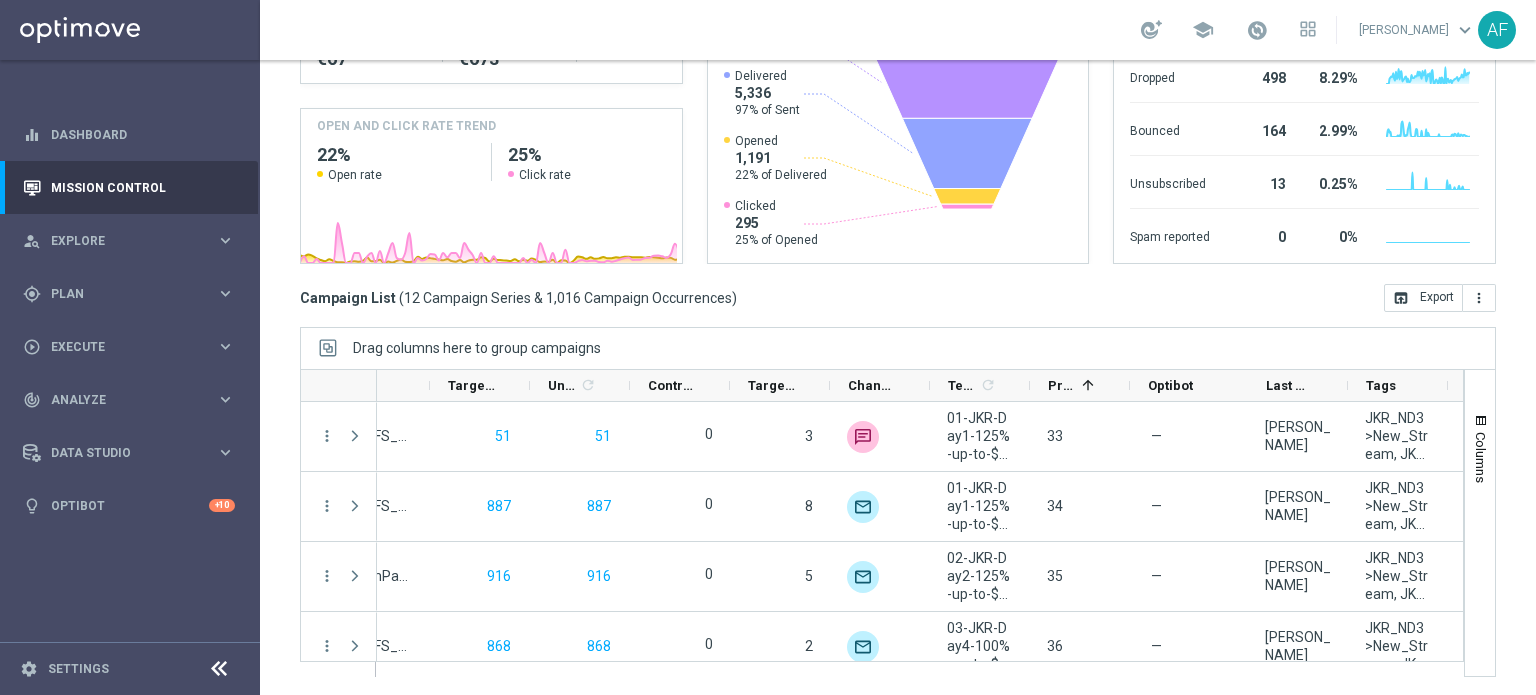 scroll, scrollTop: 0, scrollLeft: 464, axis: horizontal 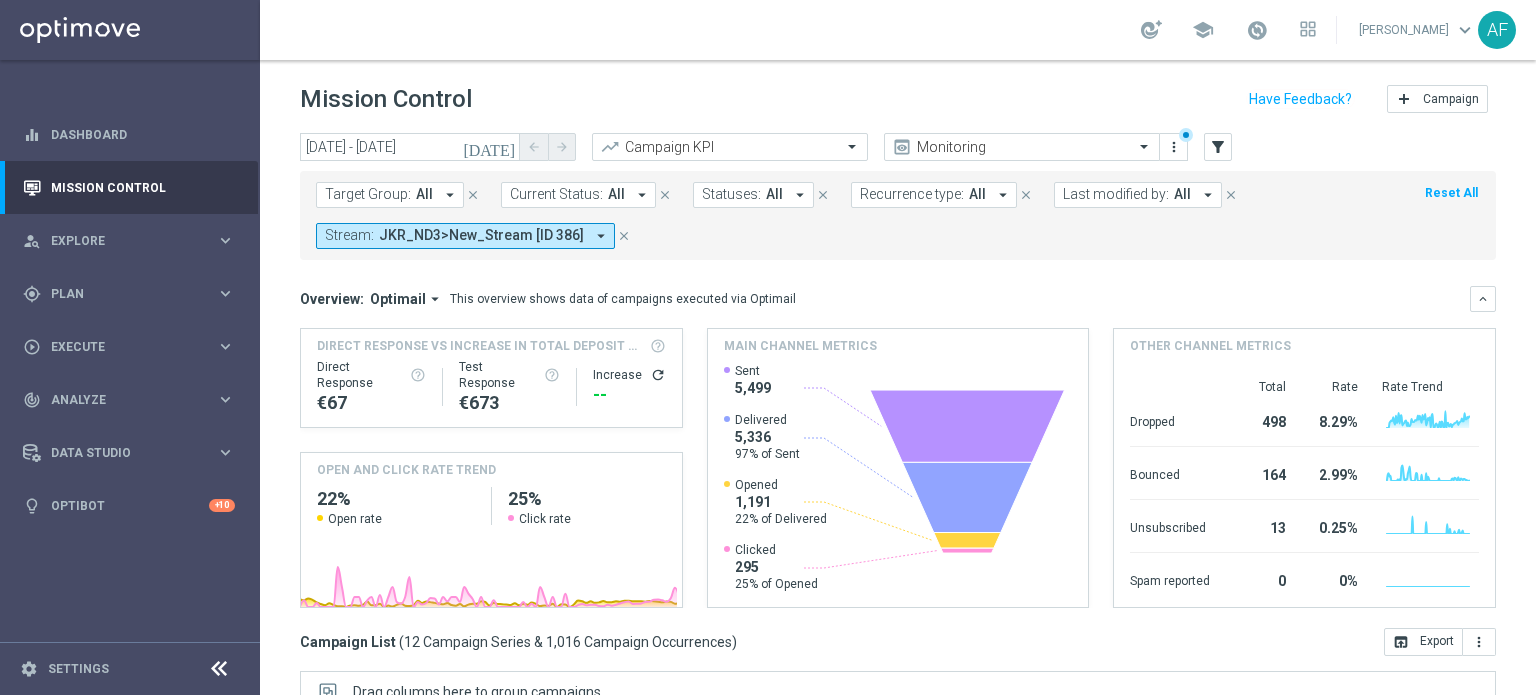 click on "Optimail" 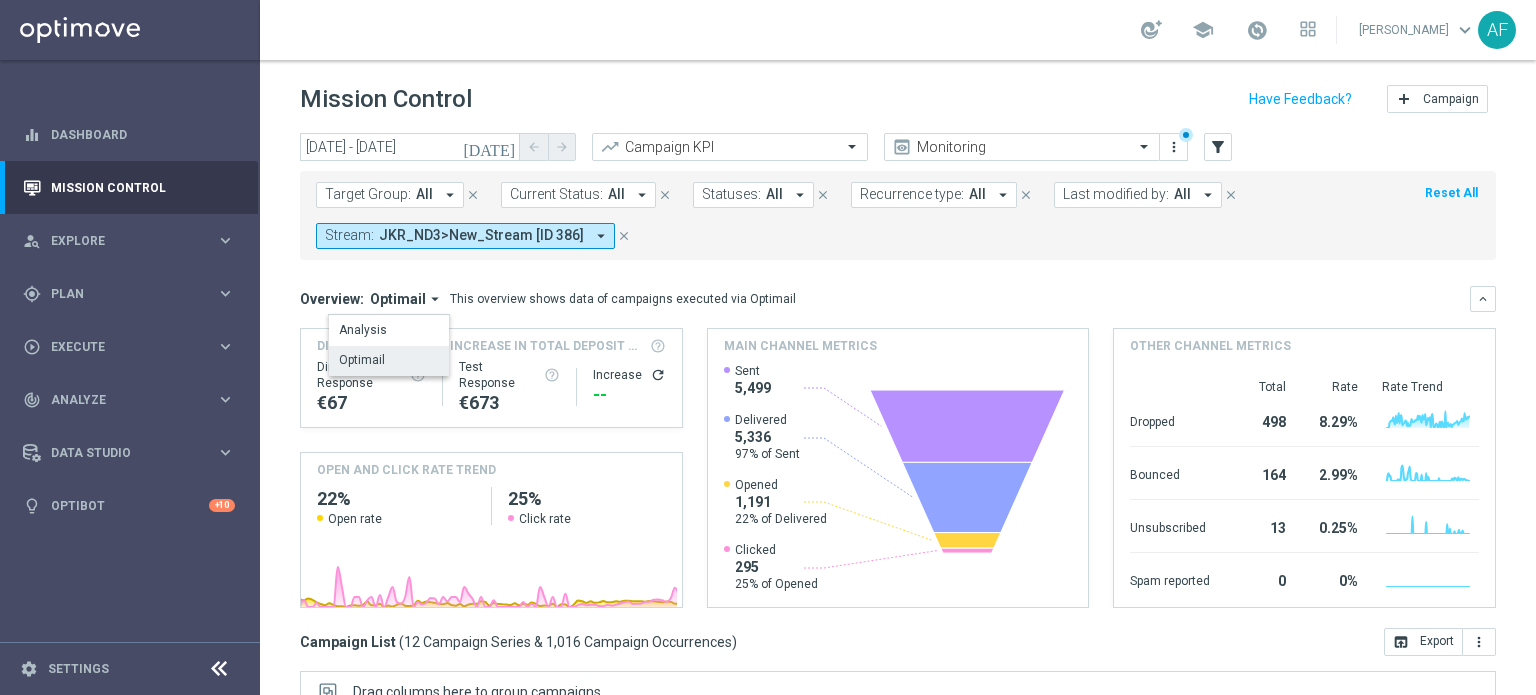 click on "Optimail" 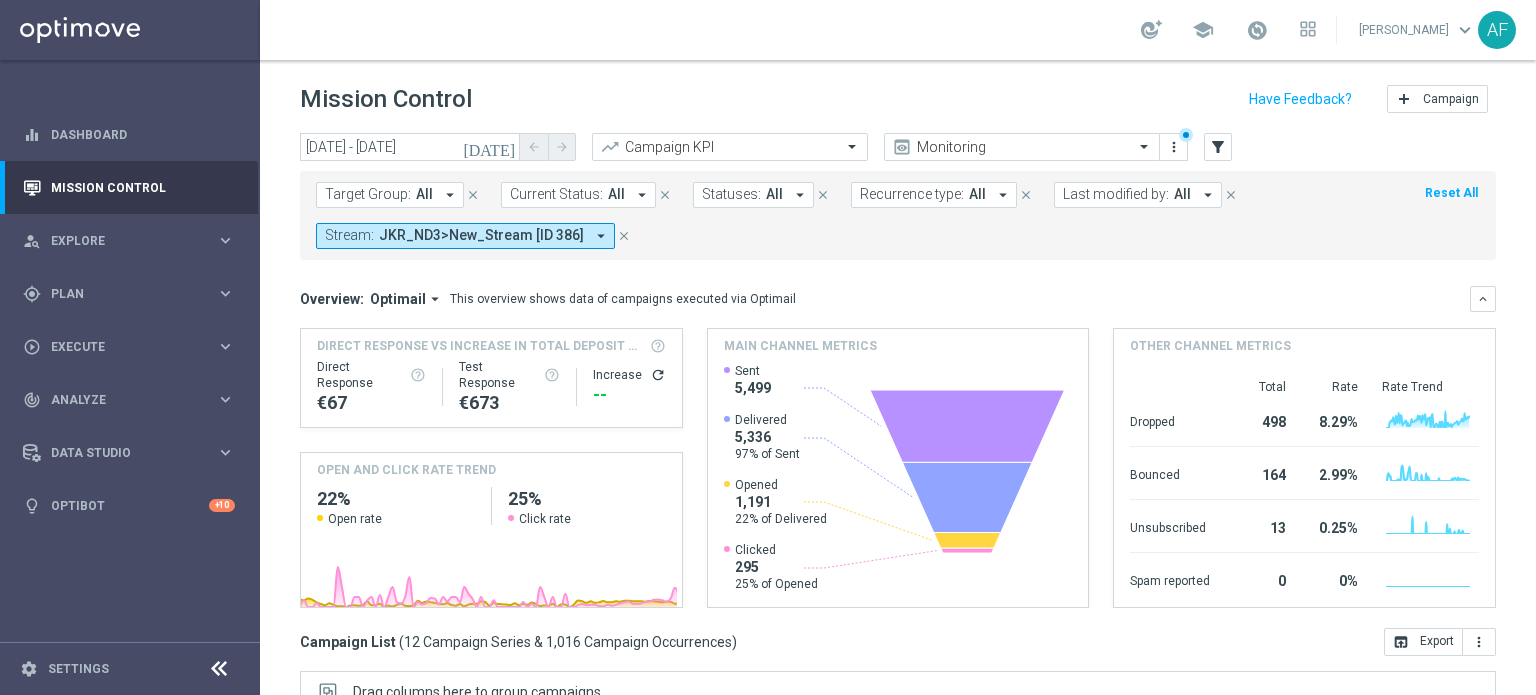click on "Optimail" 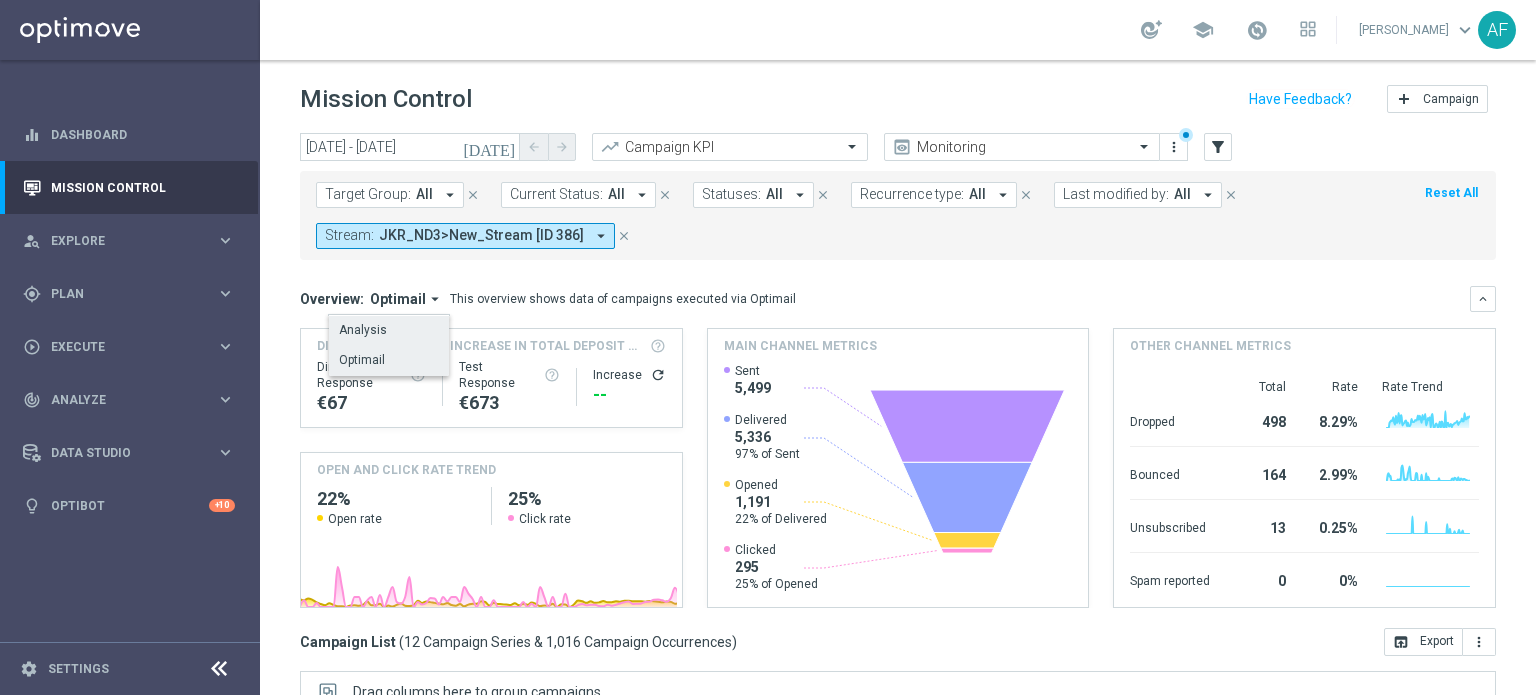 click on "Analysis" 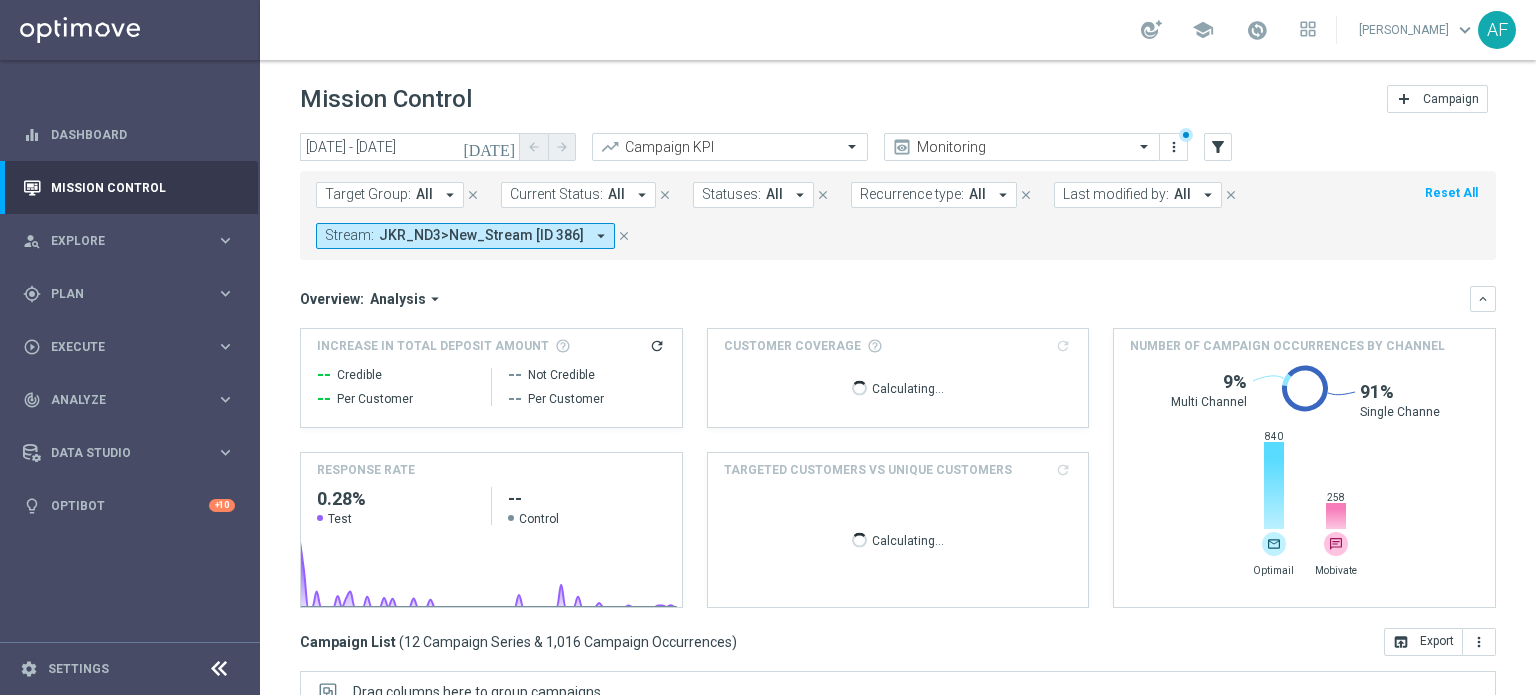 scroll, scrollTop: 100, scrollLeft: 0, axis: vertical 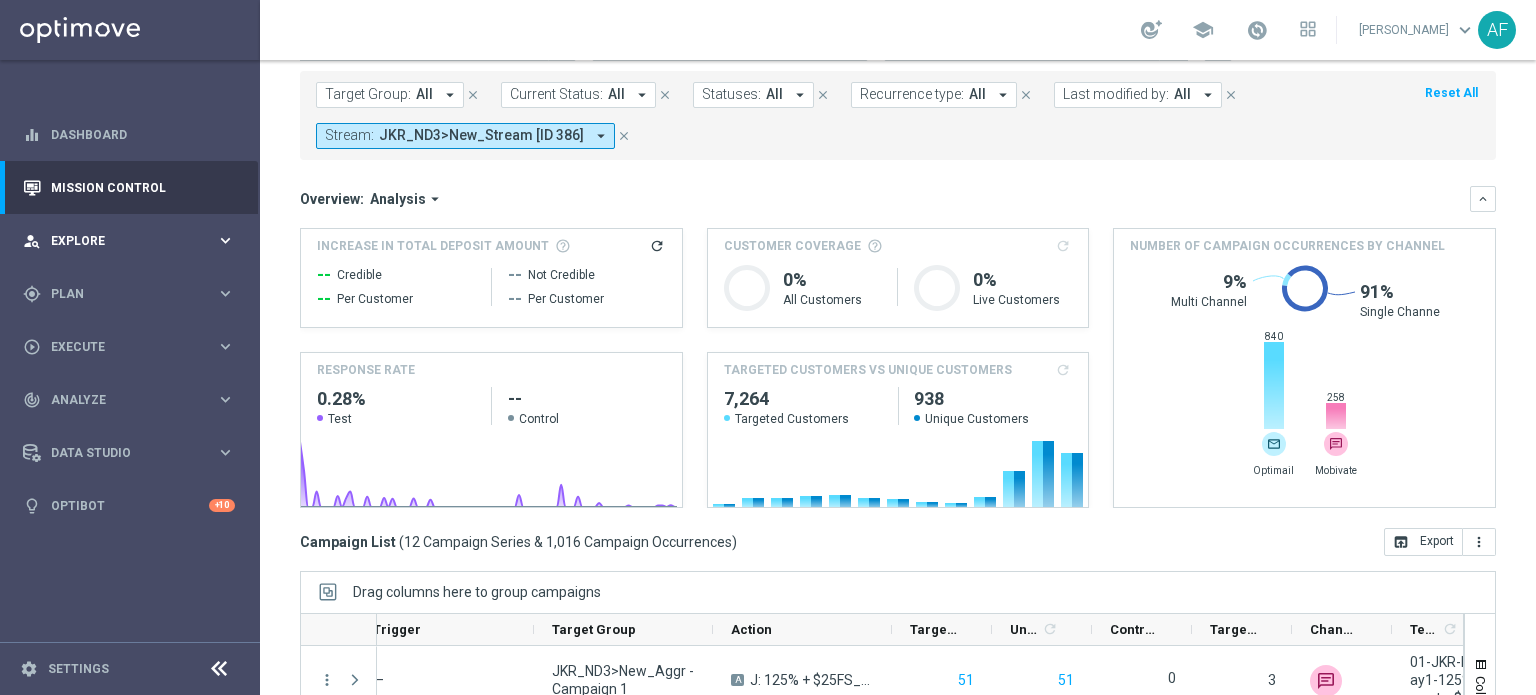 click on "Explore" at bounding box center [133, 241] 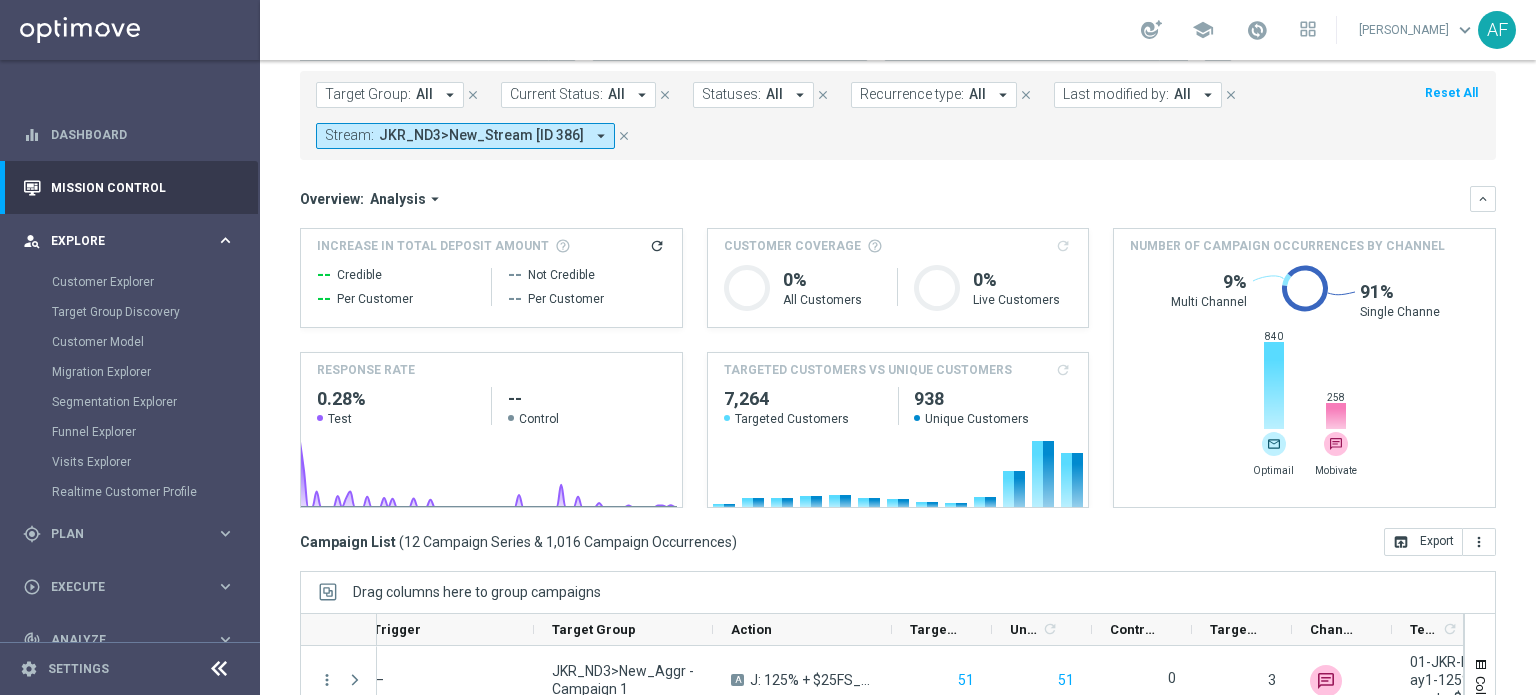scroll, scrollTop: 0, scrollLeft: 0, axis: both 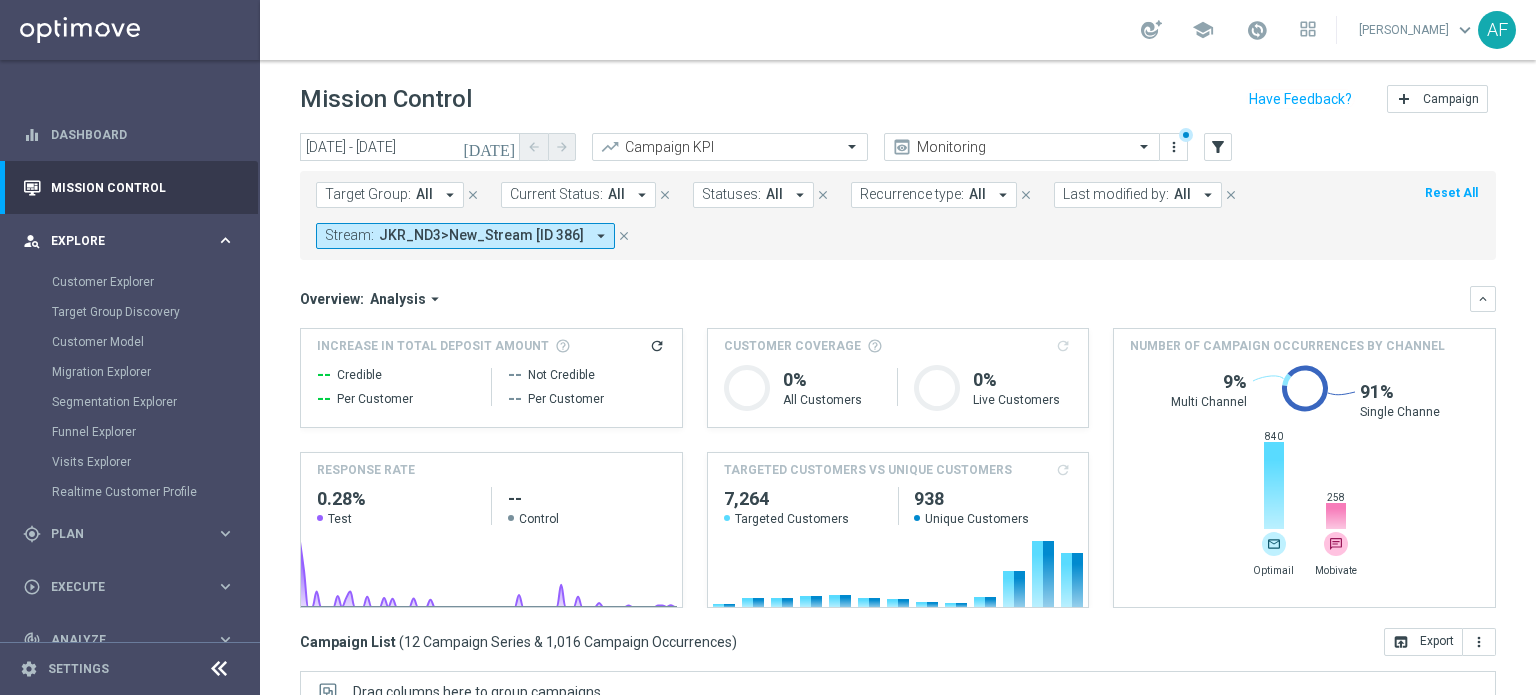 click on "Explore" at bounding box center [133, 241] 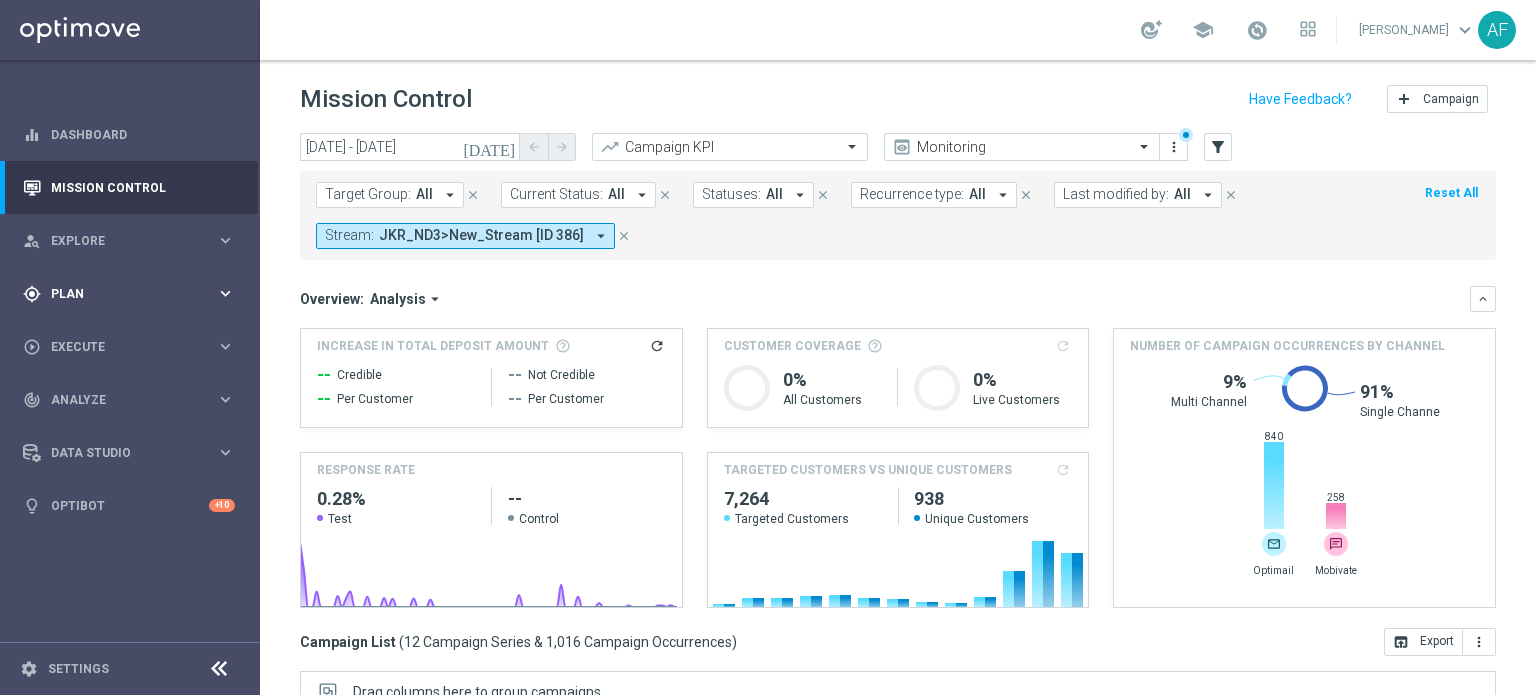 click on "gps_fixed
Plan
keyboard_arrow_right" at bounding box center (129, 293) 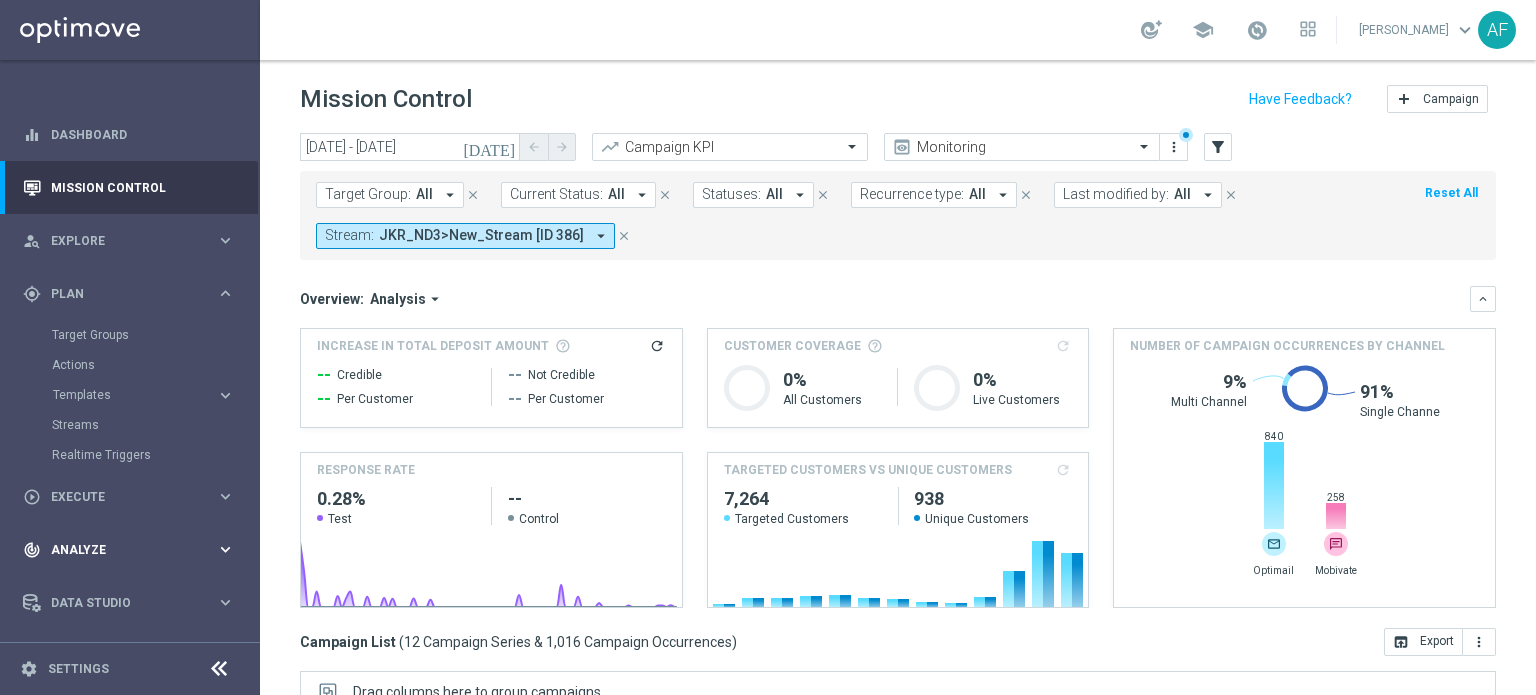 click on "track_changes
Analyze
keyboard_arrow_right" at bounding box center [129, 549] 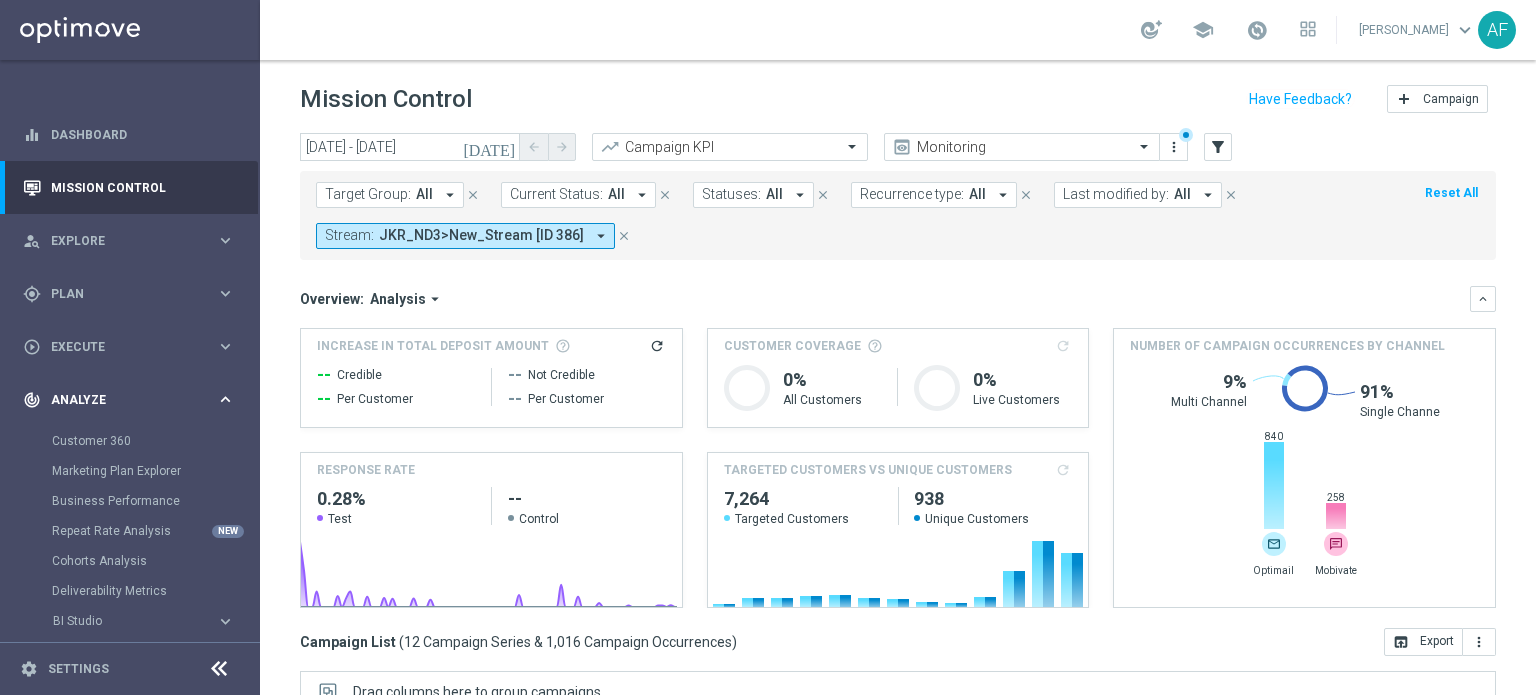 click on "Analyze" at bounding box center (133, 400) 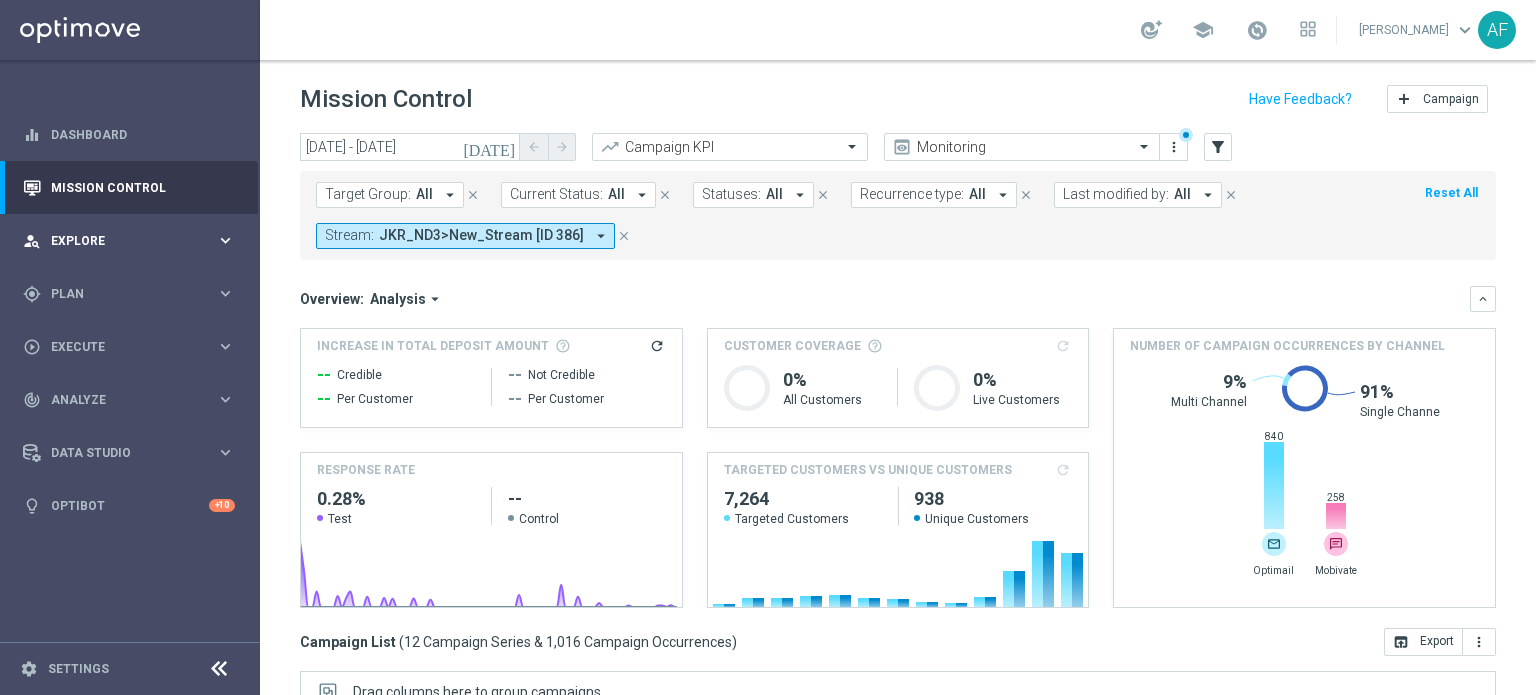 click on "Explore" at bounding box center [133, 241] 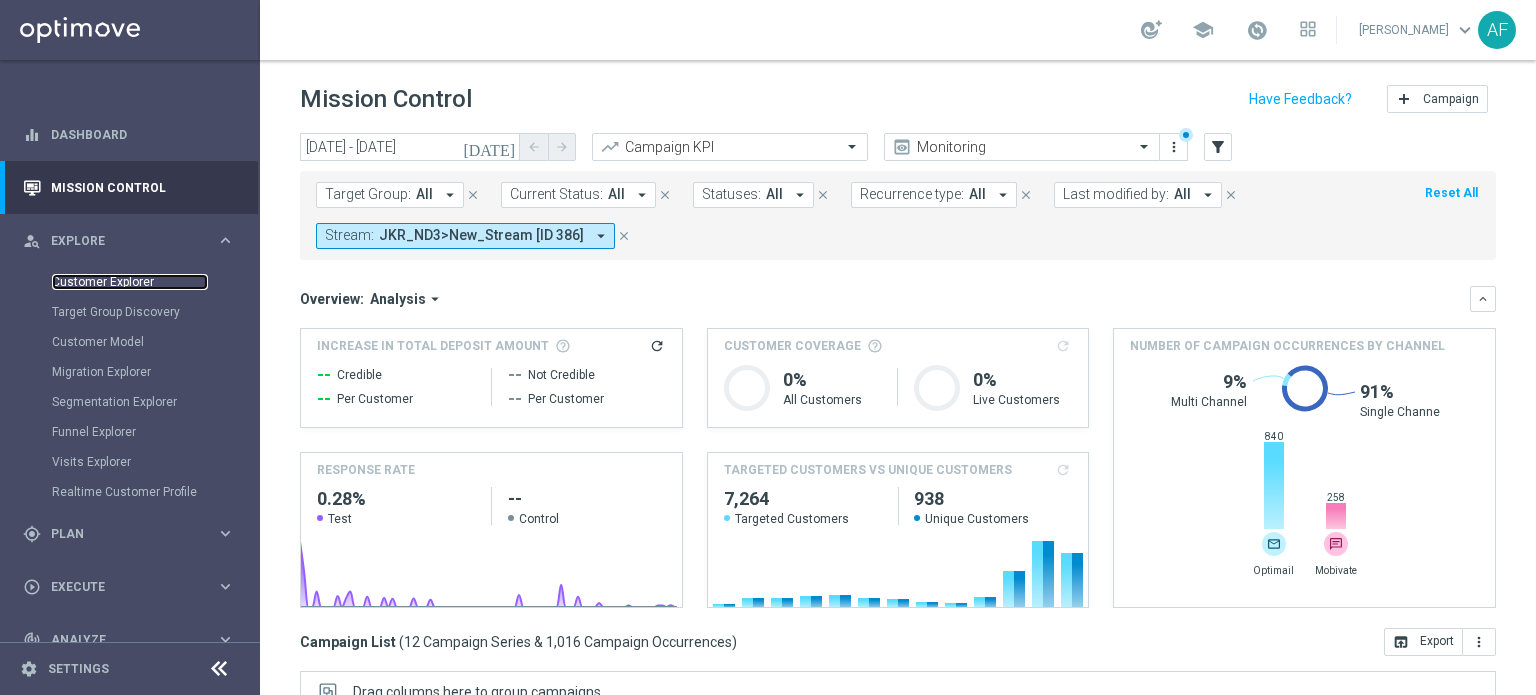 click on "Customer Explorer" at bounding box center [130, 282] 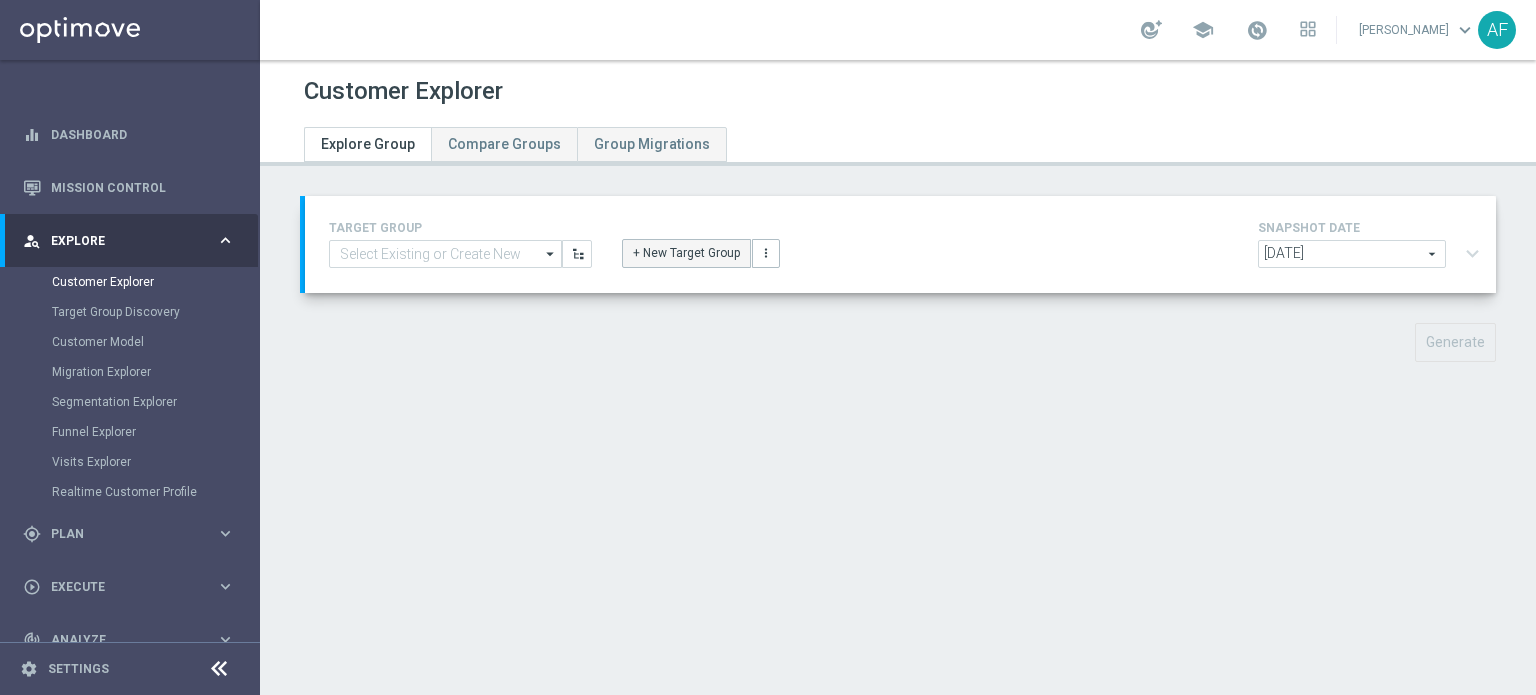 click on "+ New Target Group" 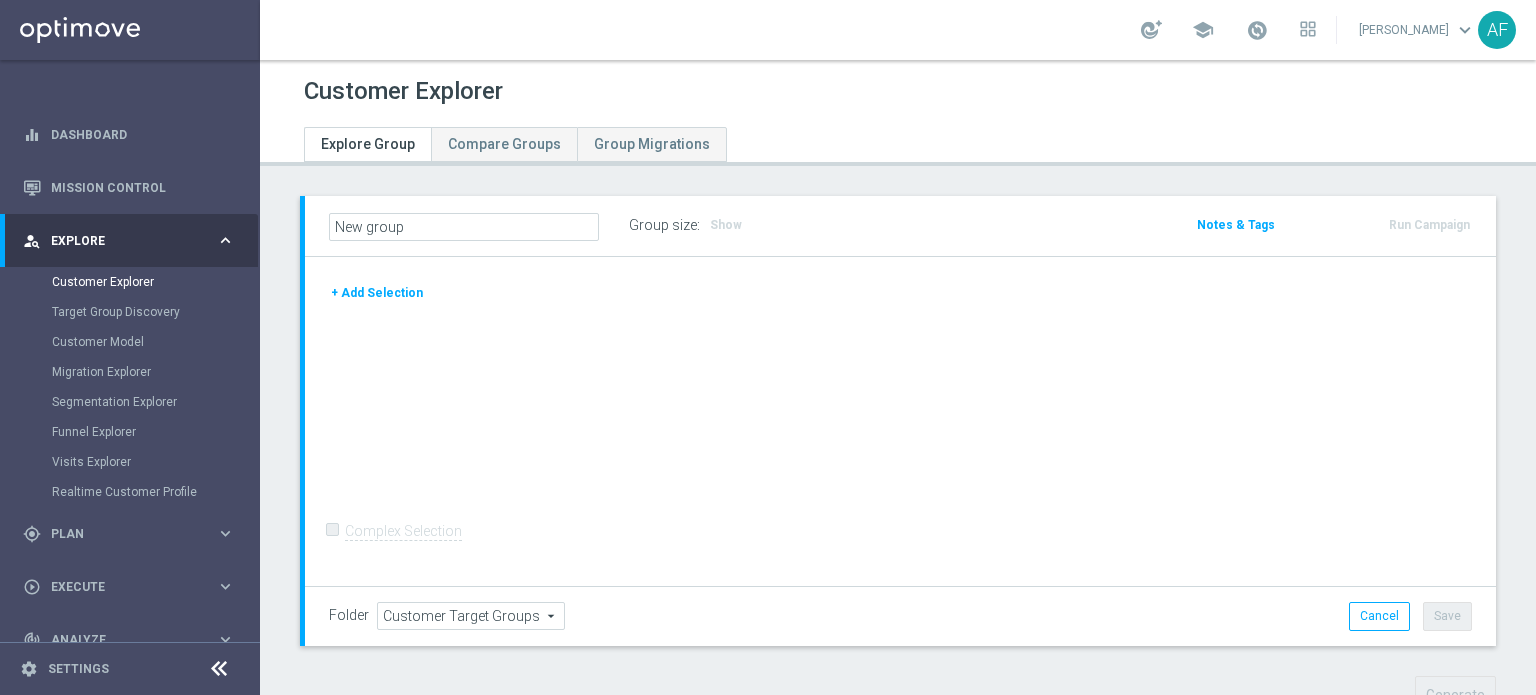 click on "+ Add Selection" 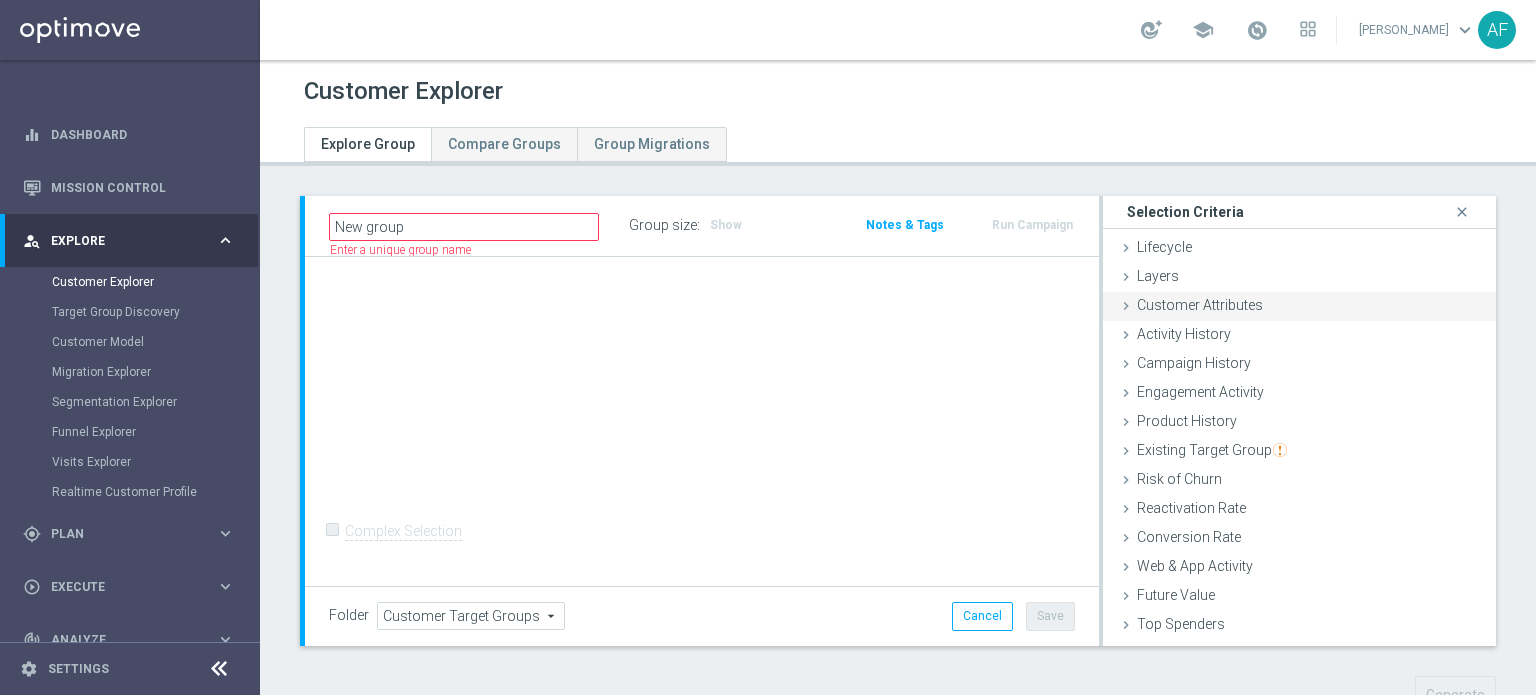 click on "Customer Attributes" at bounding box center [1200, 305] 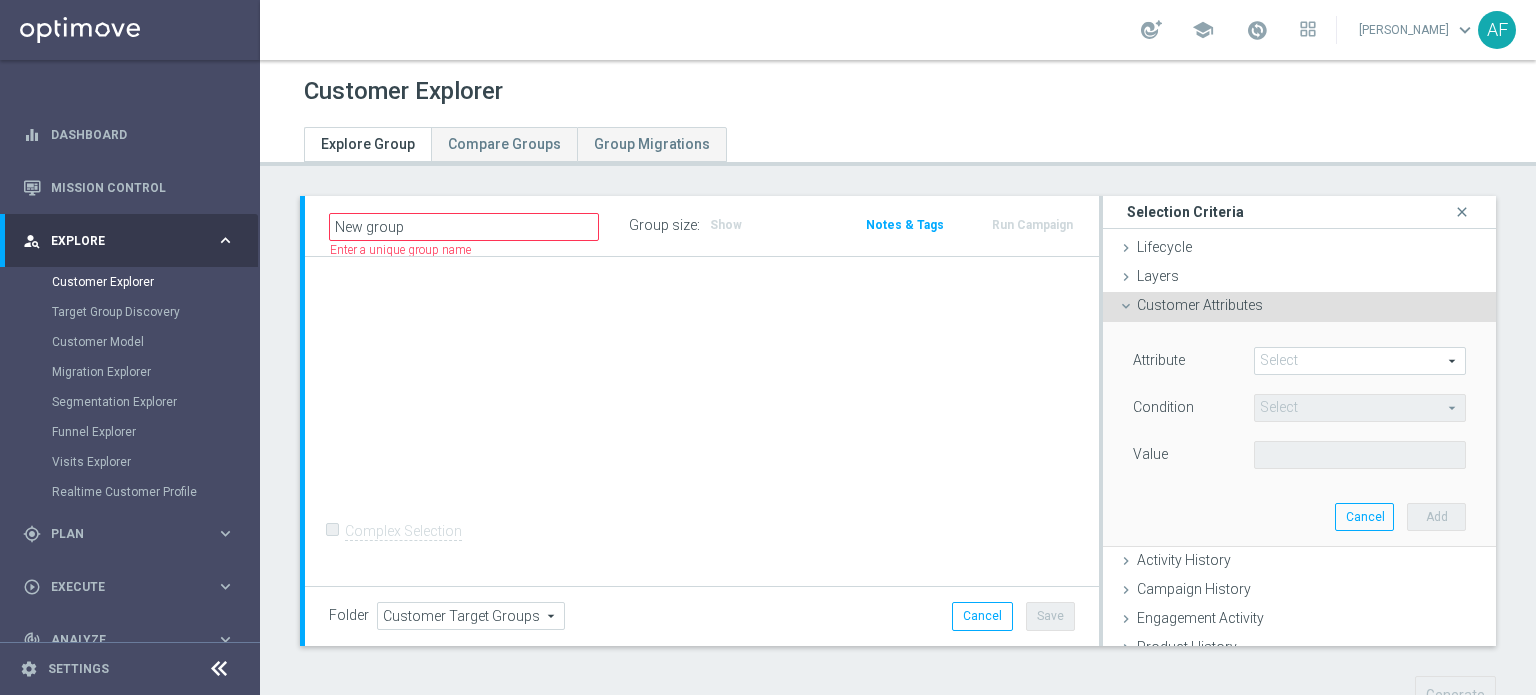 click at bounding box center [1360, 361] 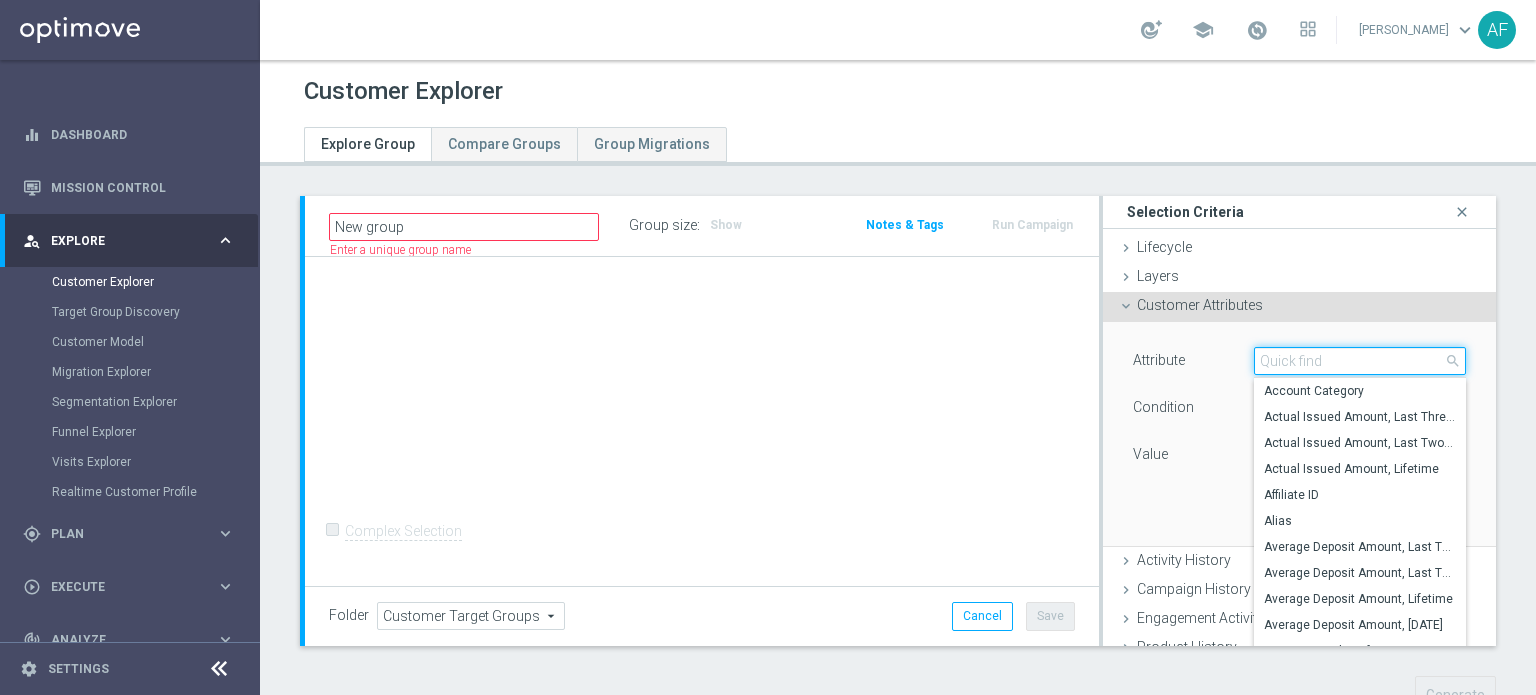 click at bounding box center (1360, 361) 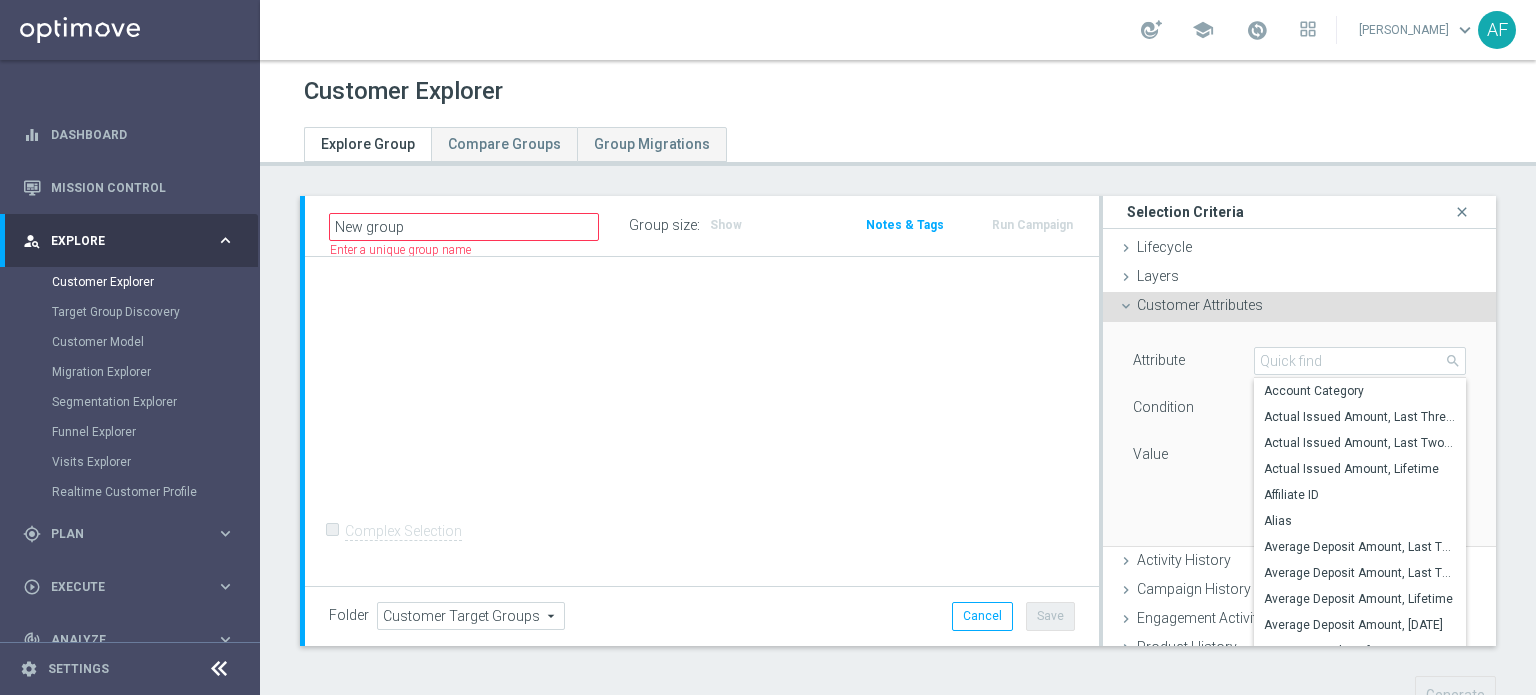 click on "Account Category" at bounding box center (1360, 391) 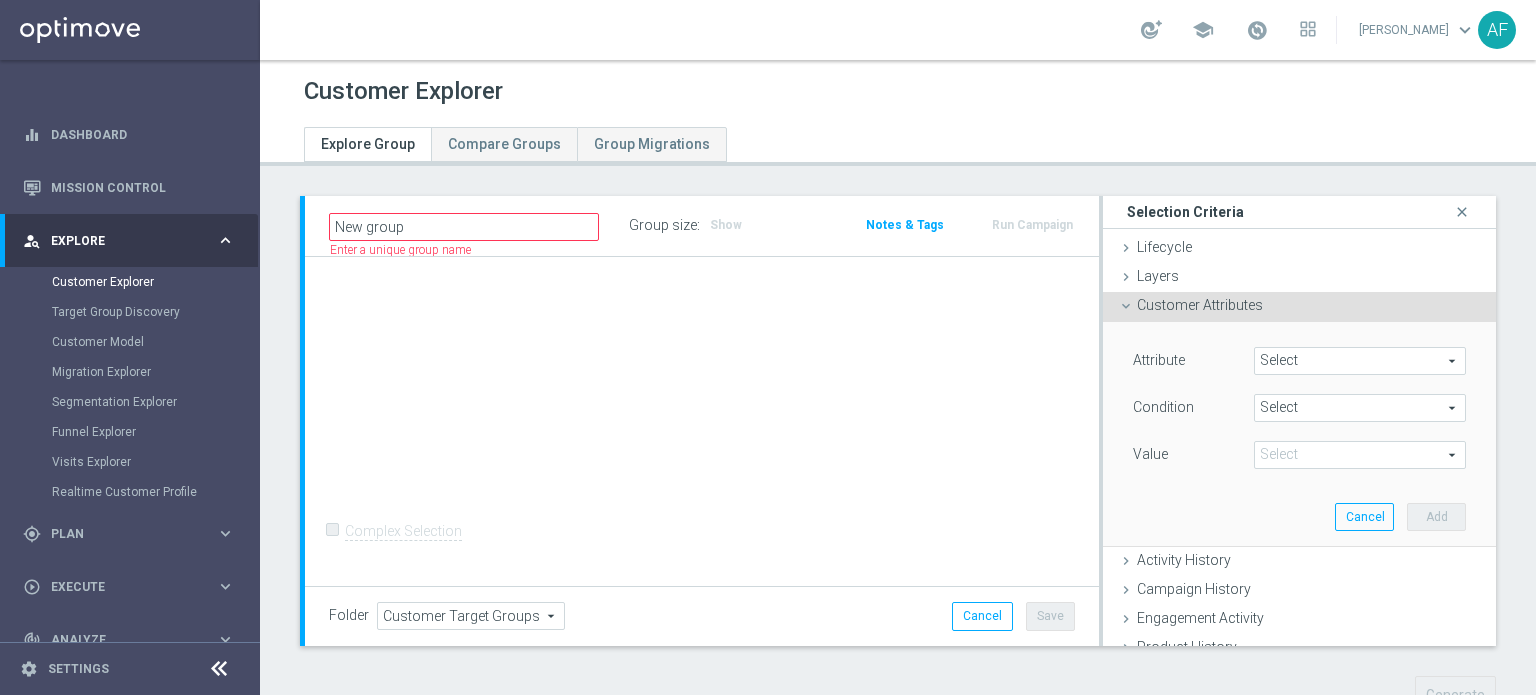type on "Account Category" 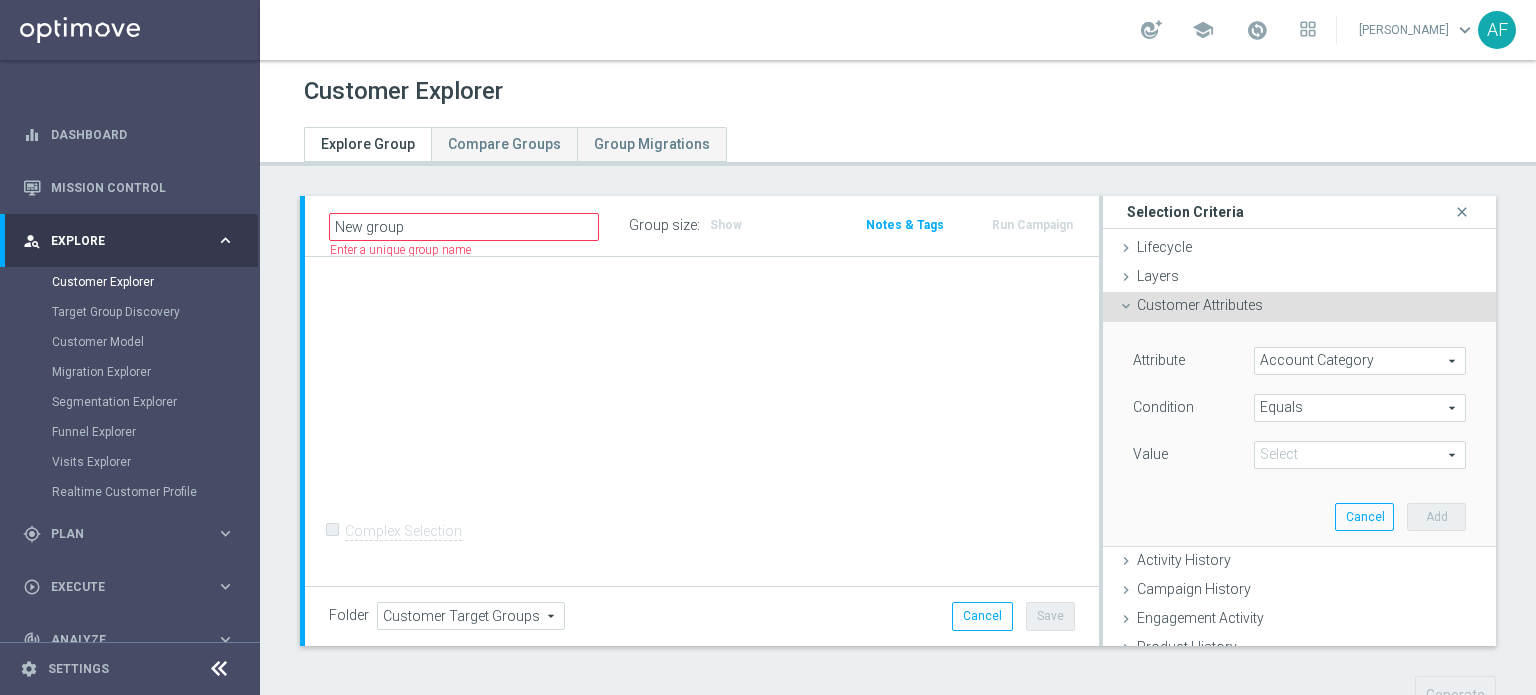 click on "Equals" at bounding box center (1360, 408) 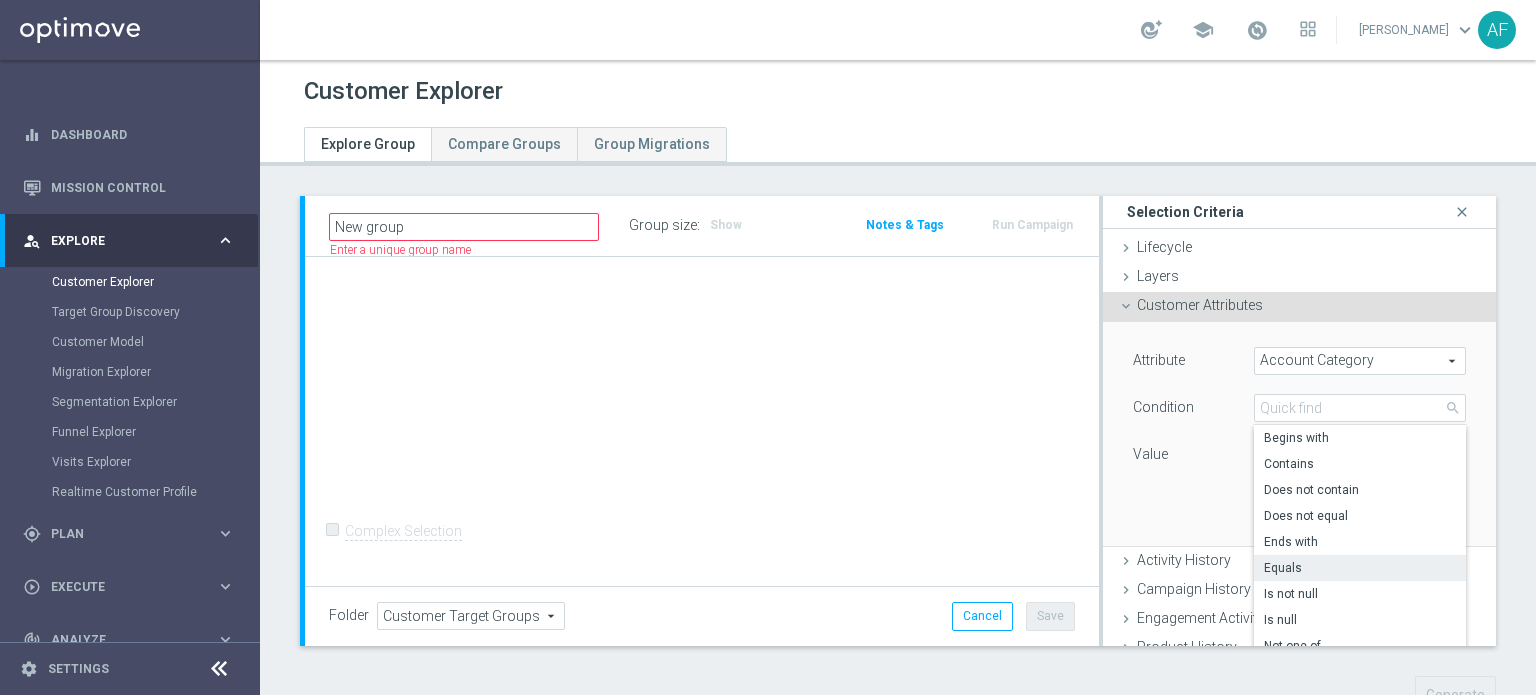 click on "Attribute
Account Category
Account Category
arrow_drop_down
search" at bounding box center [1299, 363] 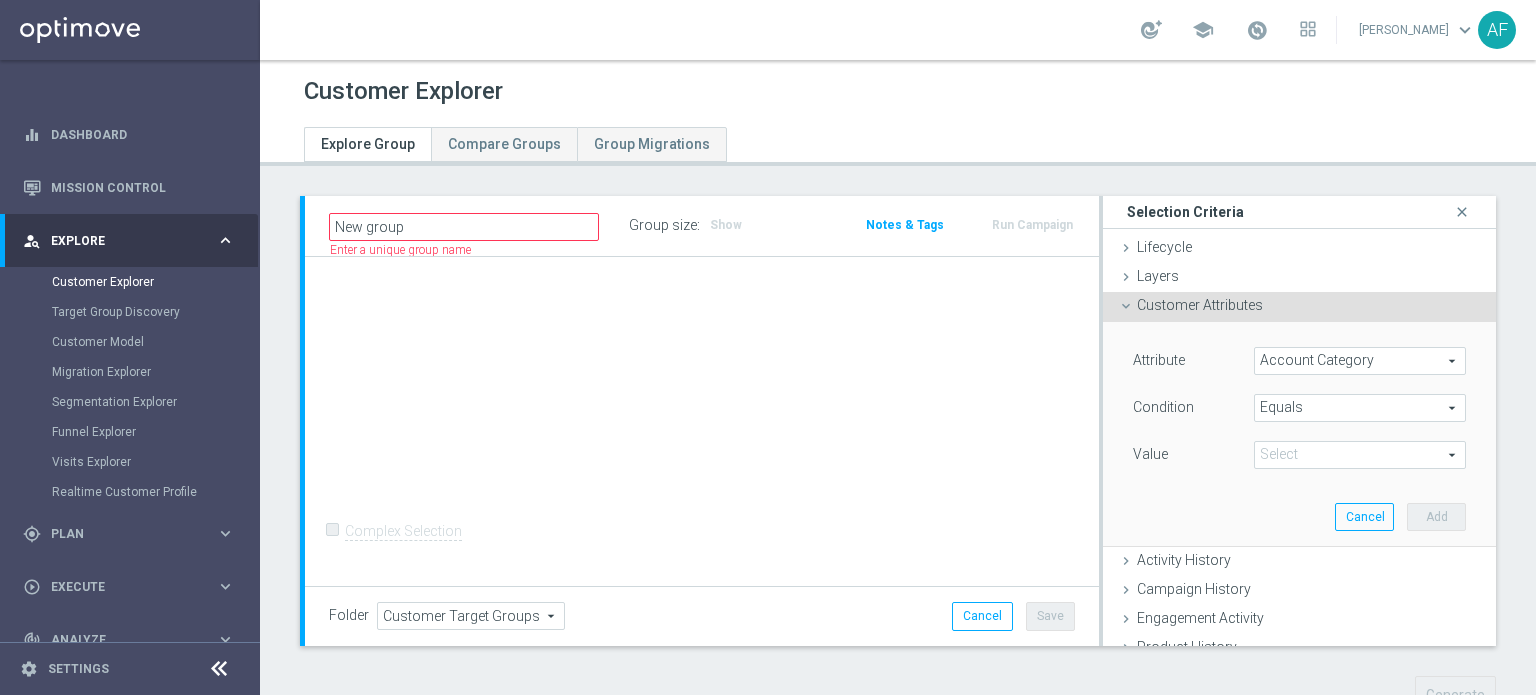 click at bounding box center [1360, 455] 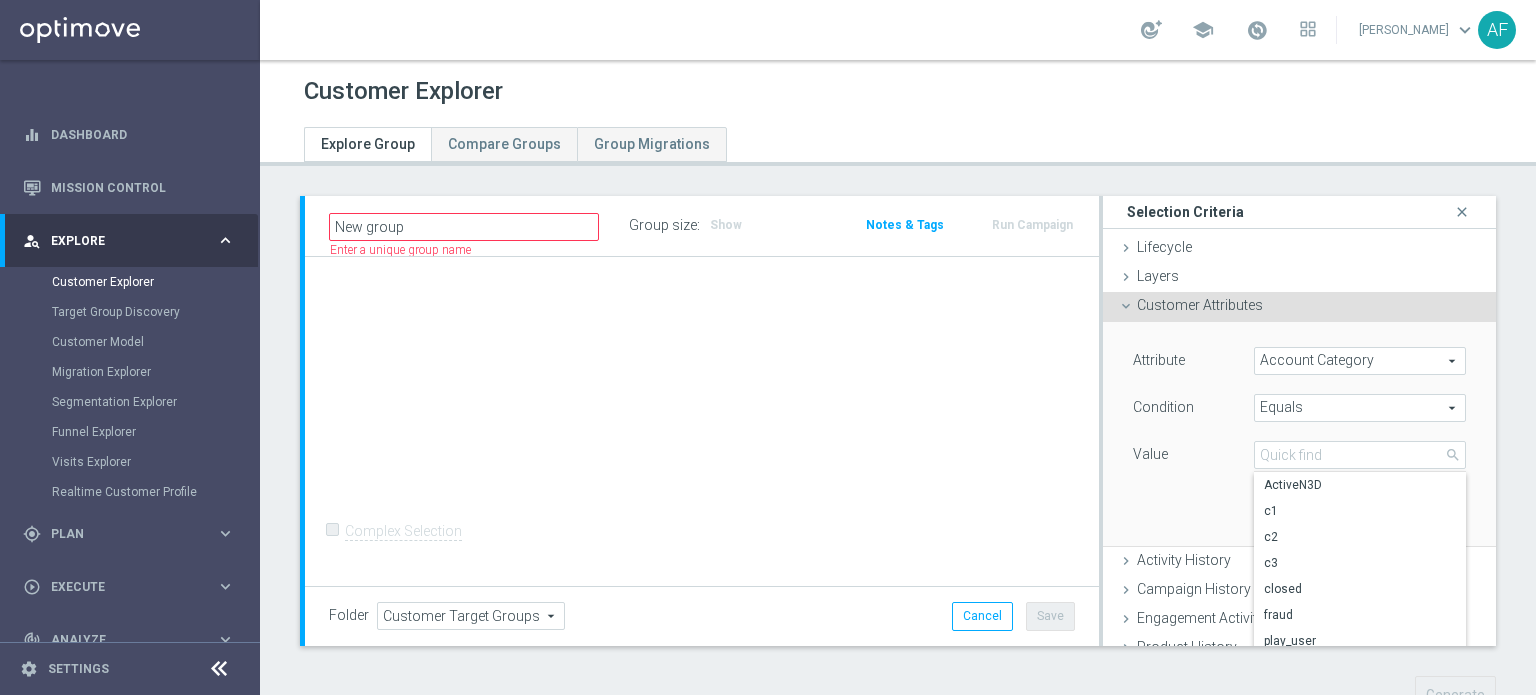click on "Attribute
Account Category
Account Category
arrow_drop_down
search
Condition
Equals
Equals
arrow_drop_down
search
Value" at bounding box center (1299, 410) 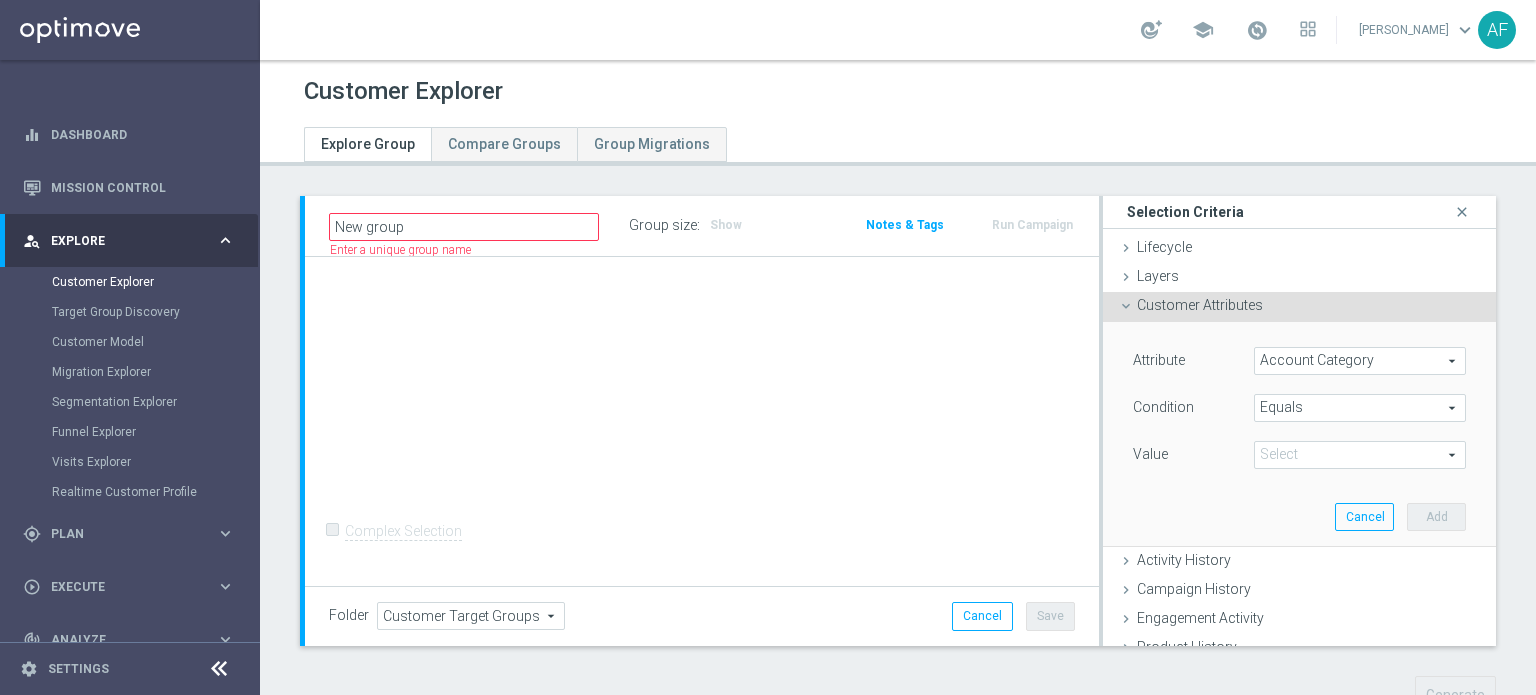 click on "Account Category" at bounding box center (1360, 361) 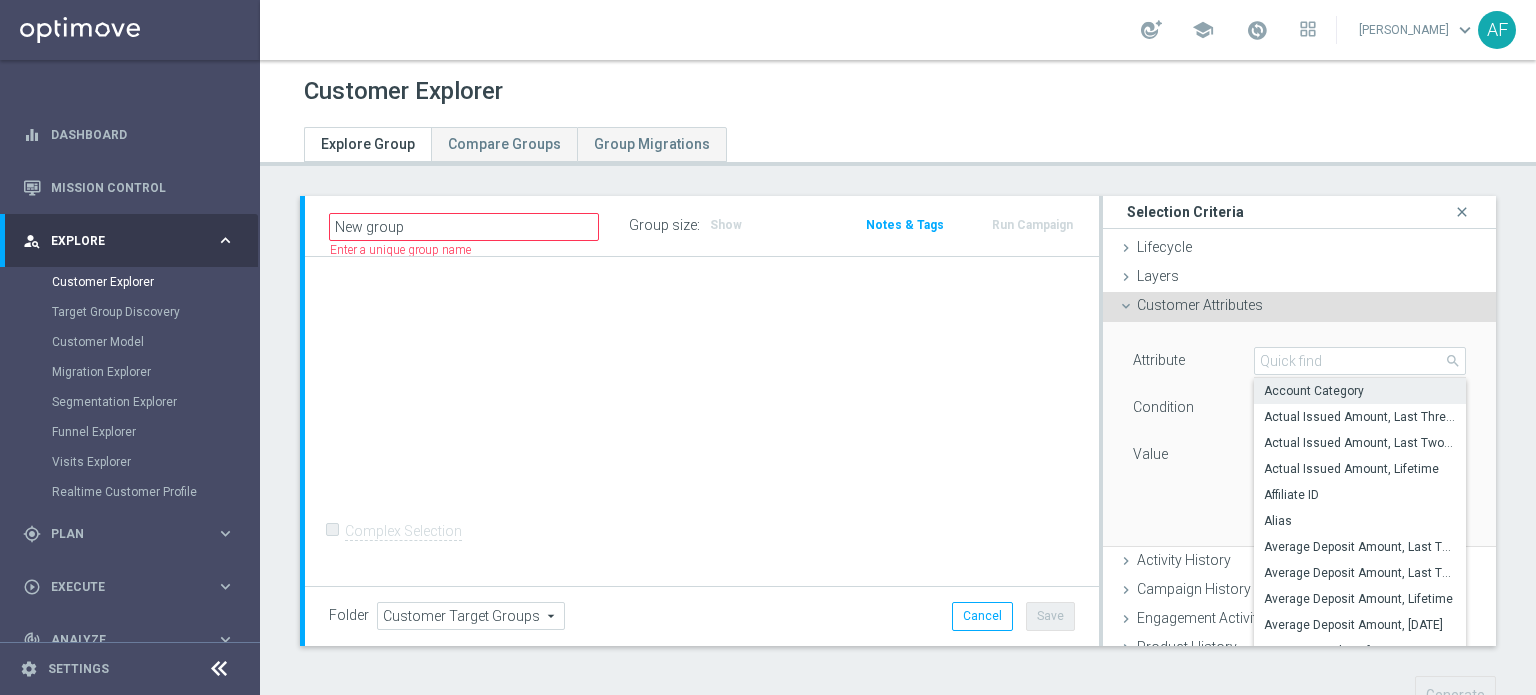 click on "Attribute
Account Category
Account Category
arrow_drop_down
search
Account Category
Actual Issued Amount, Last Three Months
Actual Issued Amount, Last Two Weeks
Actual Issued Amount, Lifetime
Affiliate ID
[GEOGRAPHIC_DATA]" at bounding box center [1299, 434] 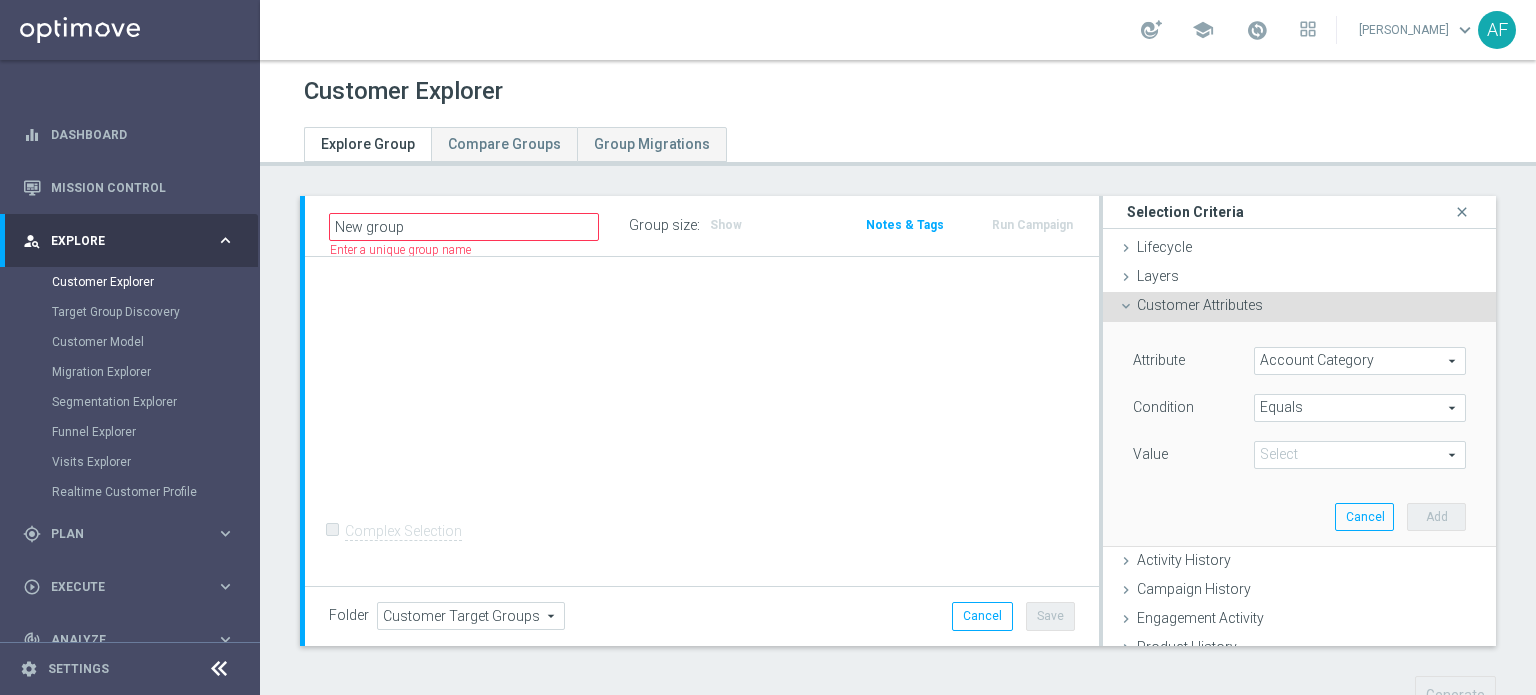 click on "Customer Attributes
done" at bounding box center [1299, 307] 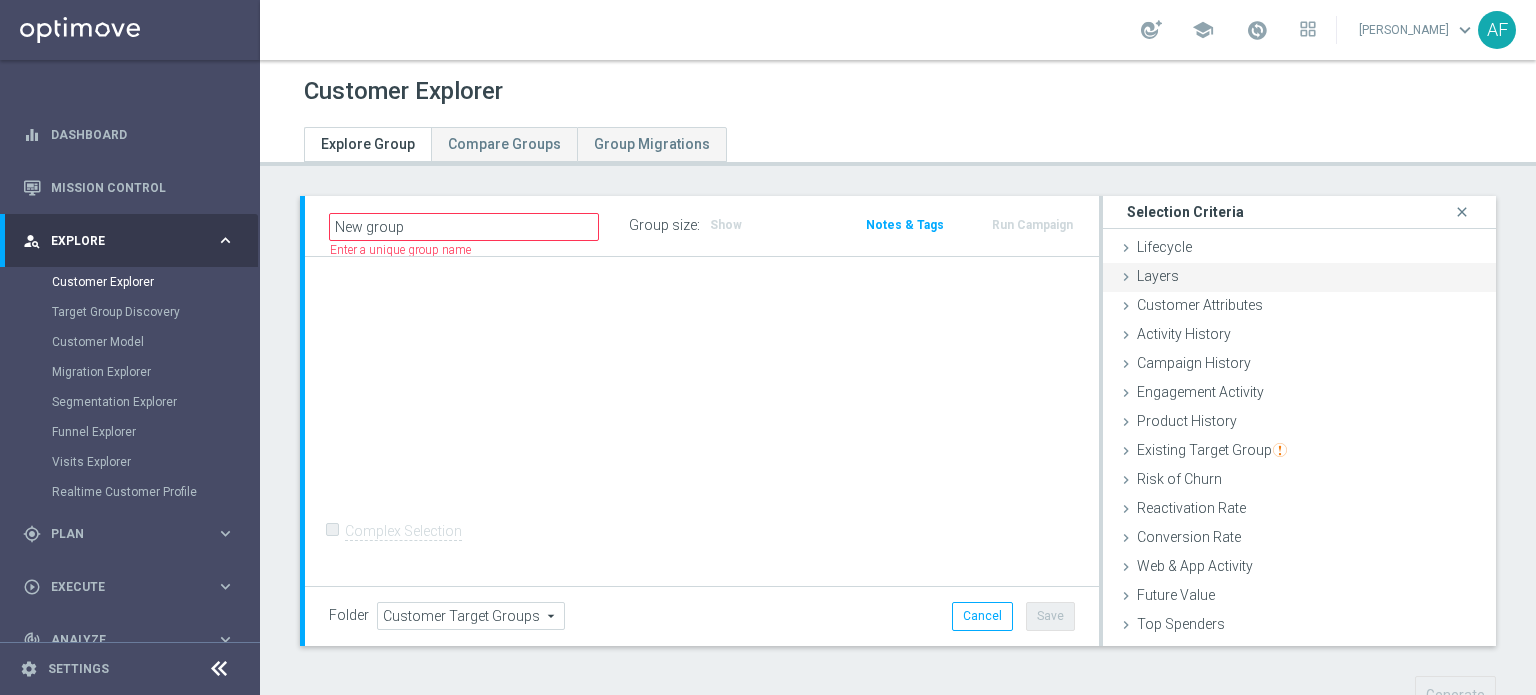 click on "Layers
done" at bounding box center (1299, 278) 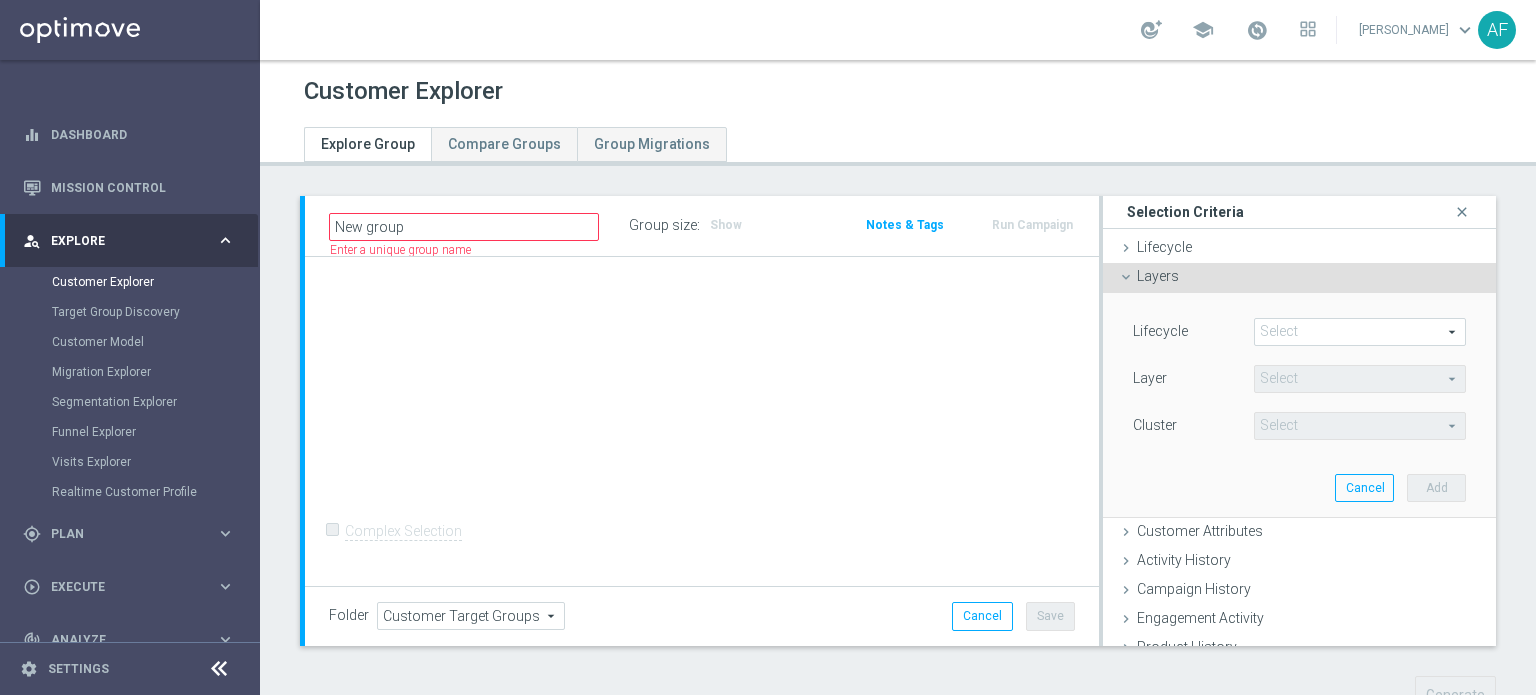 click on "Layers
done" at bounding box center [1299, 278] 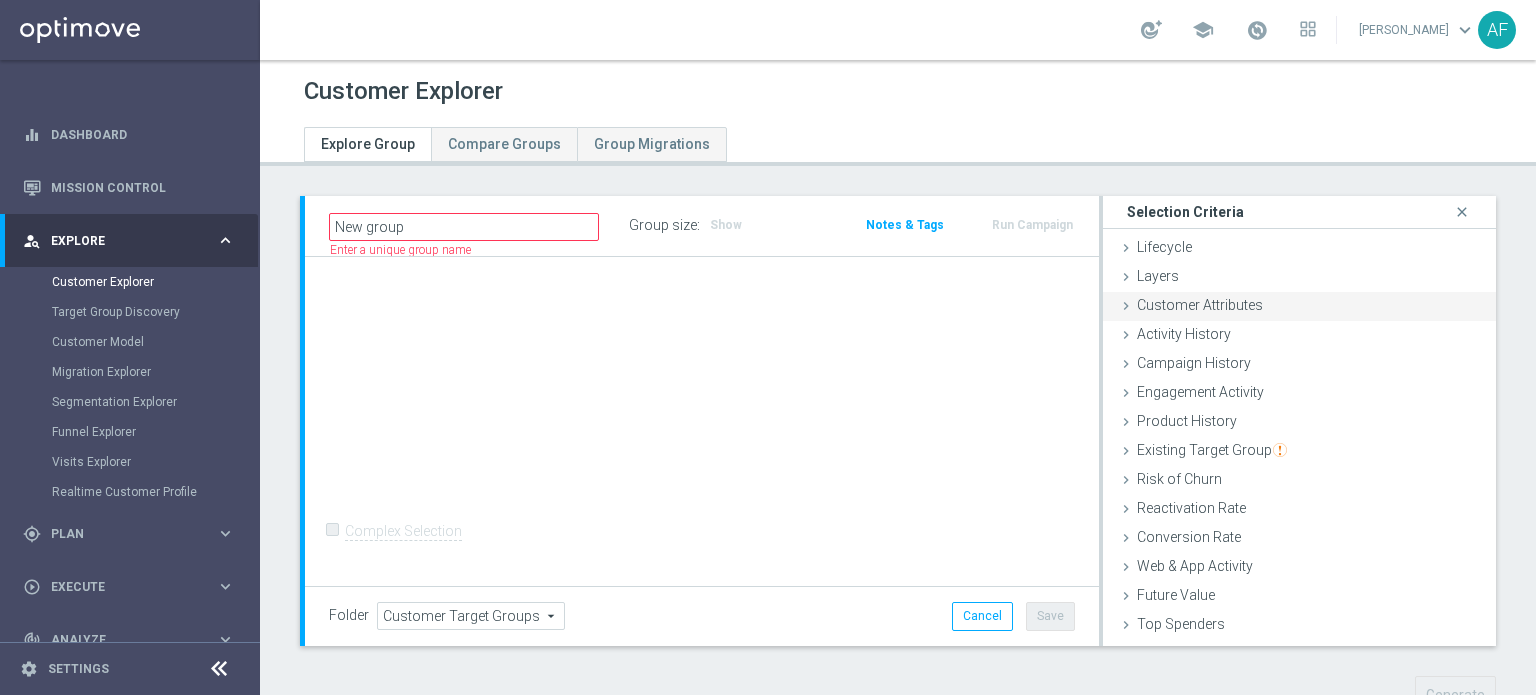 click on "Customer Attributes" at bounding box center (1200, 305) 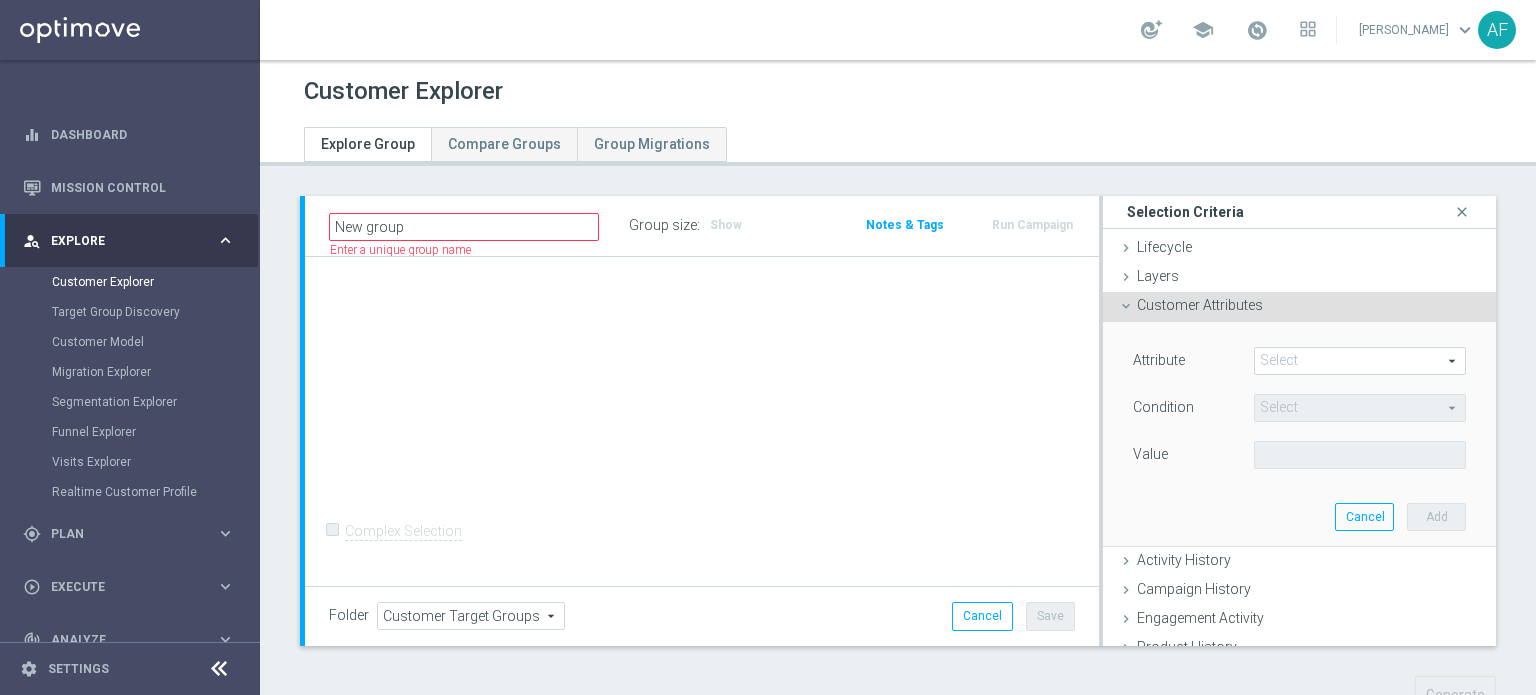 click at bounding box center (1360, 361) 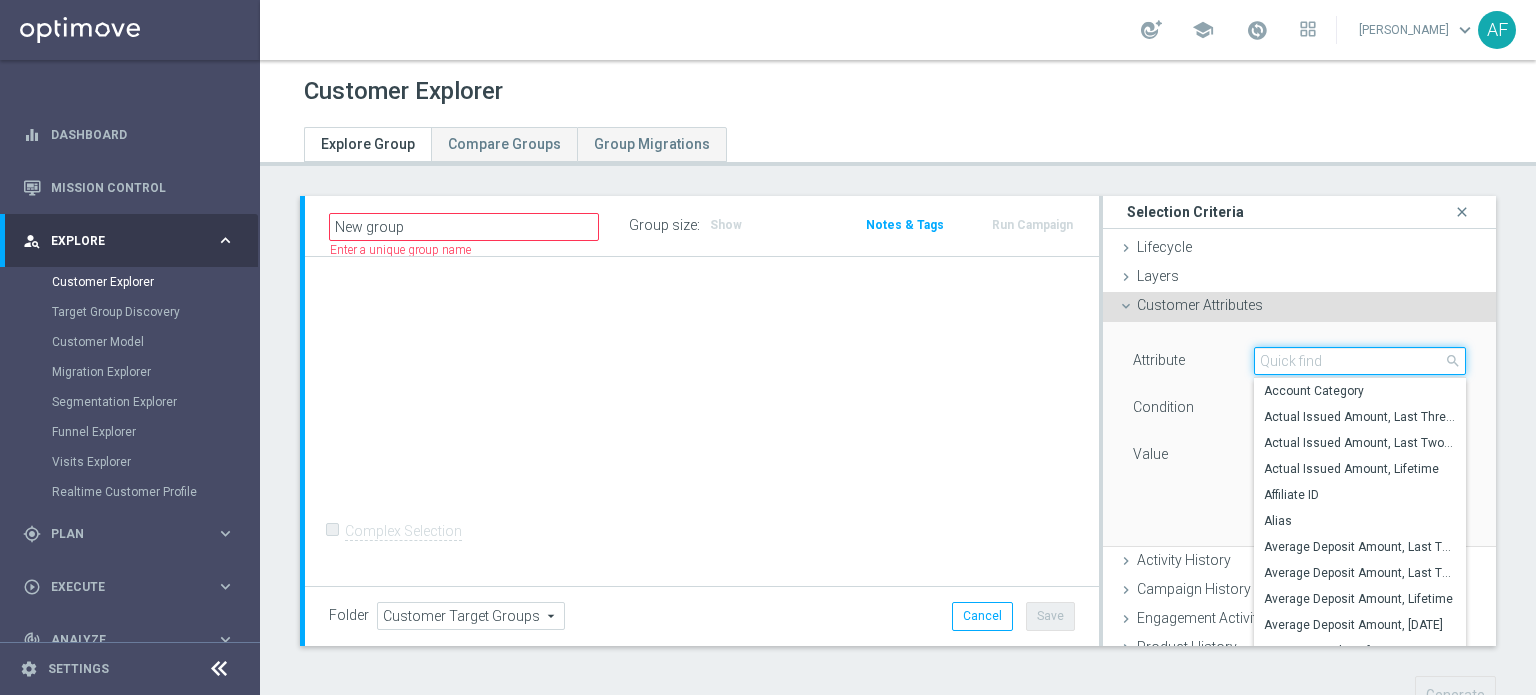 click at bounding box center (1360, 361) 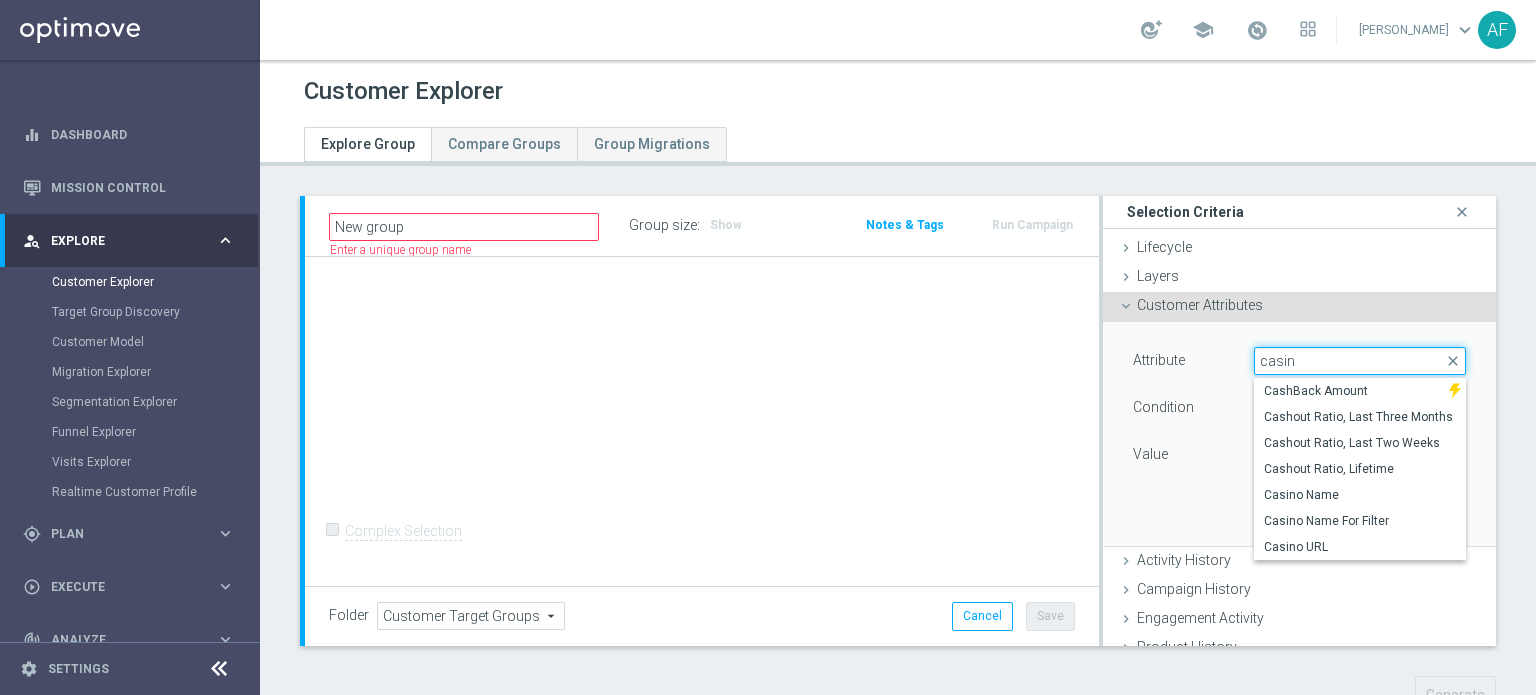 type on "casino" 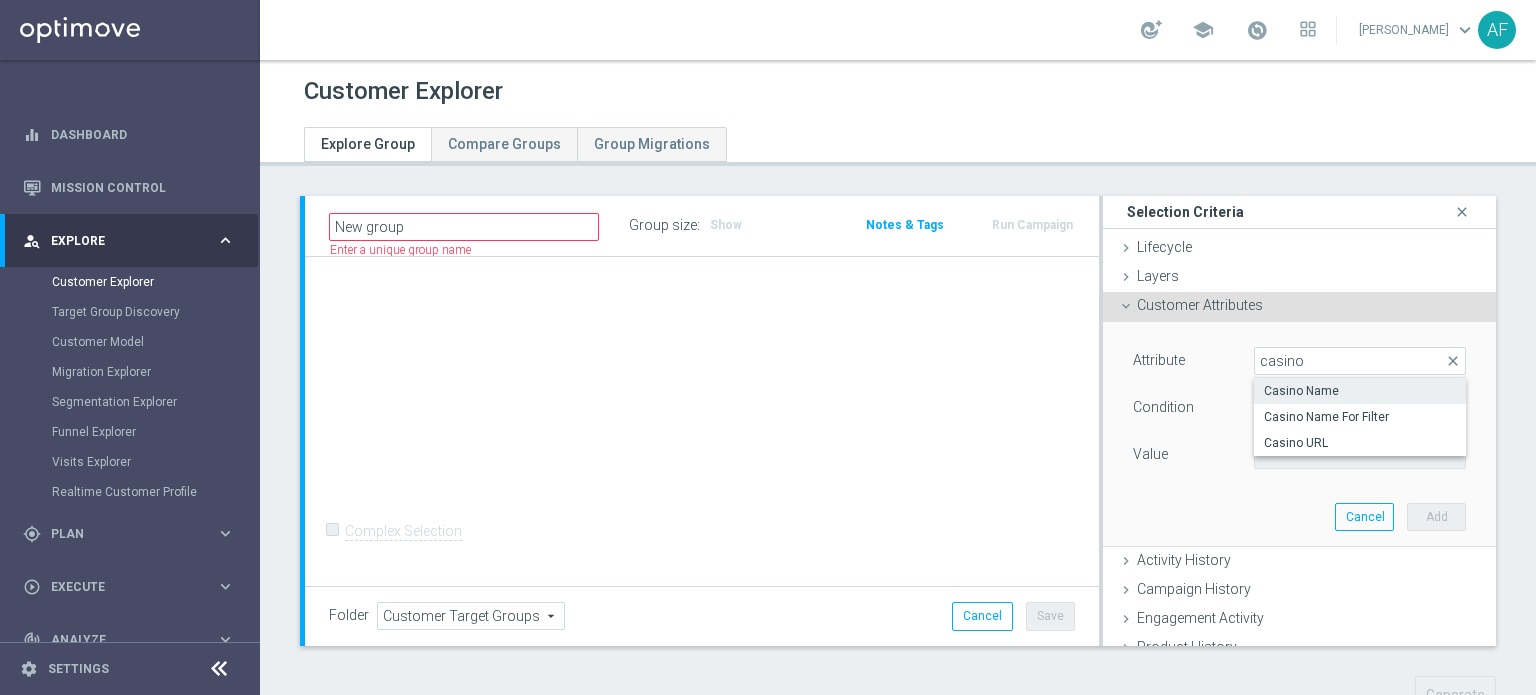 click on "Casino Name" at bounding box center [1360, 391] 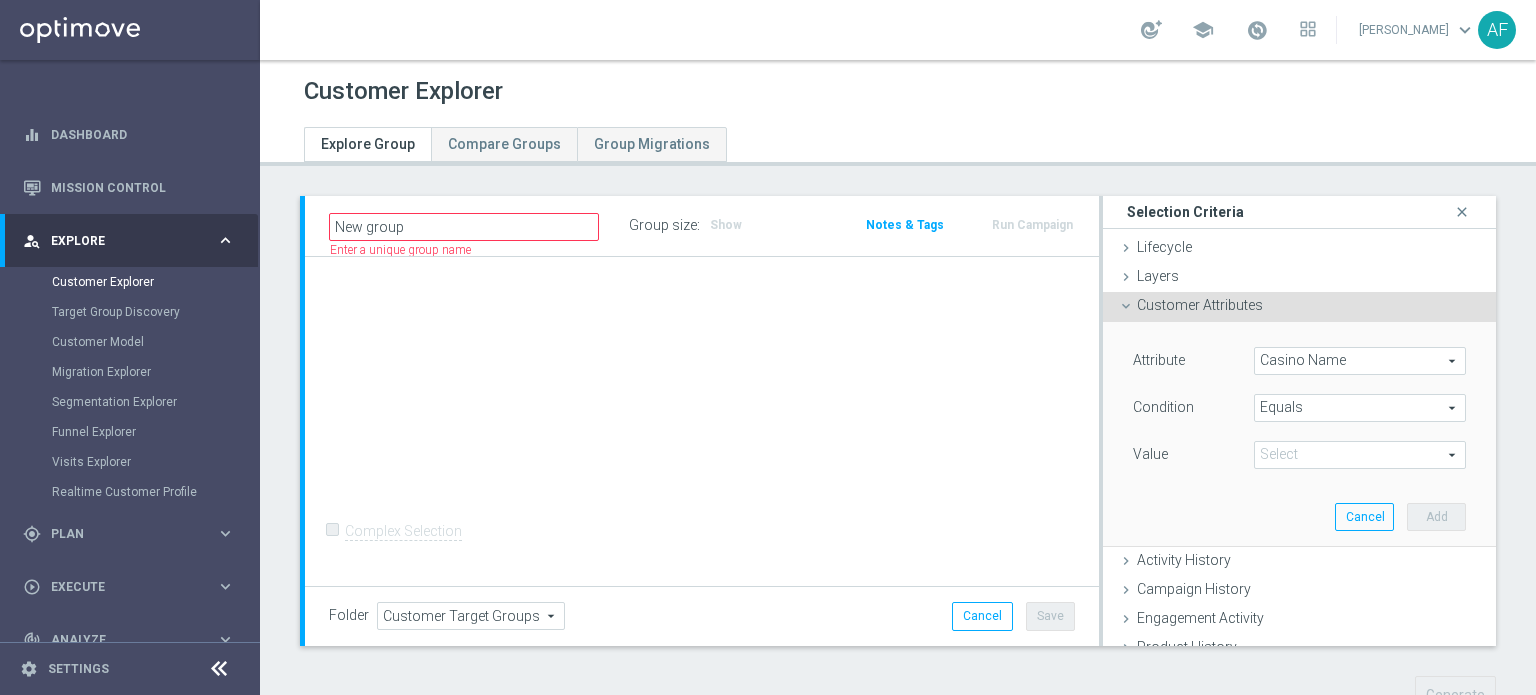 click at bounding box center (1360, 455) 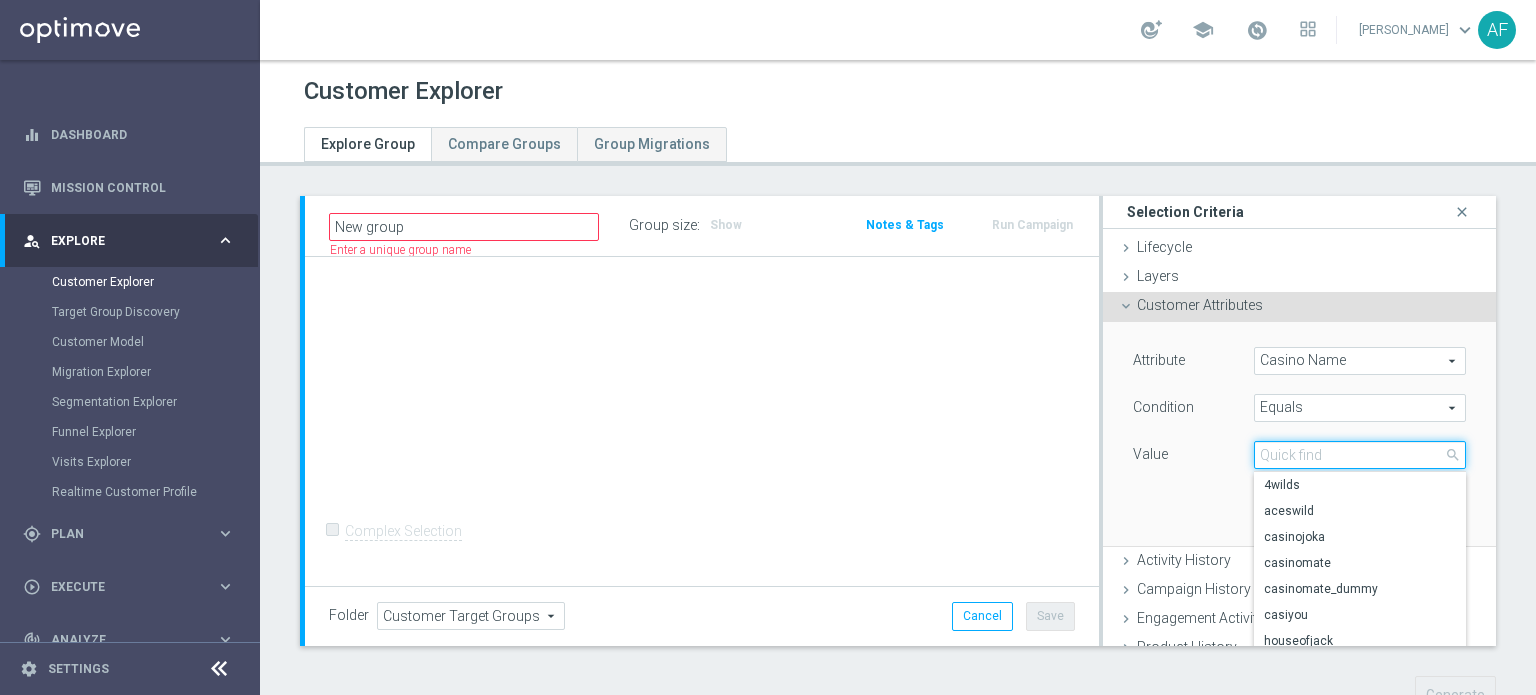 click at bounding box center (1360, 455) 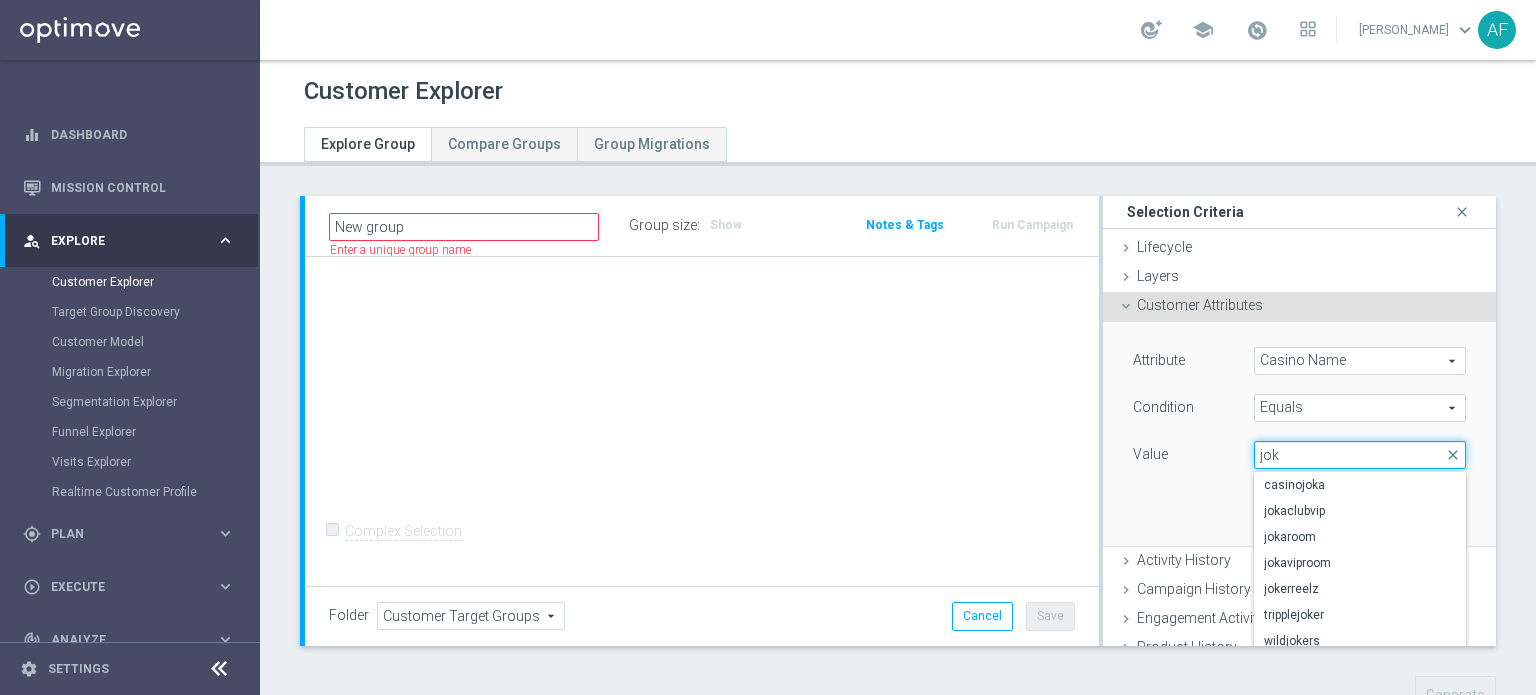 type on "joka" 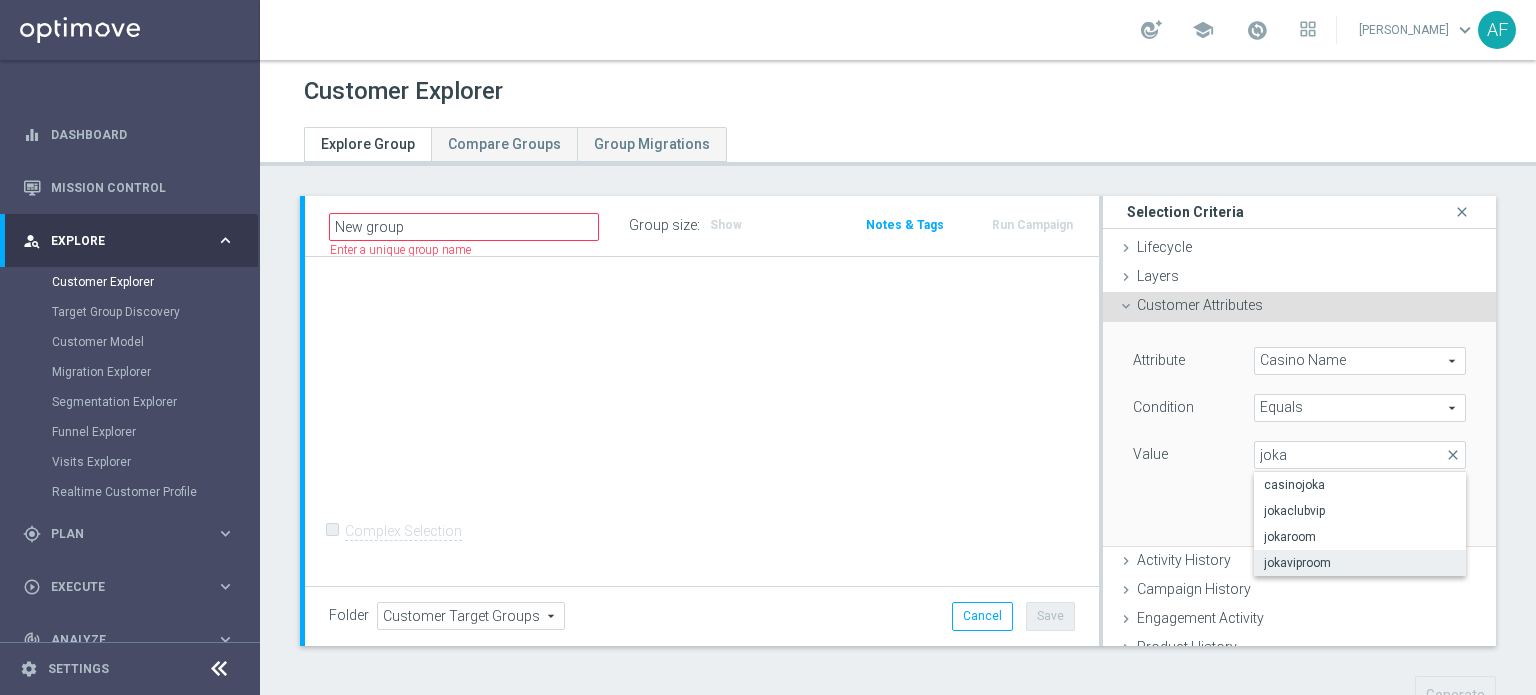 click on "jokaviproom" at bounding box center [1360, 563] 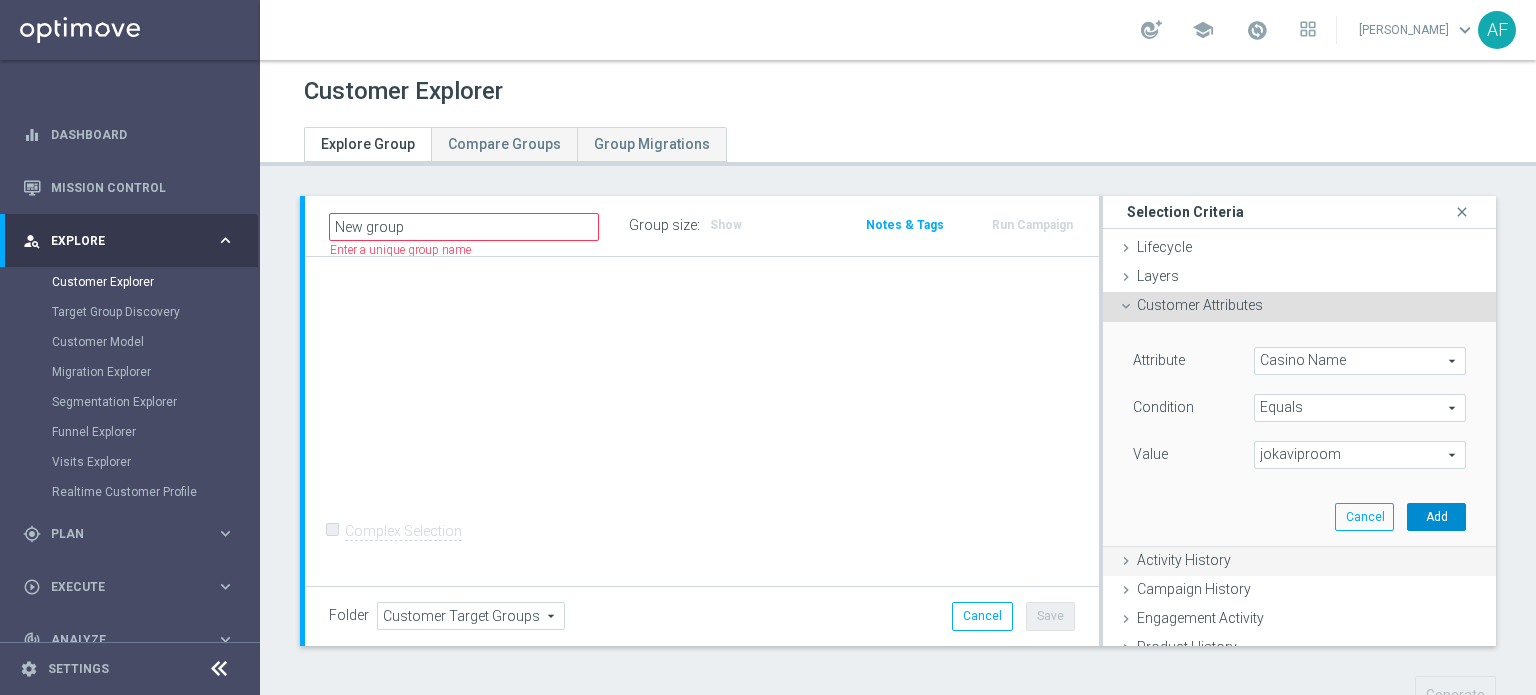 click on "Add" at bounding box center (1436, 517) 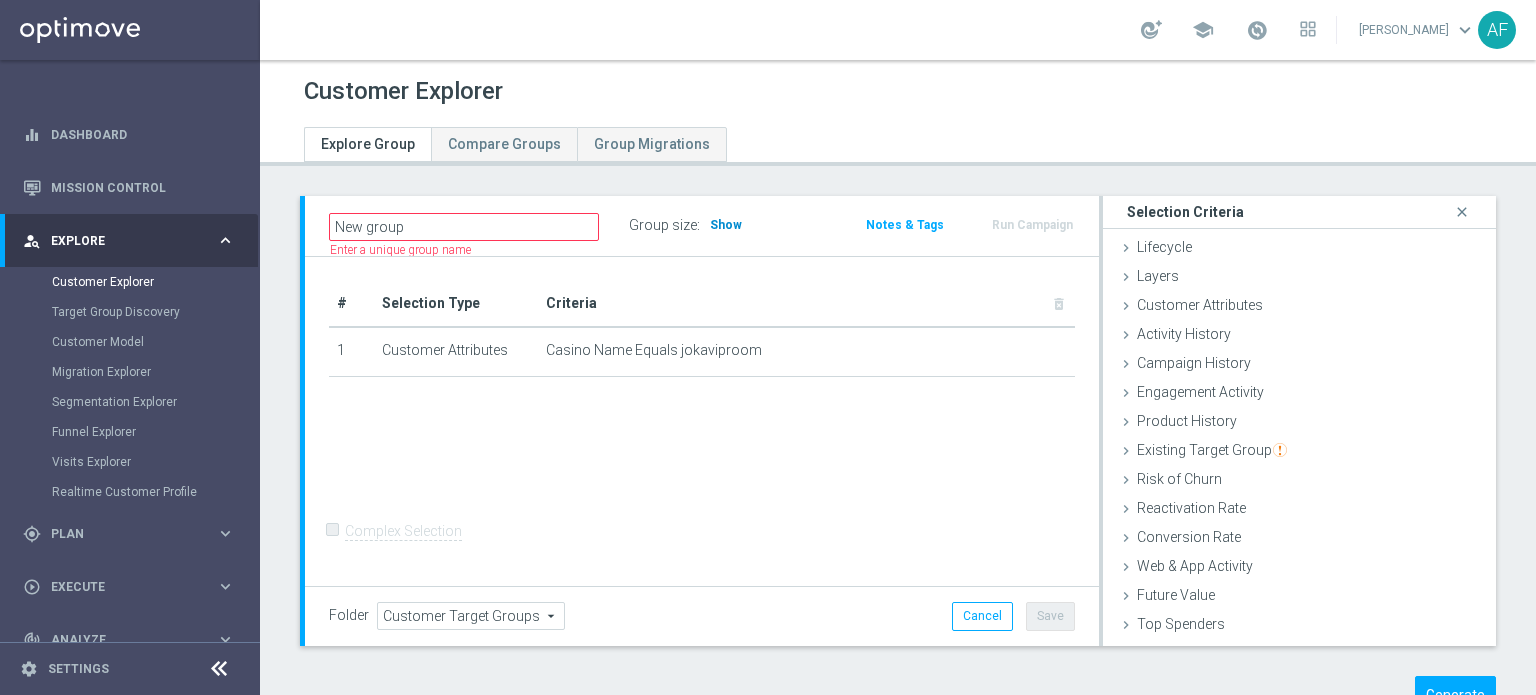 click on "Show" 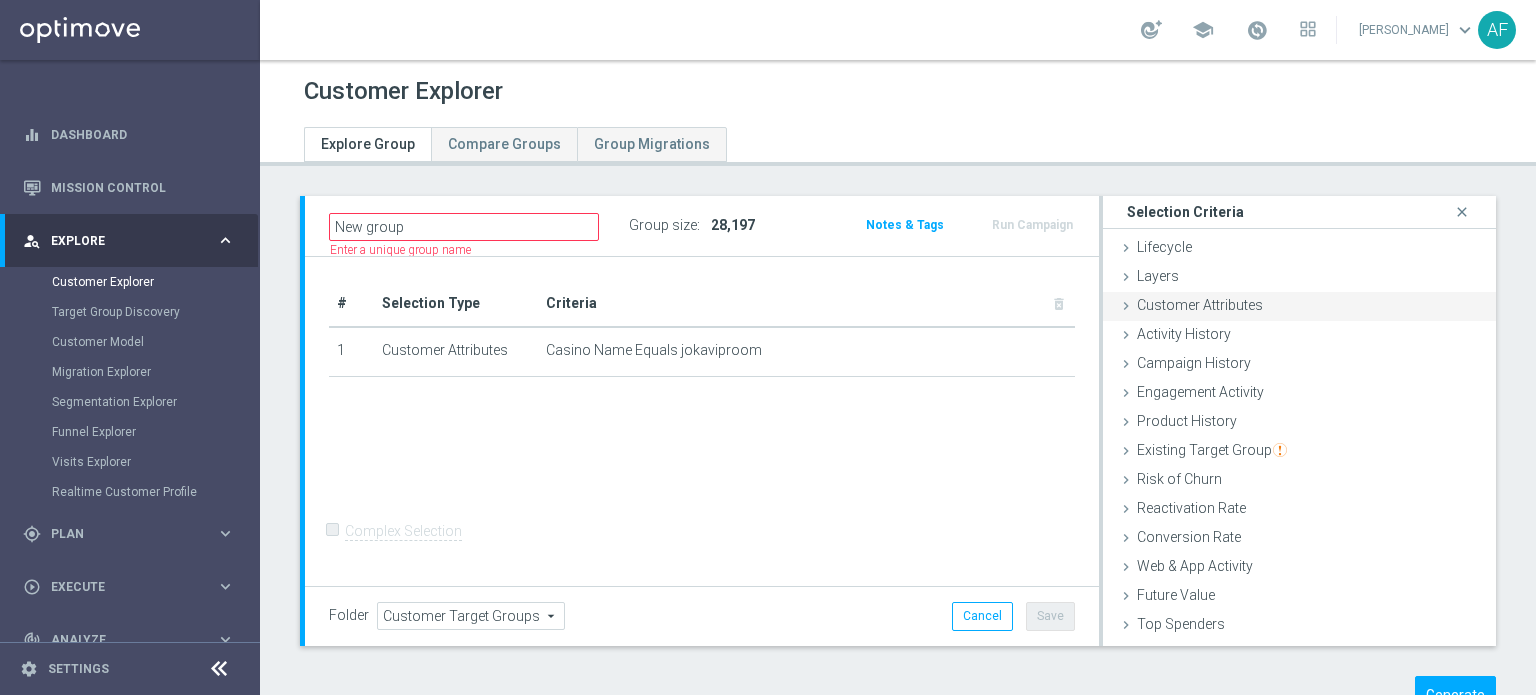 click on "Customer Attributes
done
selection saved" at bounding box center (1299, 307) 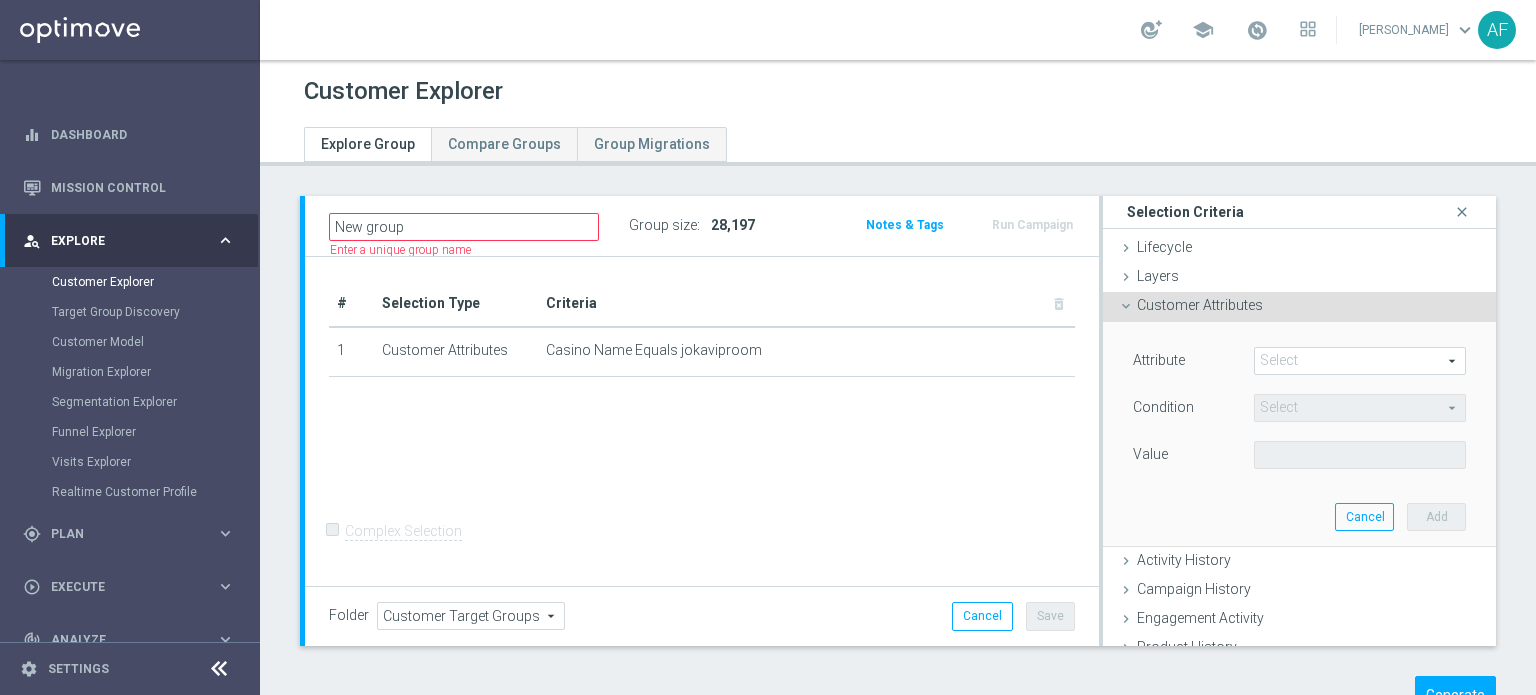 click at bounding box center [1360, 361] 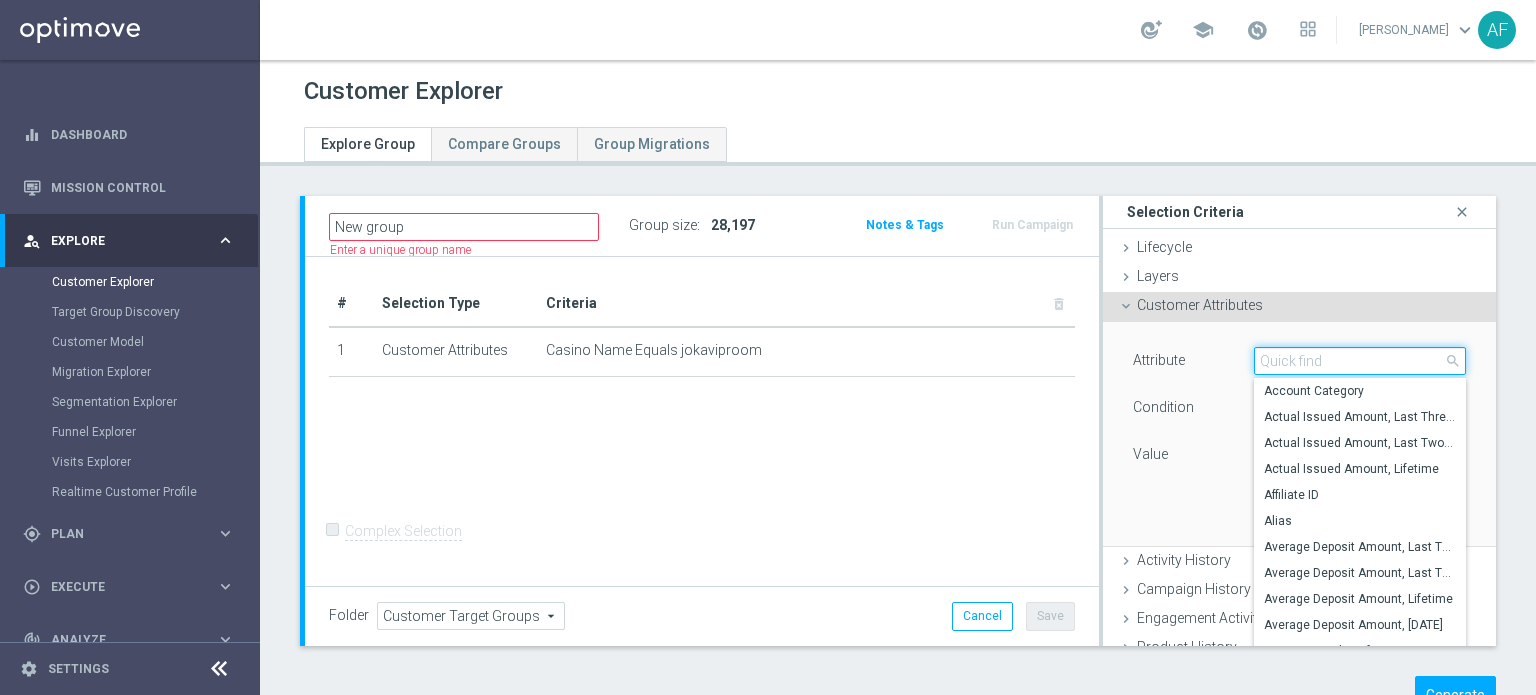 click at bounding box center (1360, 361) 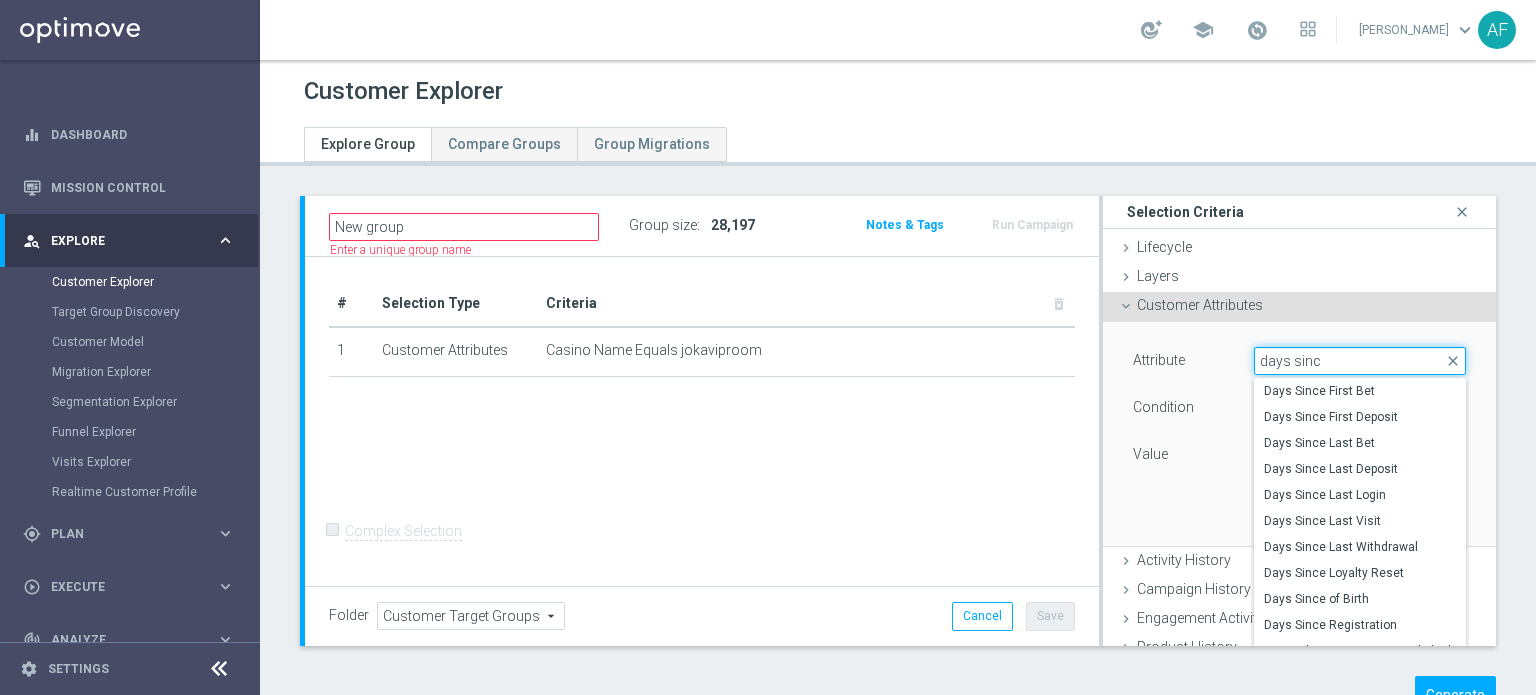 type on "days since" 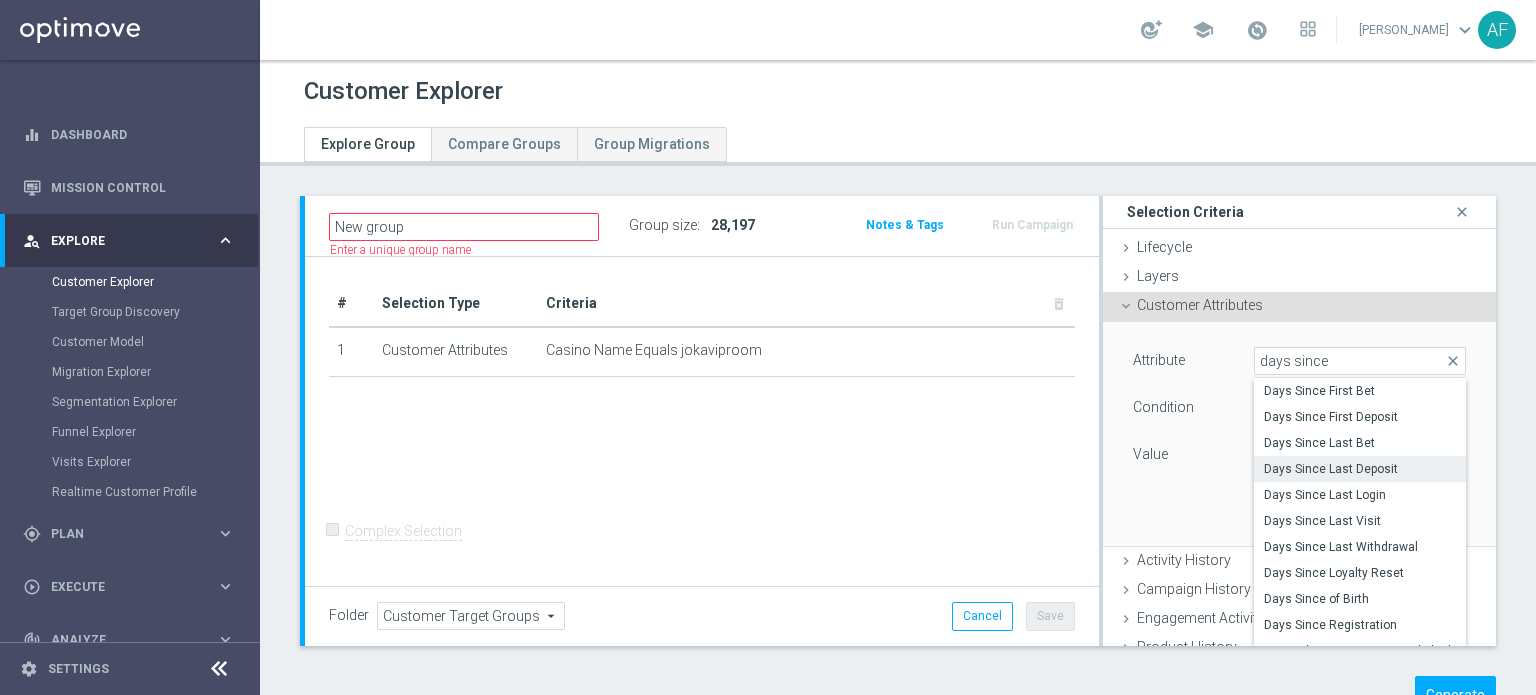 click on "Days Since Last Deposit" at bounding box center (1360, 469) 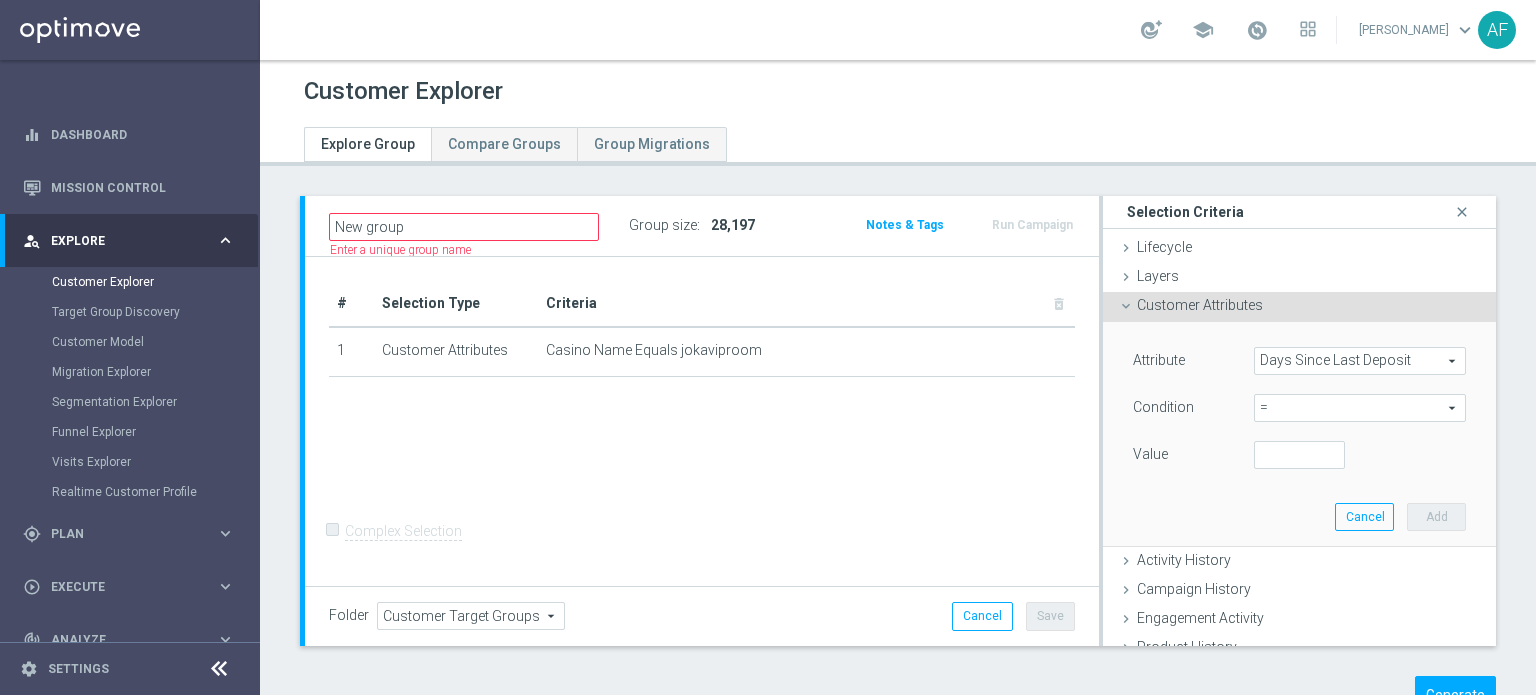 click on "=" at bounding box center [1360, 408] 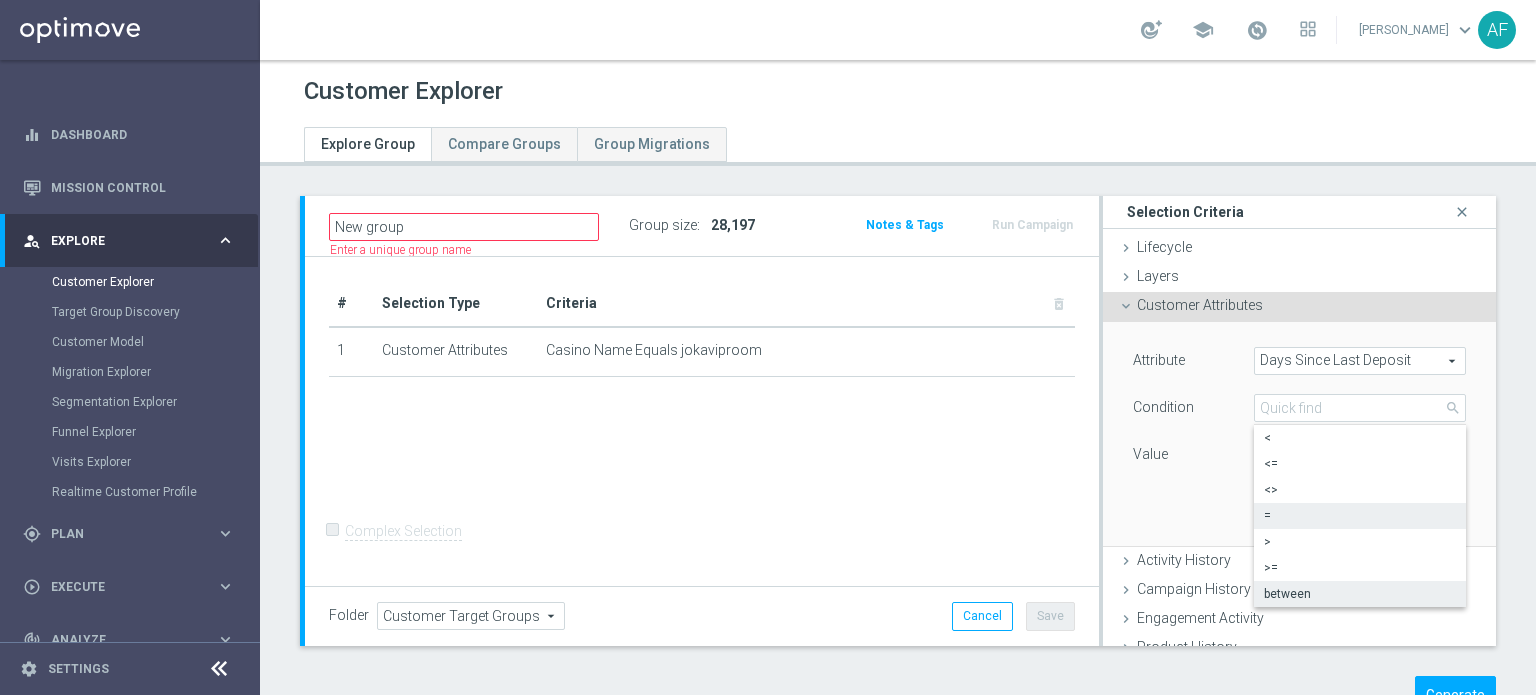 click on "between" at bounding box center [1360, 594] 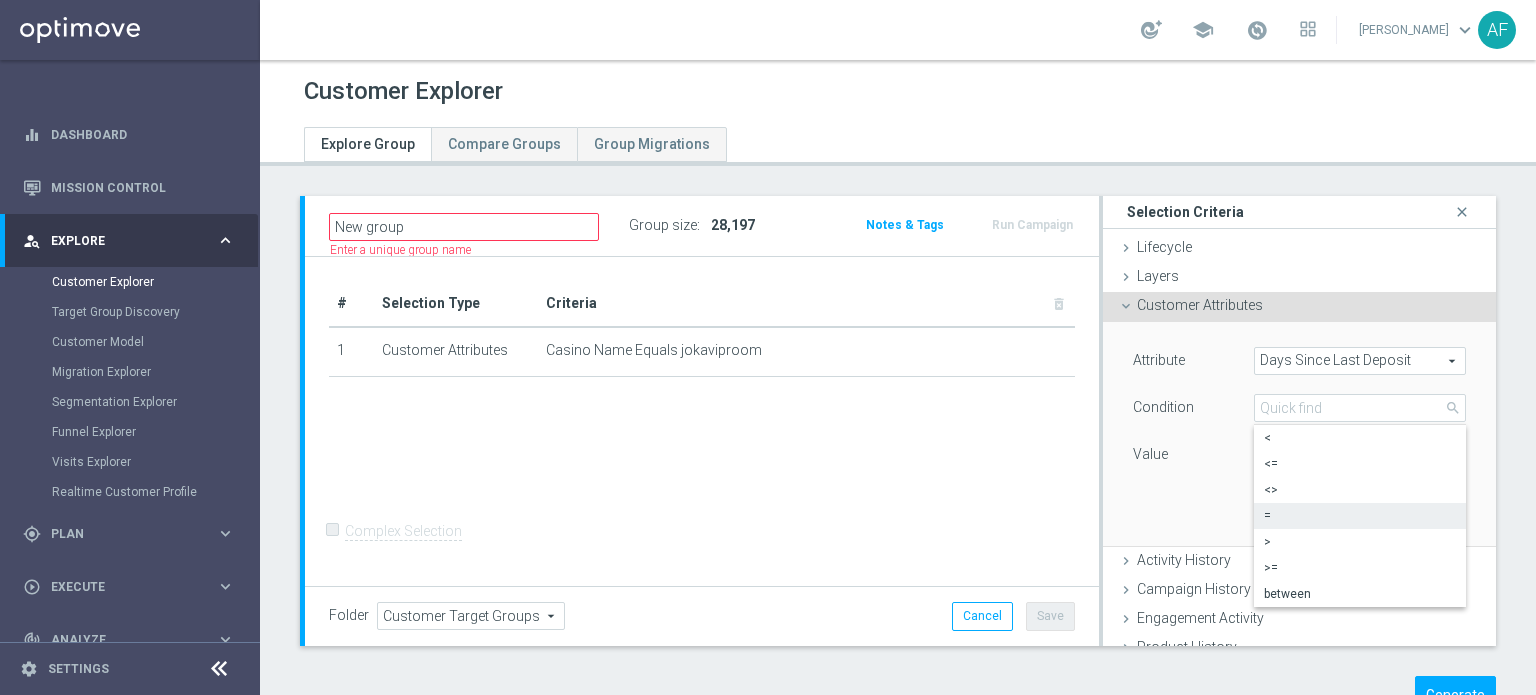 type on "between" 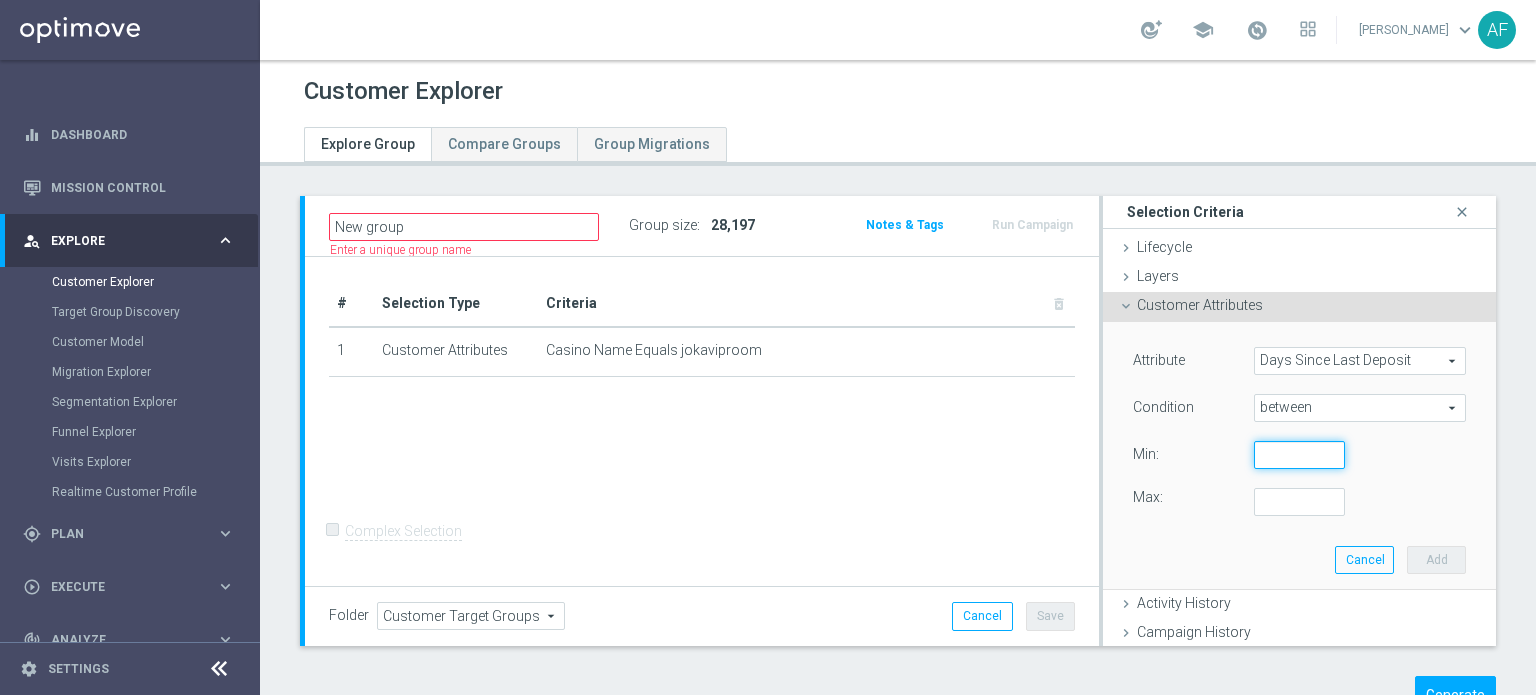 click at bounding box center [1299, 455] 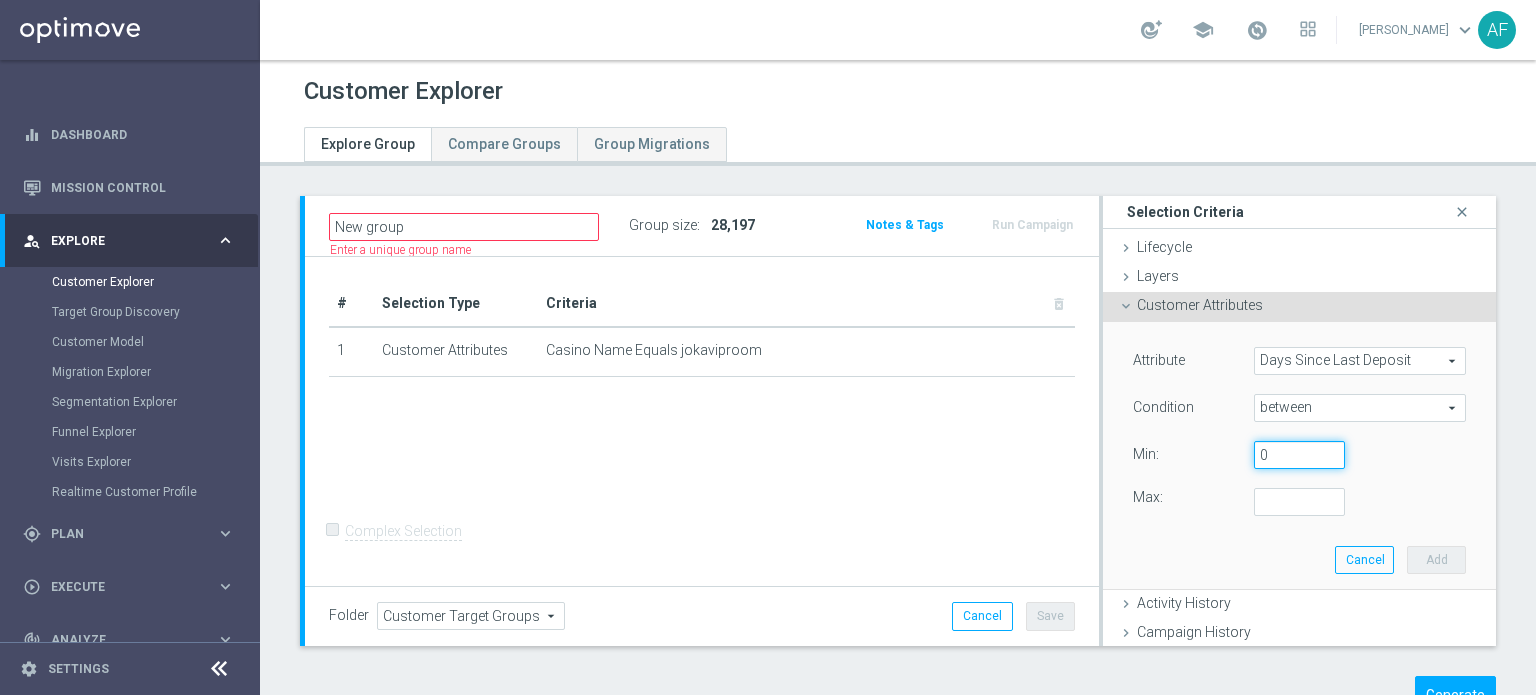 type on "0" 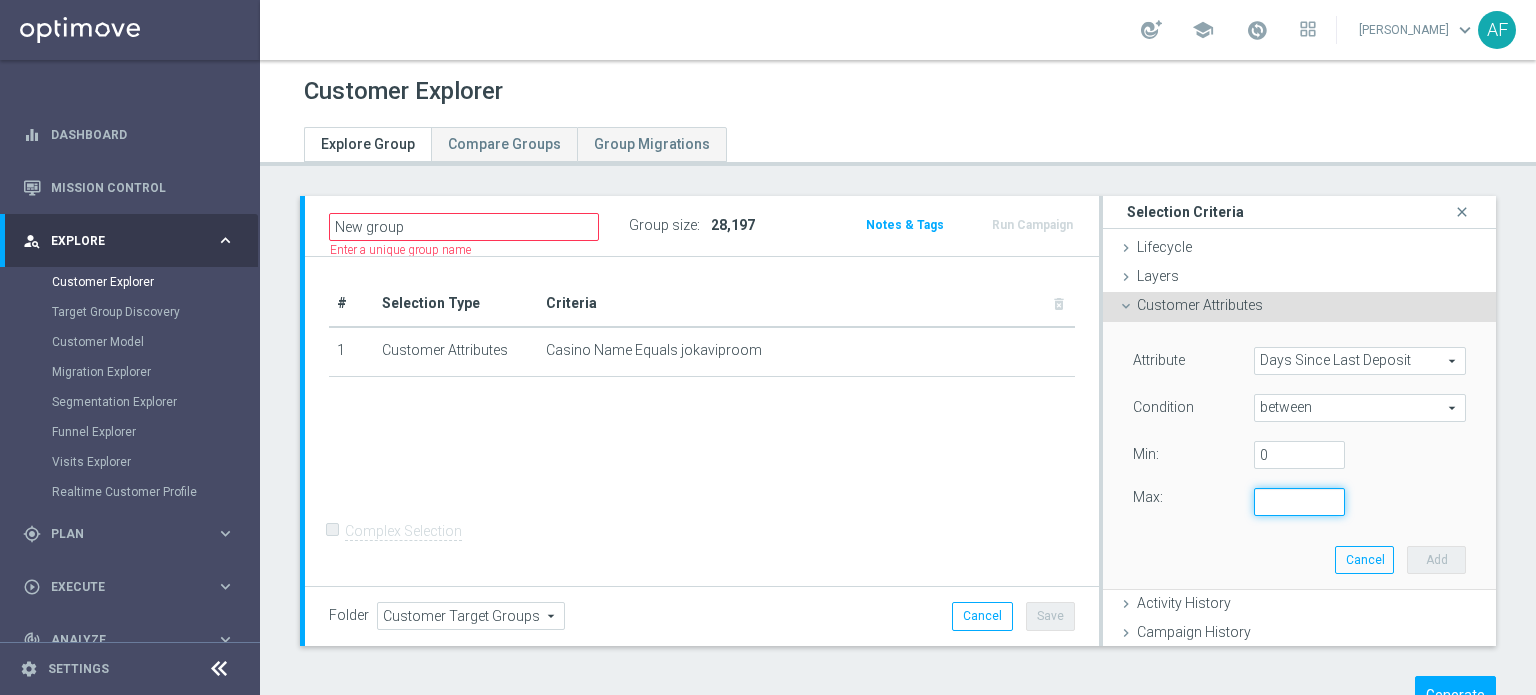 click at bounding box center (1299, 502) 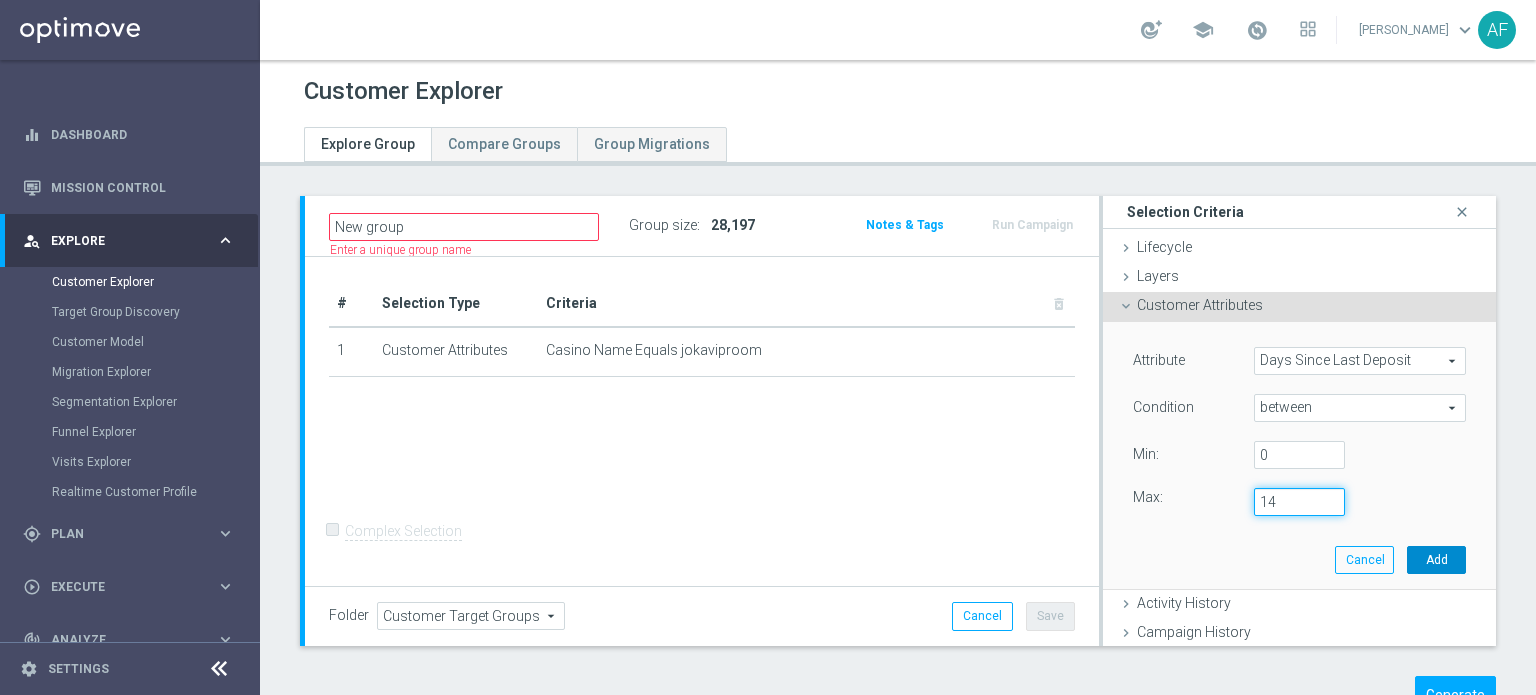 type on "14" 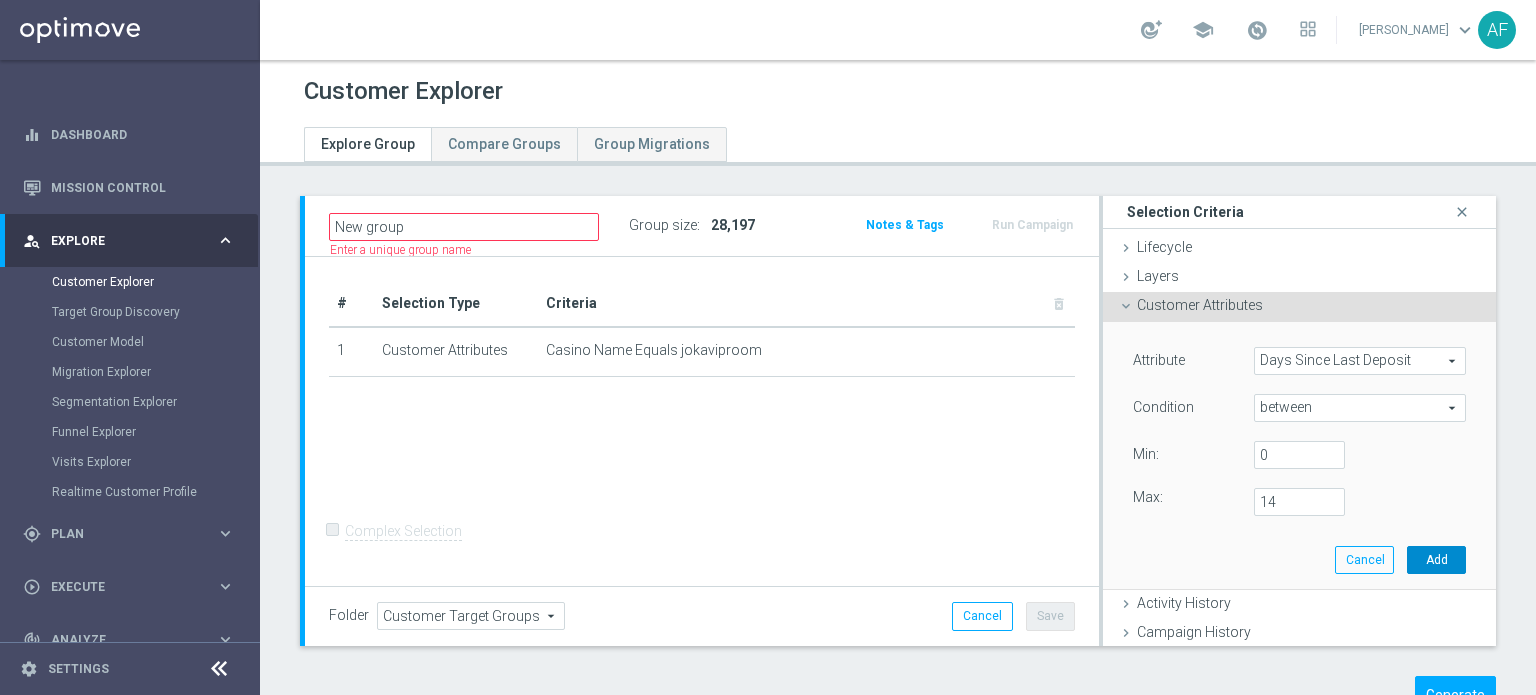 click on "Add" at bounding box center (1436, 560) 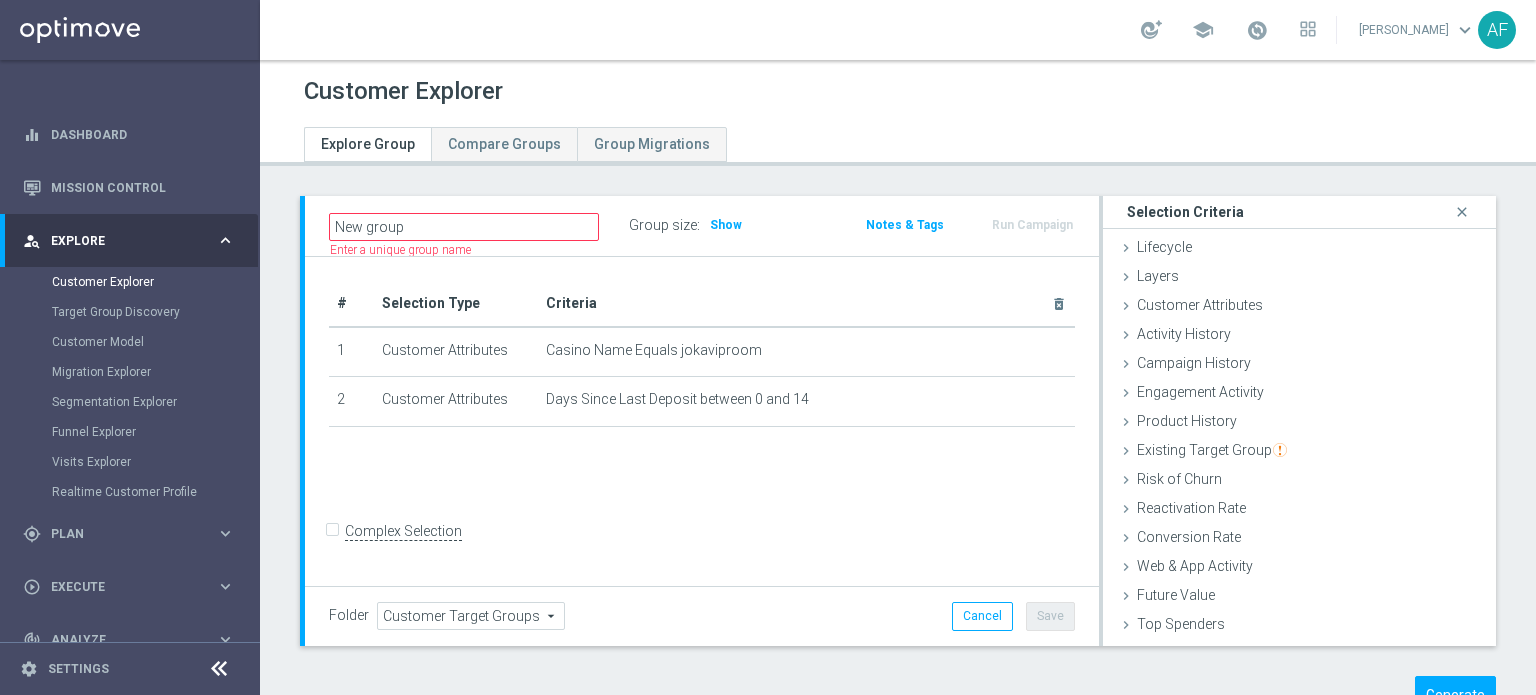 click on "Show" 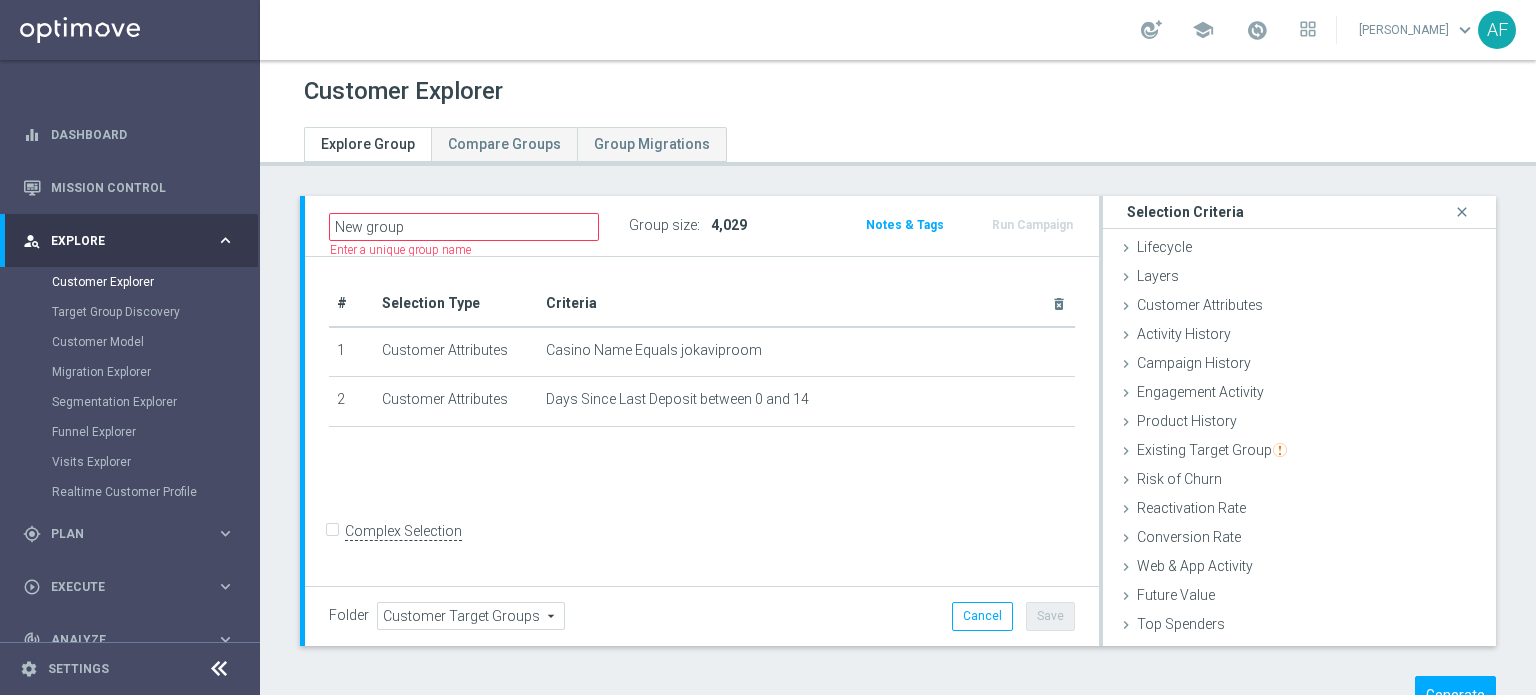 click on "person_search
Explore" at bounding box center [119, 241] 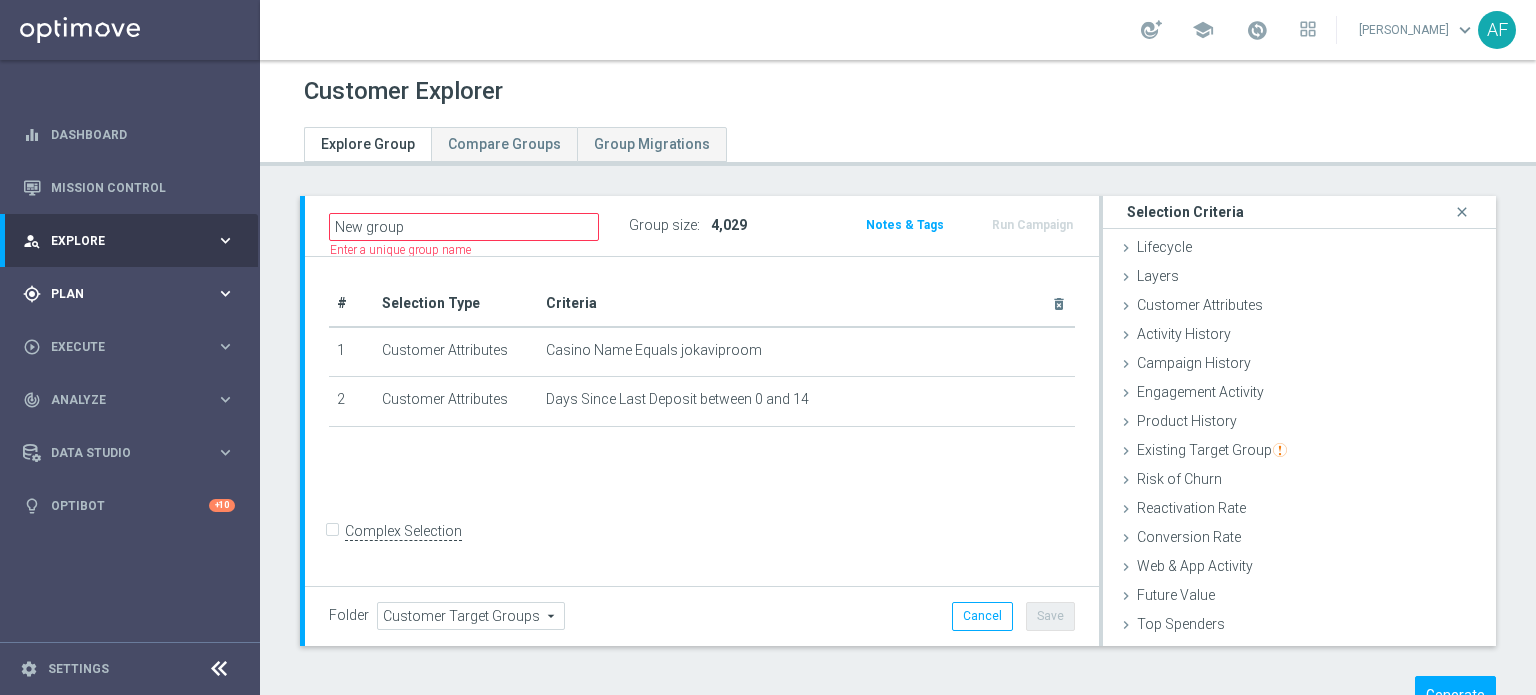 click on "gps_fixed
Plan
keyboard_arrow_right" at bounding box center [129, 293] 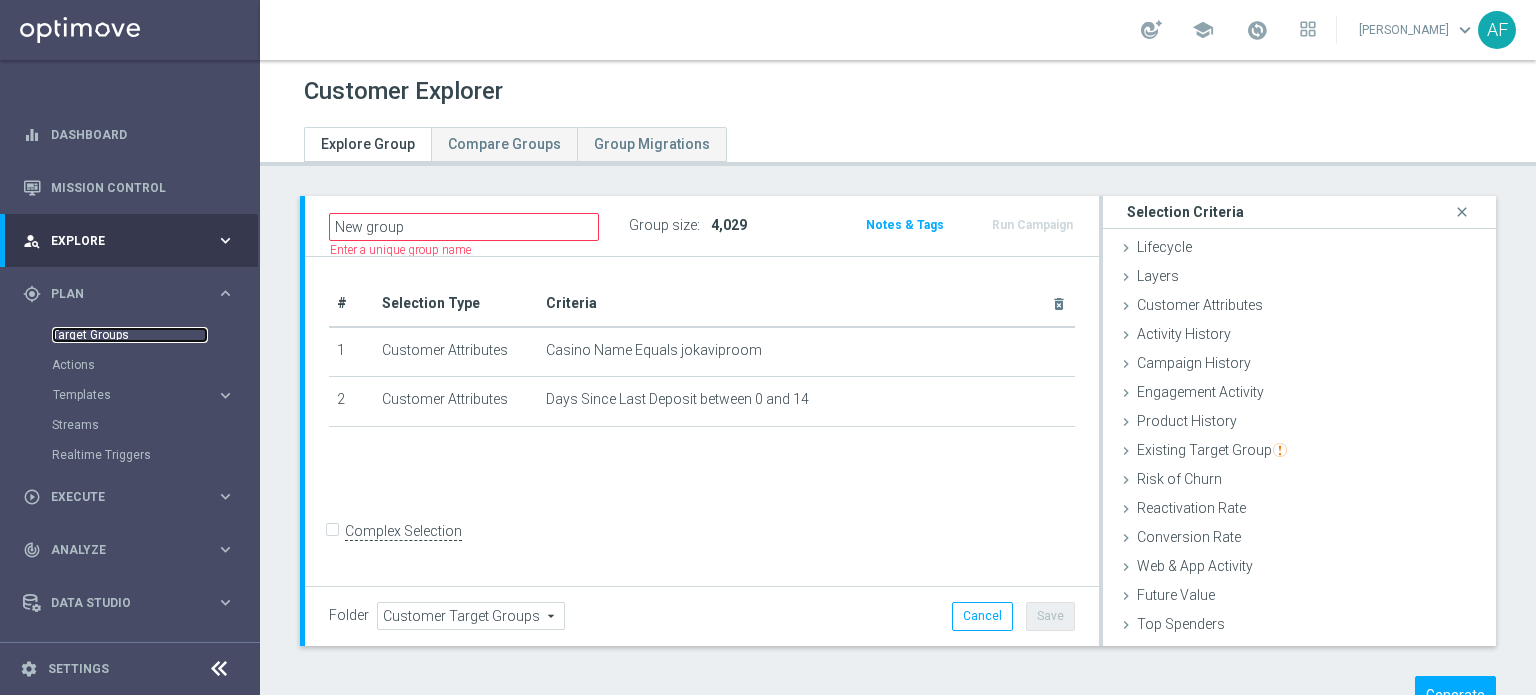 click on "Target Groups" at bounding box center (130, 335) 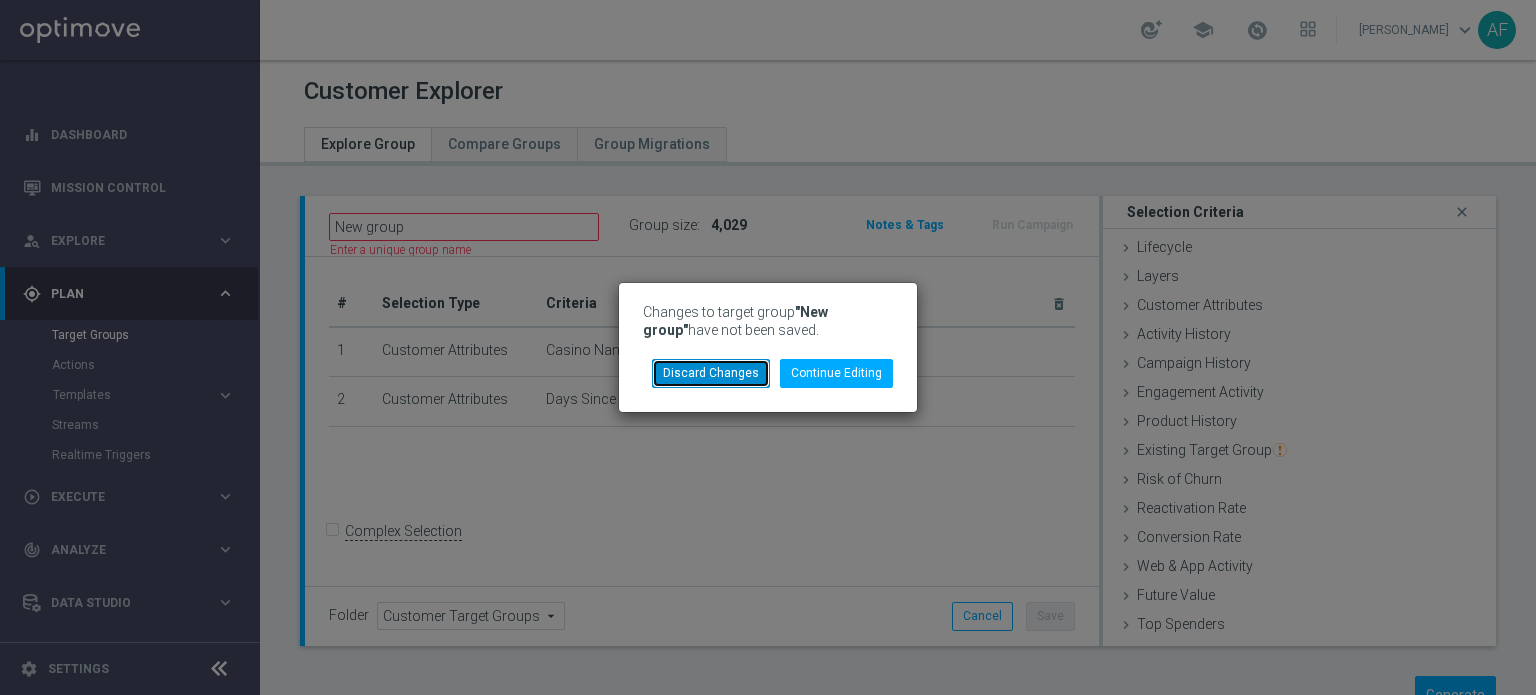 click on "Discard Changes" 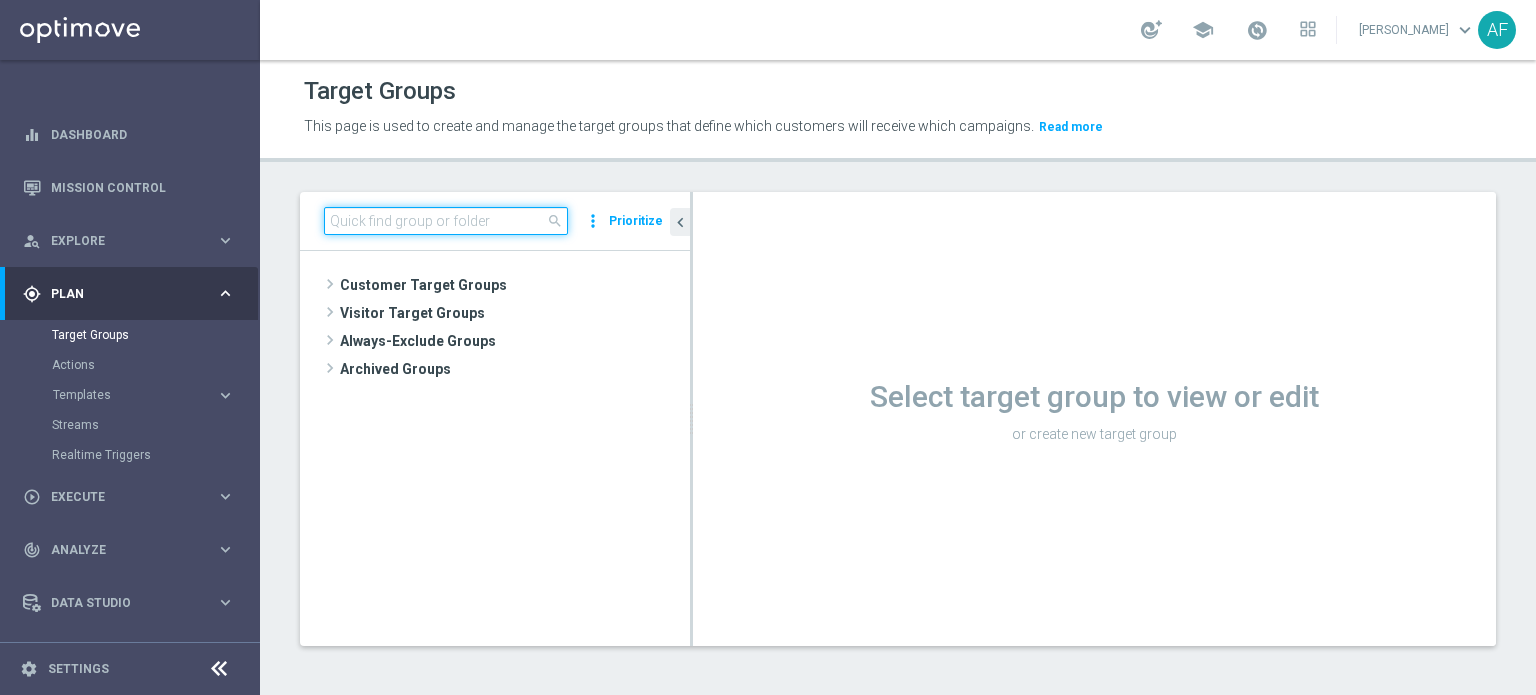 click at bounding box center [446, 221] 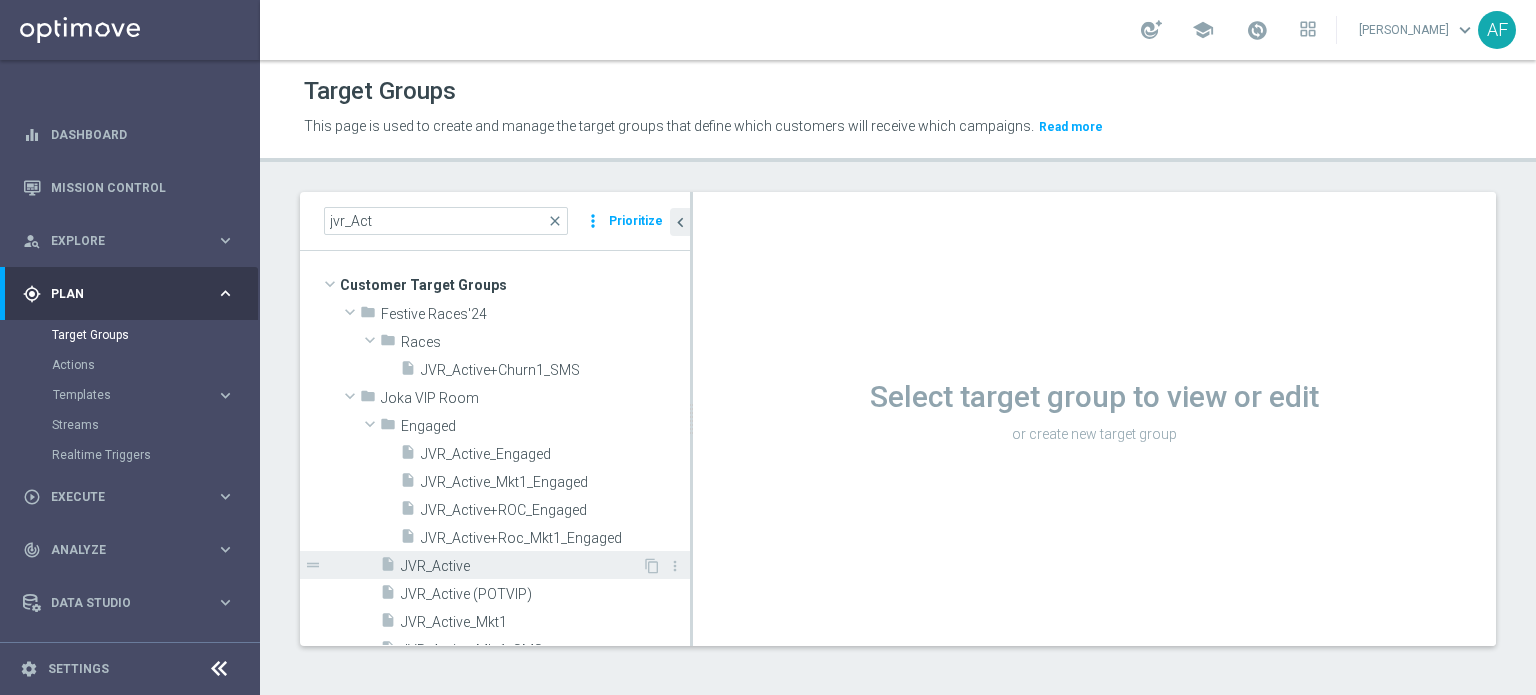 click on "JVR_Active" at bounding box center [521, 566] 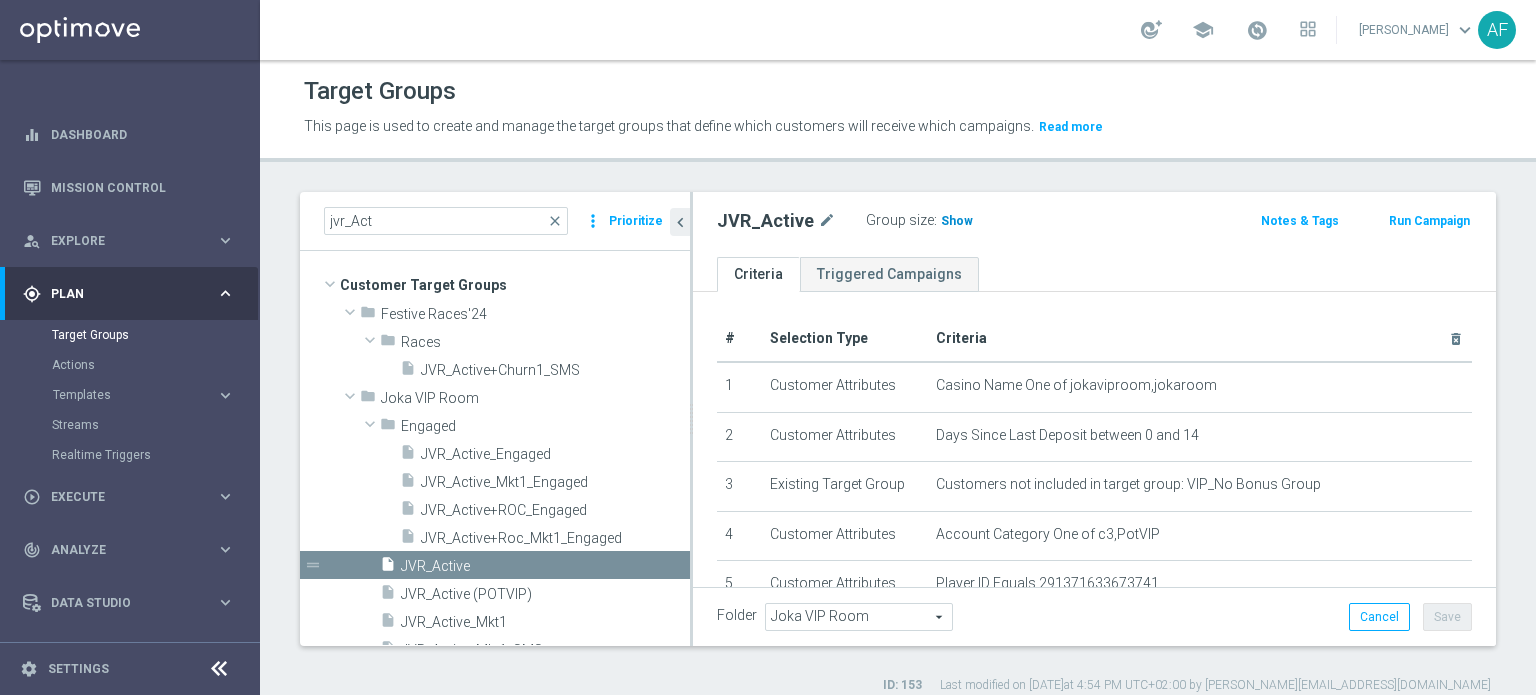 click on "Show" 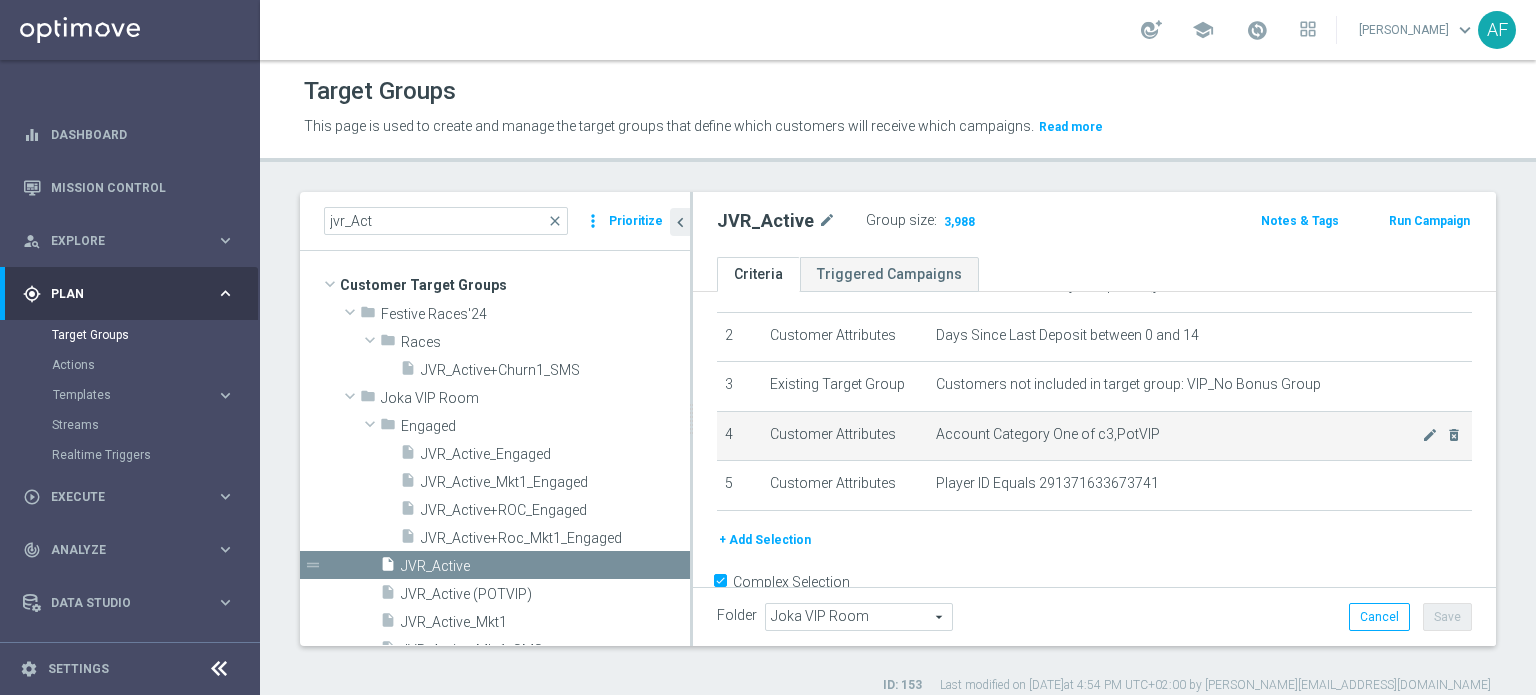 scroll, scrollTop: 0, scrollLeft: 0, axis: both 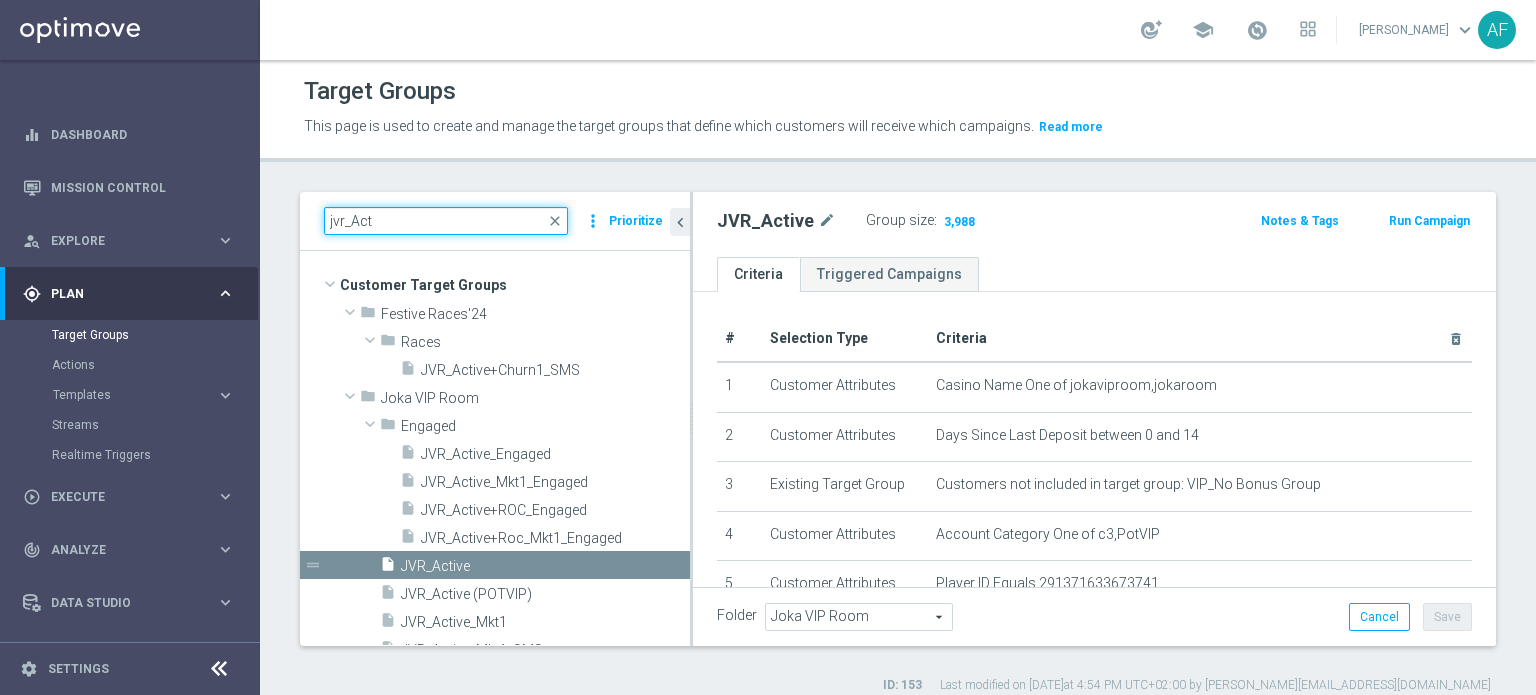 click on "jvr_Act" at bounding box center [446, 221] 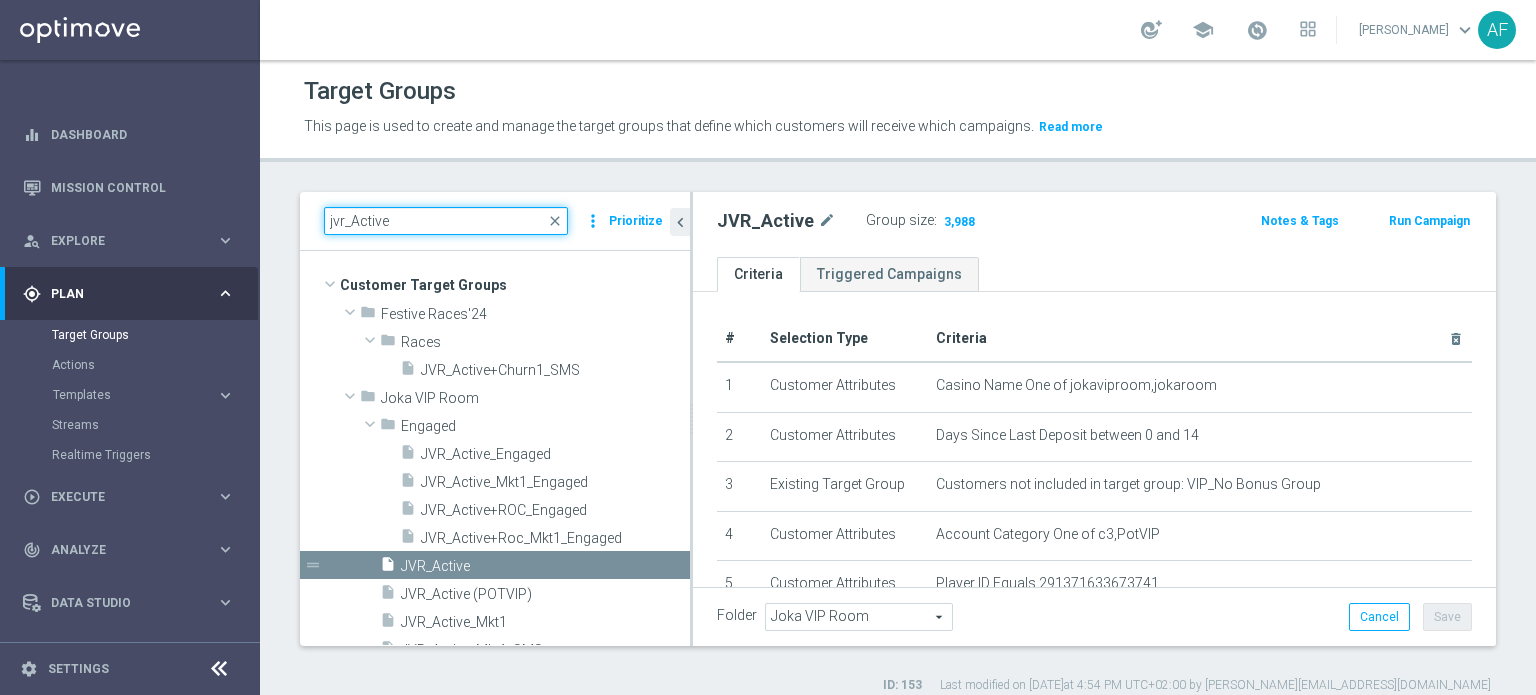 click on "jvr_Active" at bounding box center [446, 221] 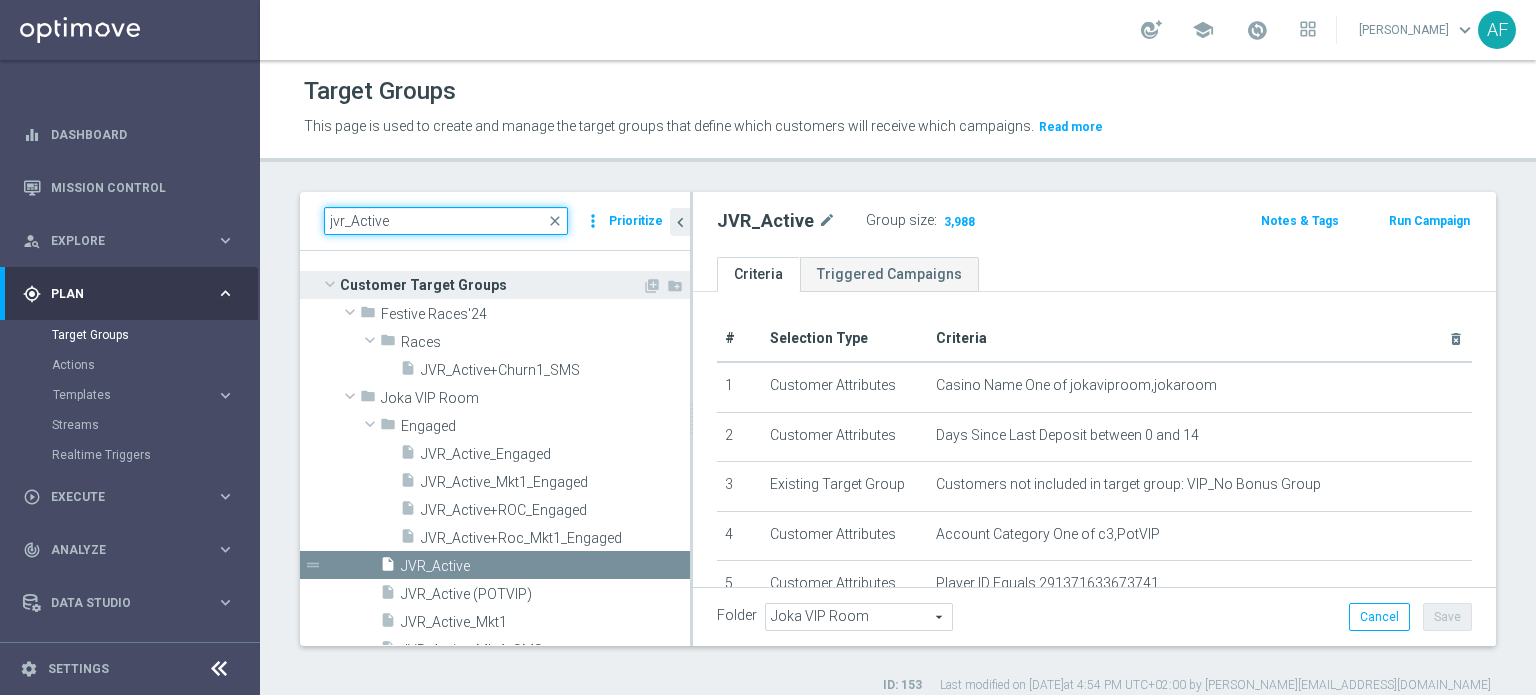 drag, startPoint x: 345, startPoint y: 223, endPoint x: 392, endPoint y: 274, distance: 69.354164 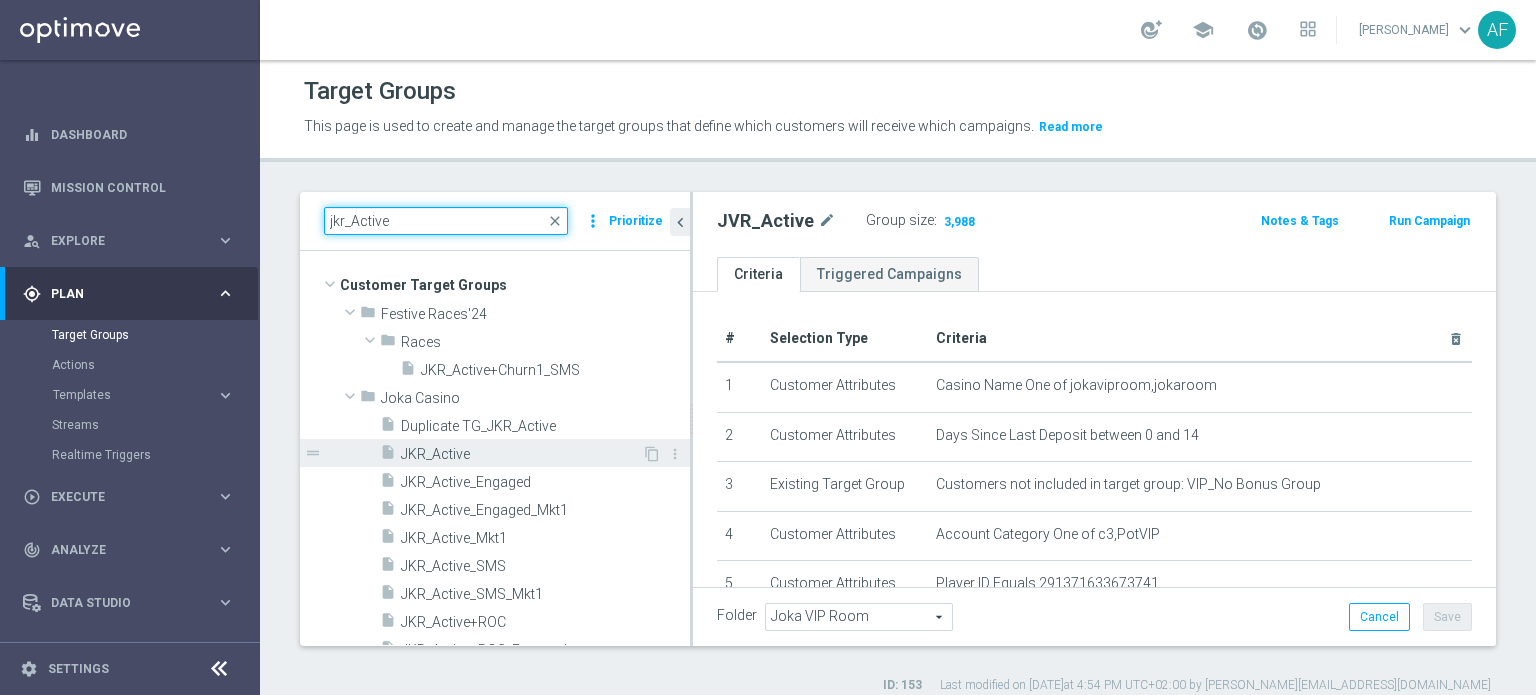 type on "jkr_Active" 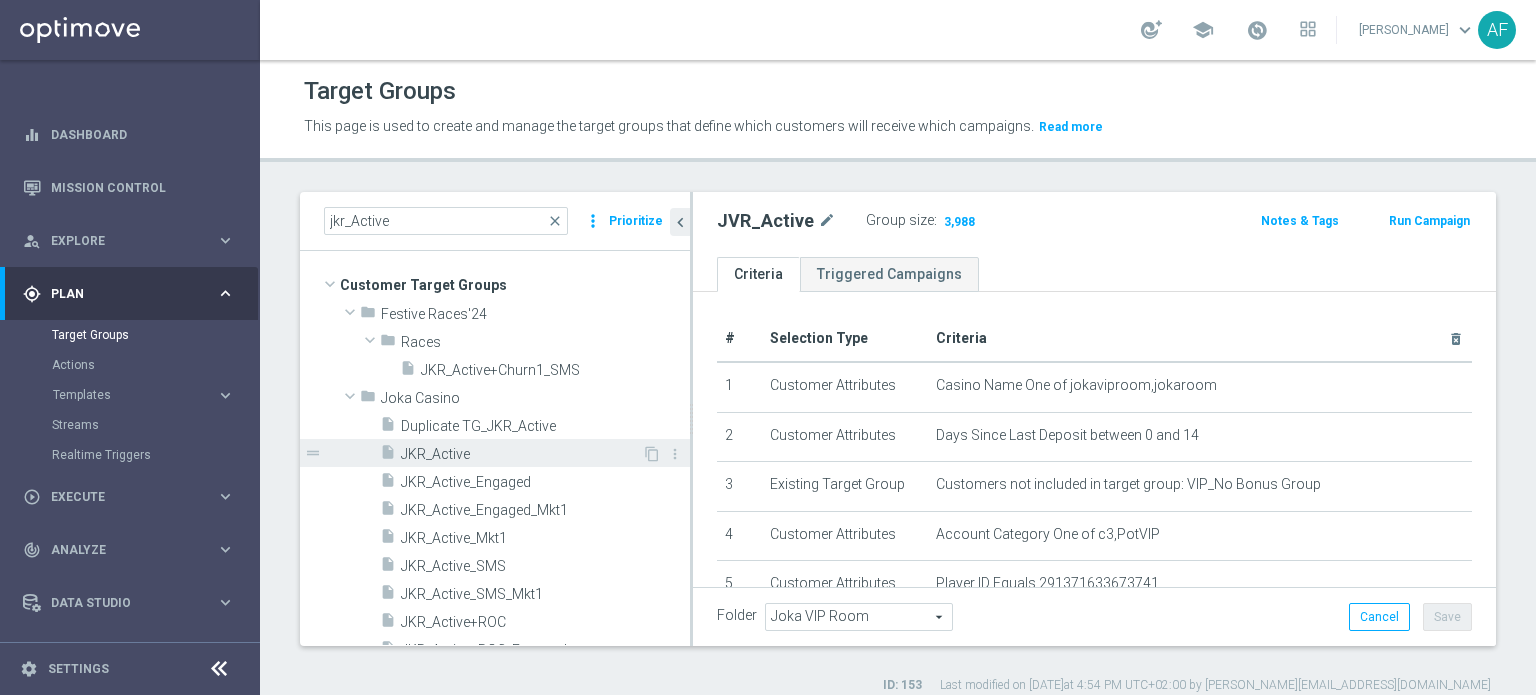 click on "JKR_Active" at bounding box center (521, 454) 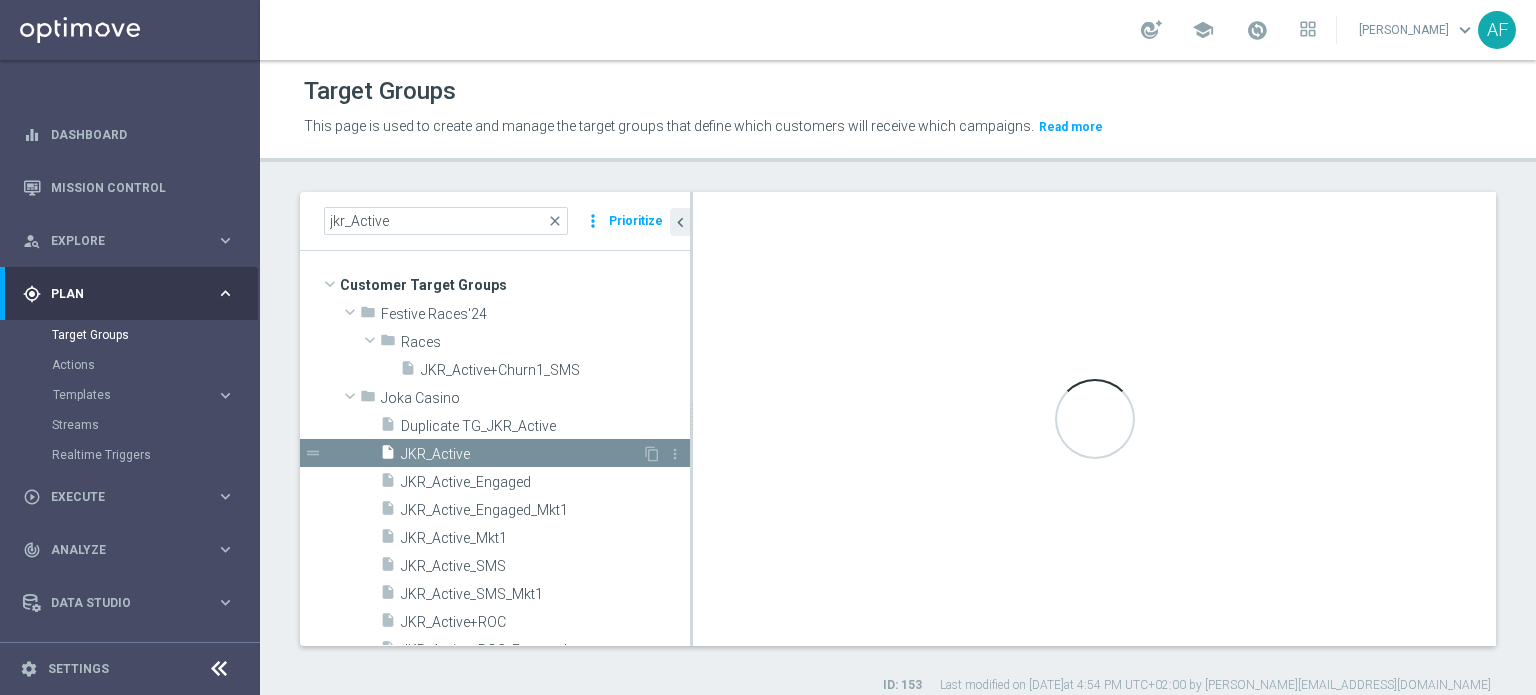 type on "(1 and 2 and 3 and 4) or 5" 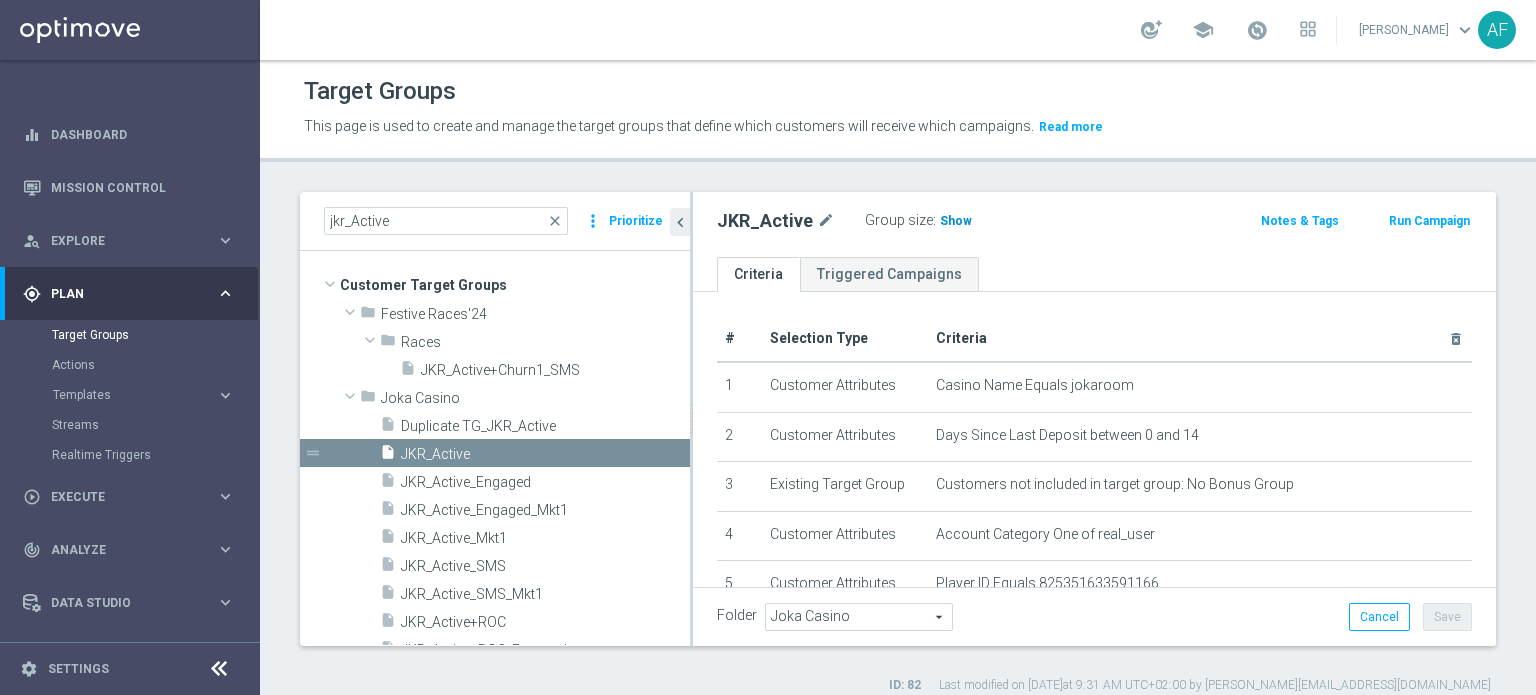 click on "Show" 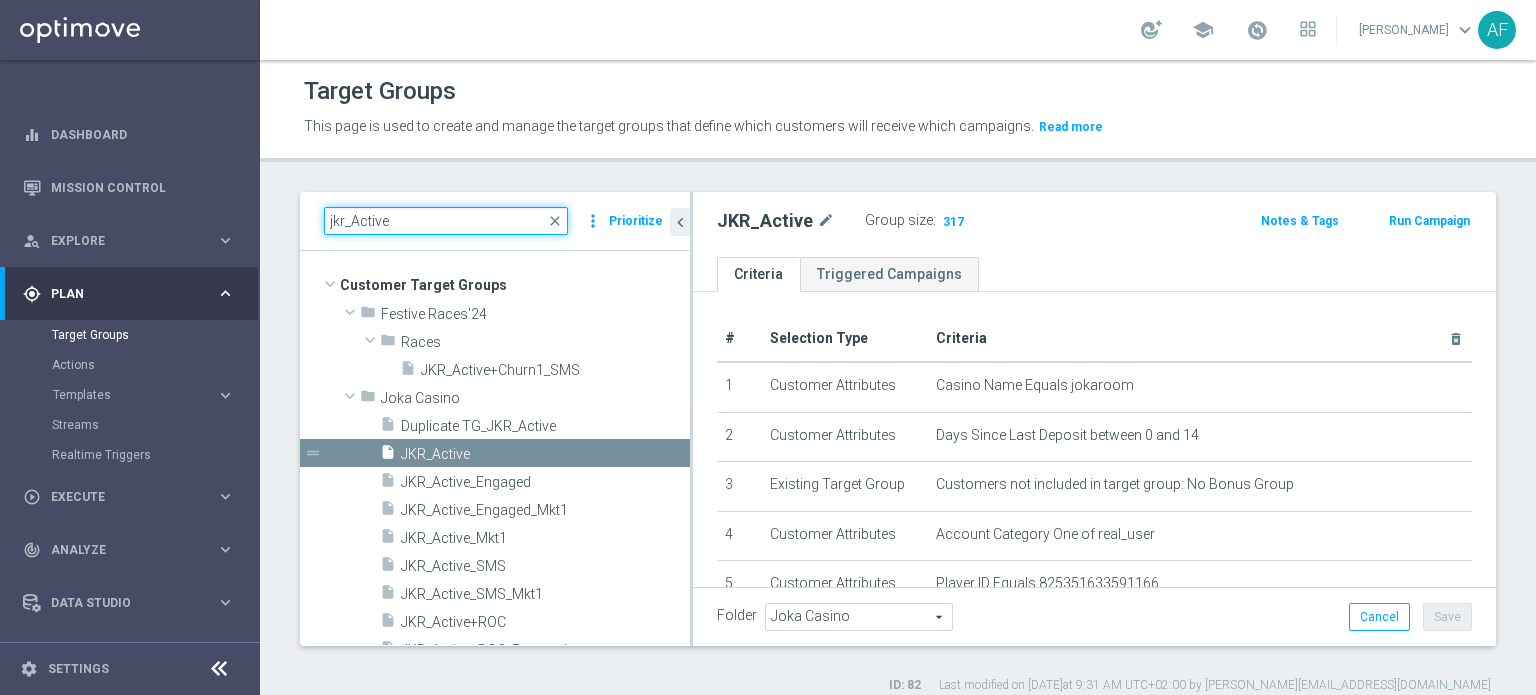 click on "jkr_Active" at bounding box center (446, 221) 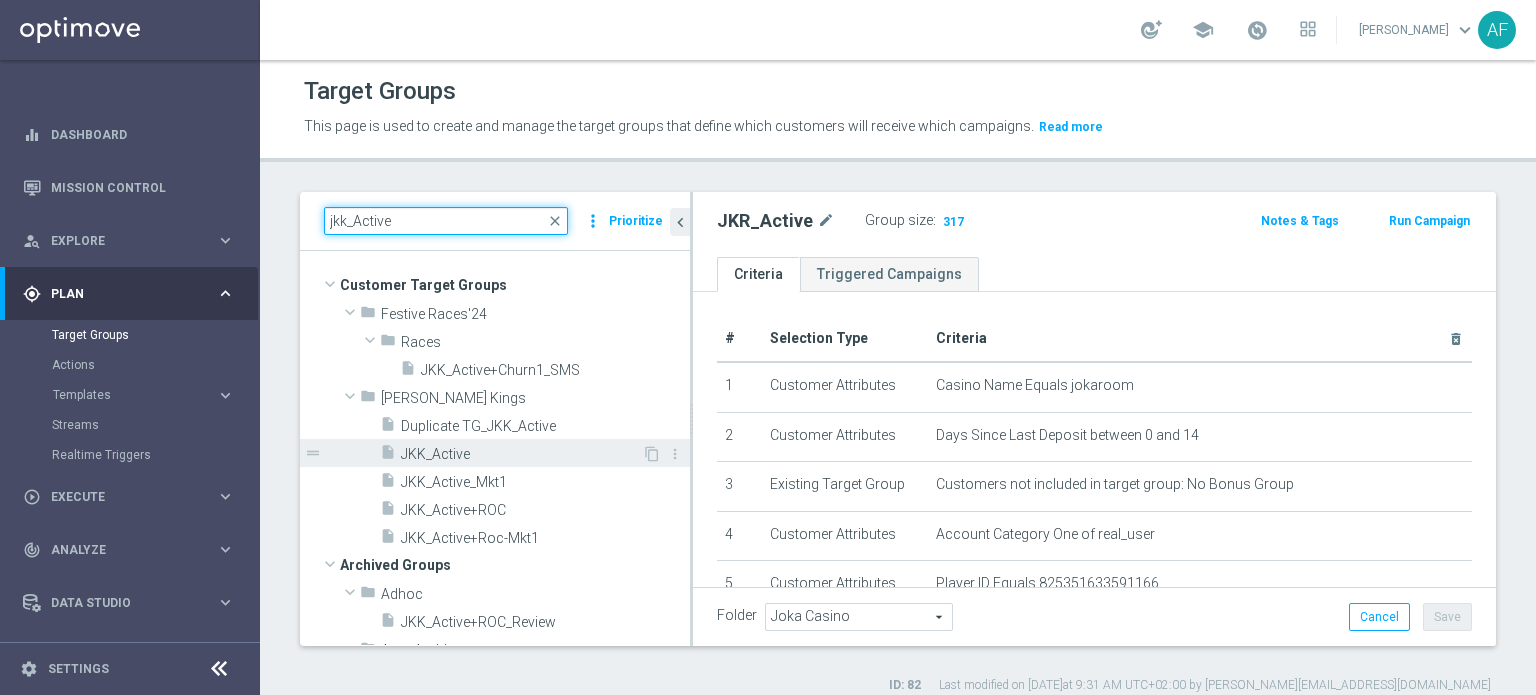 type on "jkk_Active" 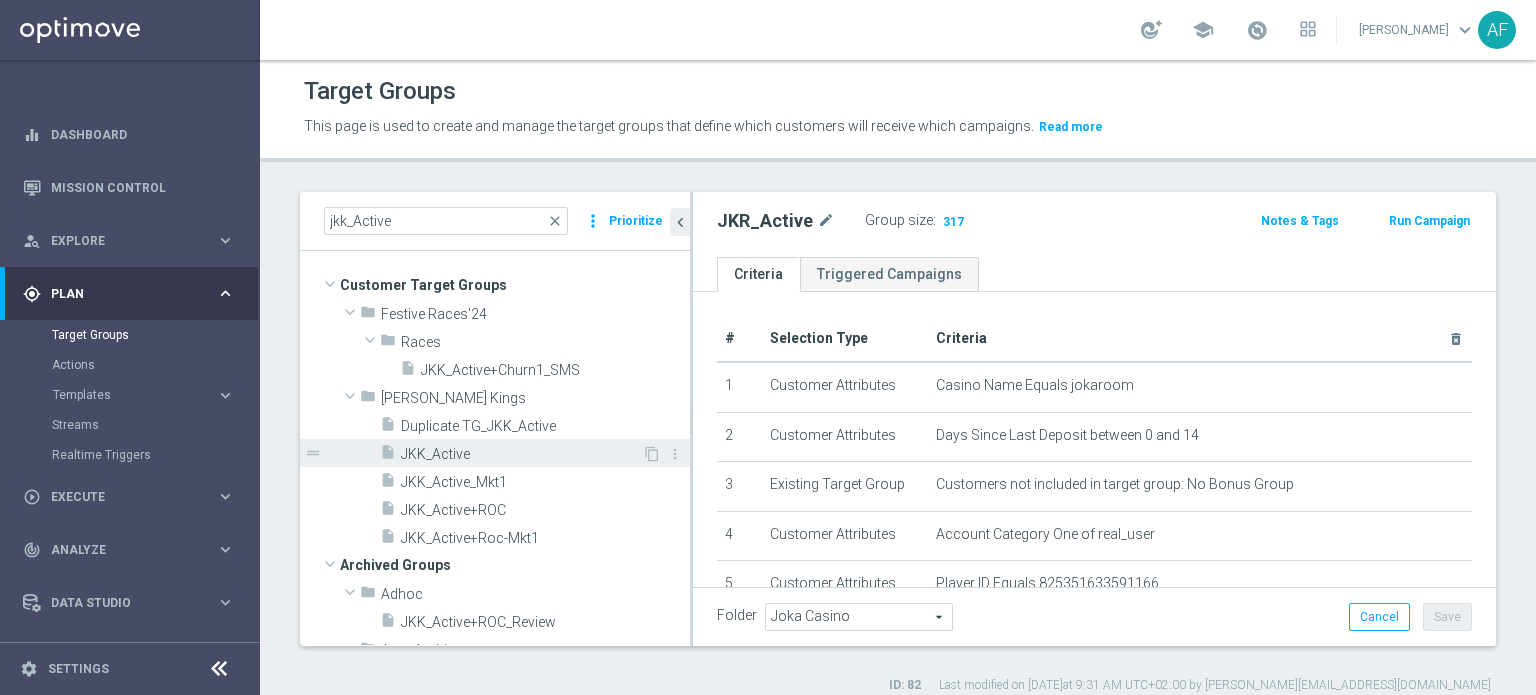 click on "JKK_Active" at bounding box center [521, 454] 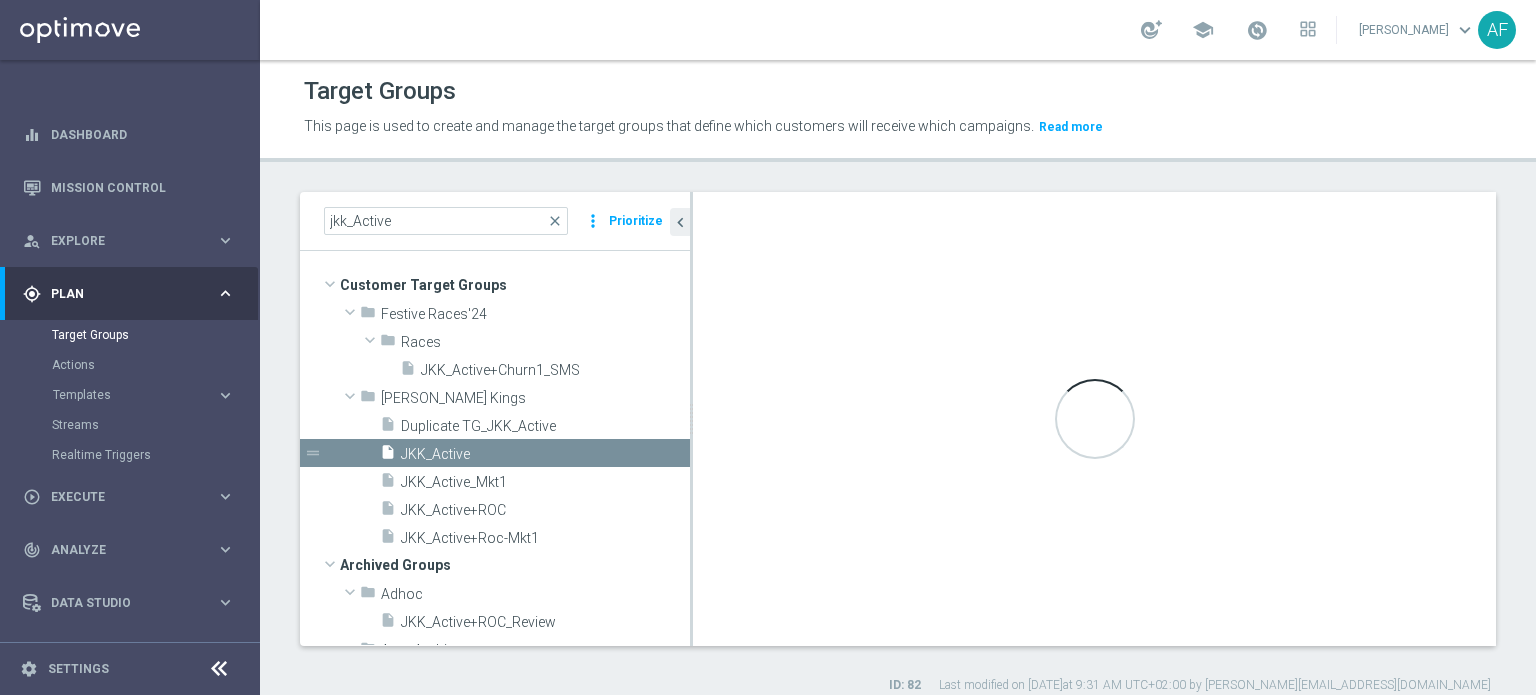 type on "[PERSON_NAME] Kings" 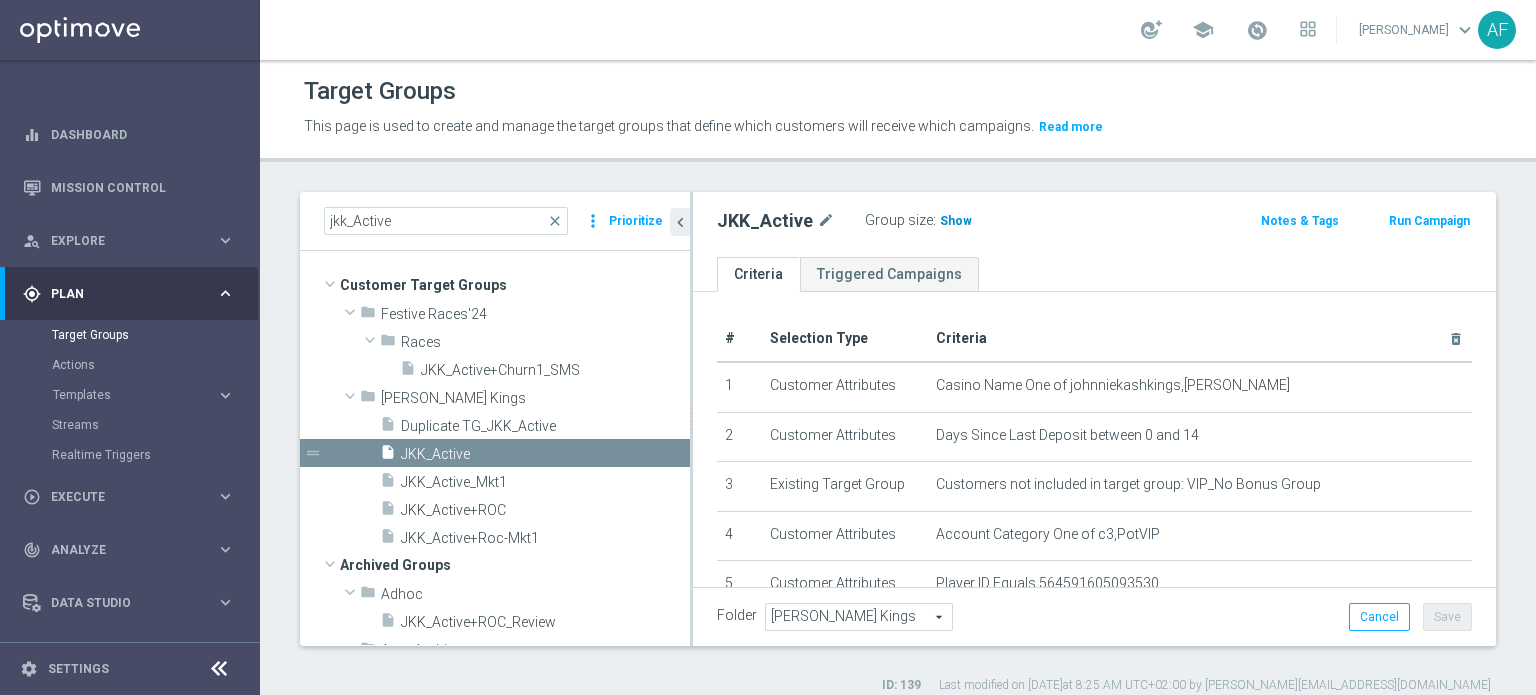 click on "Show" 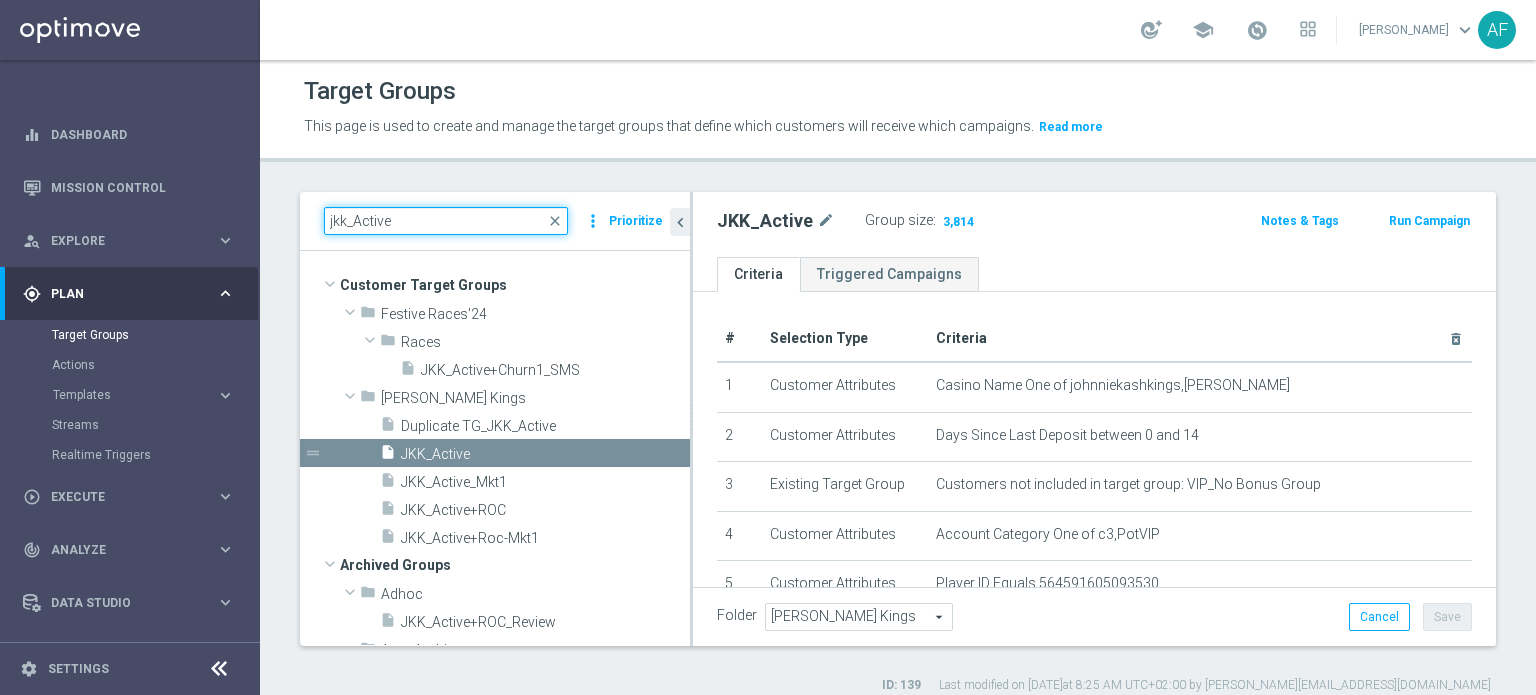drag, startPoint x: 367, startPoint y: 223, endPoint x: 353, endPoint y: 219, distance: 14.56022 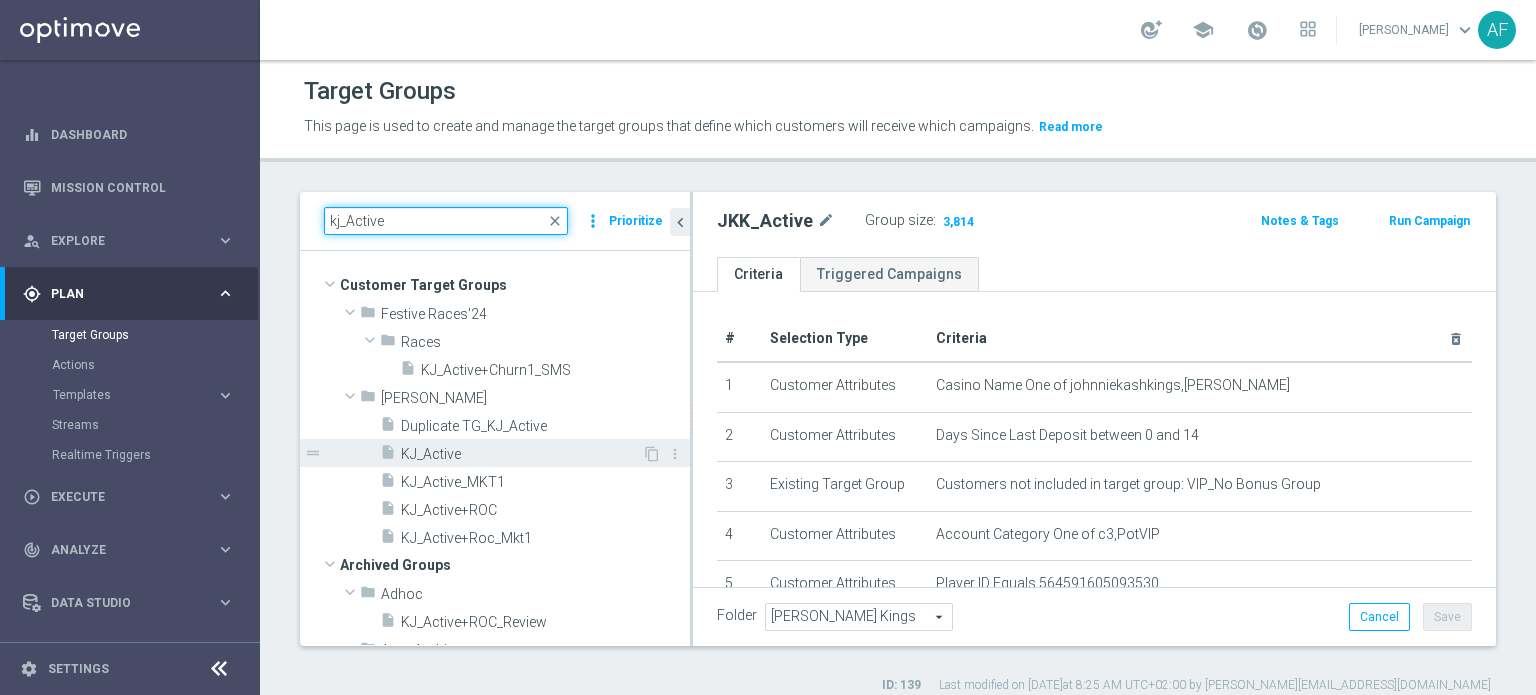 type on "kj_Active" 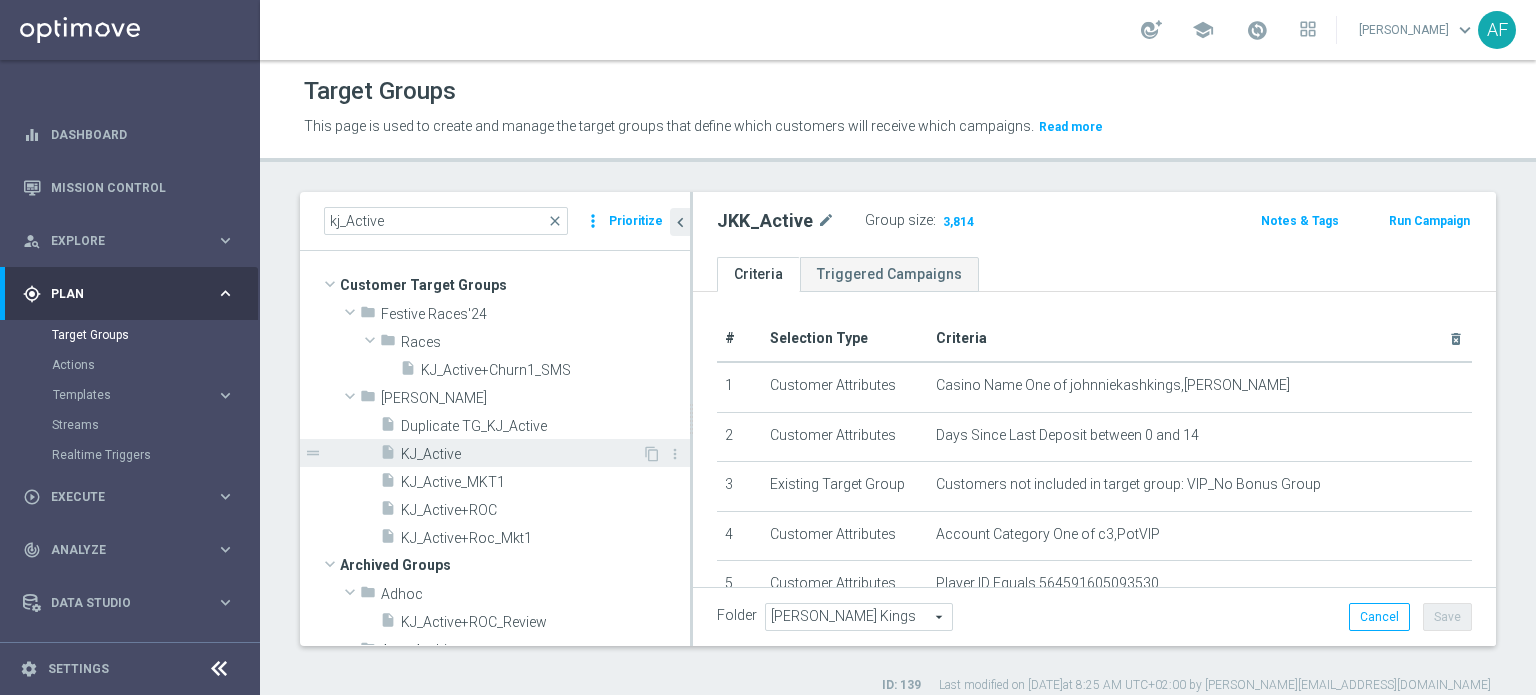 click on "KJ_Active" at bounding box center [521, 454] 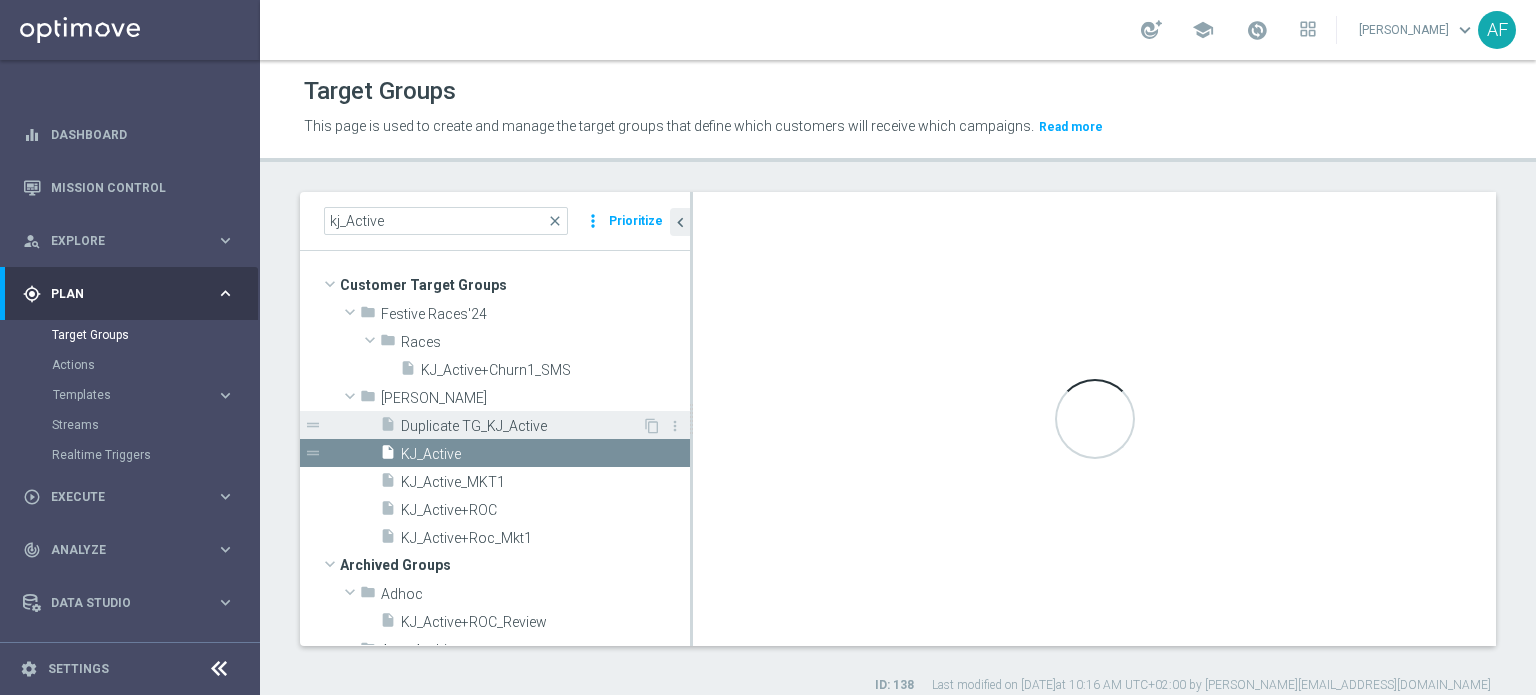 type on "(1 and 2 and 3 and 4 ) or 5" 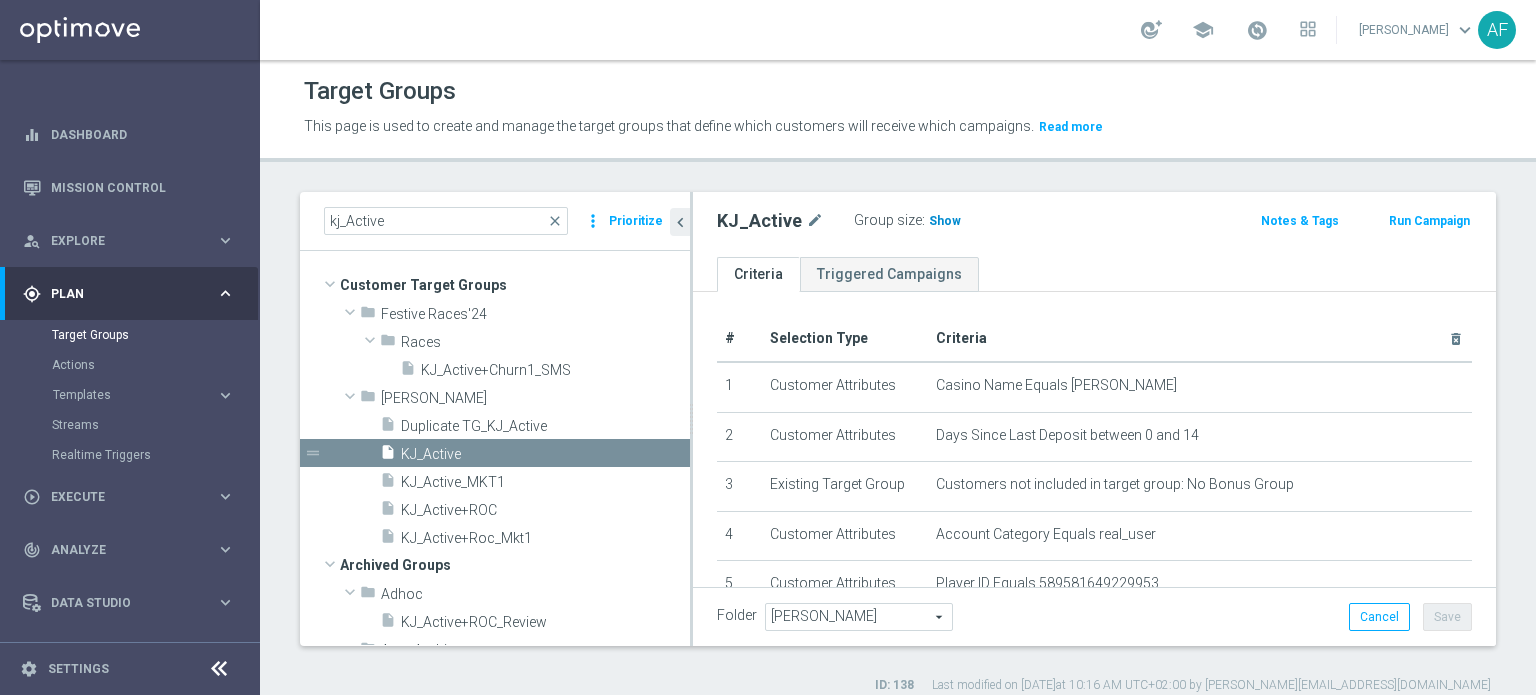 click on "Show" 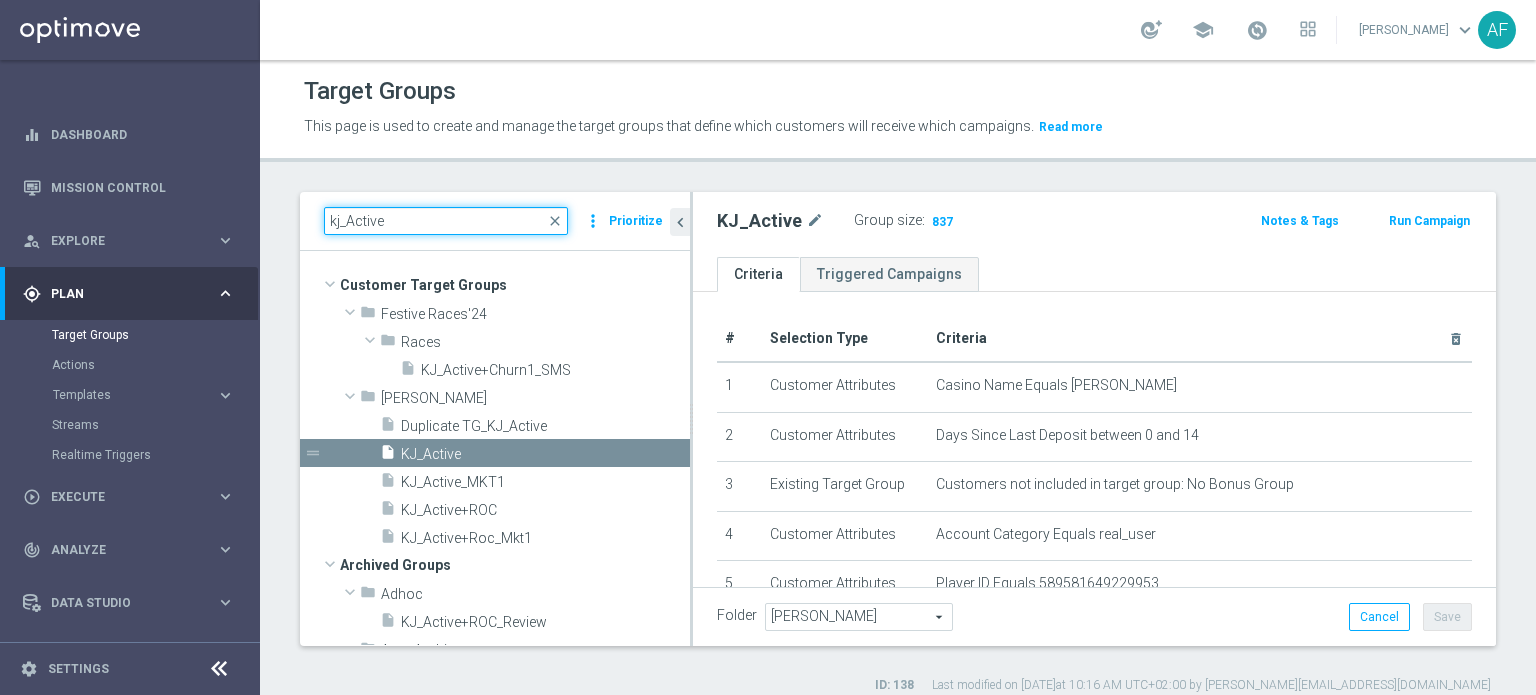drag, startPoint x: 342, startPoint y: 218, endPoint x: 351, endPoint y: 235, distance: 19.235384 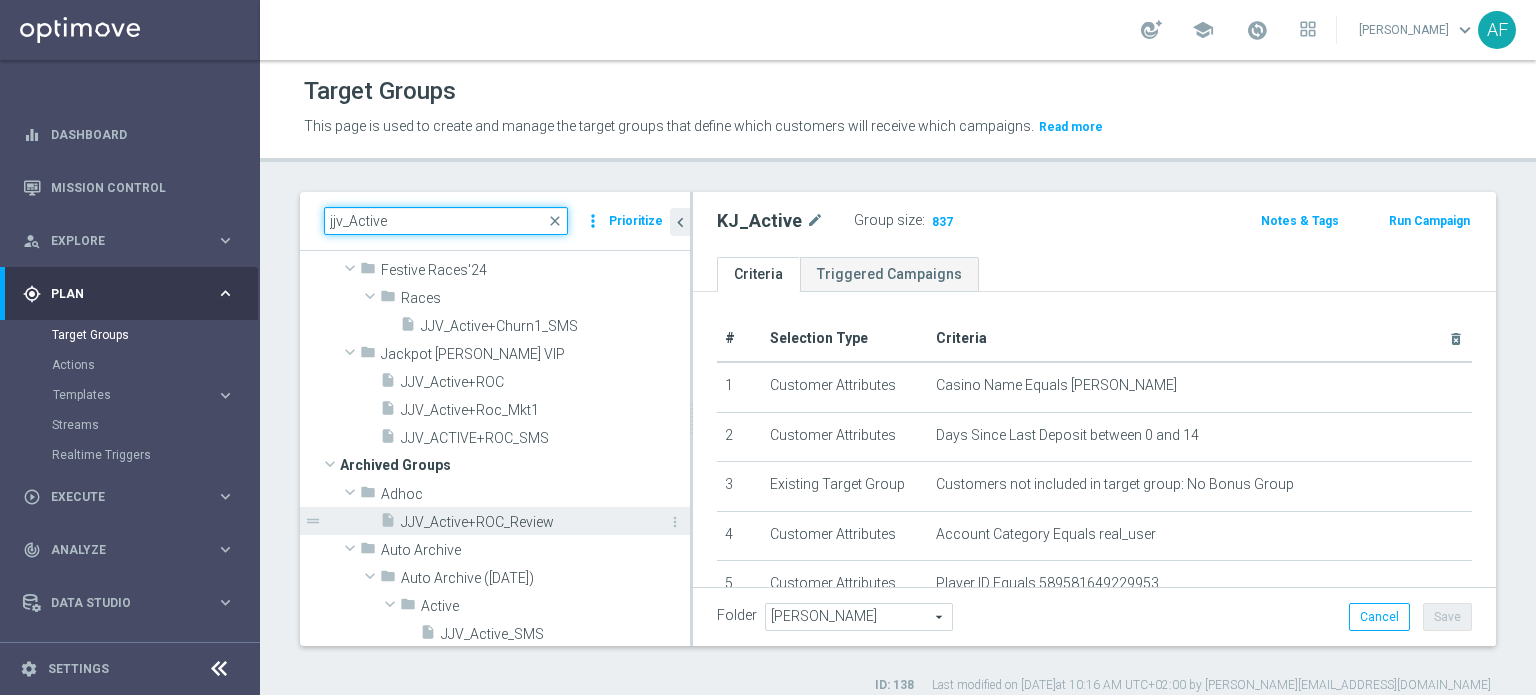 scroll, scrollTop: 0, scrollLeft: 0, axis: both 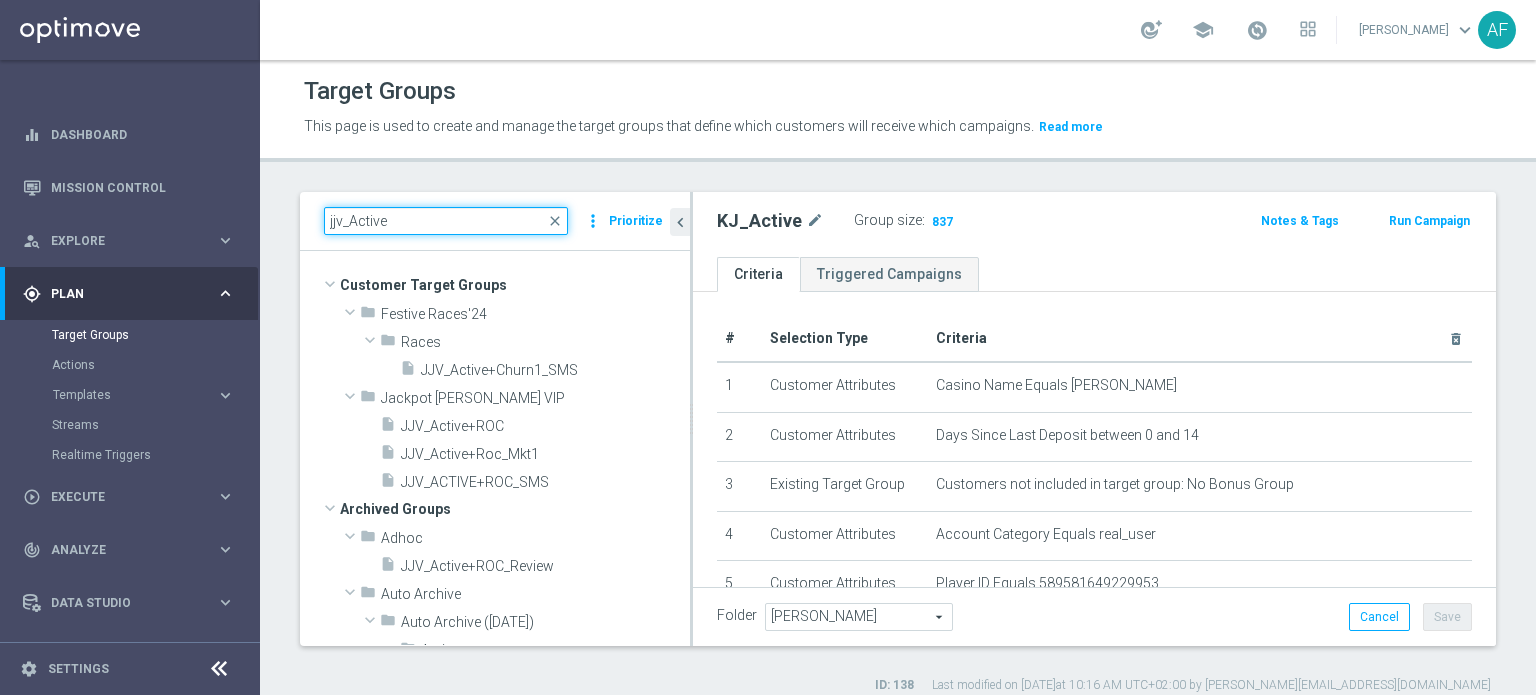 click on "jjv_Active" at bounding box center (446, 221) 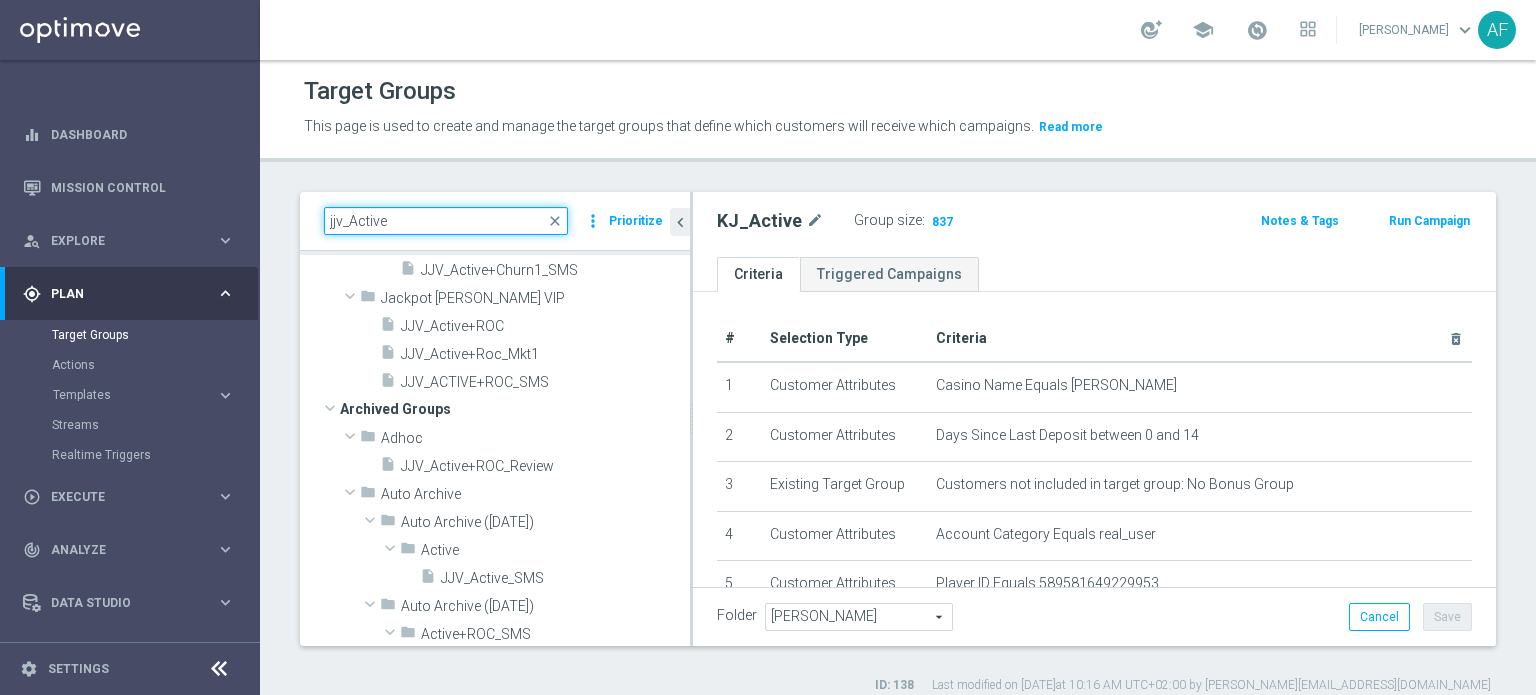 scroll, scrollTop: 0, scrollLeft: 0, axis: both 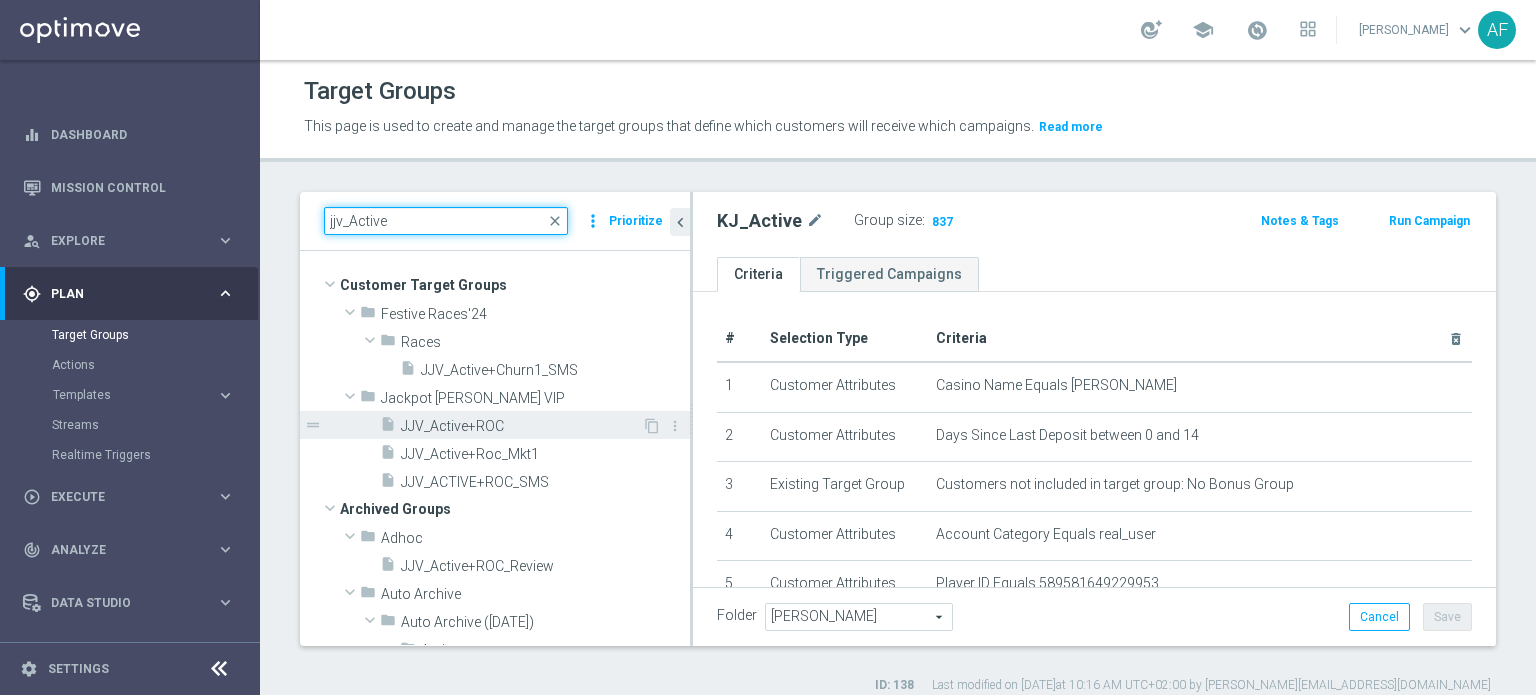 type on "jjv_Active" 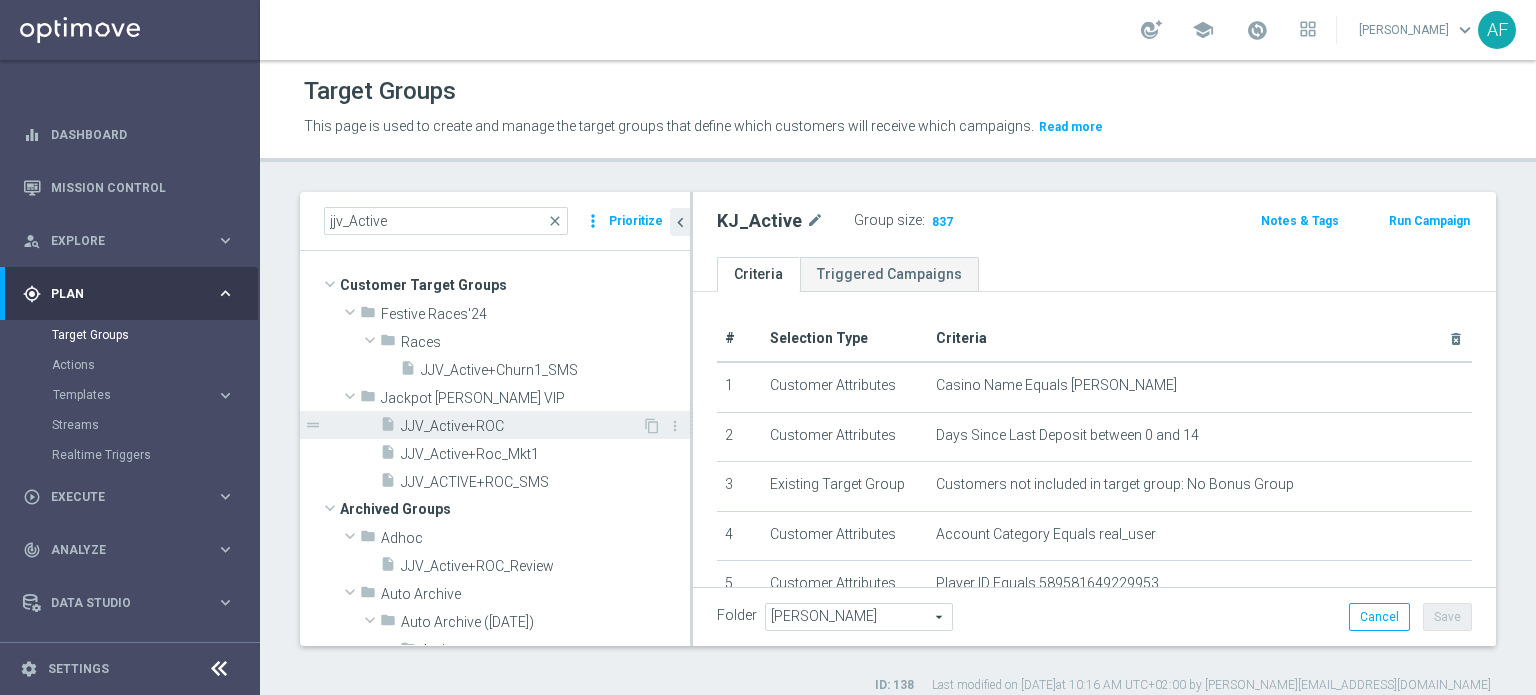 click on "JJV_Active+ROC" at bounding box center (521, 426) 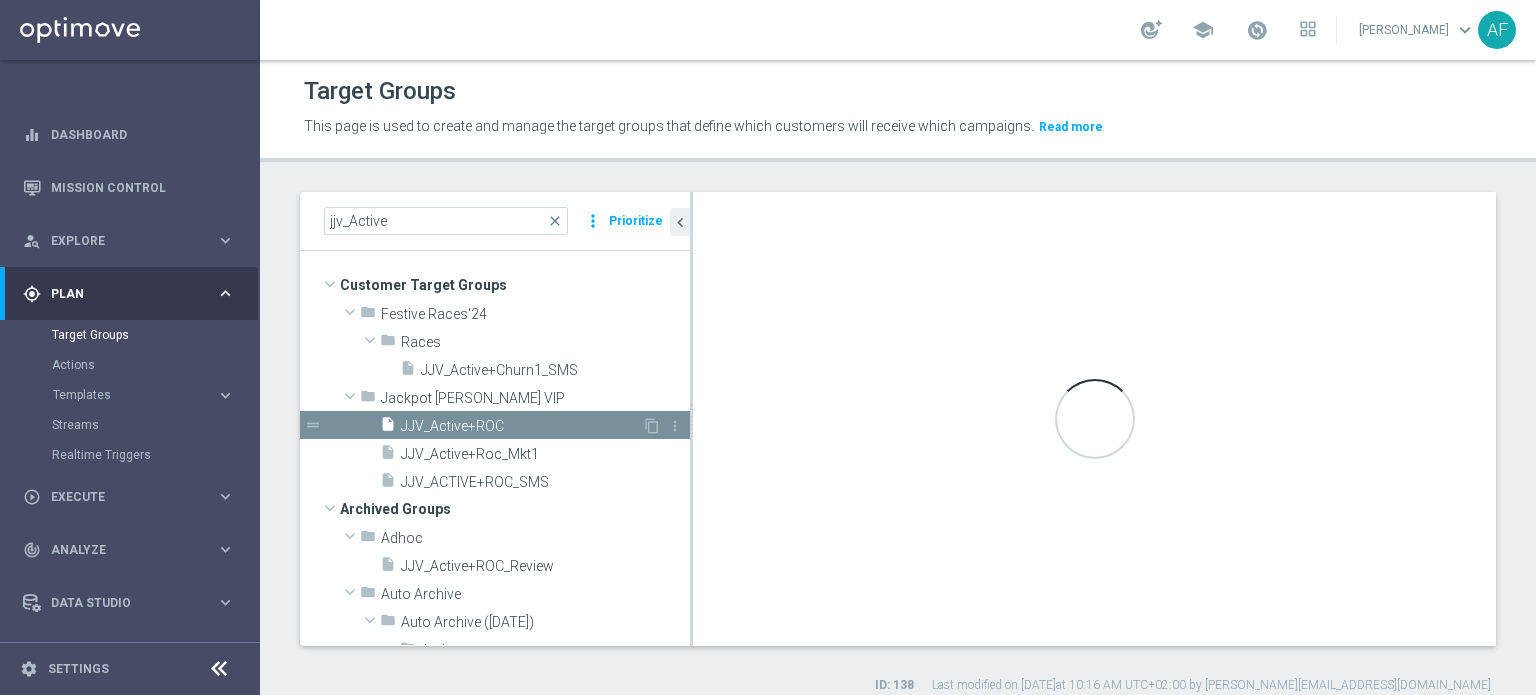 type on "(1 and 2 and 3 and 4) or 5" 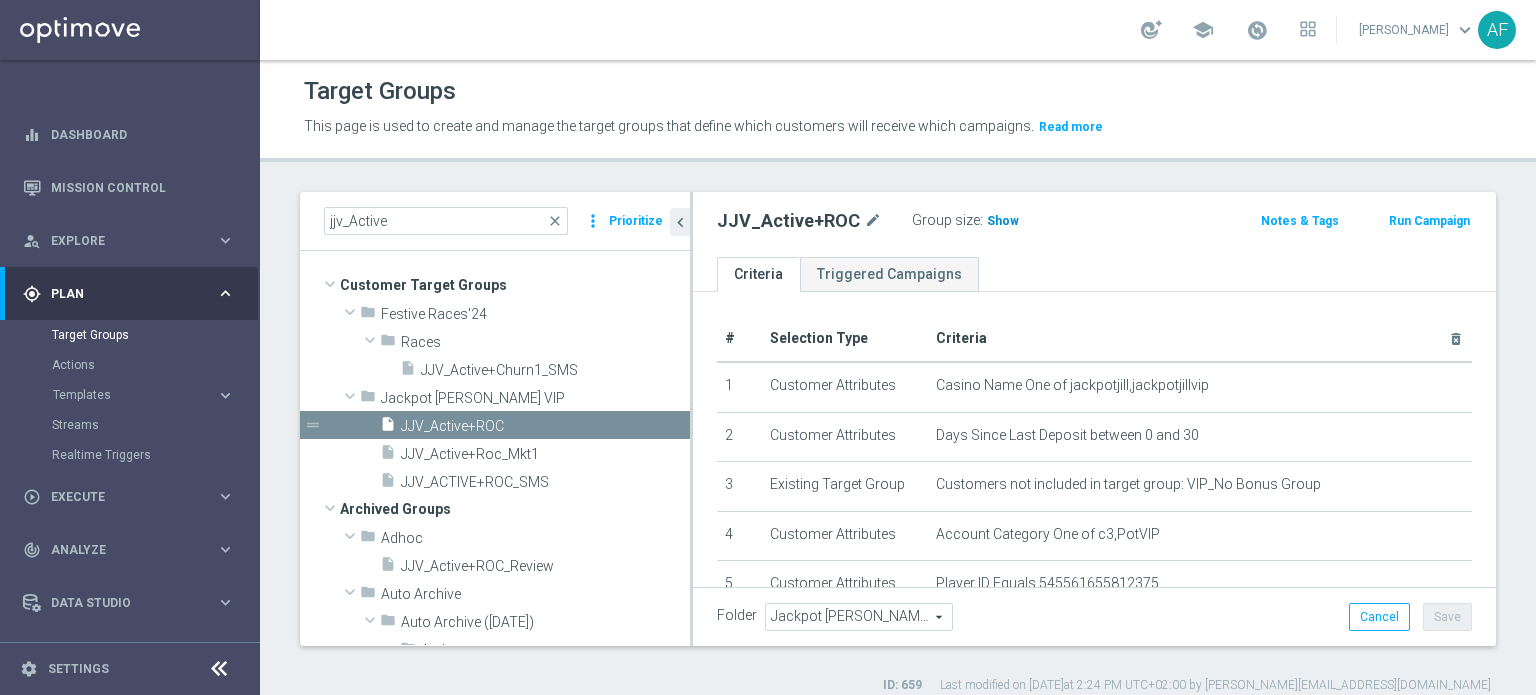 click on "Show" 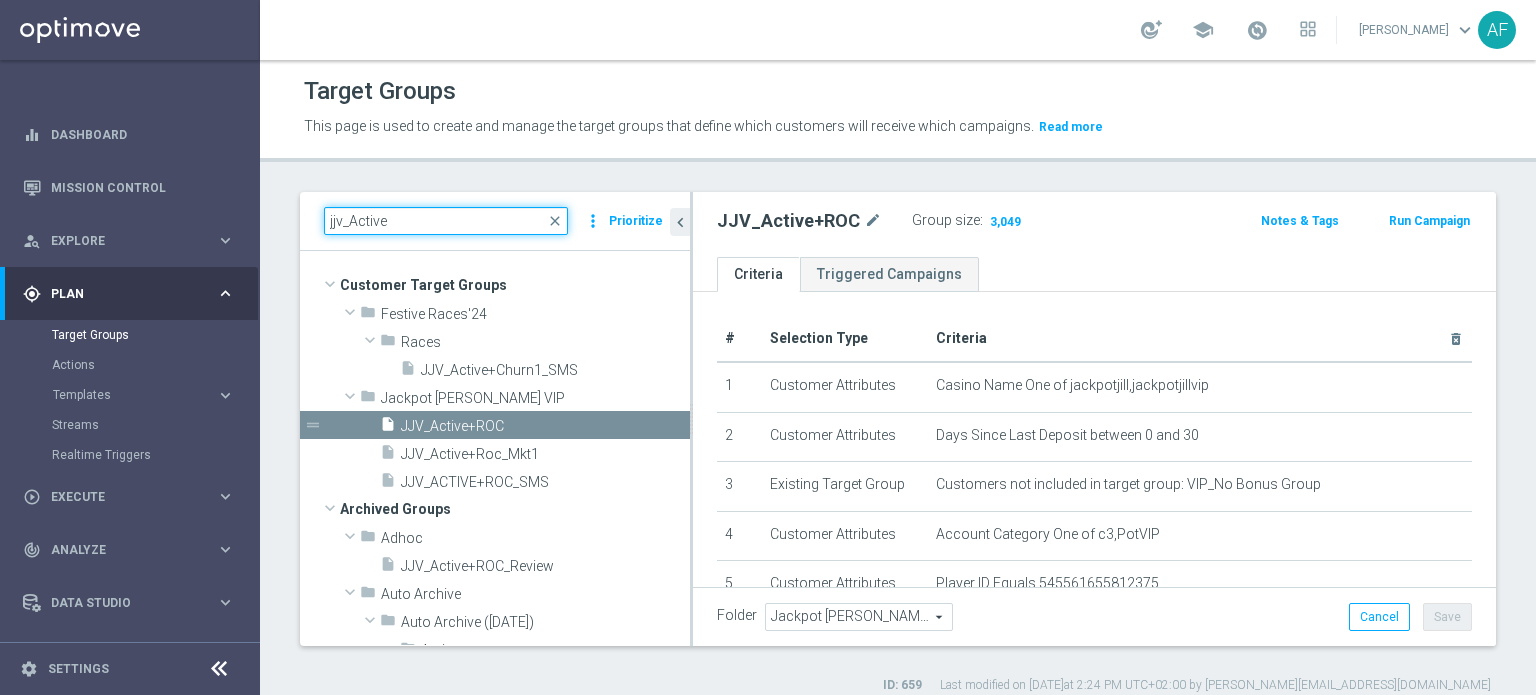 click on "jjv_Active" at bounding box center [446, 221] 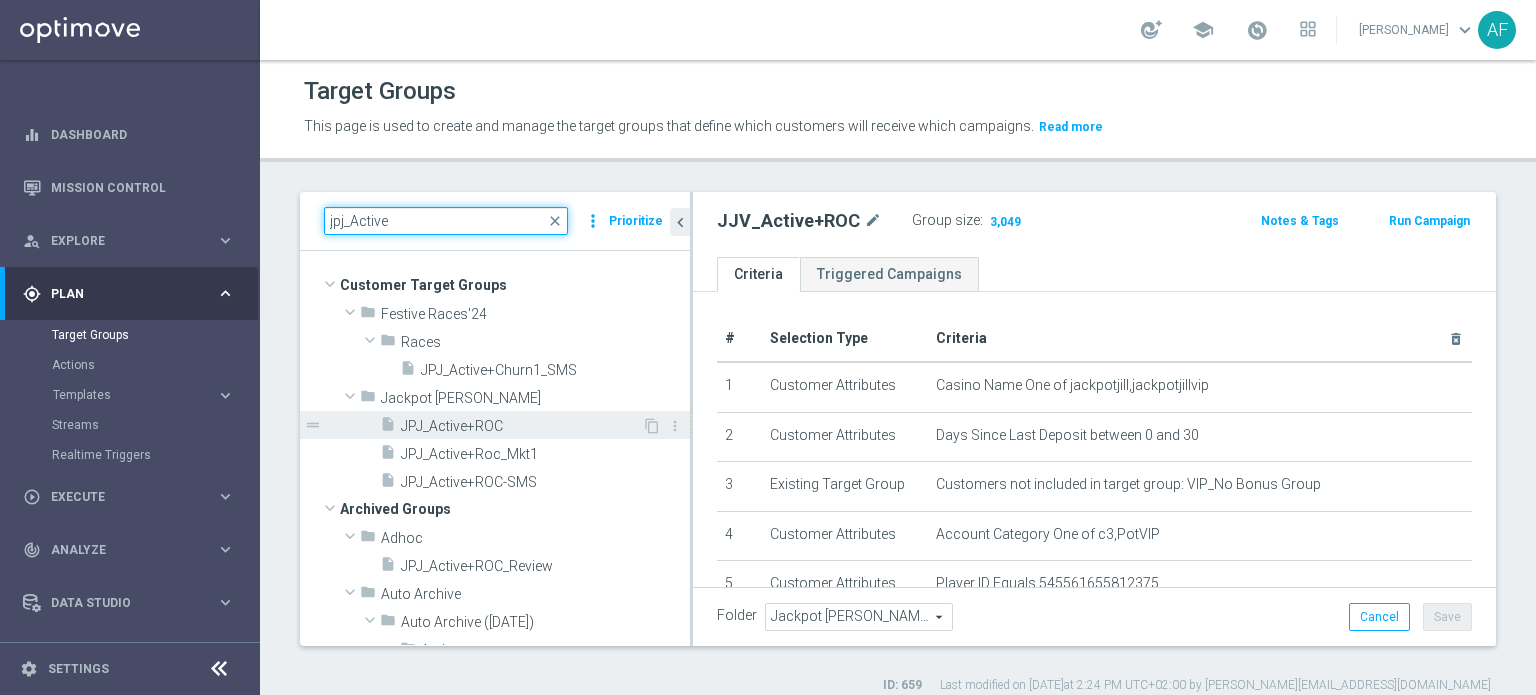 type on "jpj_Active" 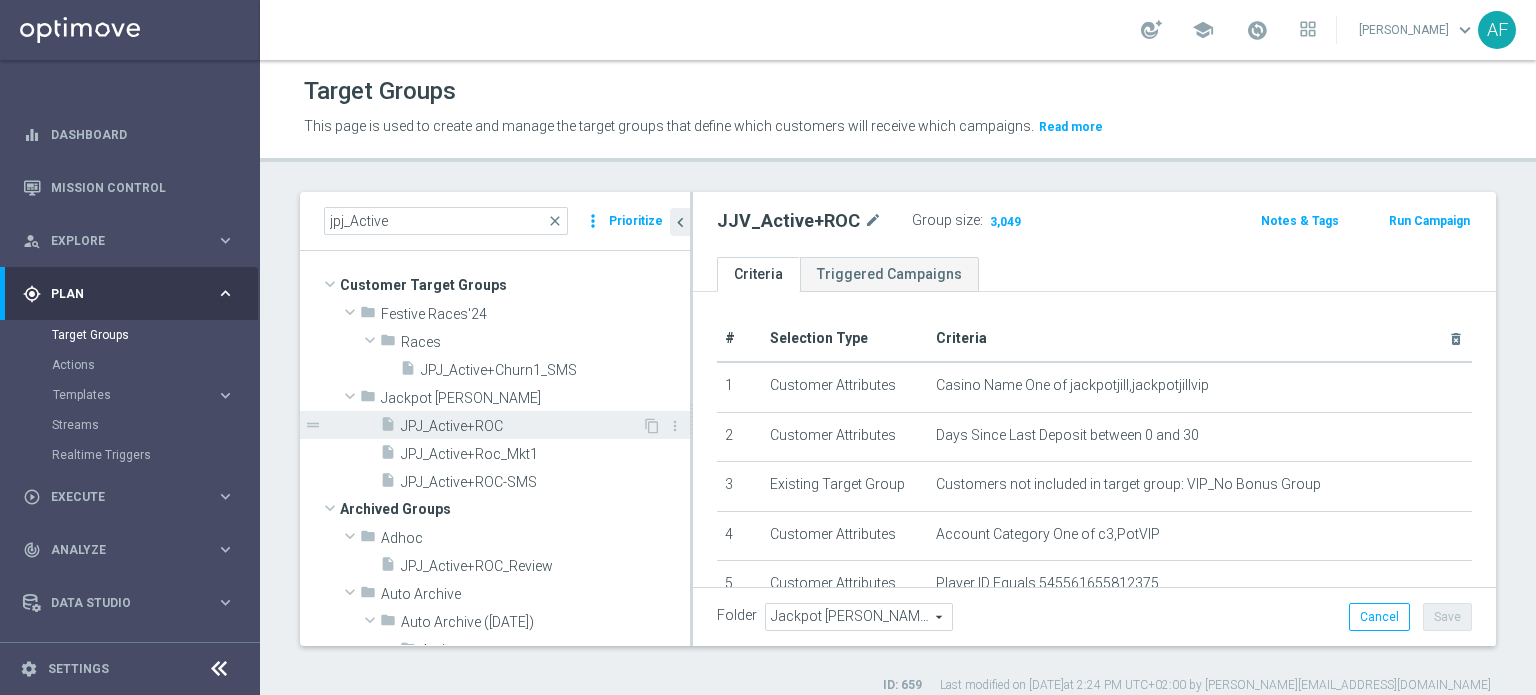 click on "JPJ_Active+ROC" at bounding box center [521, 426] 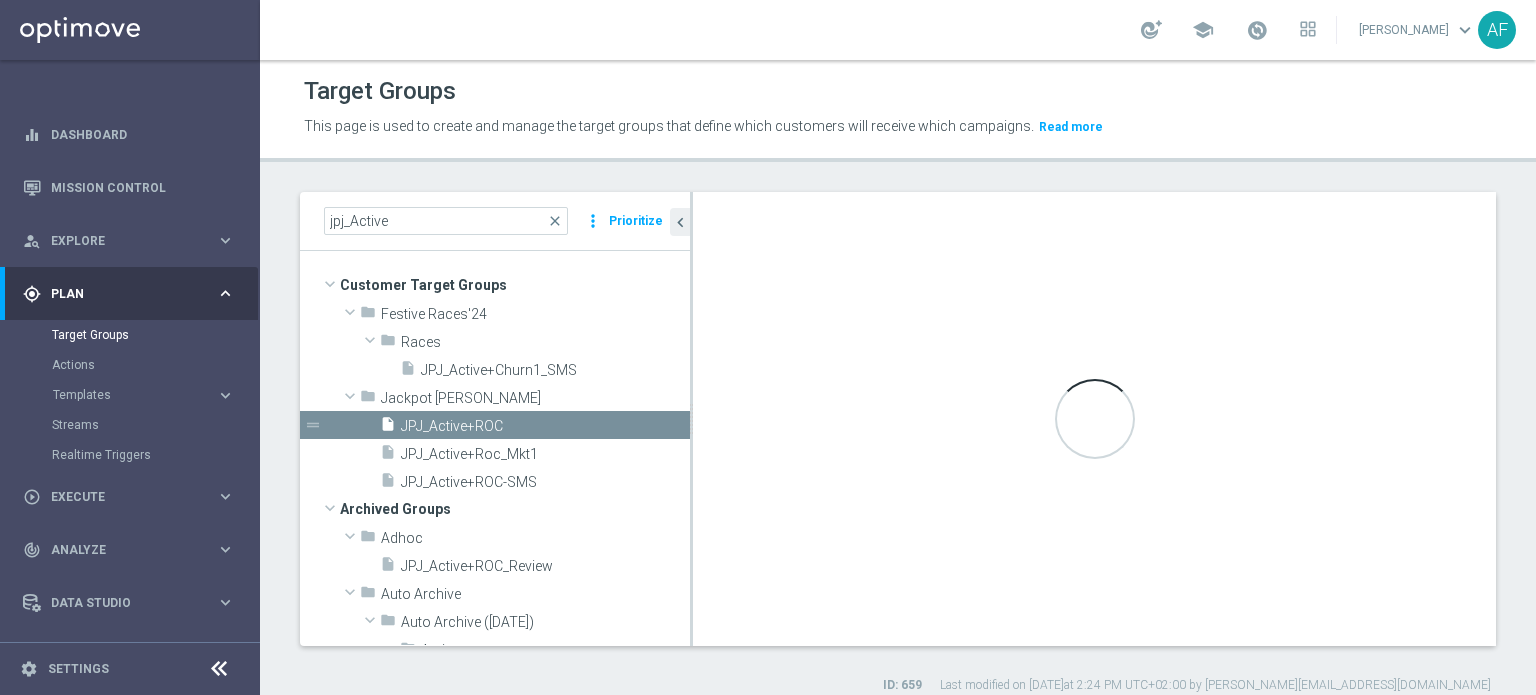 type on "(1 and 2 and 3 and 4 ) or 5" 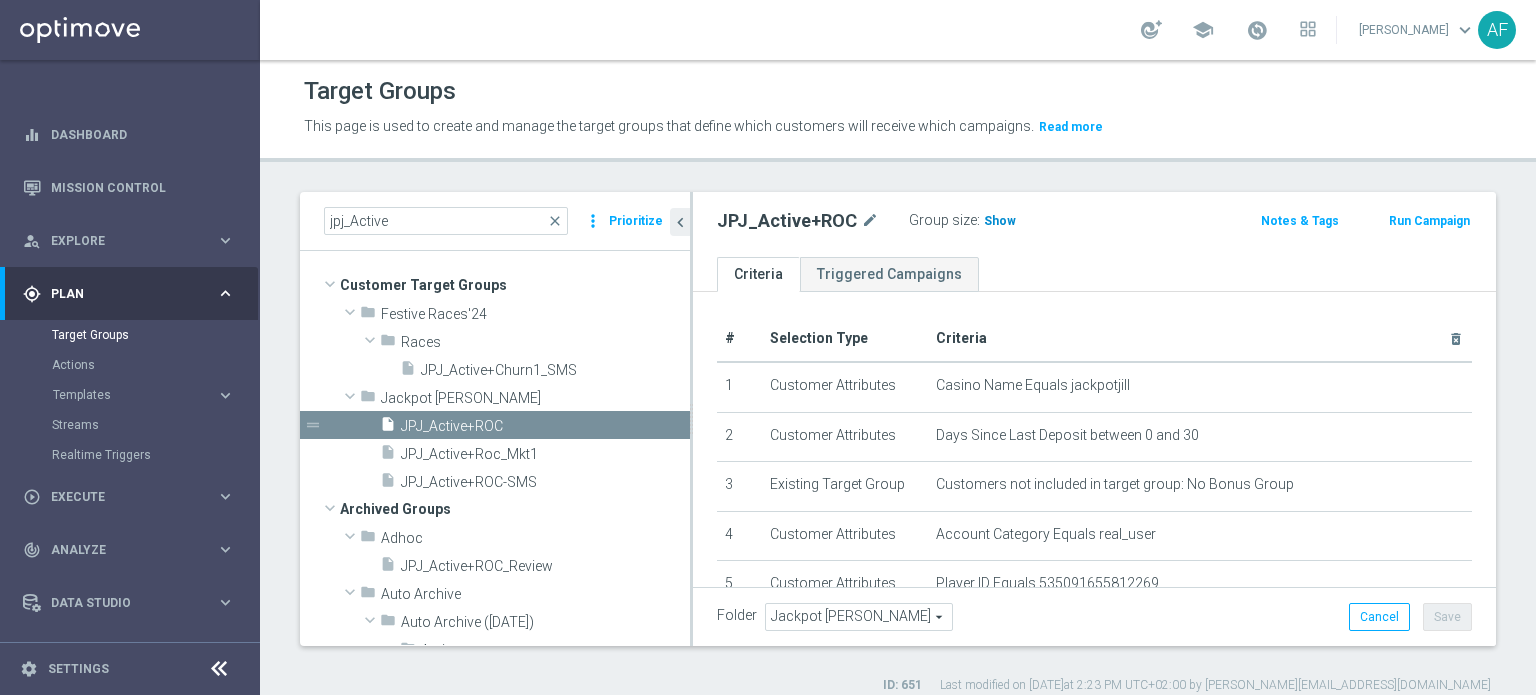 click on "Show" 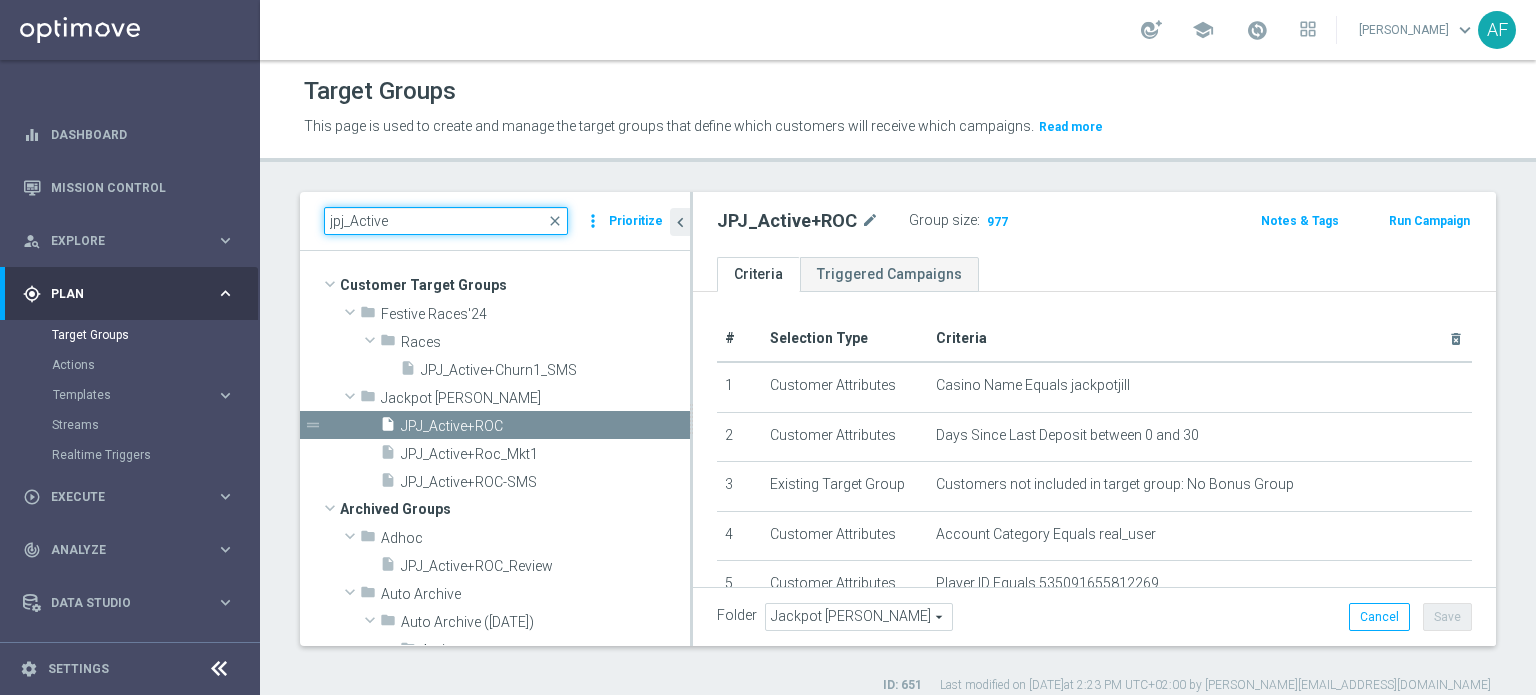 drag, startPoint x: 344, startPoint y: 216, endPoint x: 376, endPoint y: 265, distance: 58.5235 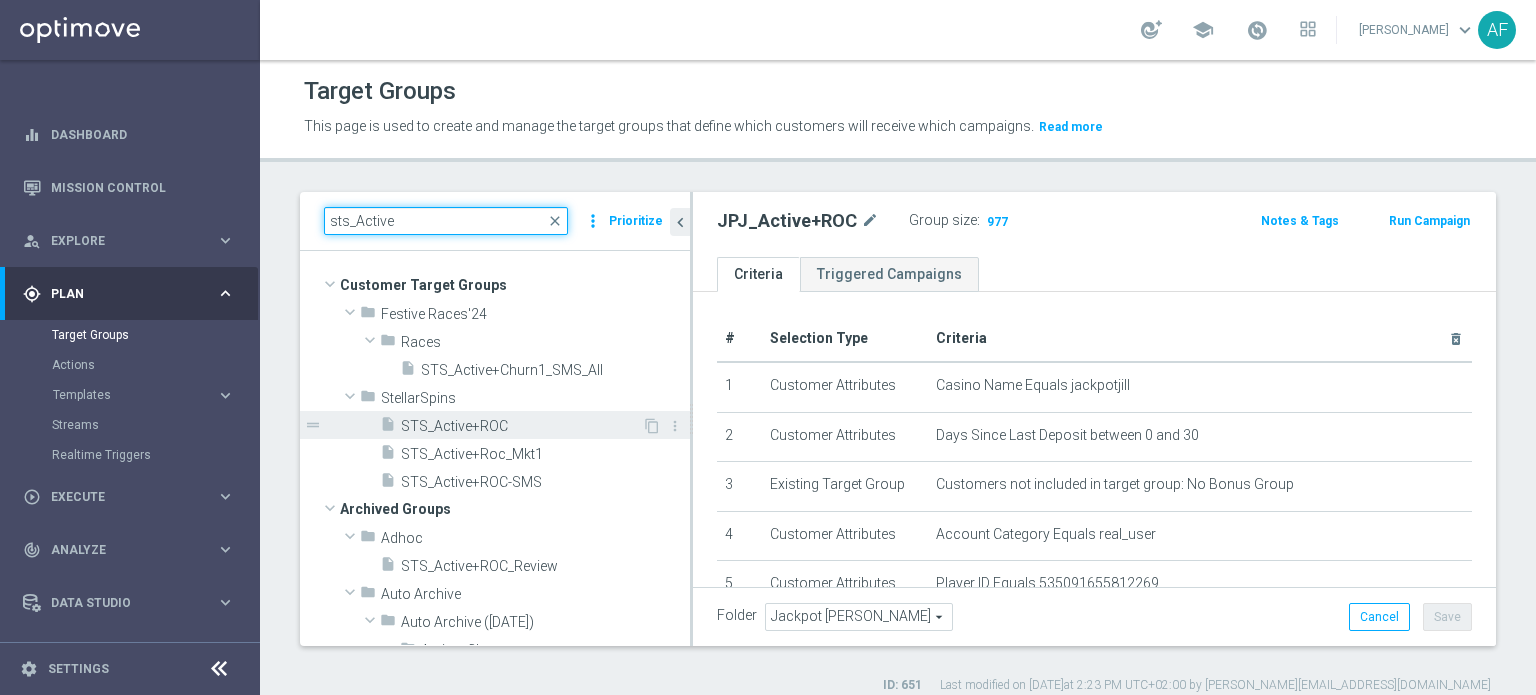 type on "sts_Active" 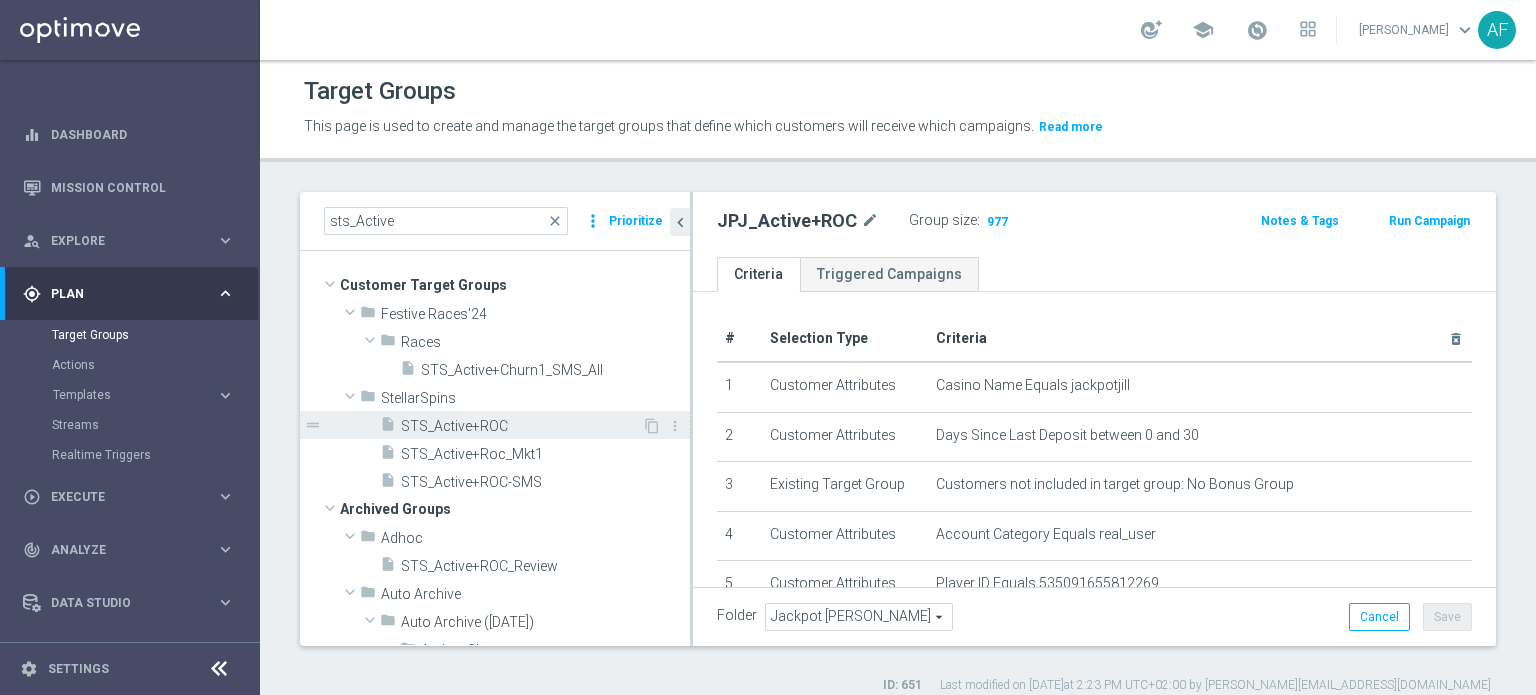 click on "STS_Active+ROC" at bounding box center (521, 426) 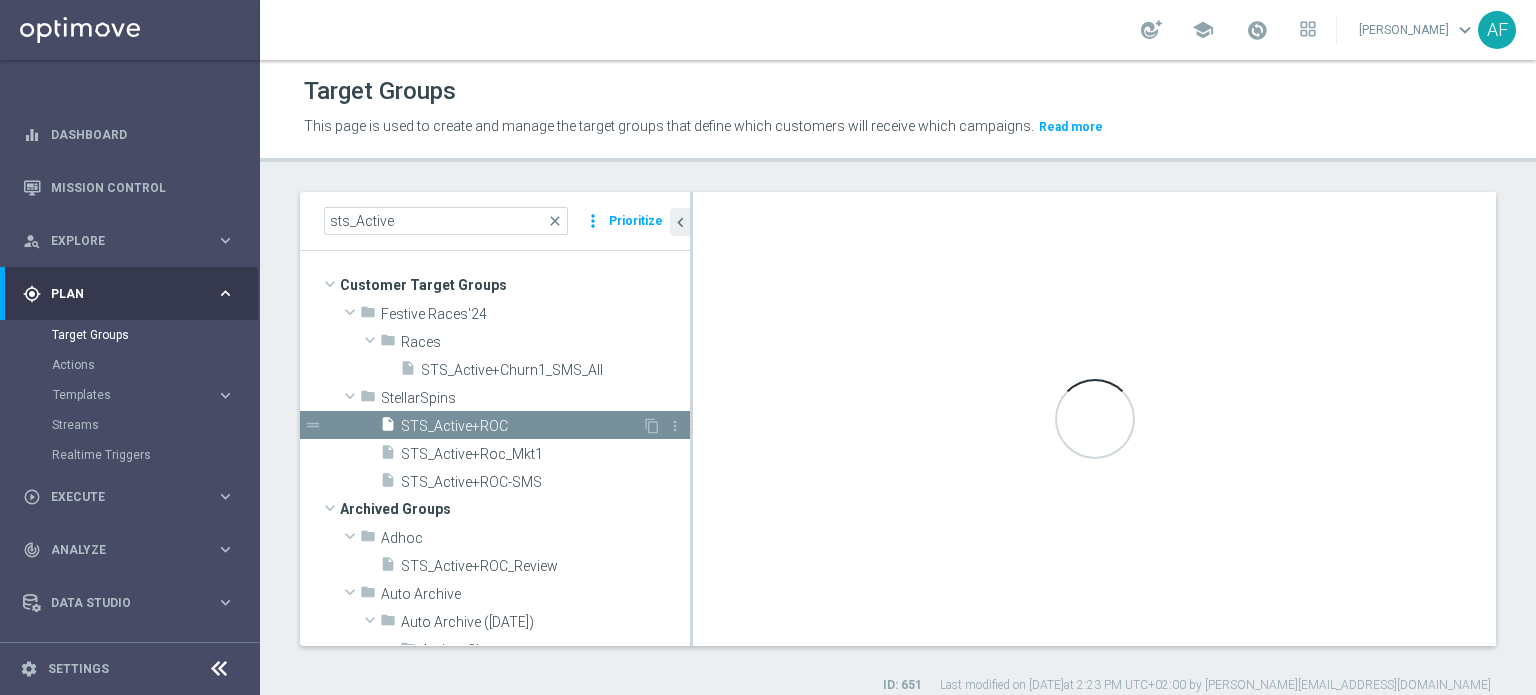 type on "StellarSpins" 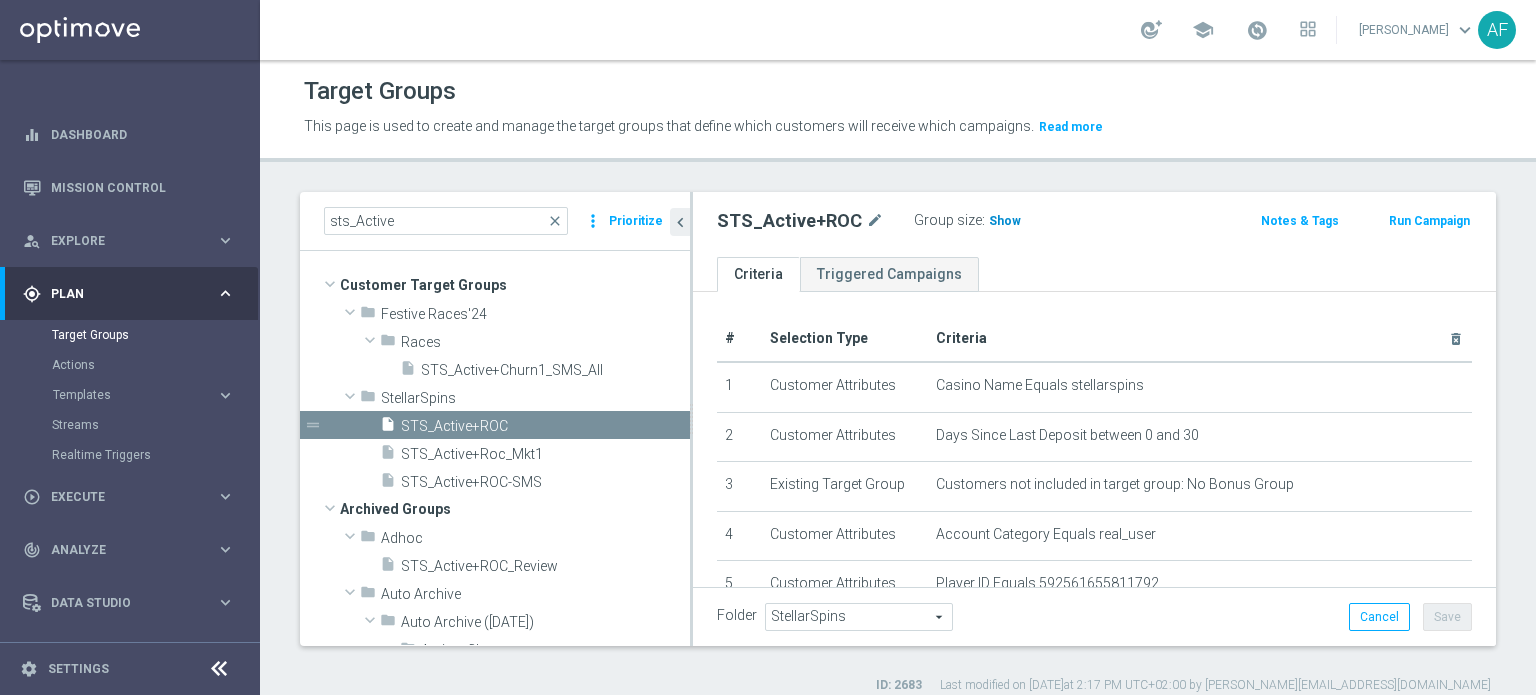 click on "Show" 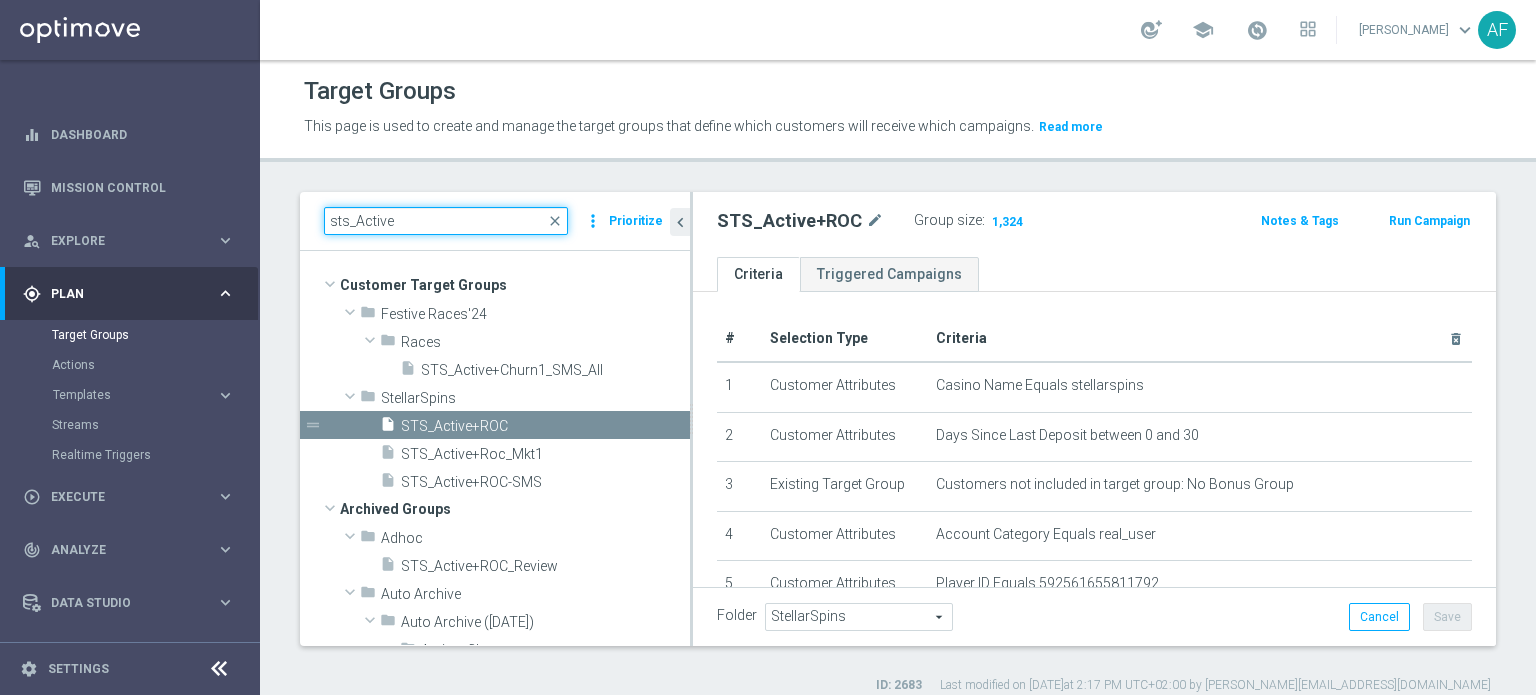 drag, startPoint x: 348, startPoint y: 225, endPoint x: 385, endPoint y: 226, distance: 37.01351 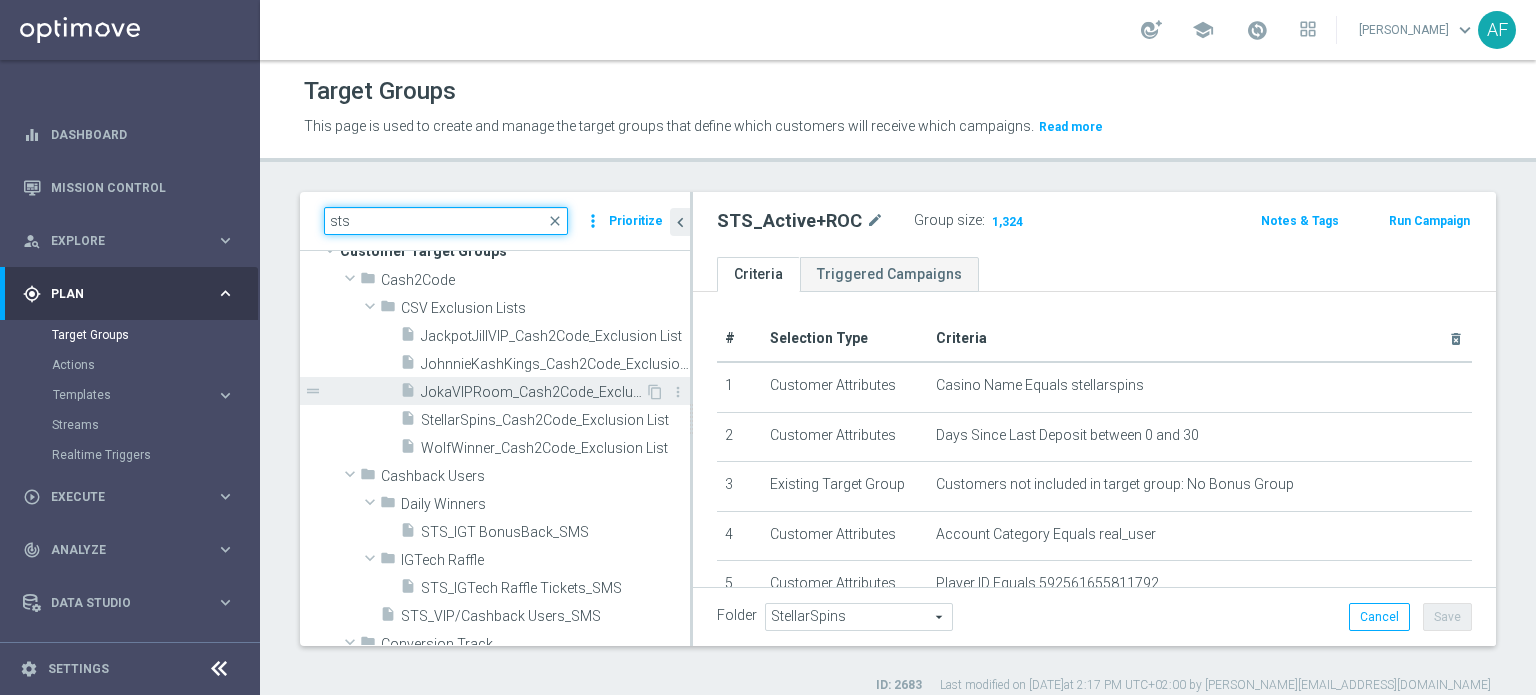 scroll, scrollTop: 0, scrollLeft: 0, axis: both 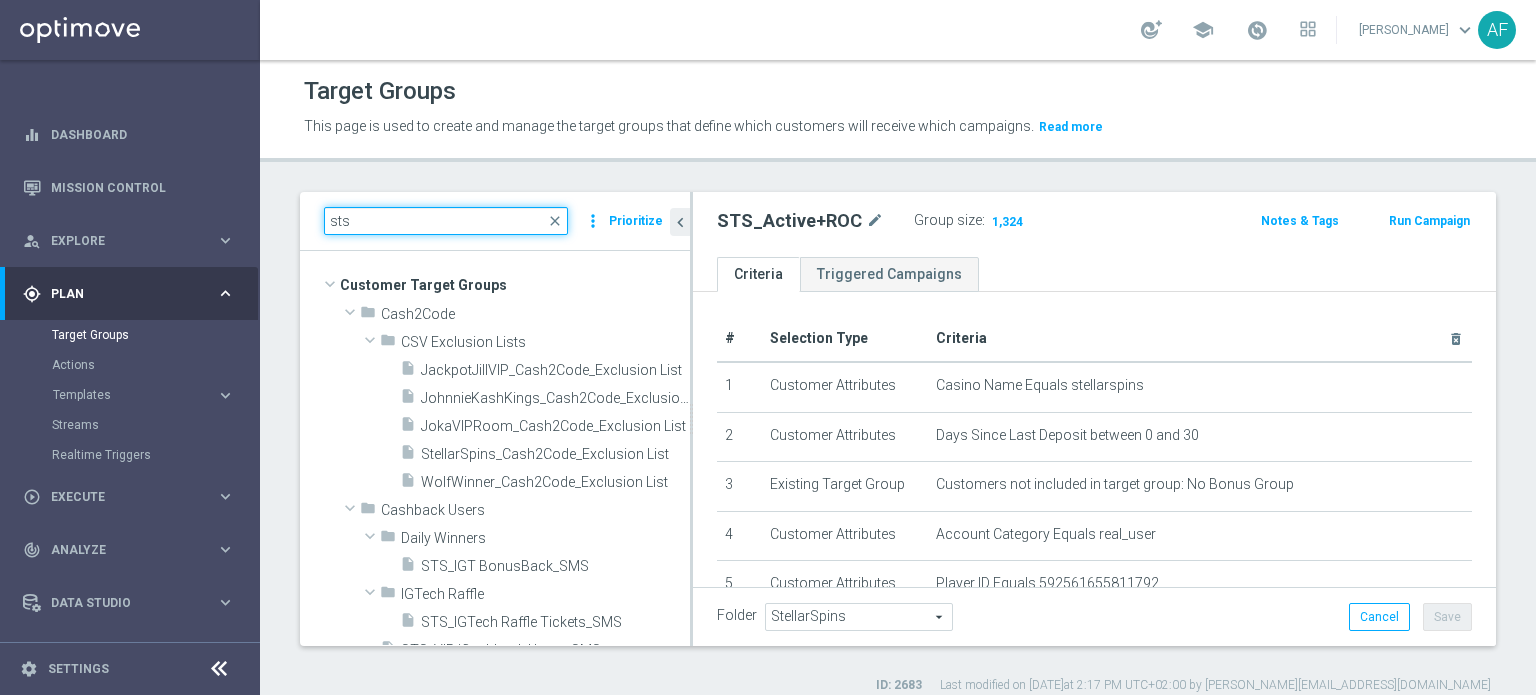 click on "sts" at bounding box center [446, 221] 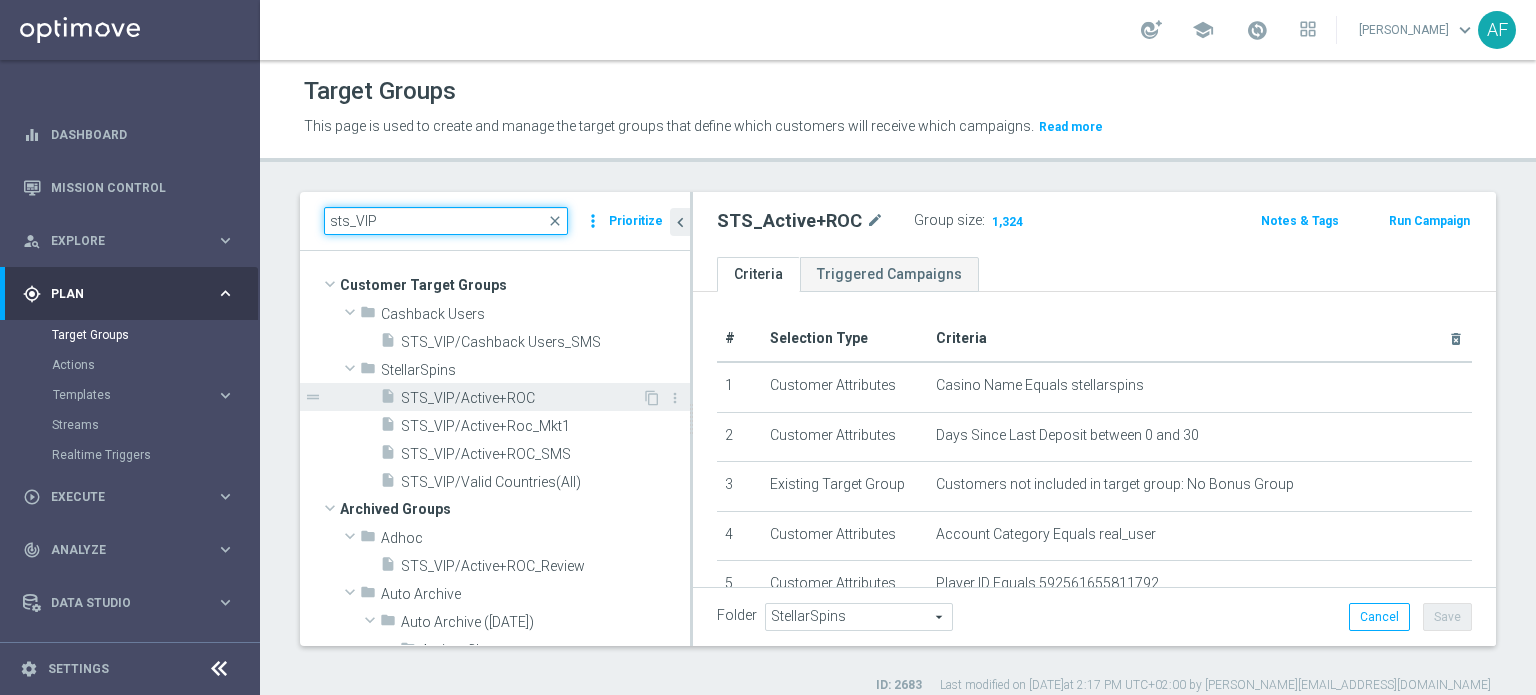 type on "sts_VIP" 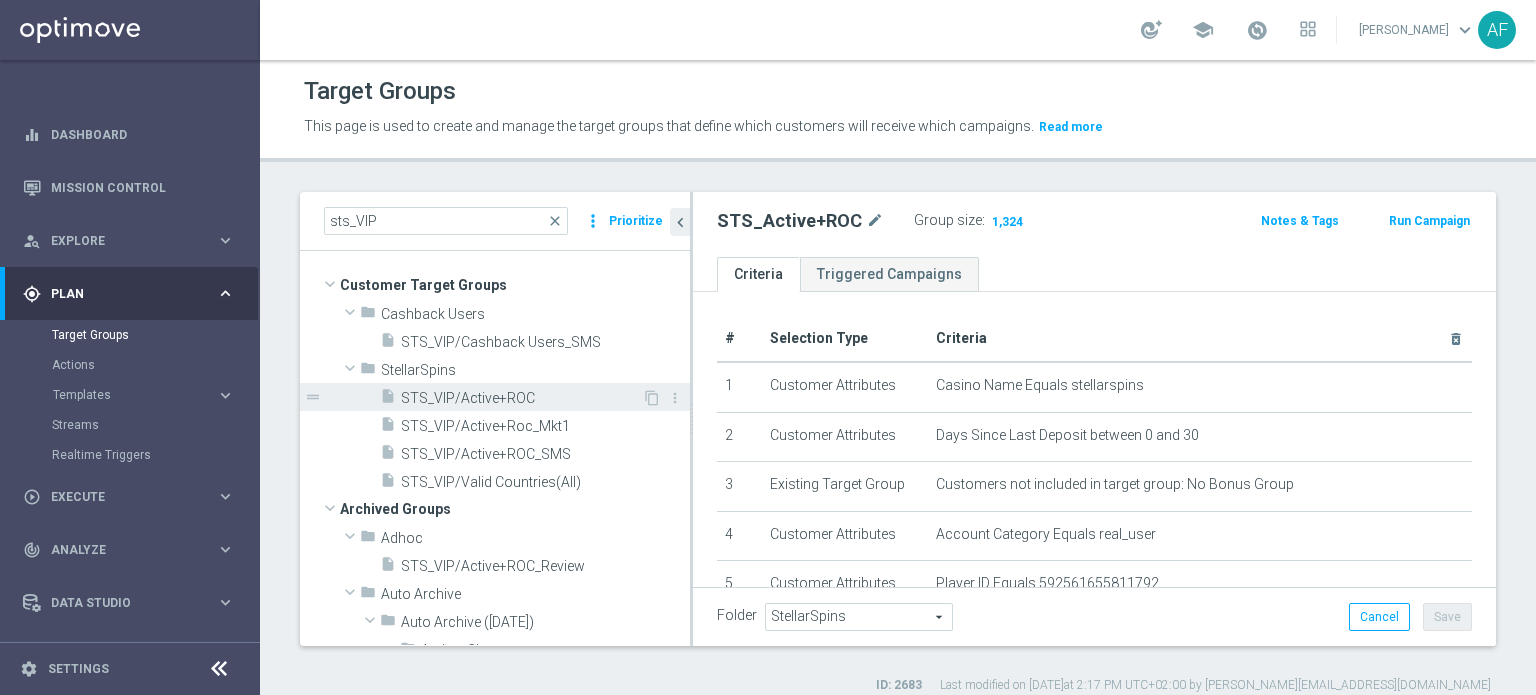 click on "STS_VIP/Active+ROC" at bounding box center (521, 398) 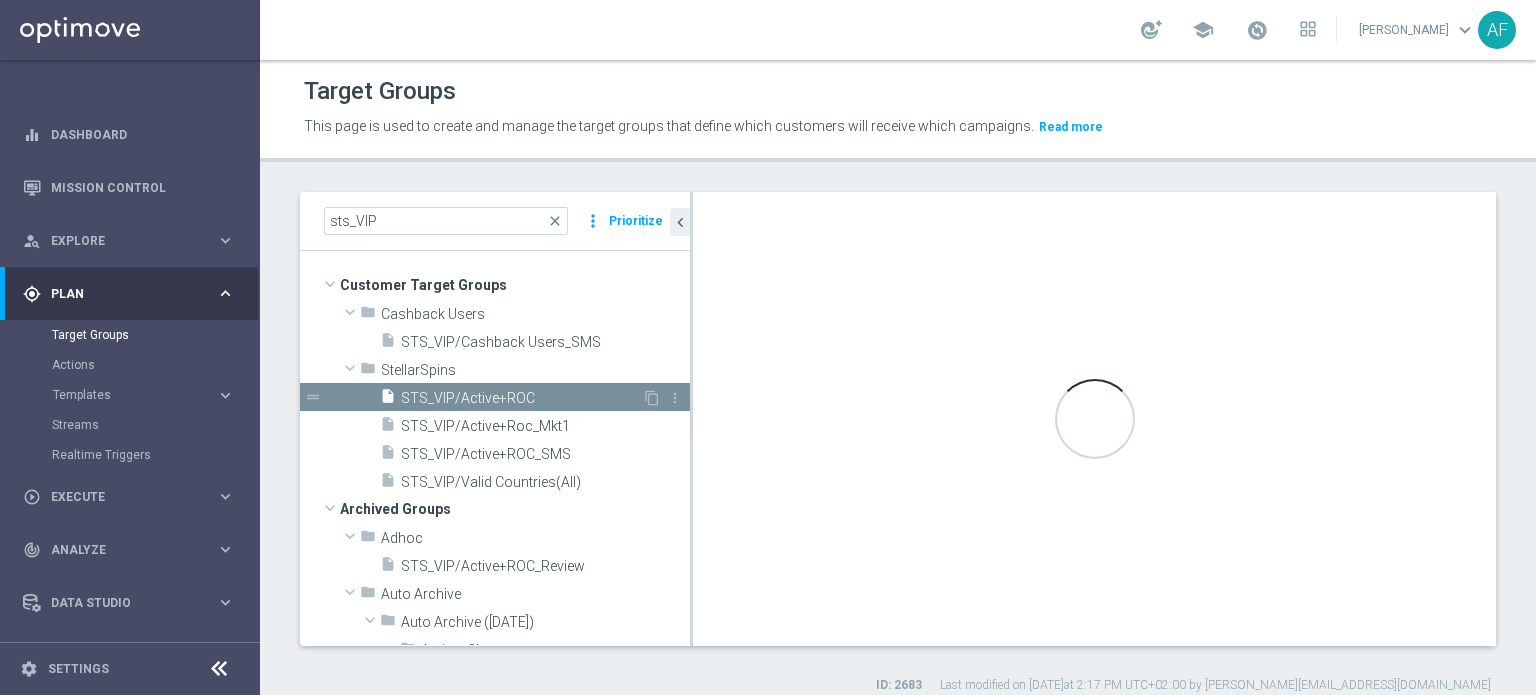 type on "(1 and 2 and 3 and 4) or 5" 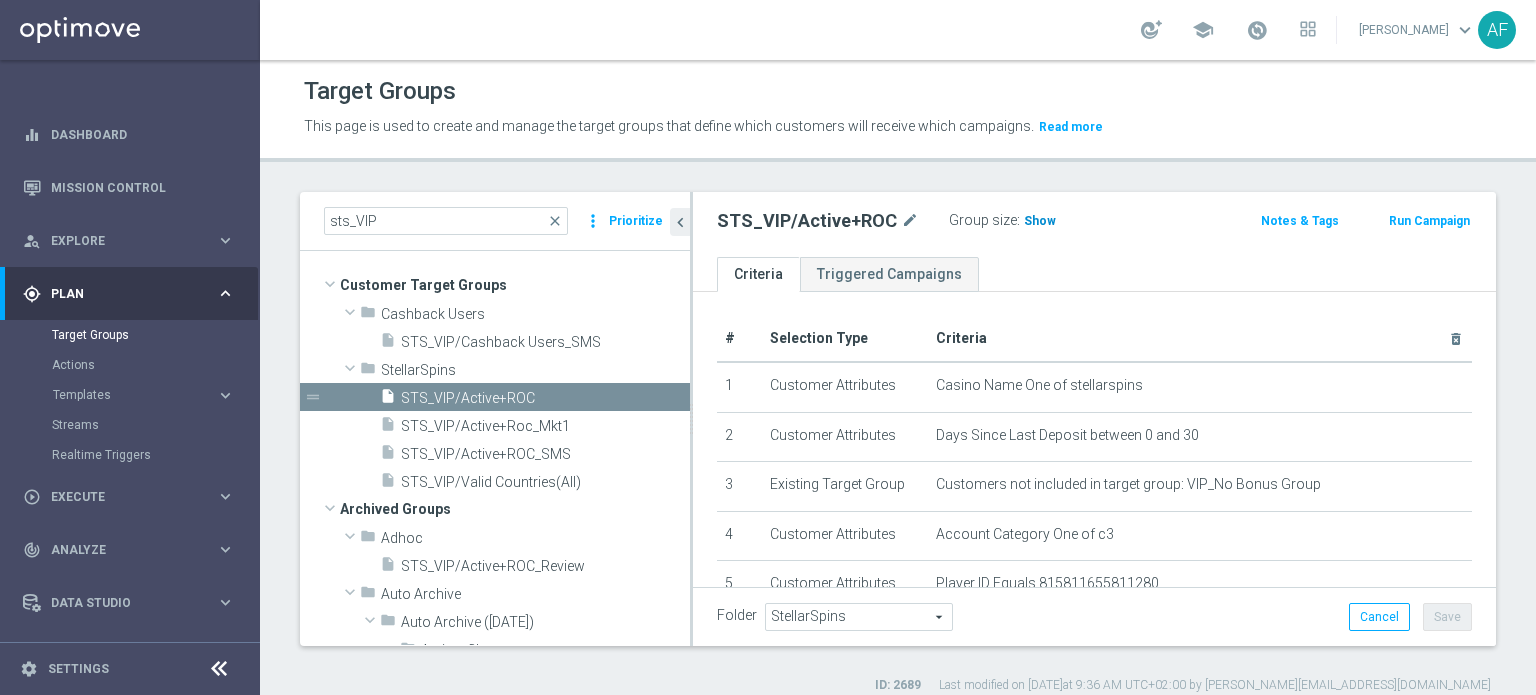click on "Show" 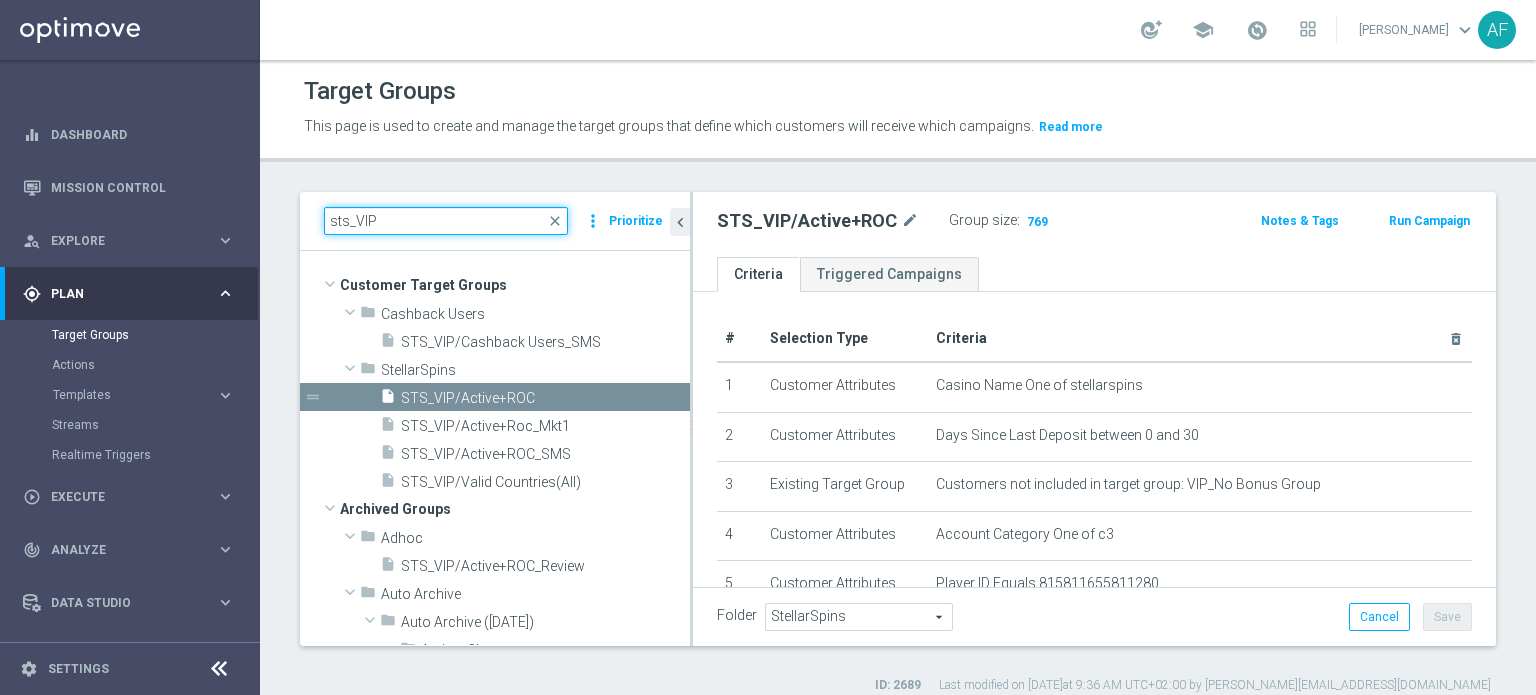 drag, startPoint x: 348, startPoint y: 222, endPoint x: 378, endPoint y: 232, distance: 31.622776 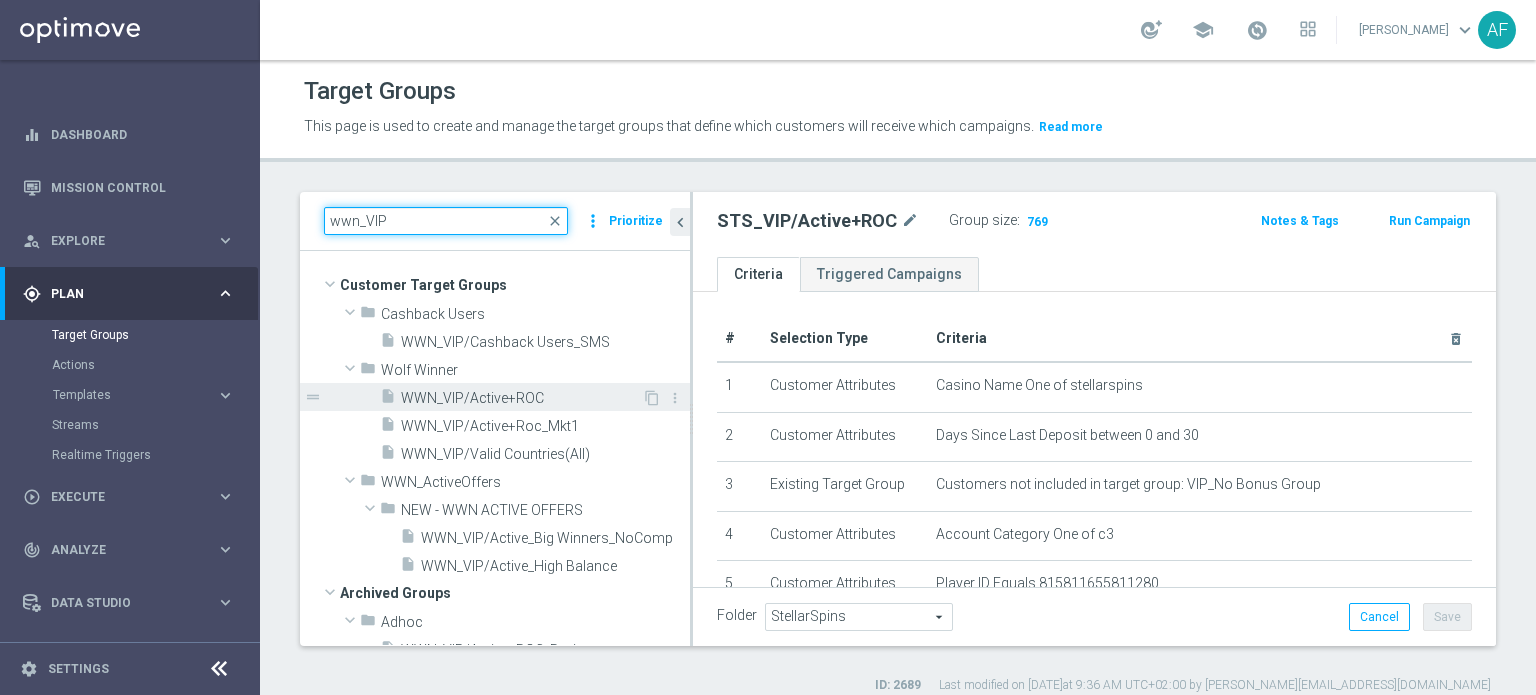 type on "wwn_VIP" 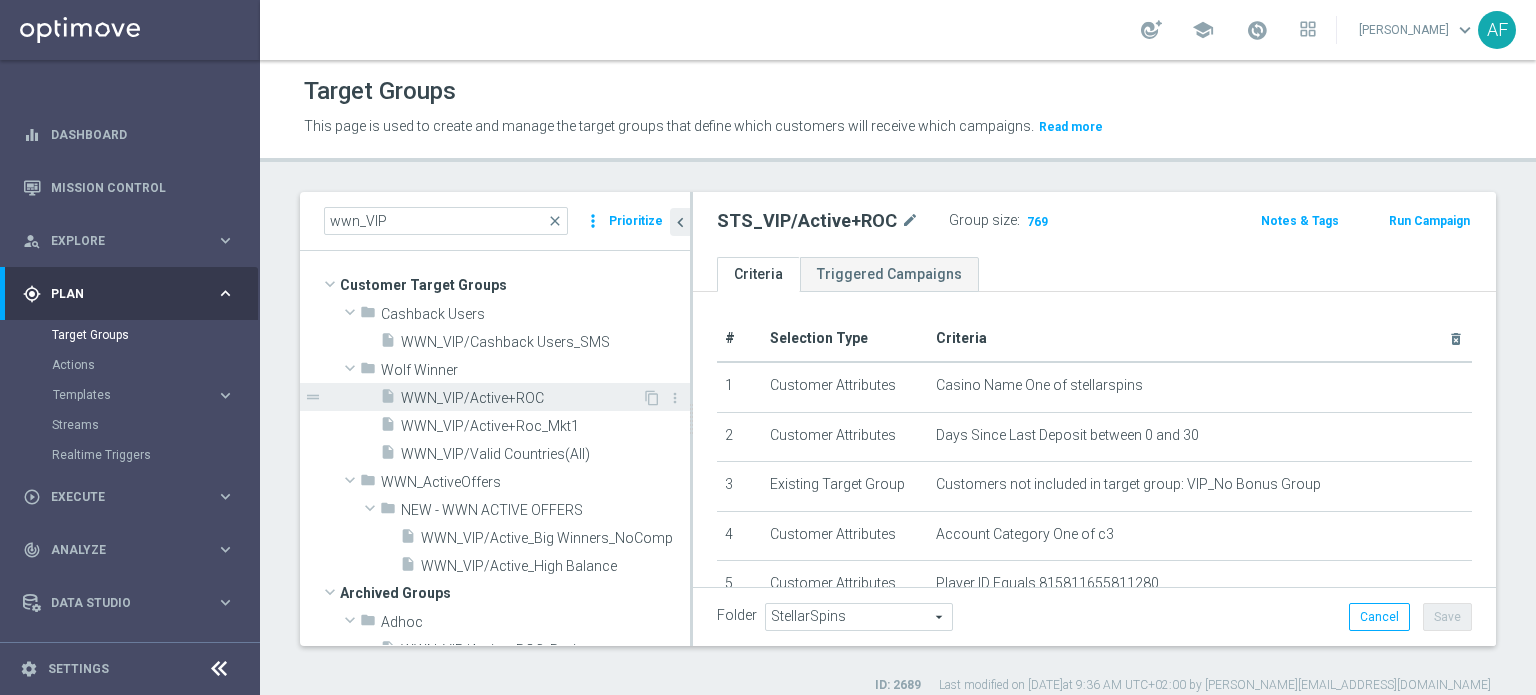 click on "WWN_VIP/Active+ROC" at bounding box center (521, 398) 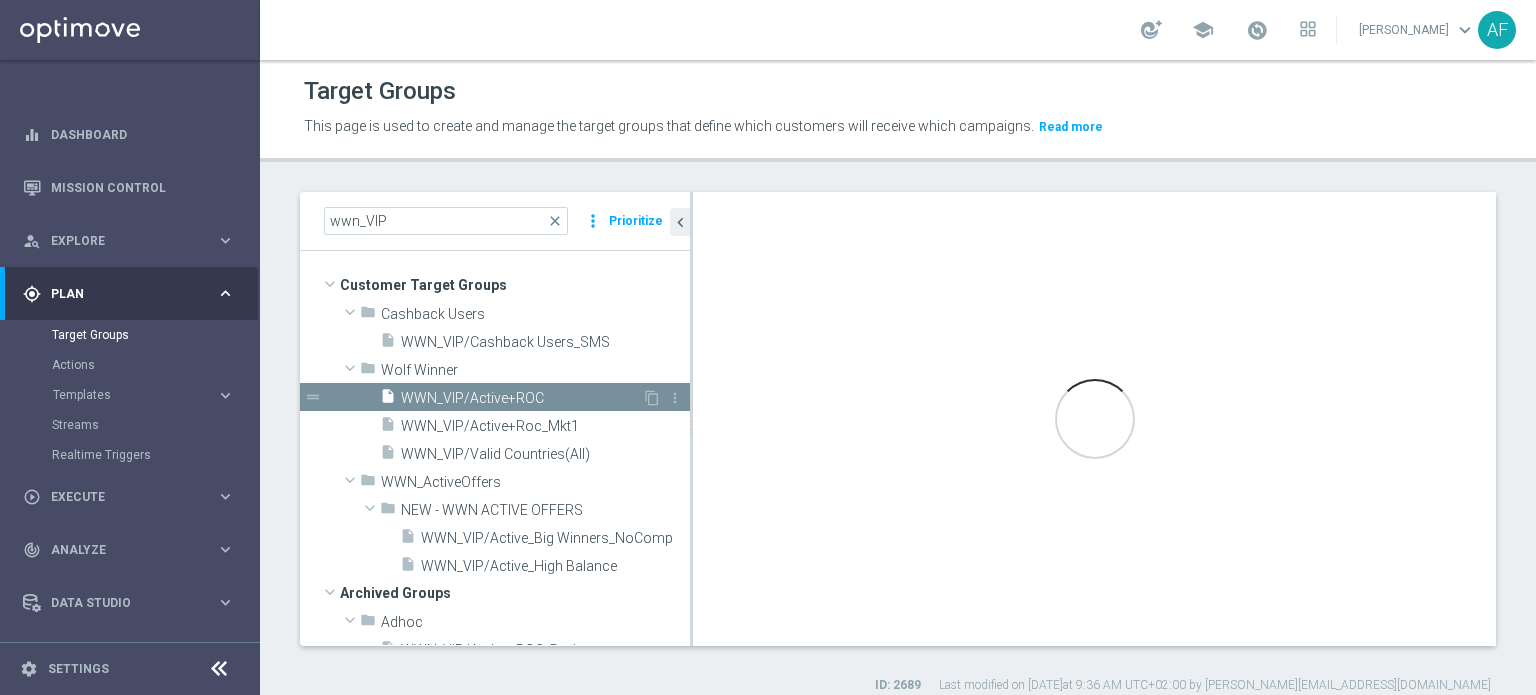type on "Wolf Winner" 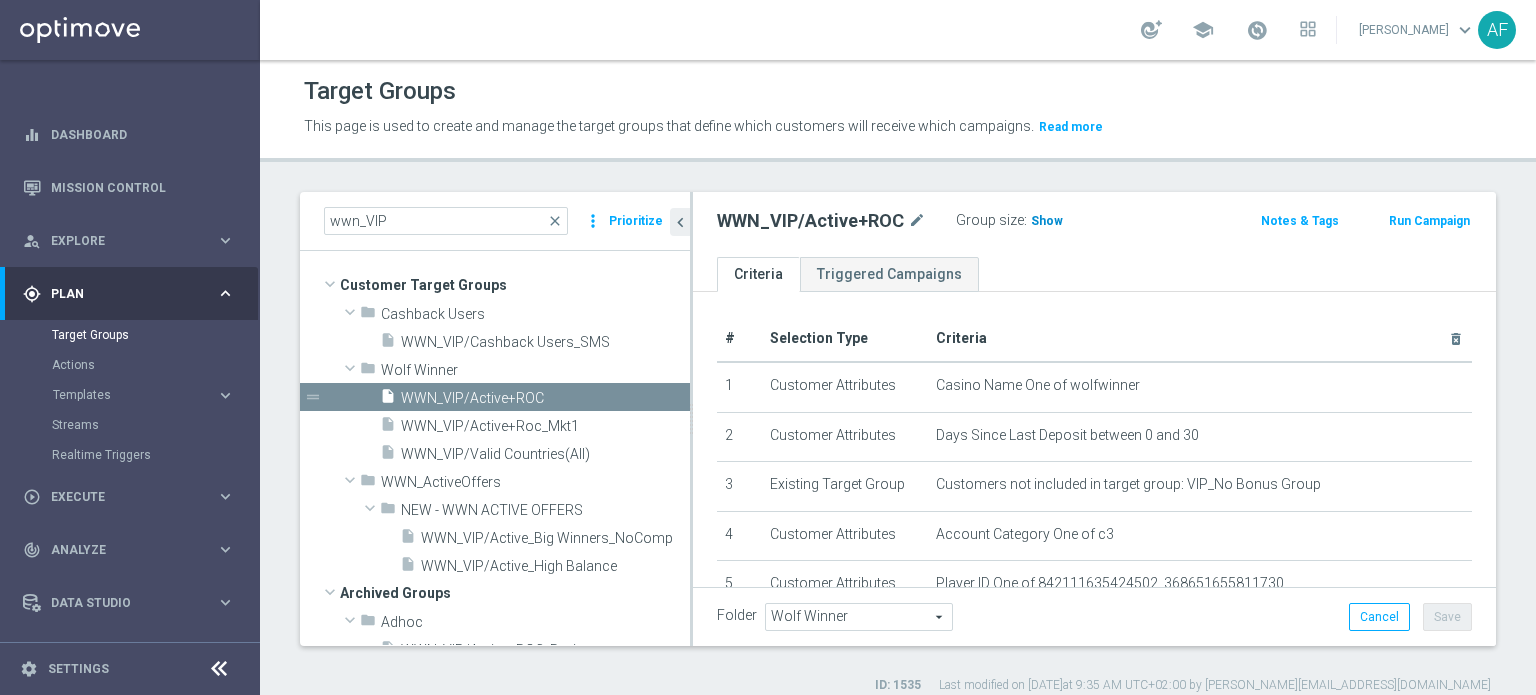 click on "Show" 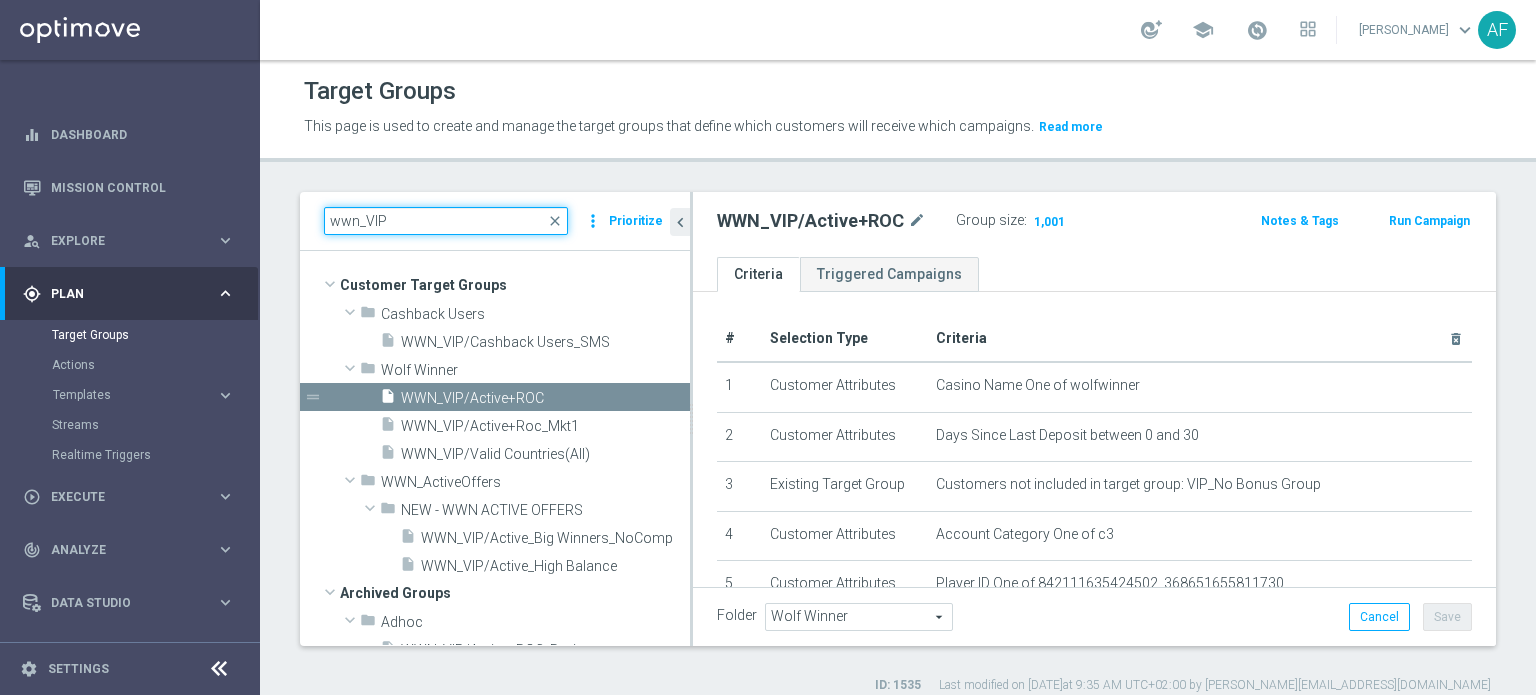 click on "wwn_VIP" at bounding box center (446, 221) 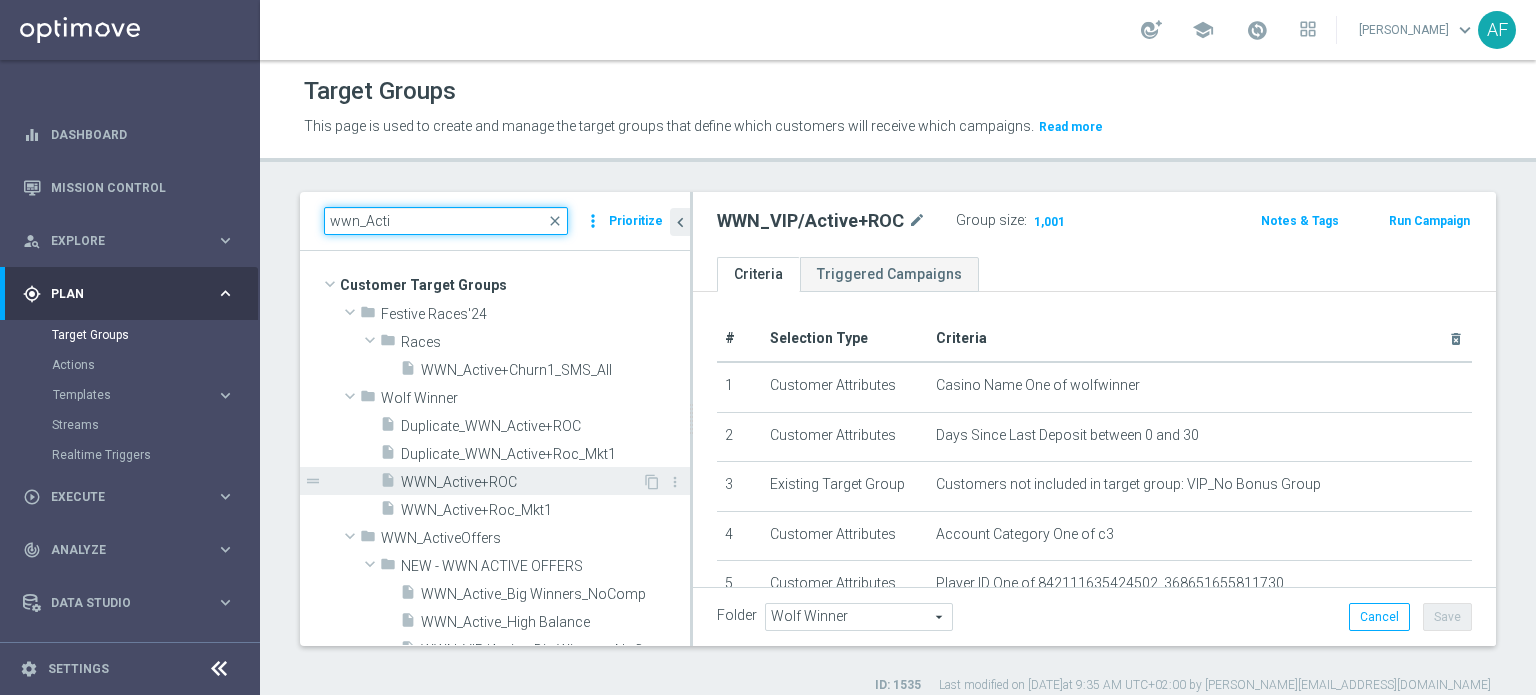 type on "wwn_Acti" 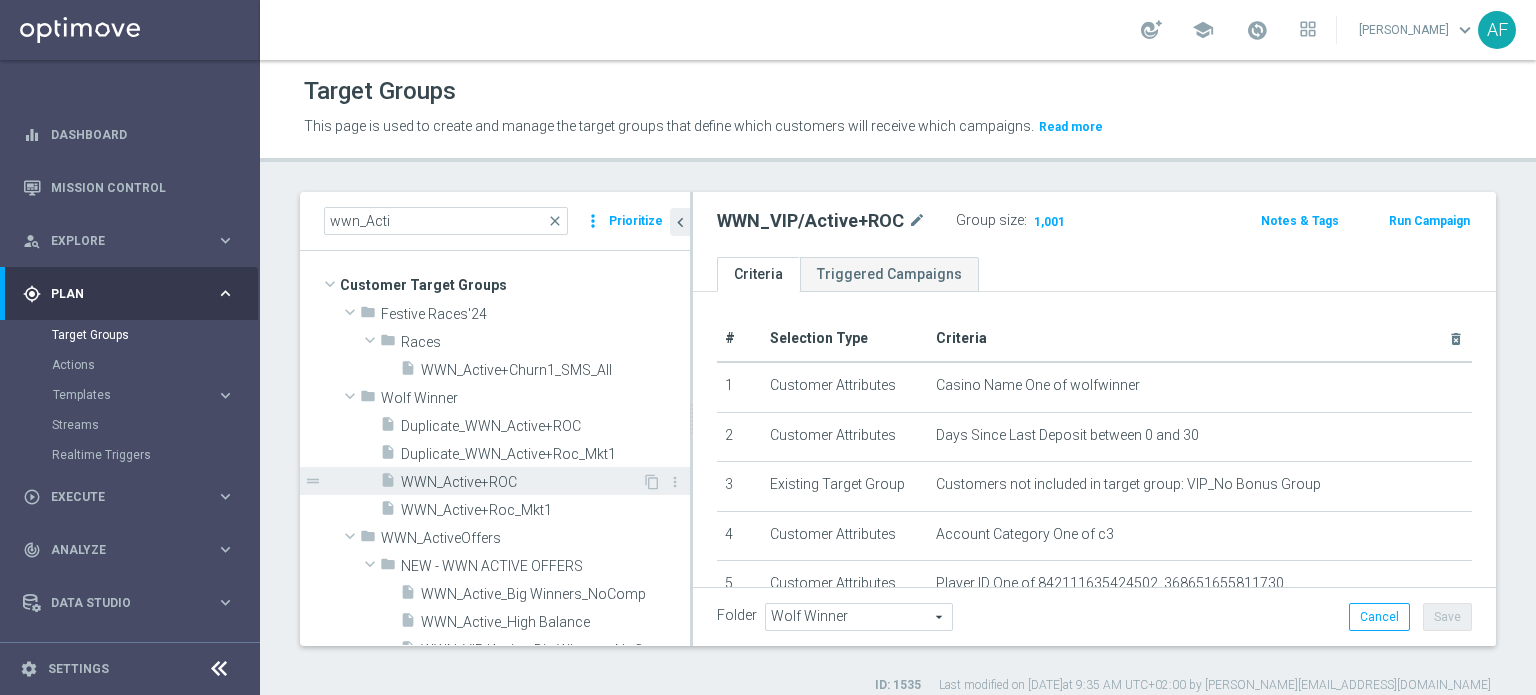 click on "WWN_Active+ROC" at bounding box center (521, 482) 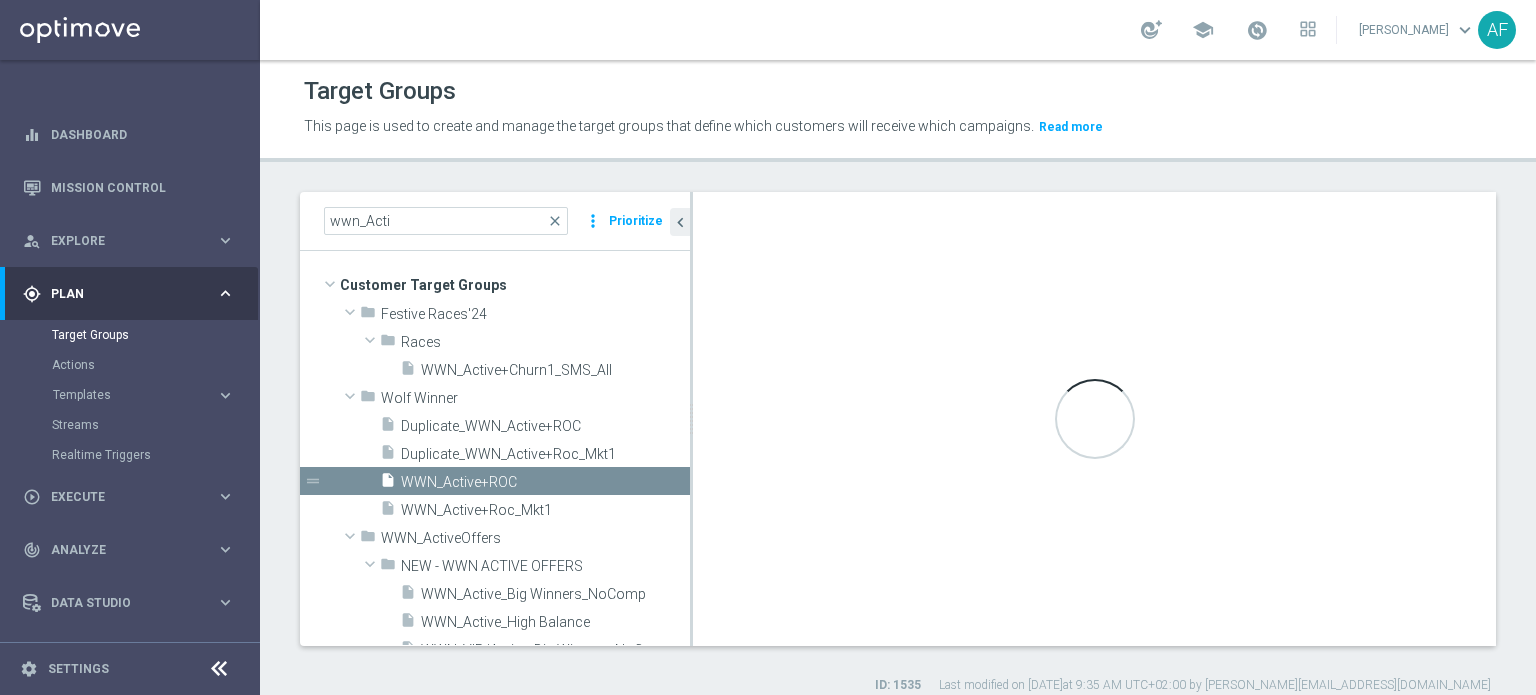 type on "(1 and 2 and 3 and 4 ) or 5" 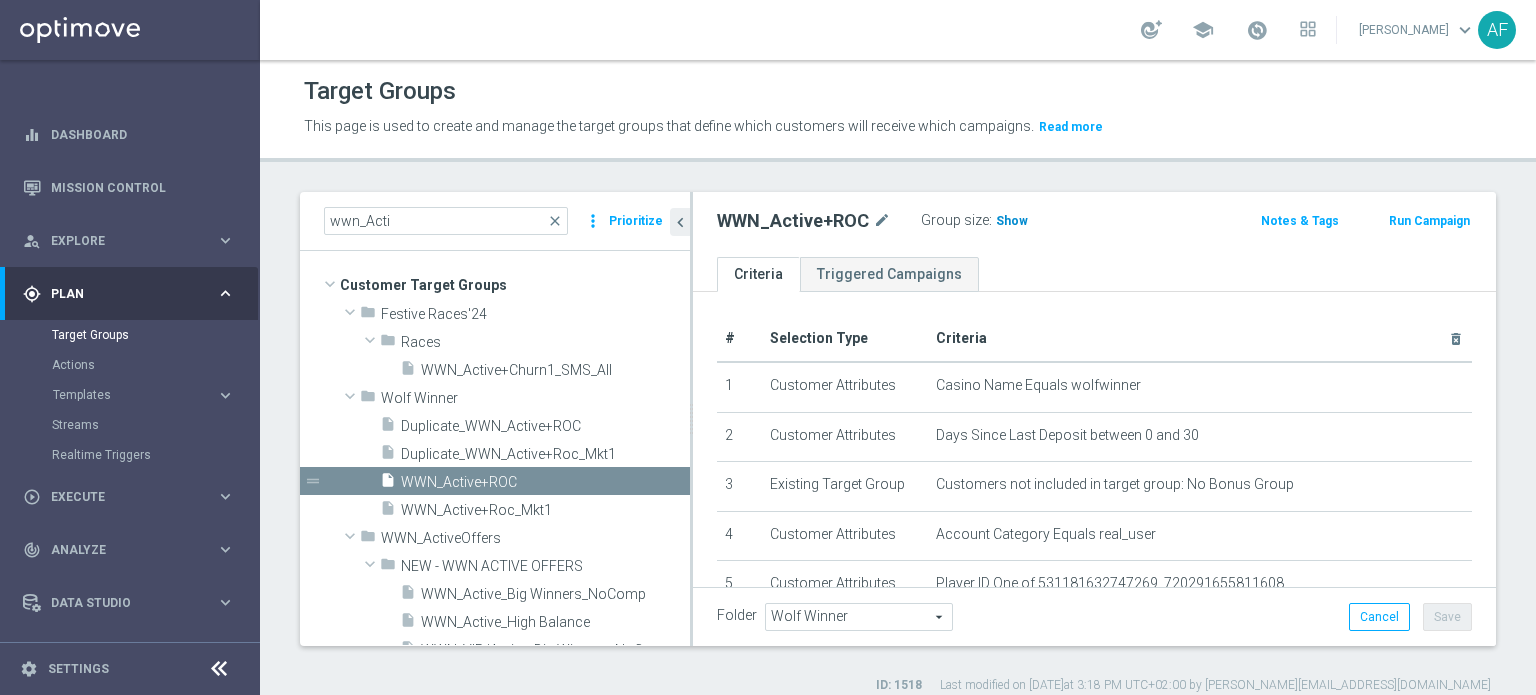 click on "Show" 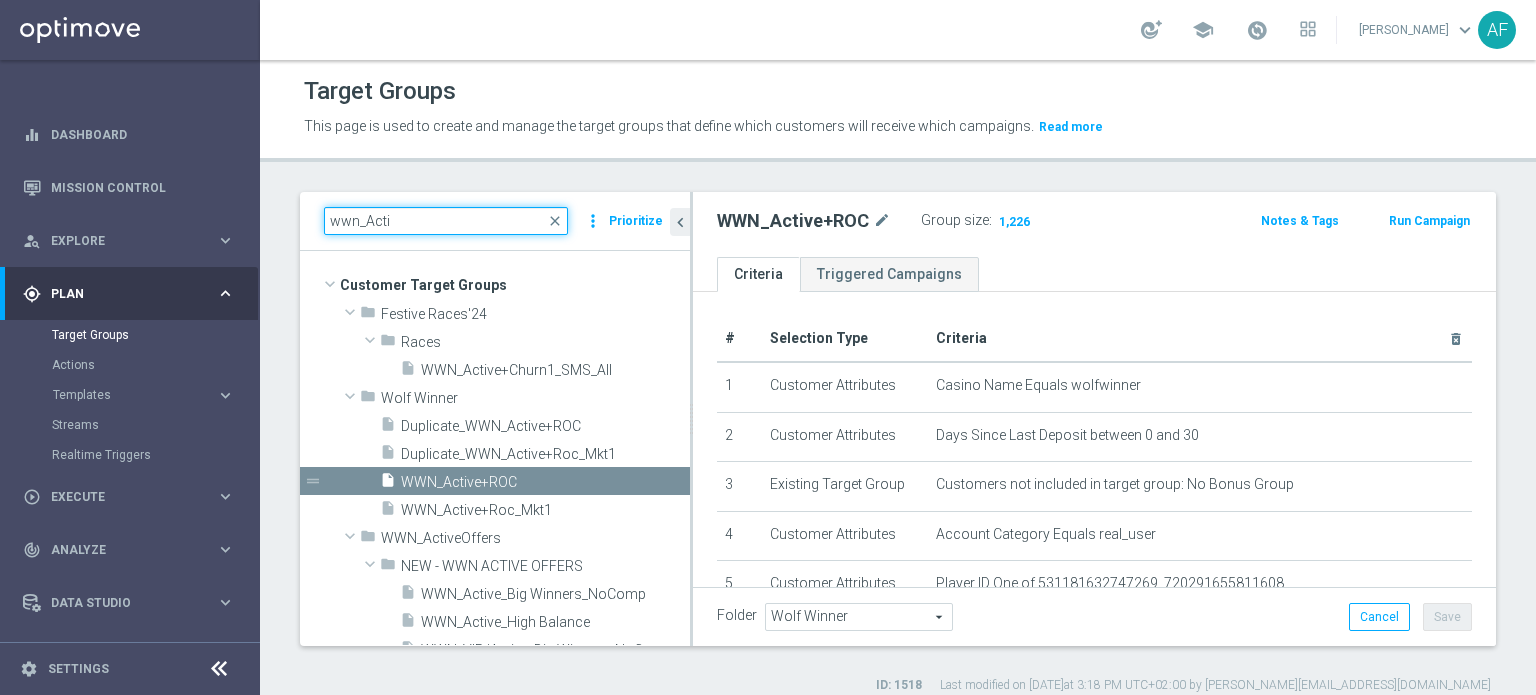 drag, startPoint x: 401, startPoint y: 224, endPoint x: 375, endPoint y: 222, distance: 26.076809 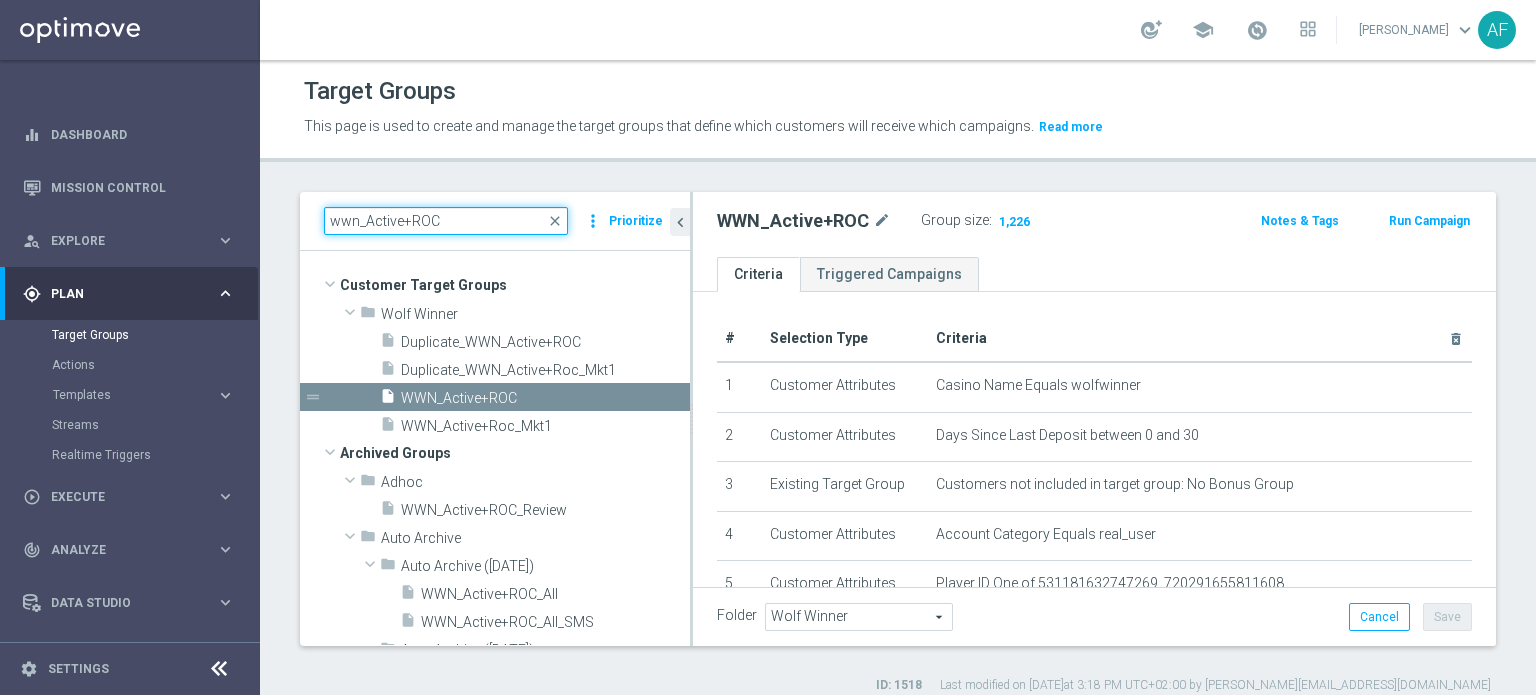 drag, startPoint x: 356, startPoint y: 223, endPoint x: 364, endPoint y: 239, distance: 17.888544 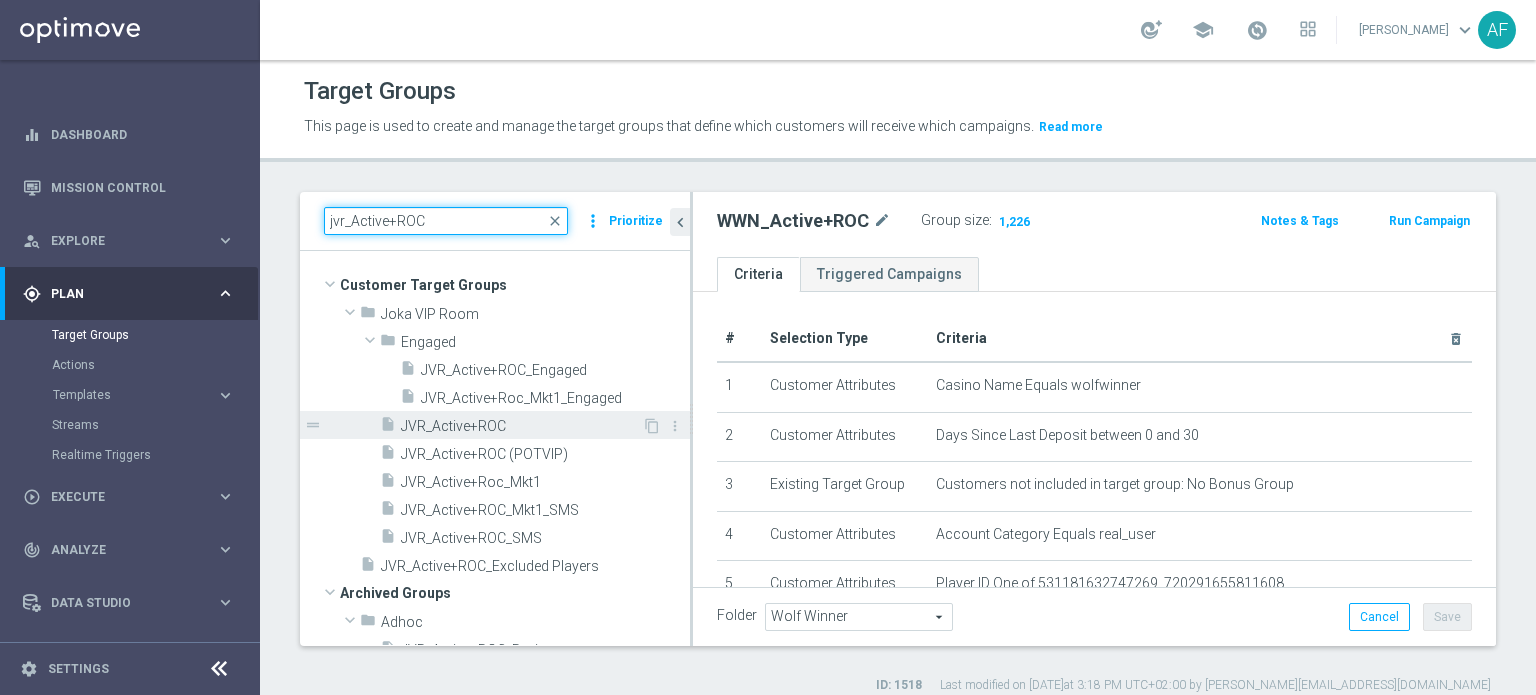 type on "jvr_Active+ROC" 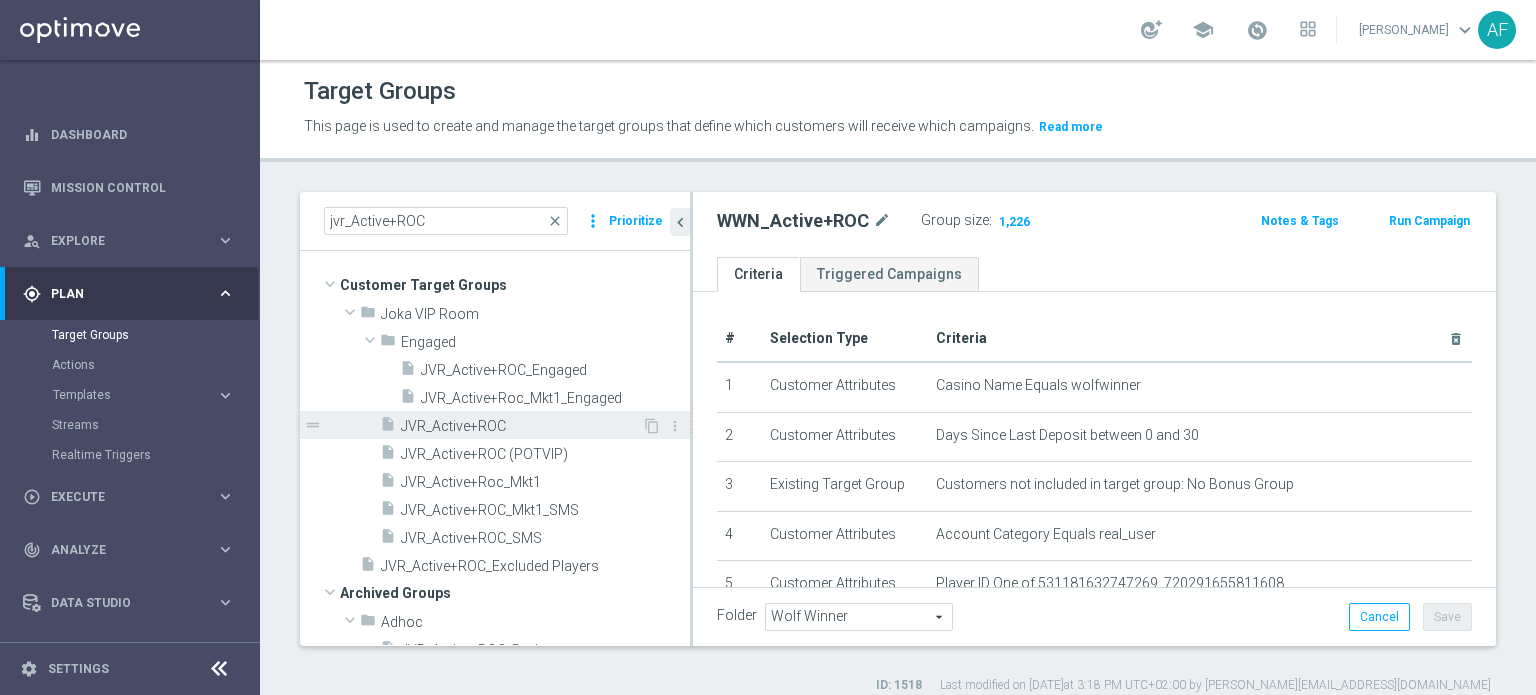 click on "JVR_Active+ROC" at bounding box center (521, 426) 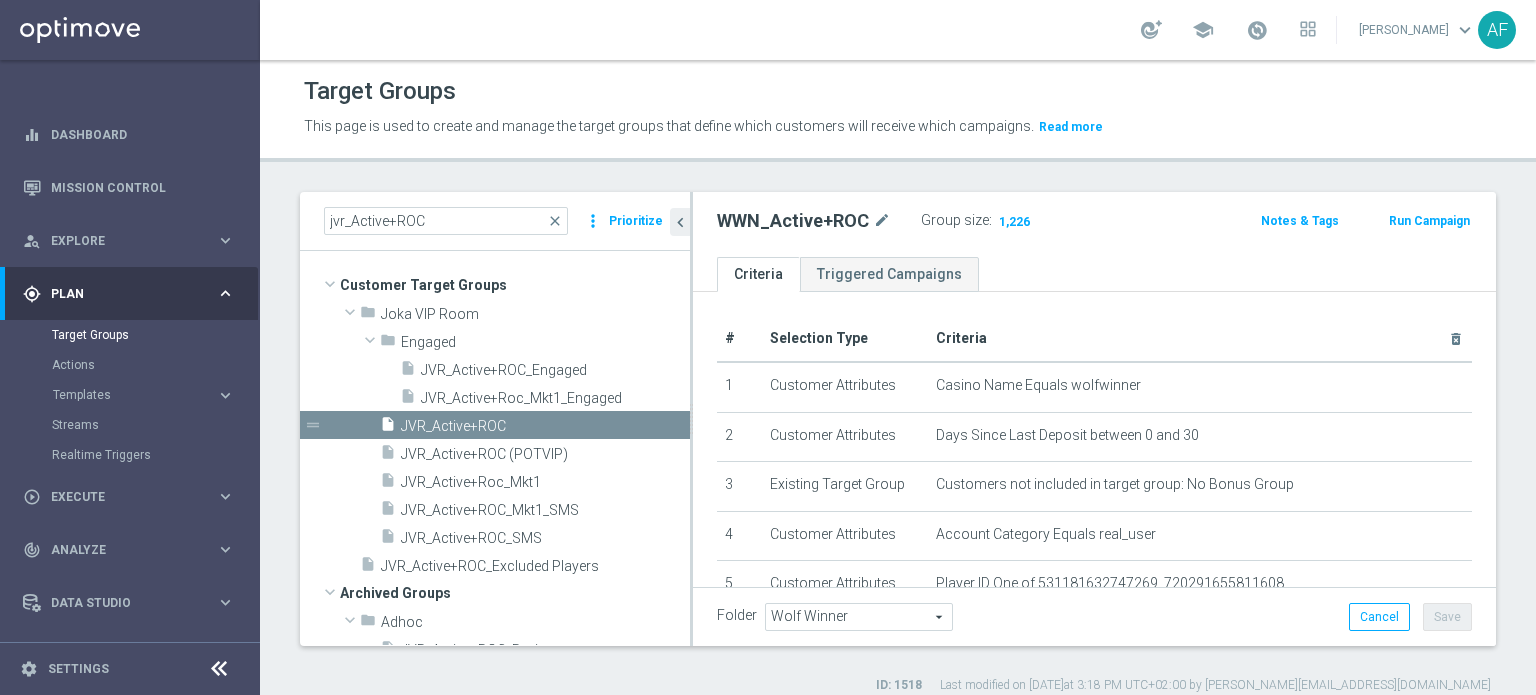 type on "Joka VIP Room" 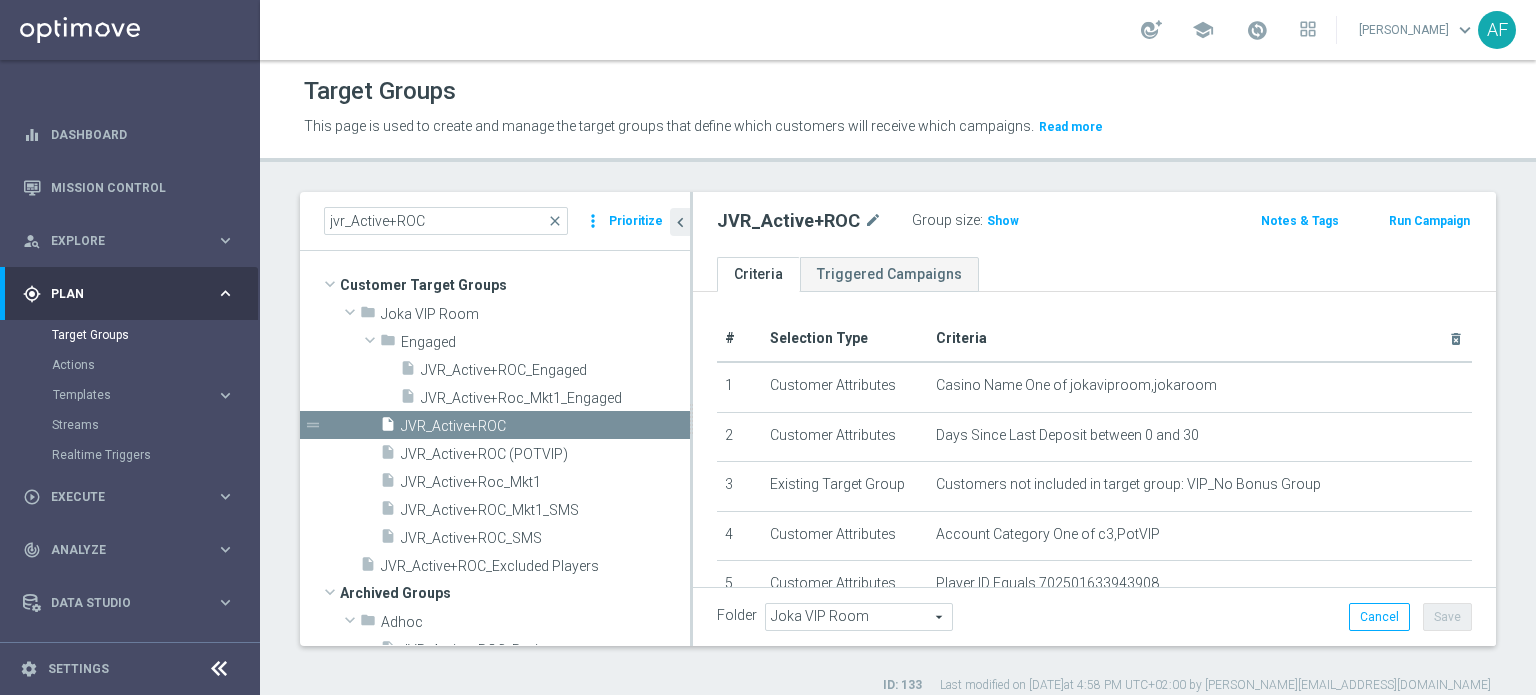 click on "Show" 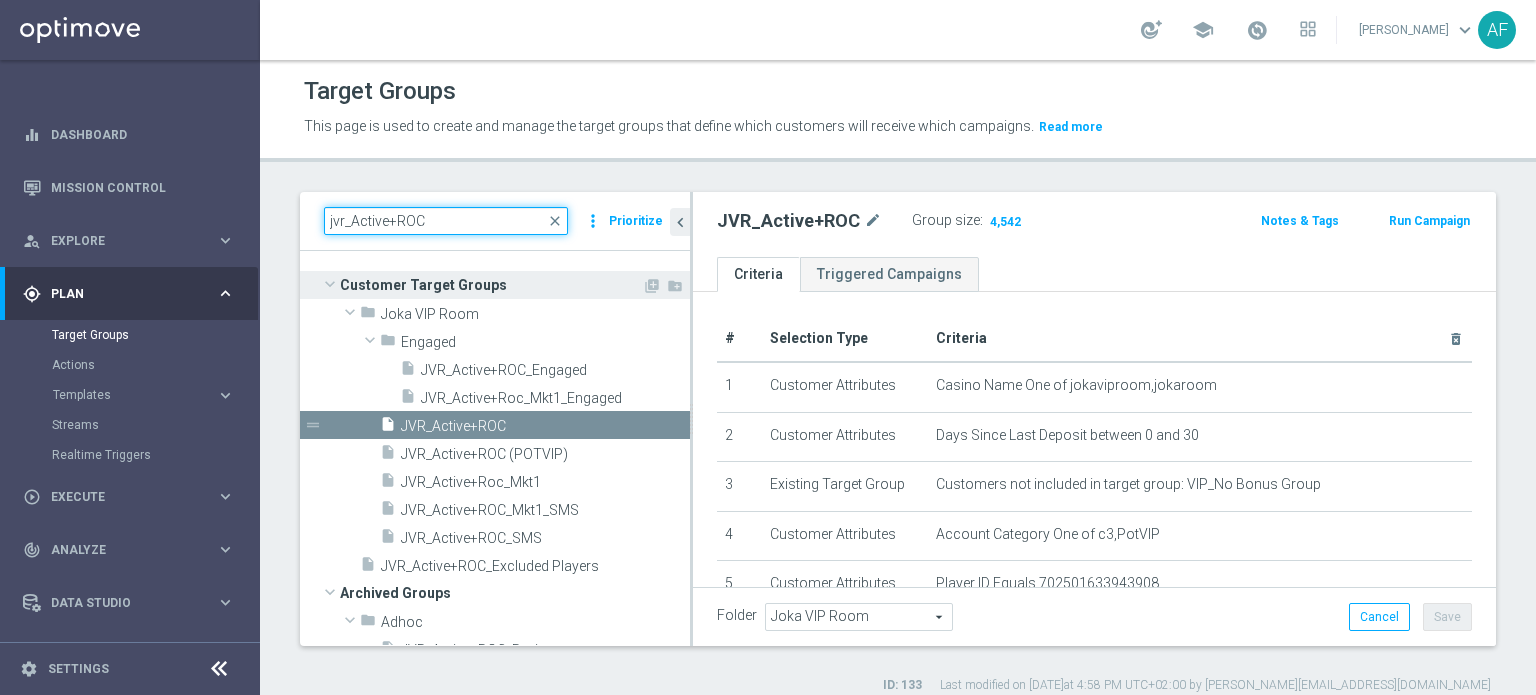 click on "jvr_Active+ROC" at bounding box center (446, 221) 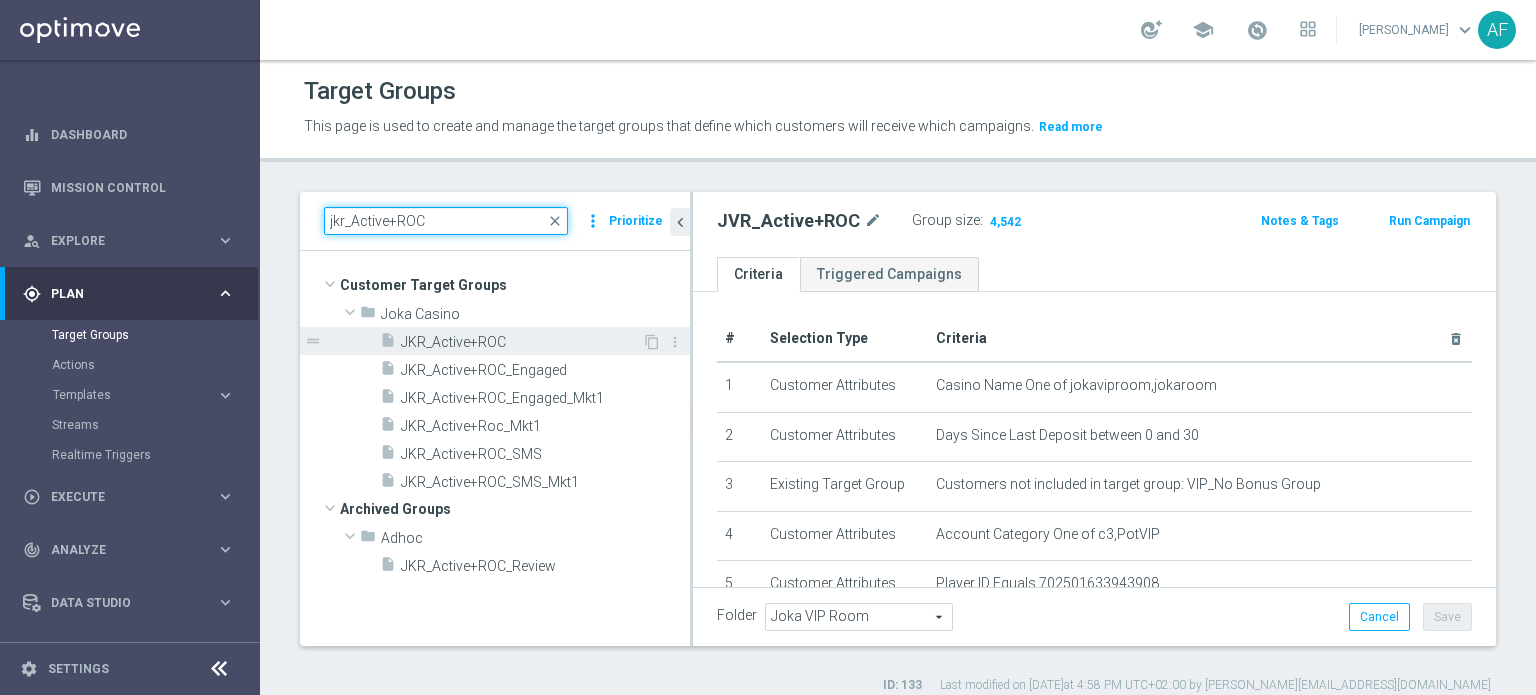 type on "jkr_Active+ROC" 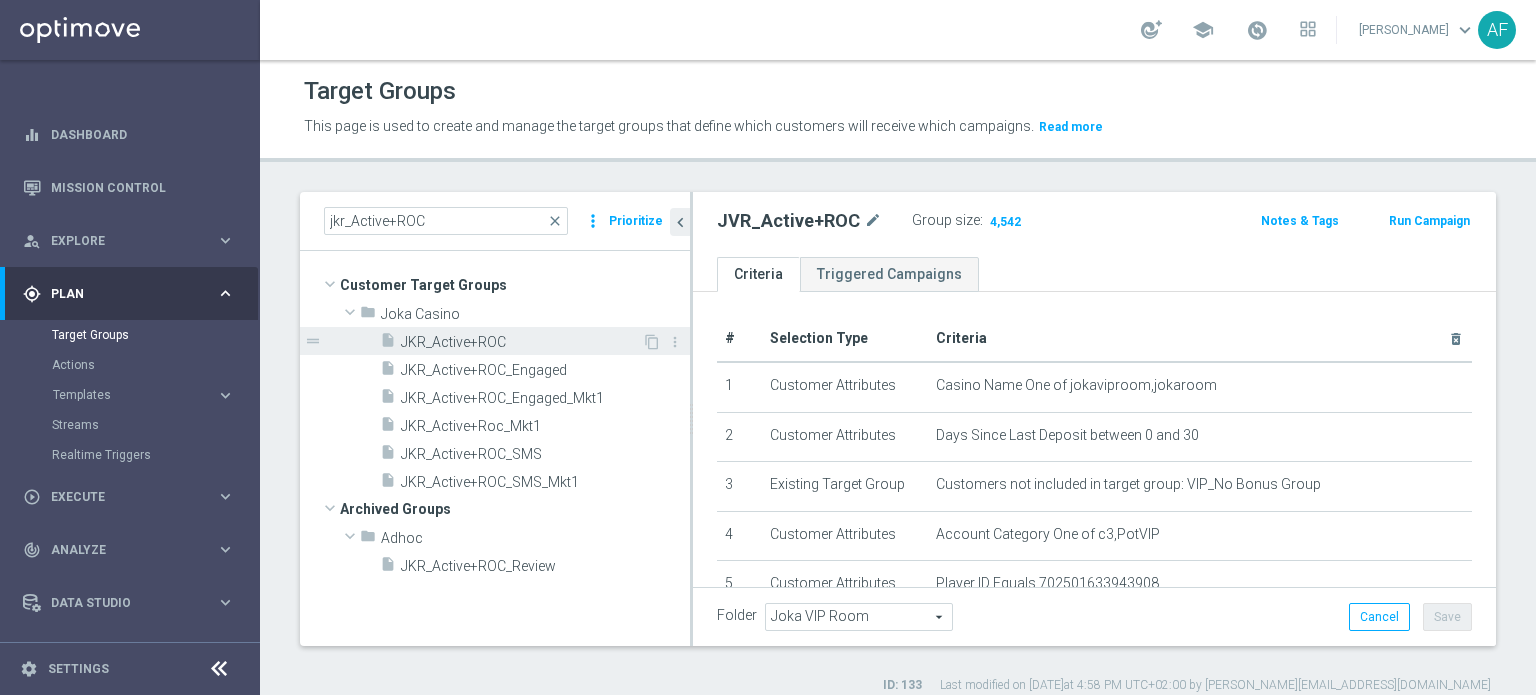 click on "JKR_Active+ROC" at bounding box center (521, 342) 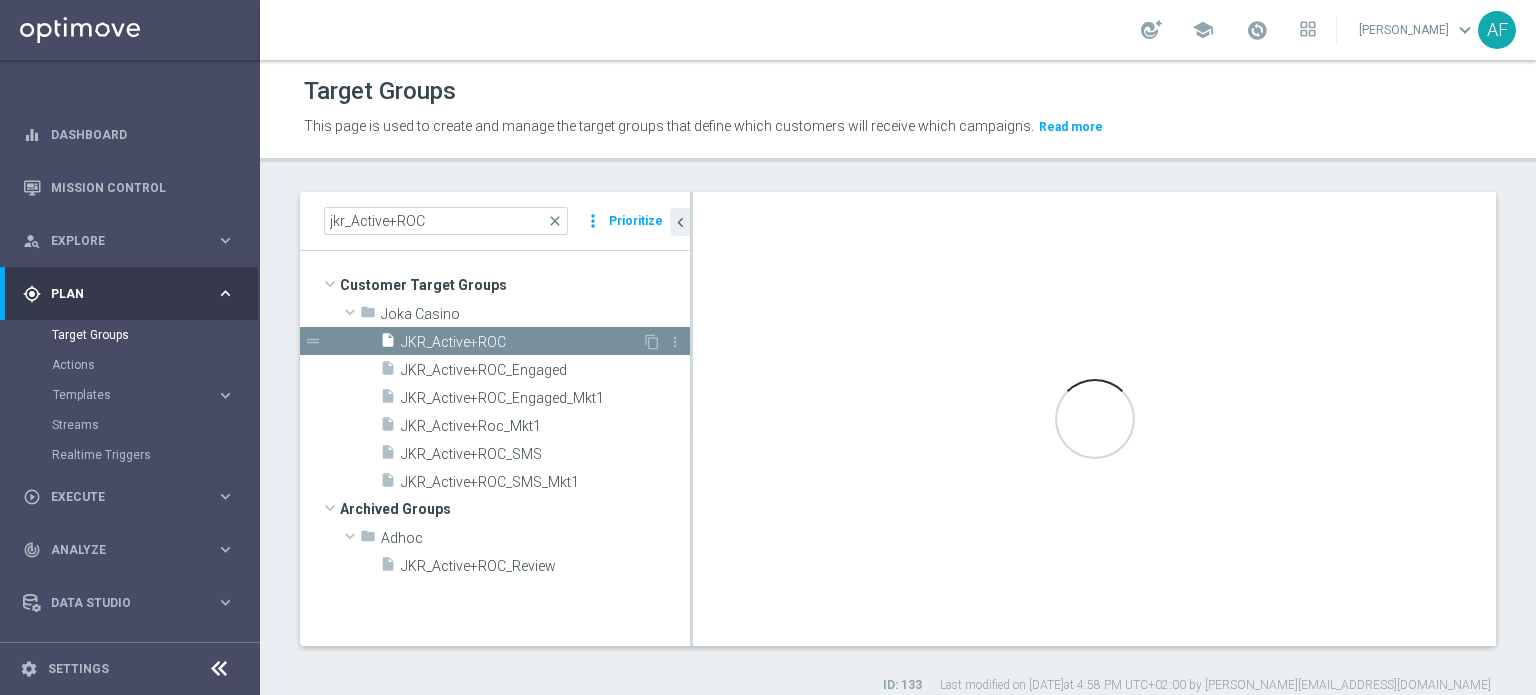 type on "(1 and 2 and 3 and 4) or 5" 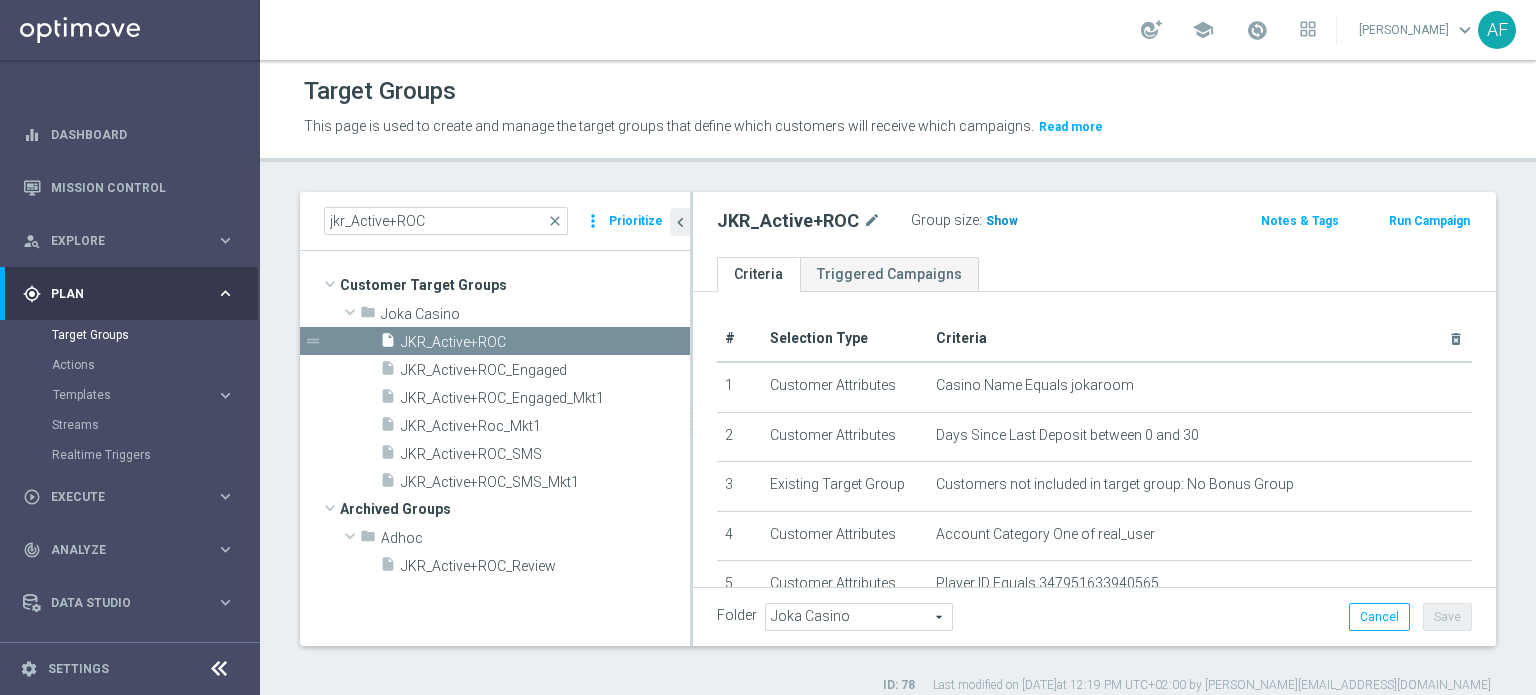 click on "Show" 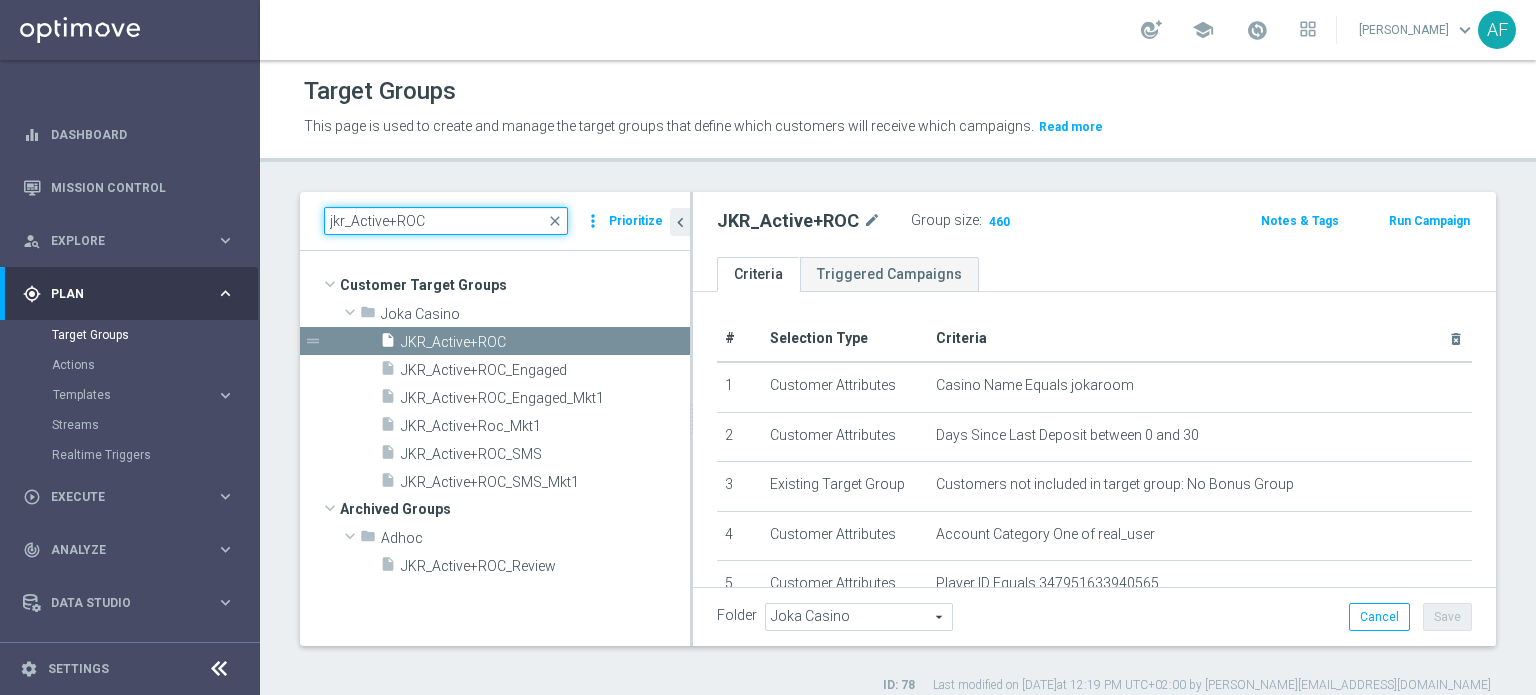 click on "jkr_Active+ROC" at bounding box center [446, 221] 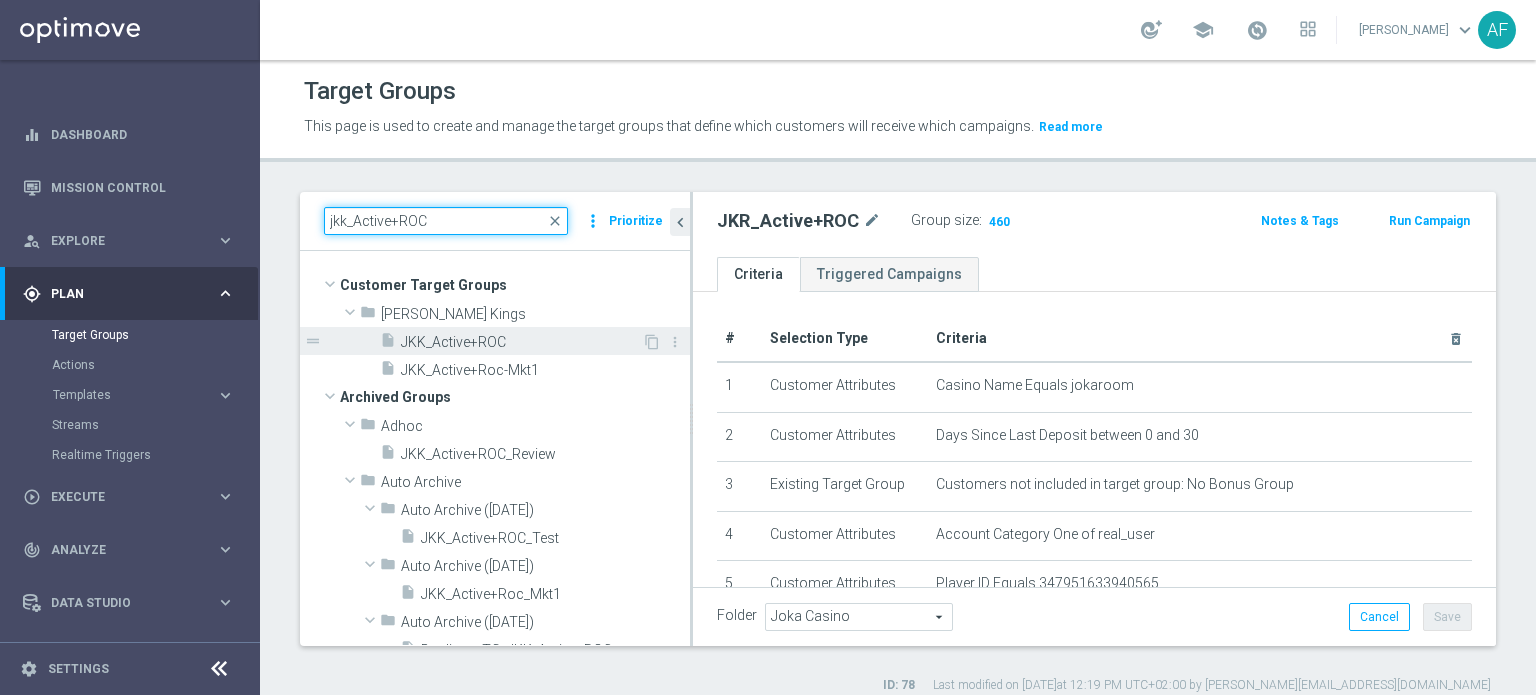 type on "jkk_Active+ROC" 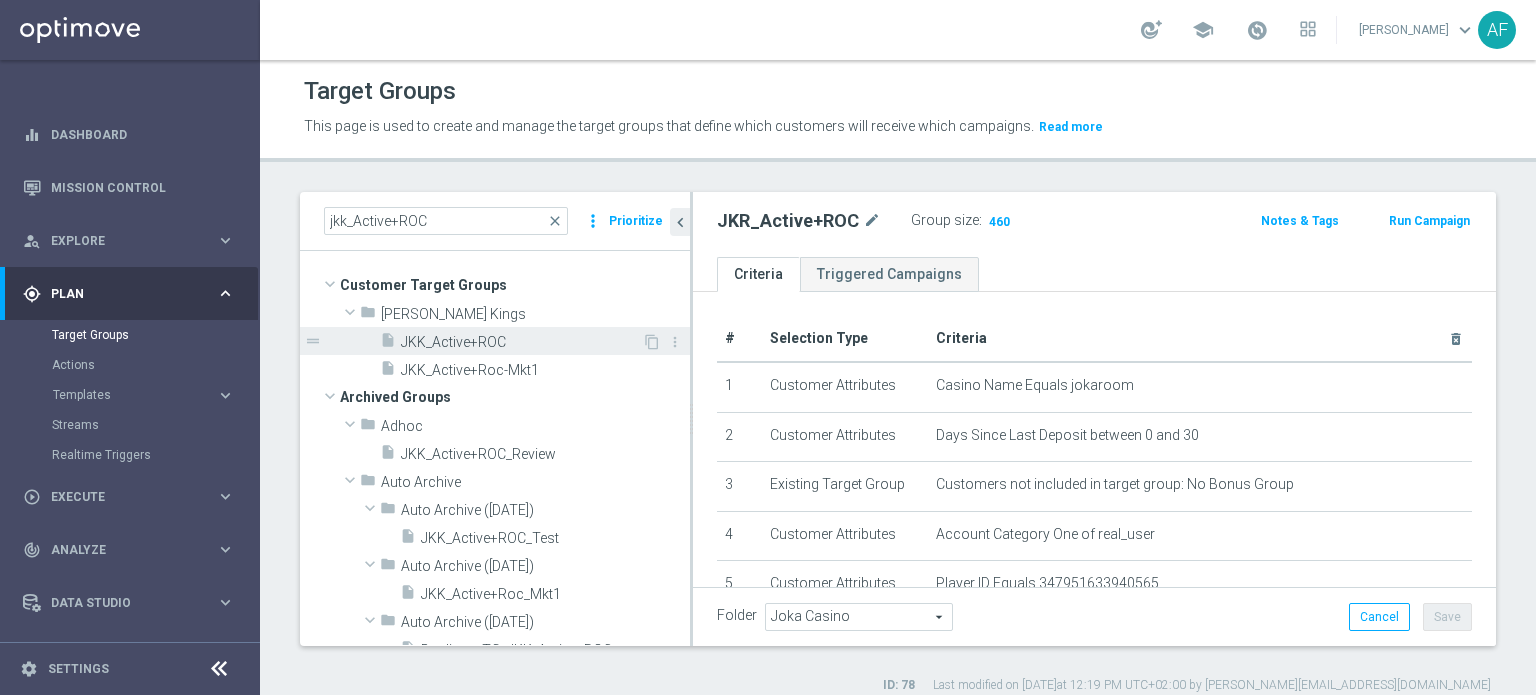 click on "JKK_Active+ROC" at bounding box center [521, 342] 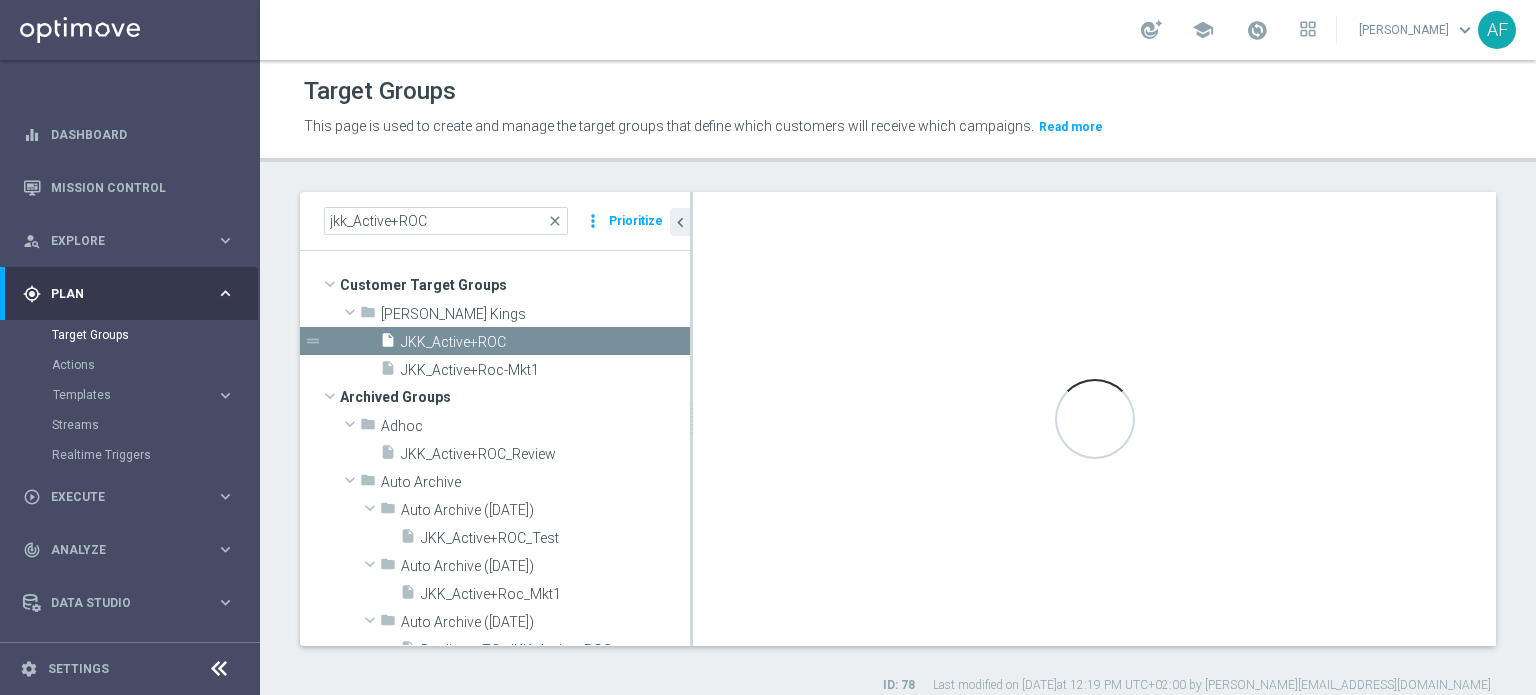 type on "[PERSON_NAME] Kings" 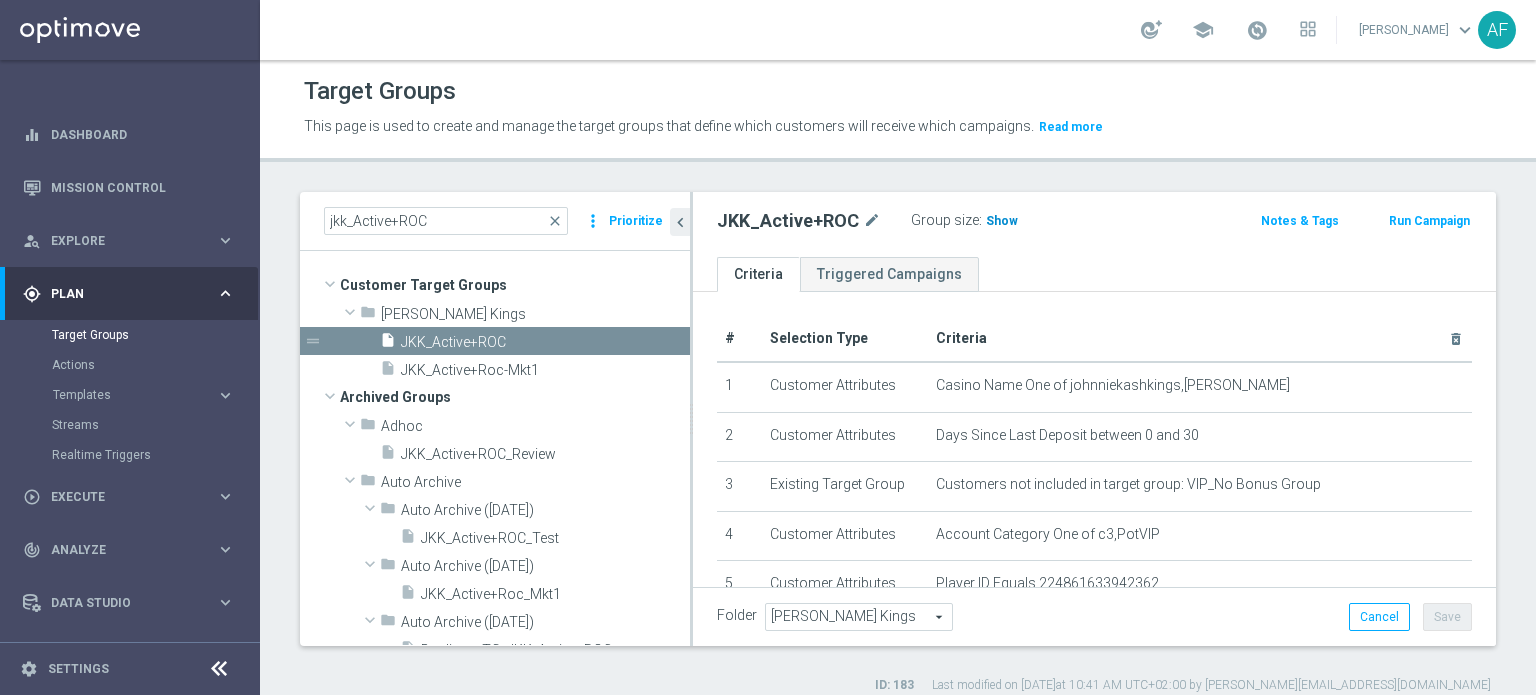 click on "Show" 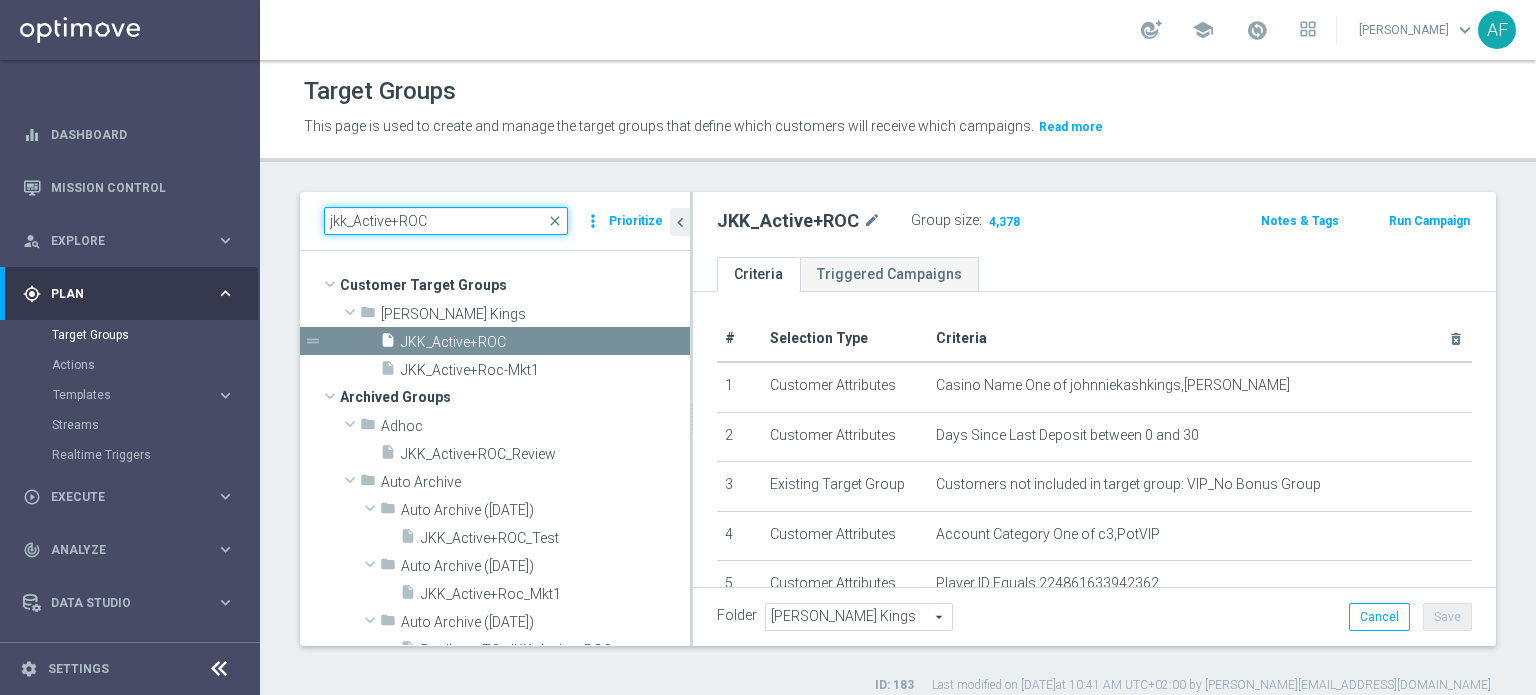 drag, startPoint x: 346, startPoint y: 222, endPoint x: 408, endPoint y: 238, distance: 64.03124 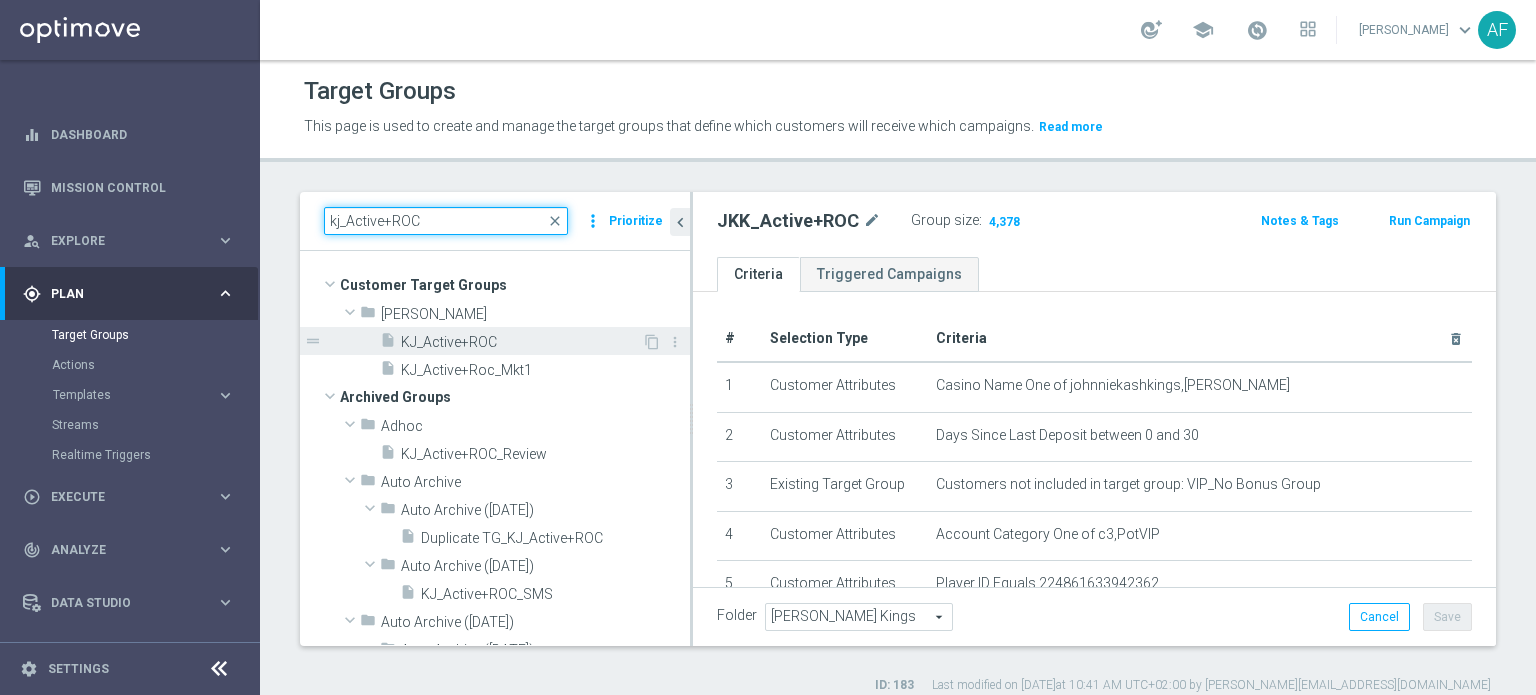 type on "kj_Active+ROC" 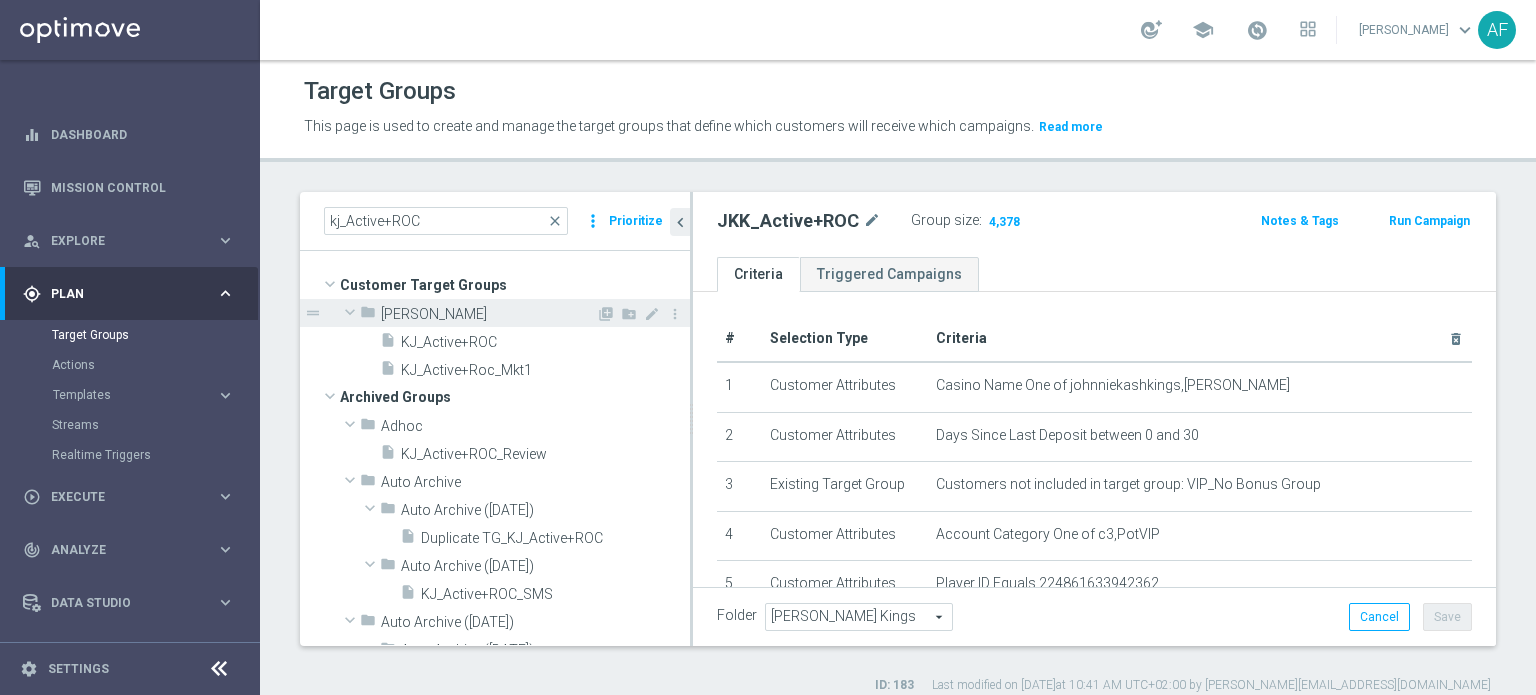 drag, startPoint x: 468, startPoint y: 346, endPoint x: 644, endPoint y: 318, distance: 178.21335 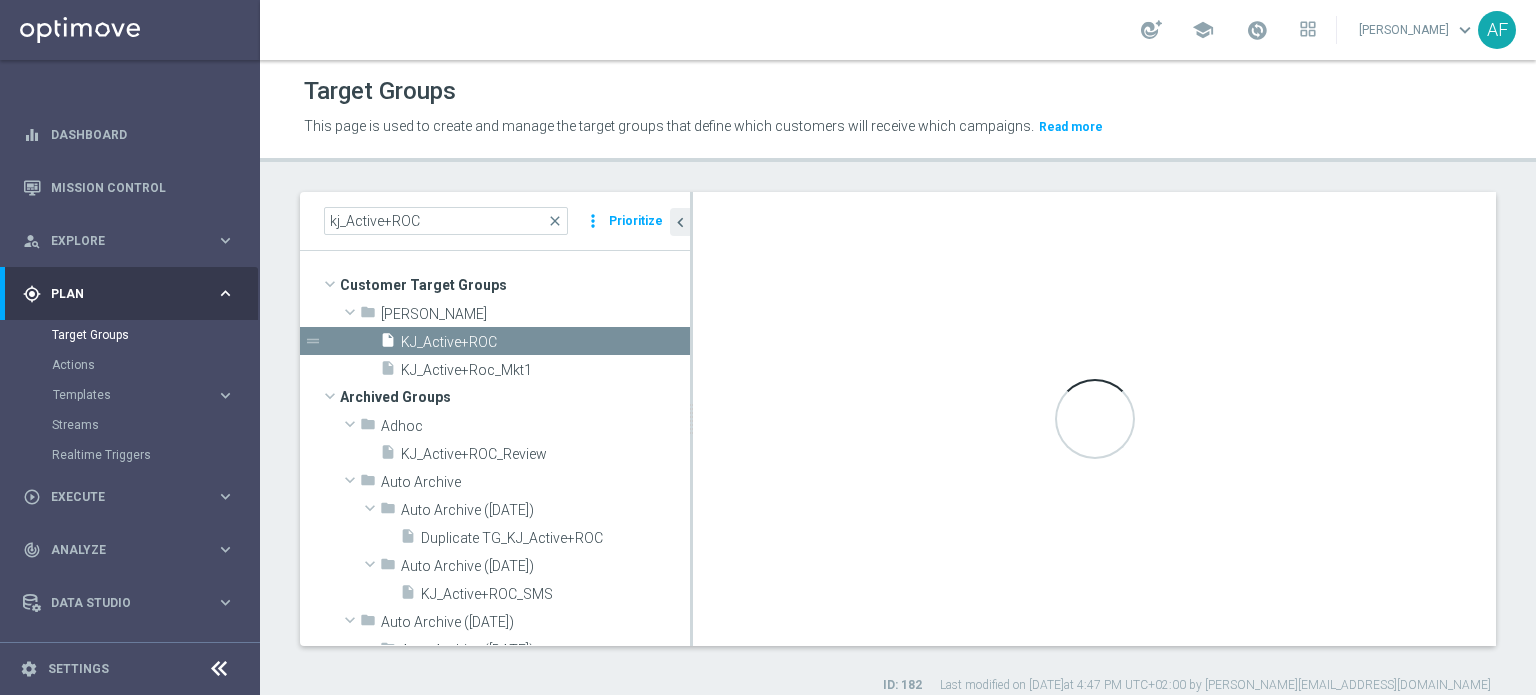 type on "(1 and 2 and 3 and 4 ) or 5" 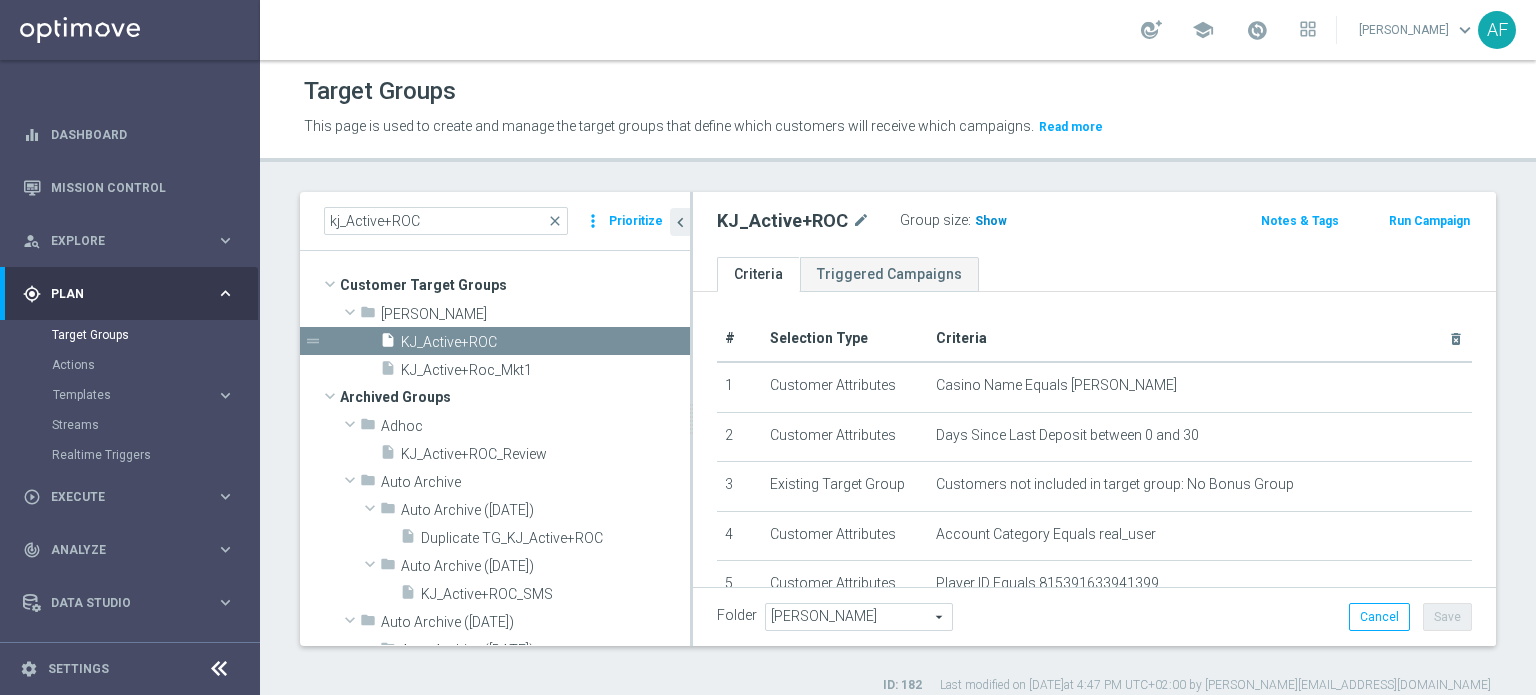 click on "Show" 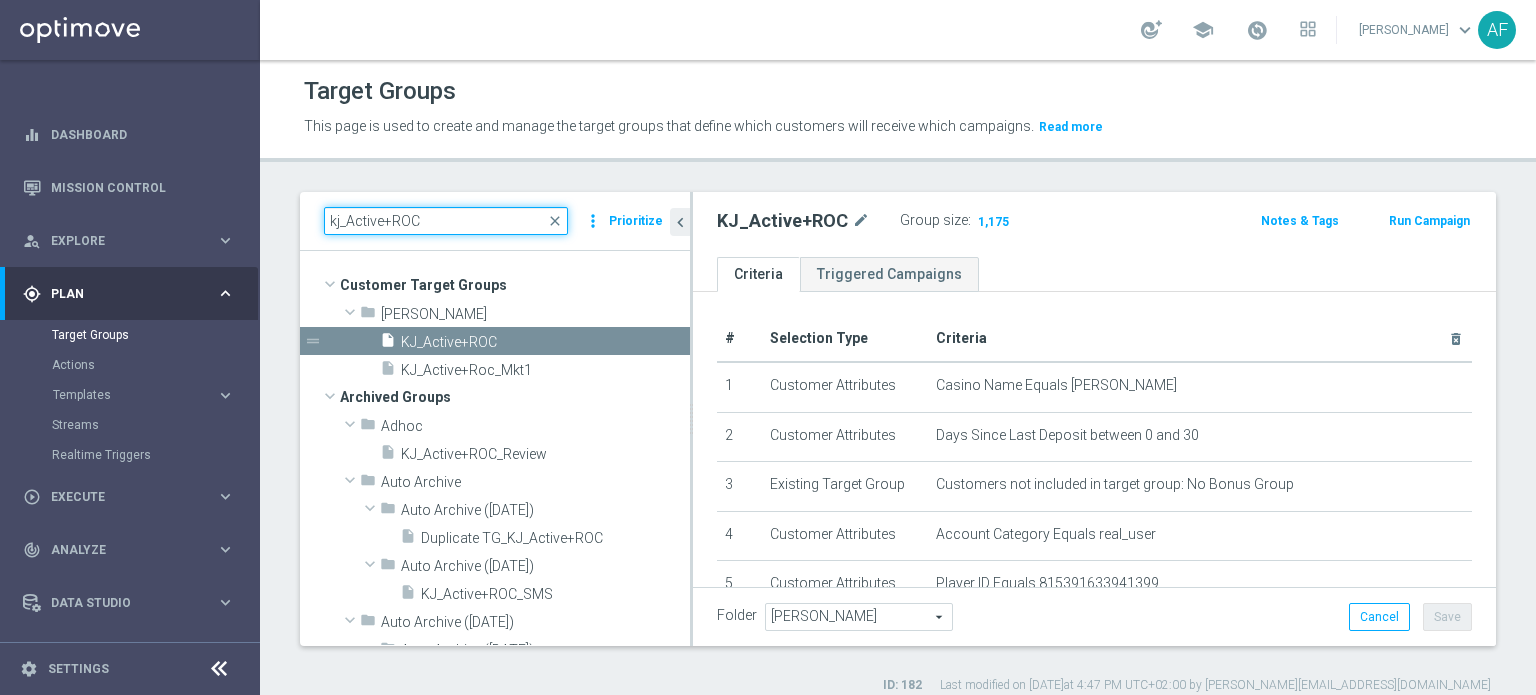 click on "kj_Active+ROC" at bounding box center (446, 221) 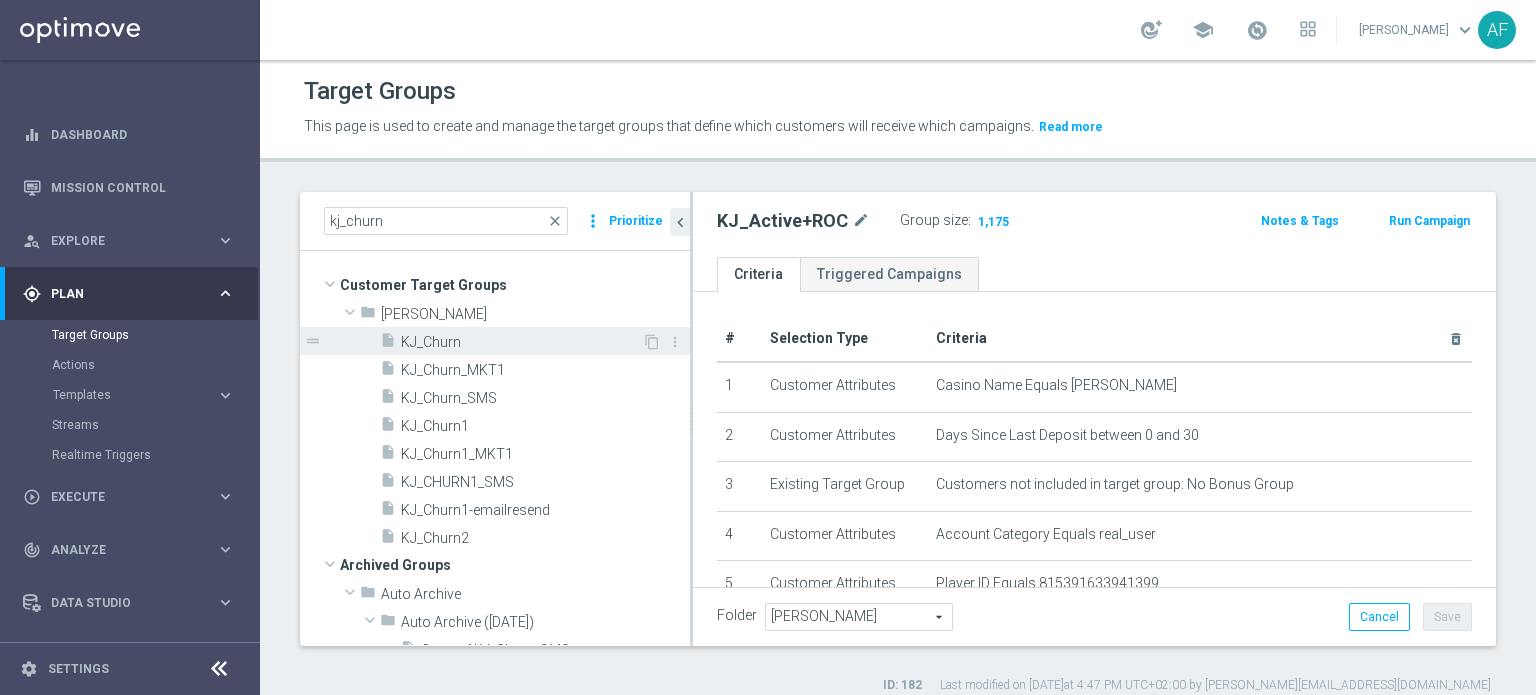 click on "KJ_Churn" at bounding box center (521, 342) 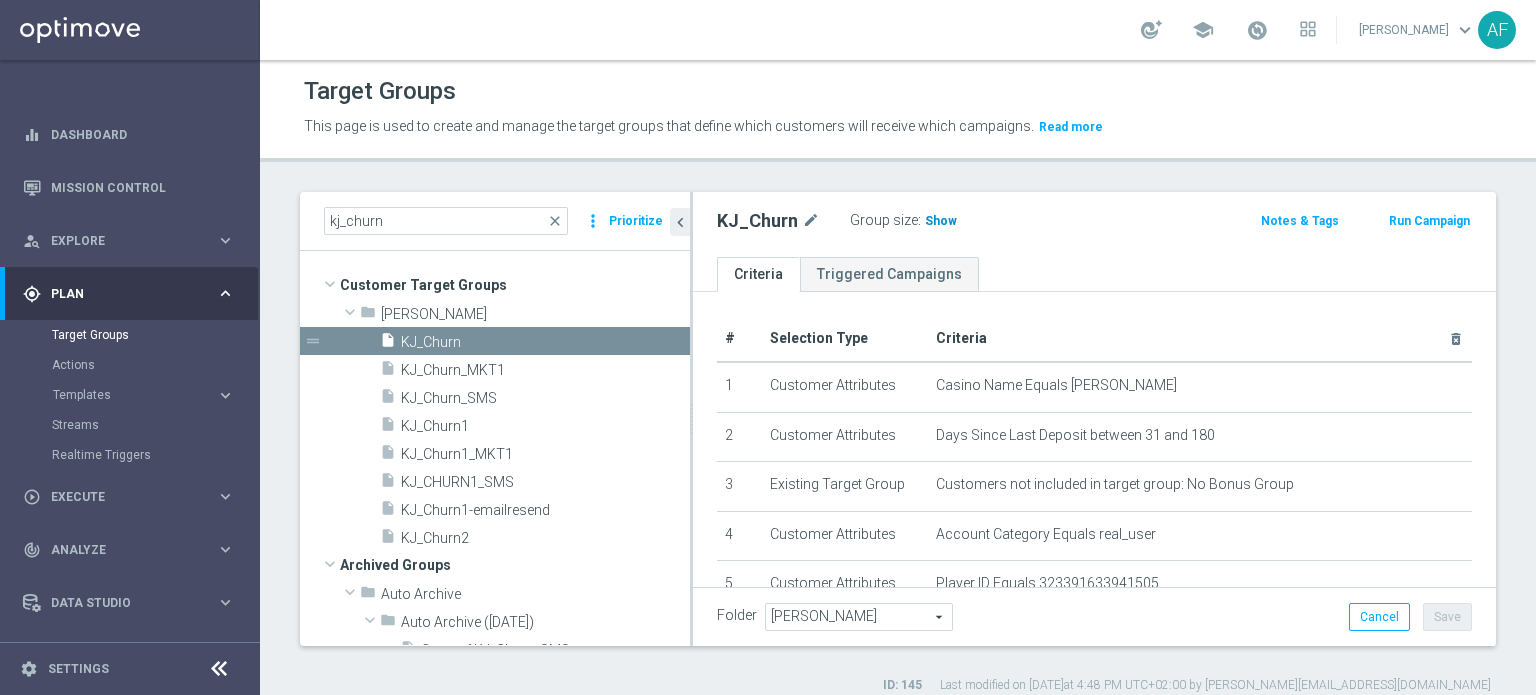 click on "Show" 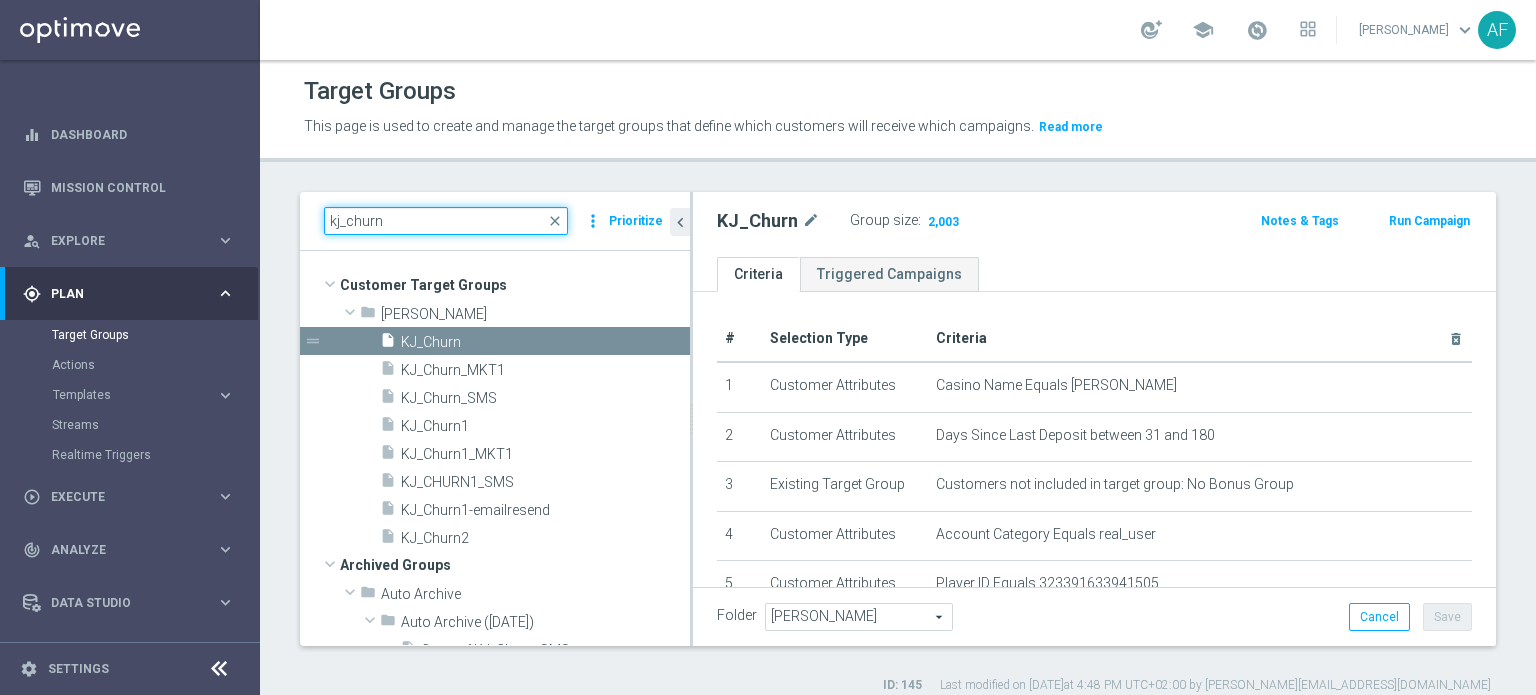 click on "kj_churn" at bounding box center [446, 221] 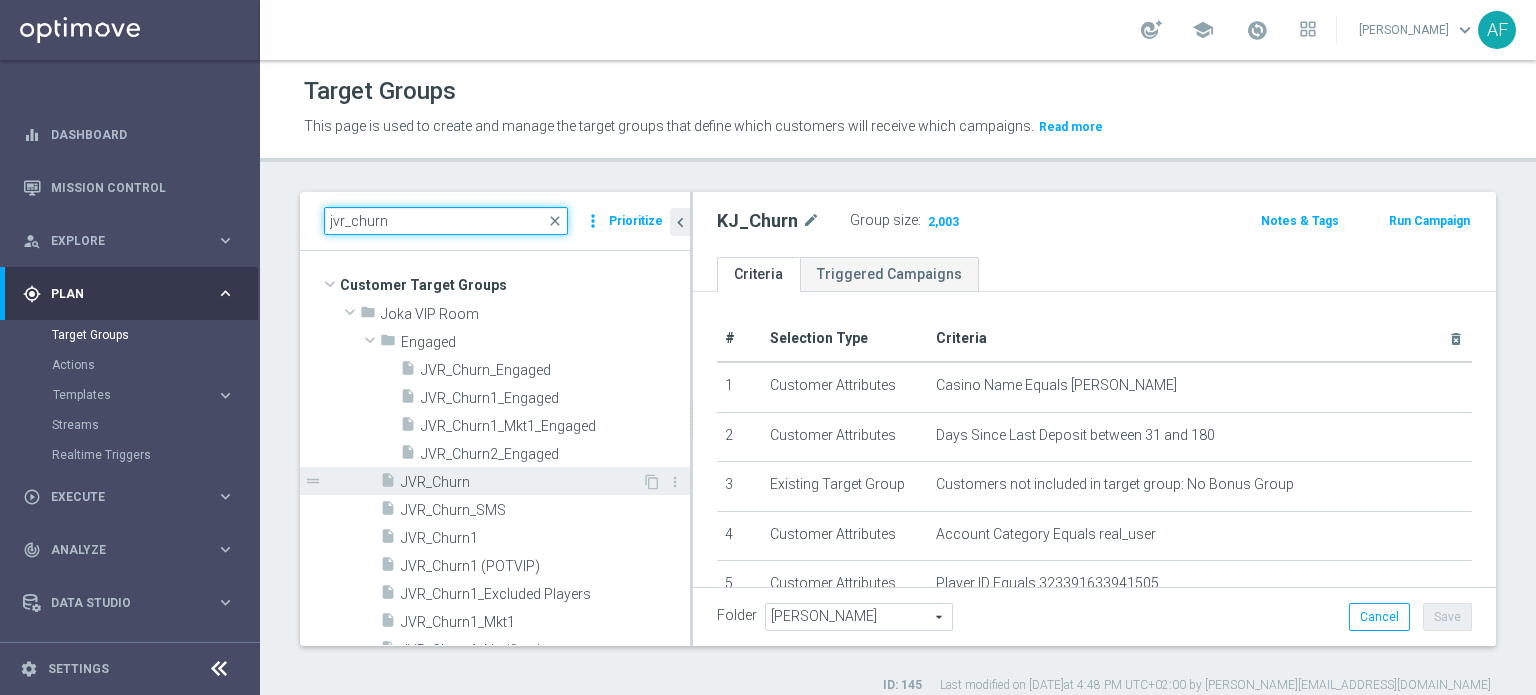 type on "jvr_churn" 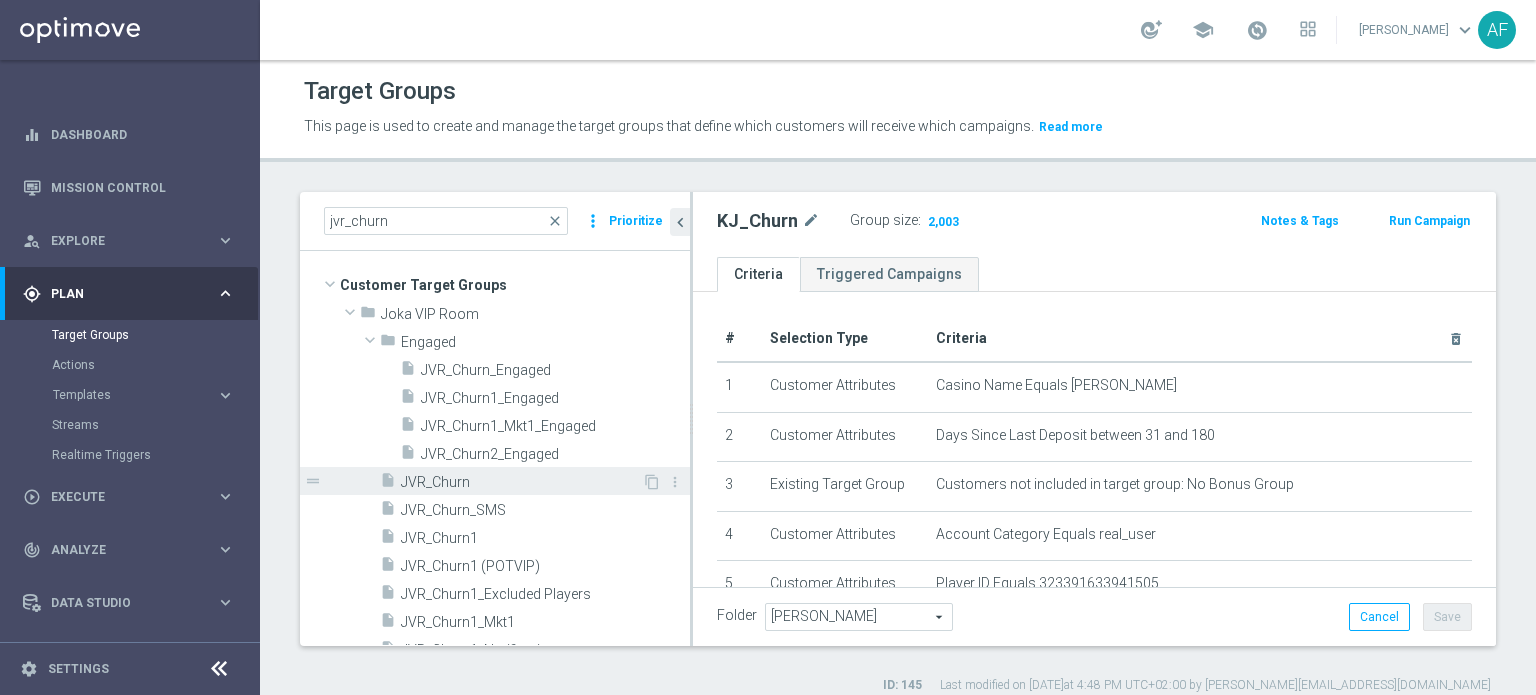 click on "JVR_Churn" at bounding box center (521, 482) 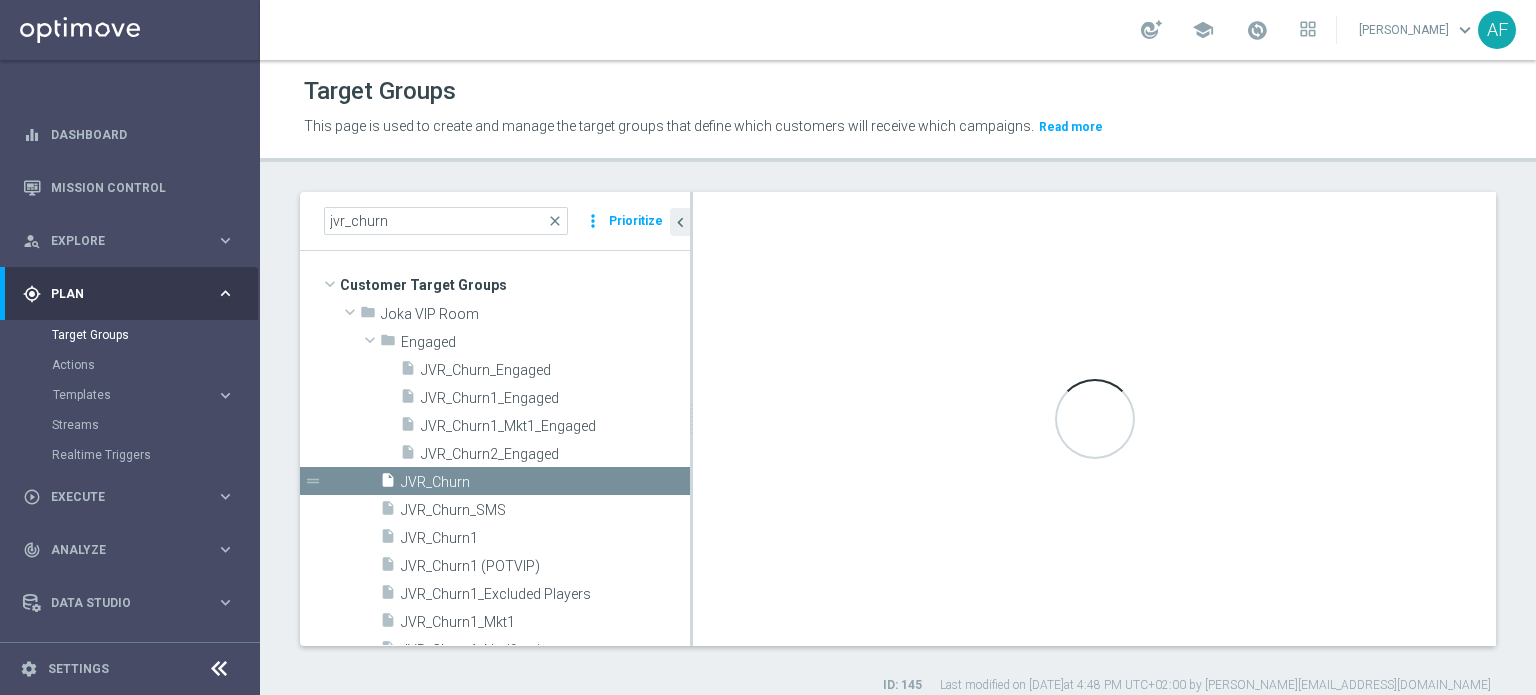 type on "Joka VIP Room" 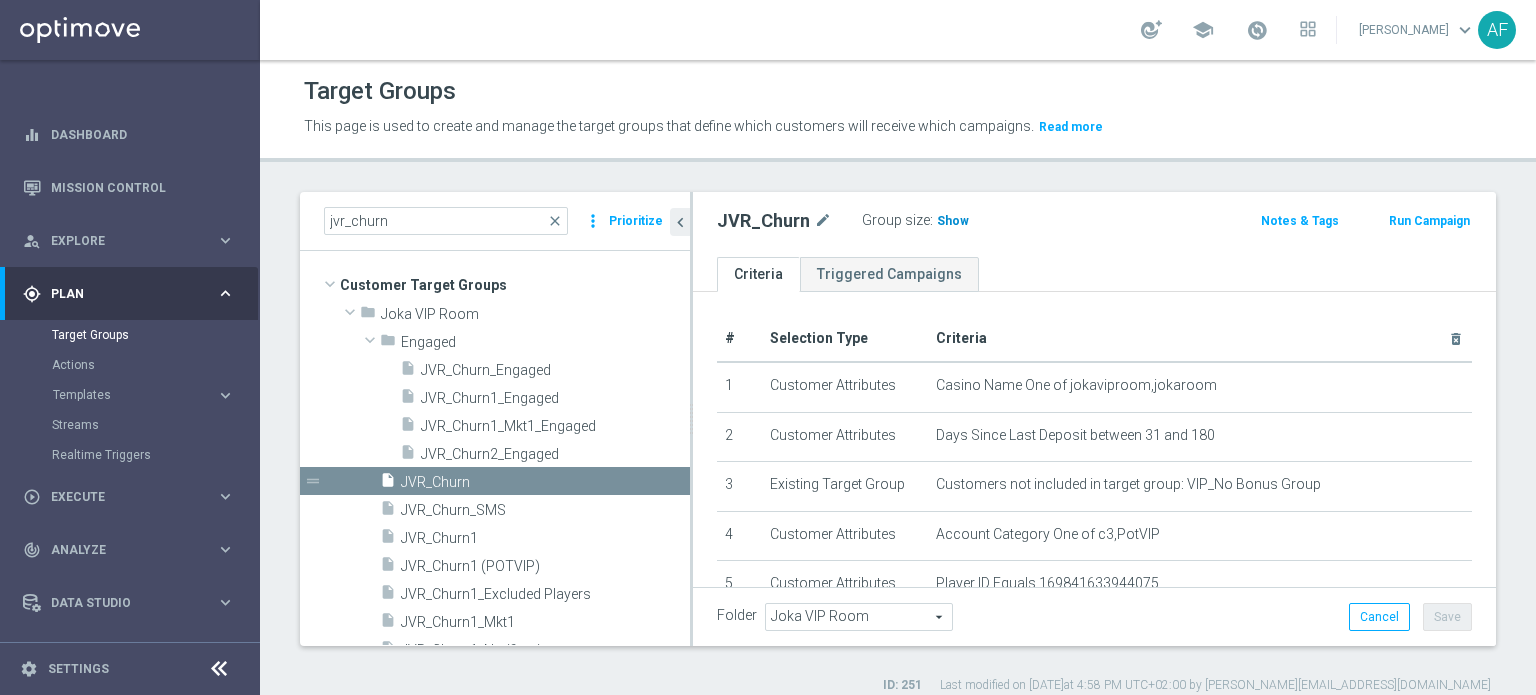 click on "Show" 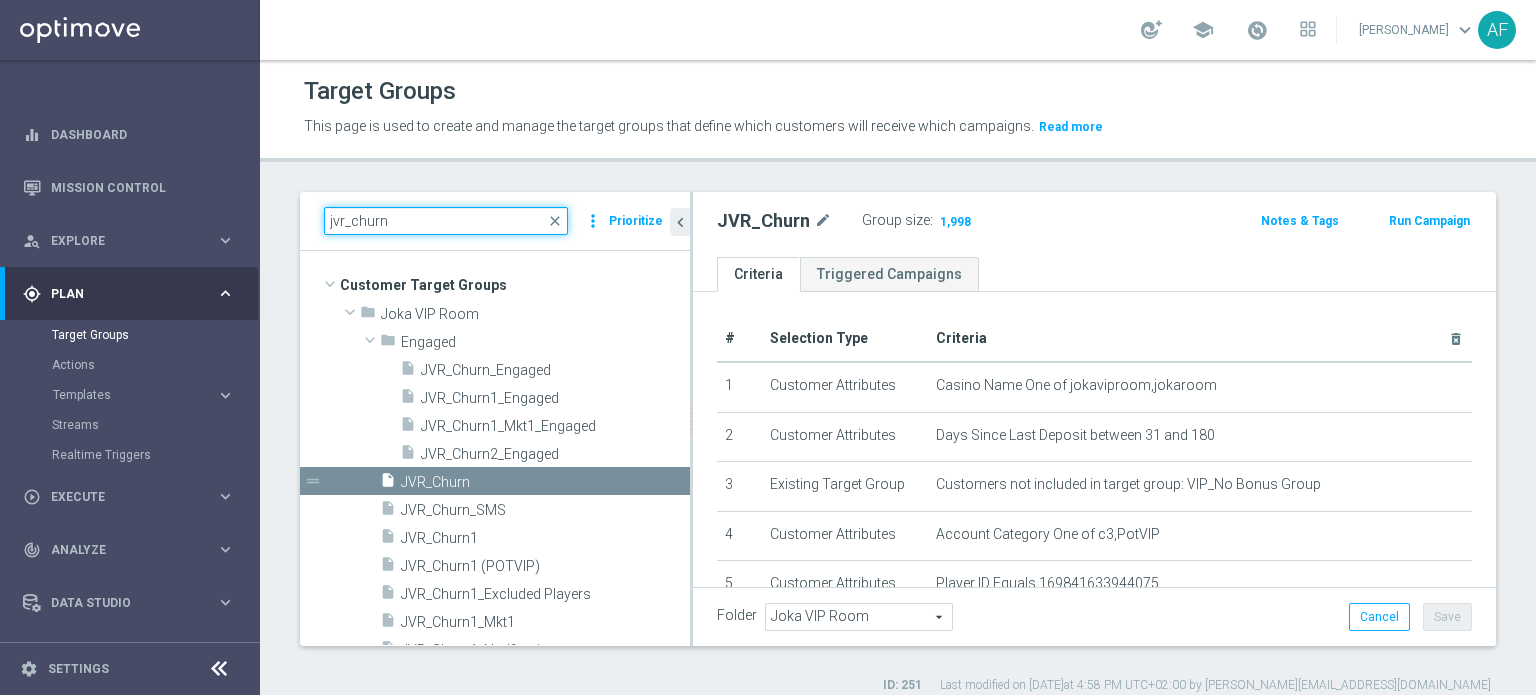 drag, startPoint x: 342, startPoint y: 225, endPoint x: 362, endPoint y: 235, distance: 22.36068 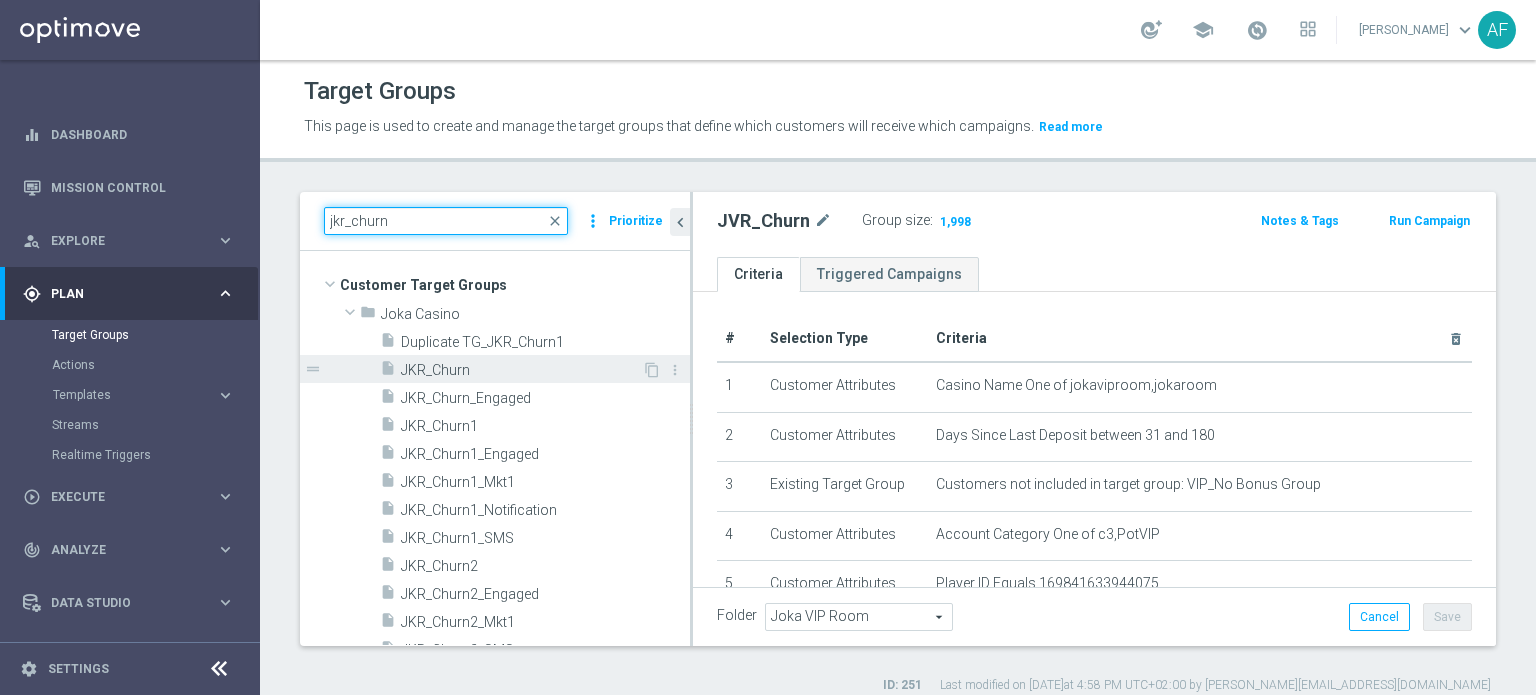 type on "jkr_churn" 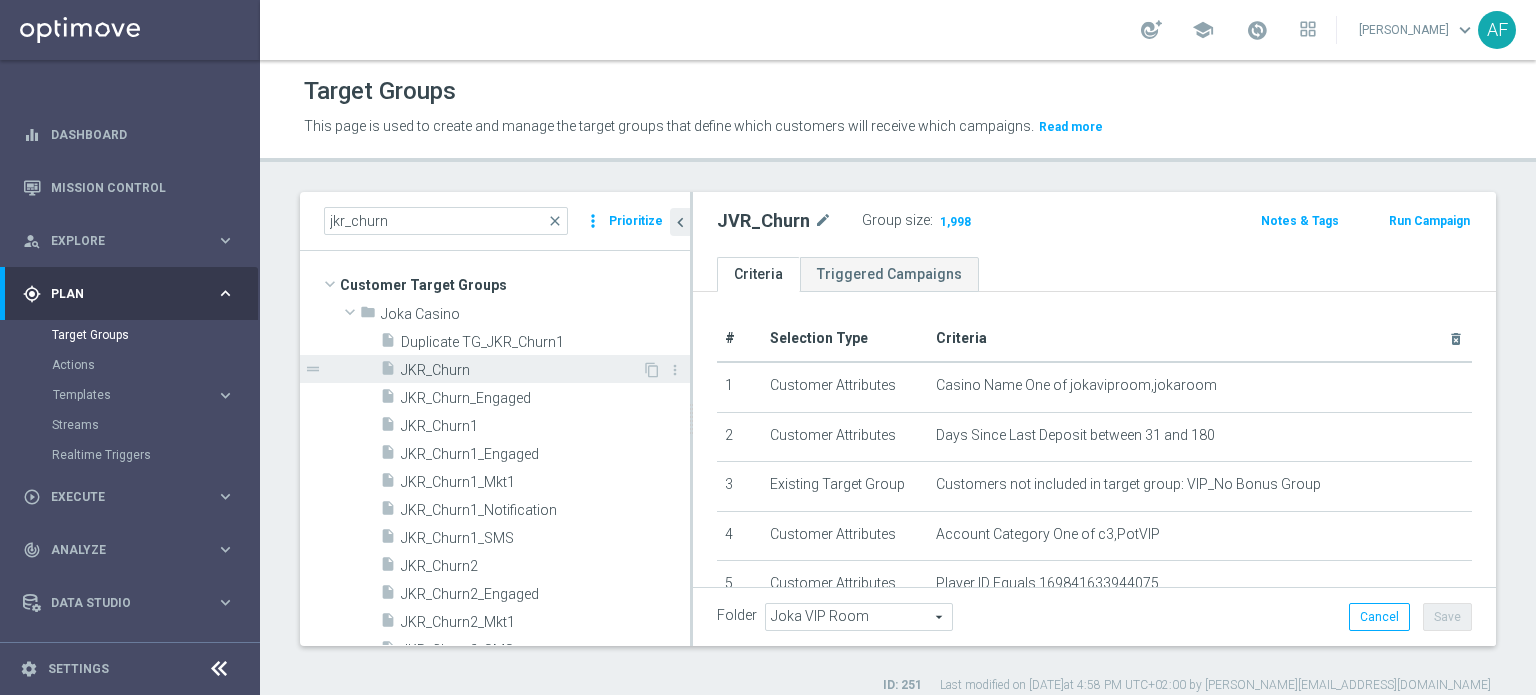 click on "JKR_Churn" at bounding box center [521, 370] 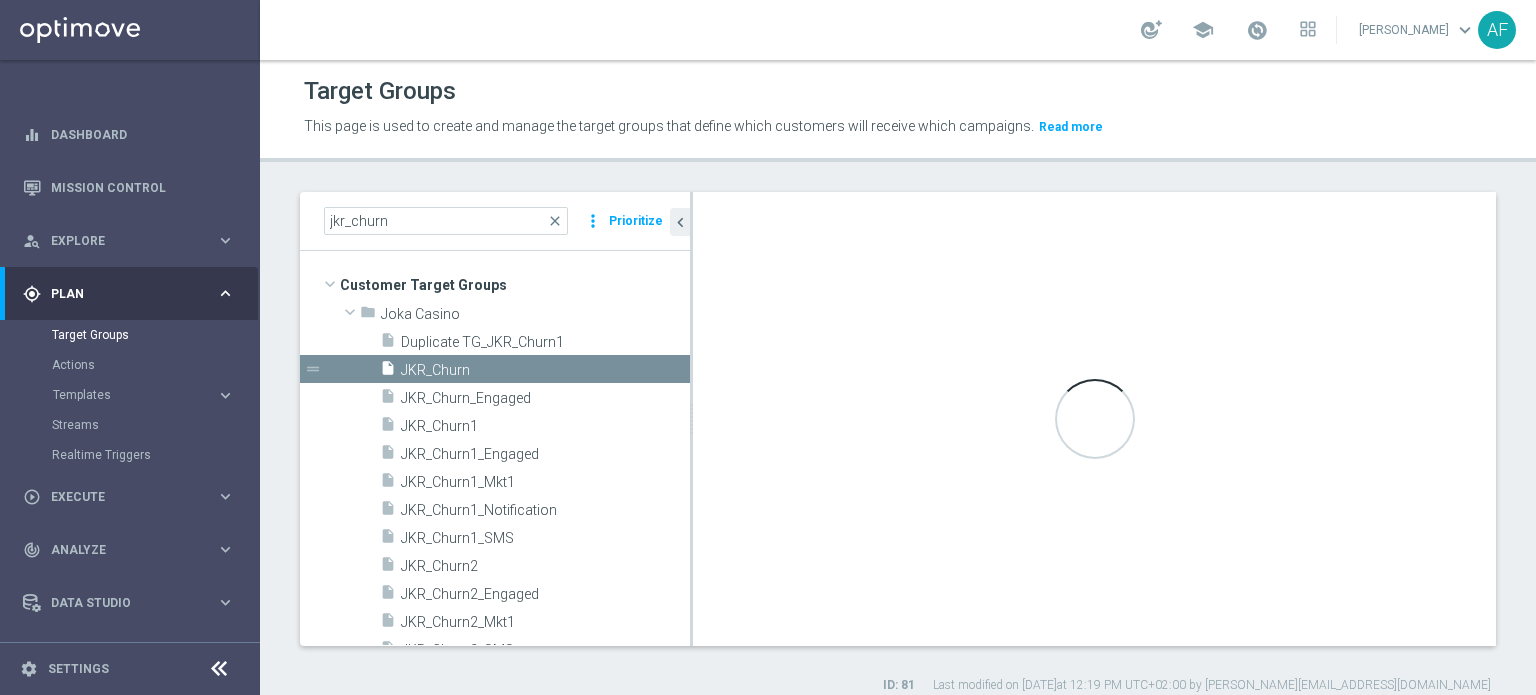 type on "Joka Casino" 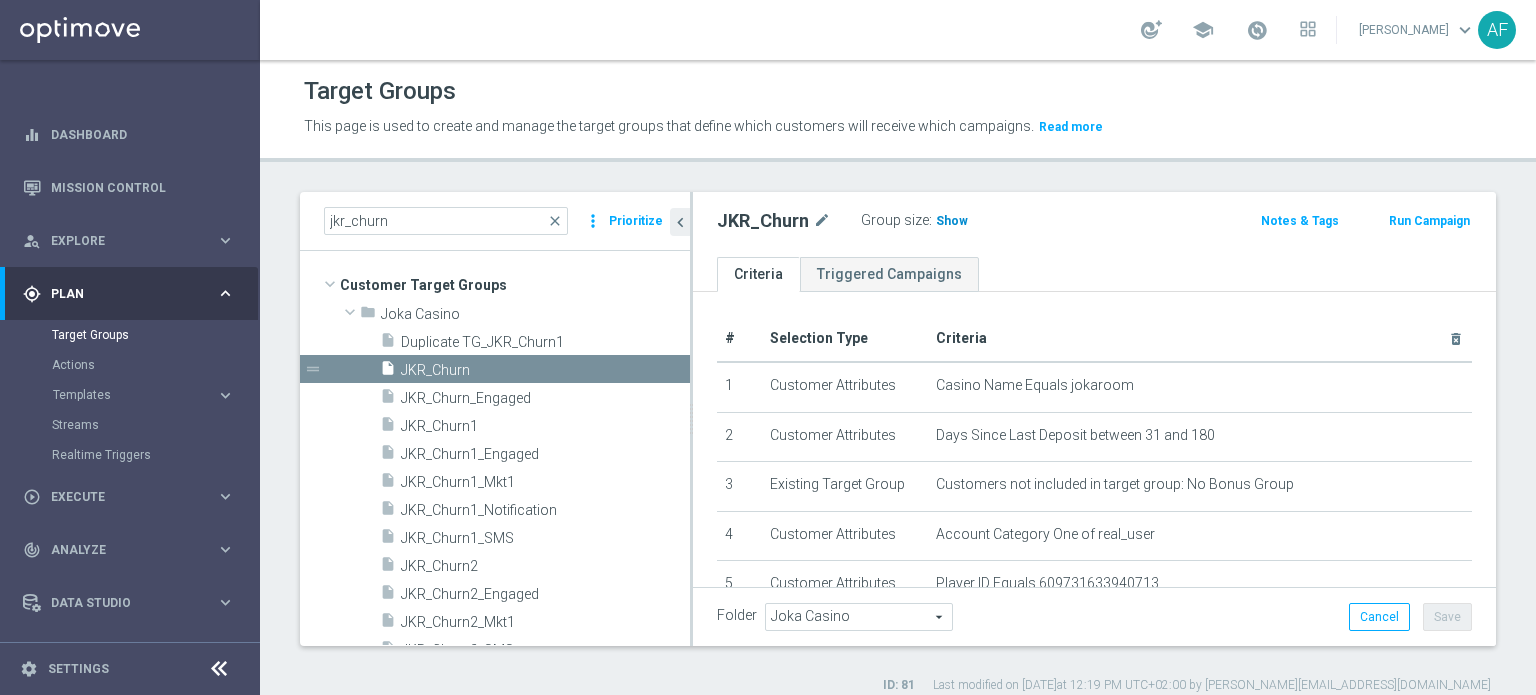 click on "Show" 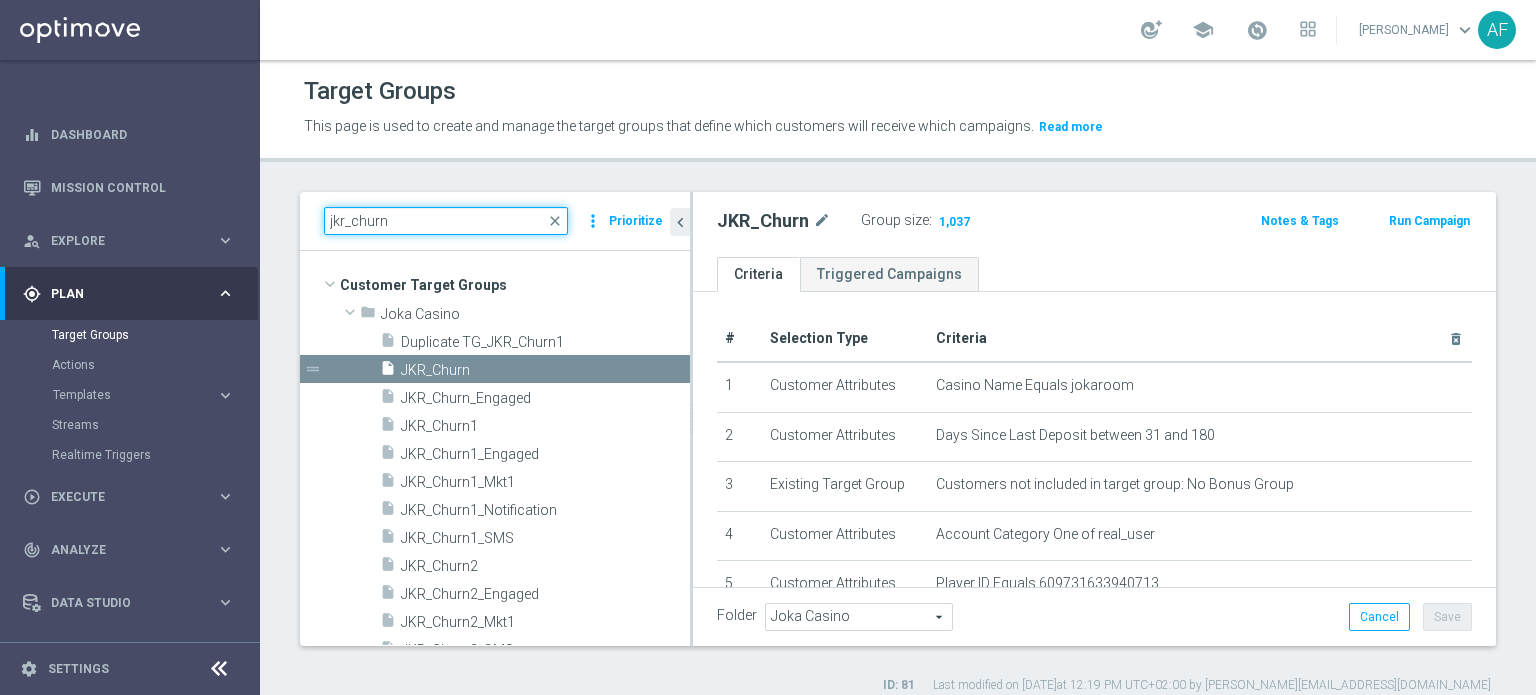 drag, startPoint x: 340, startPoint y: 222, endPoint x: 360, endPoint y: 234, distance: 23.323807 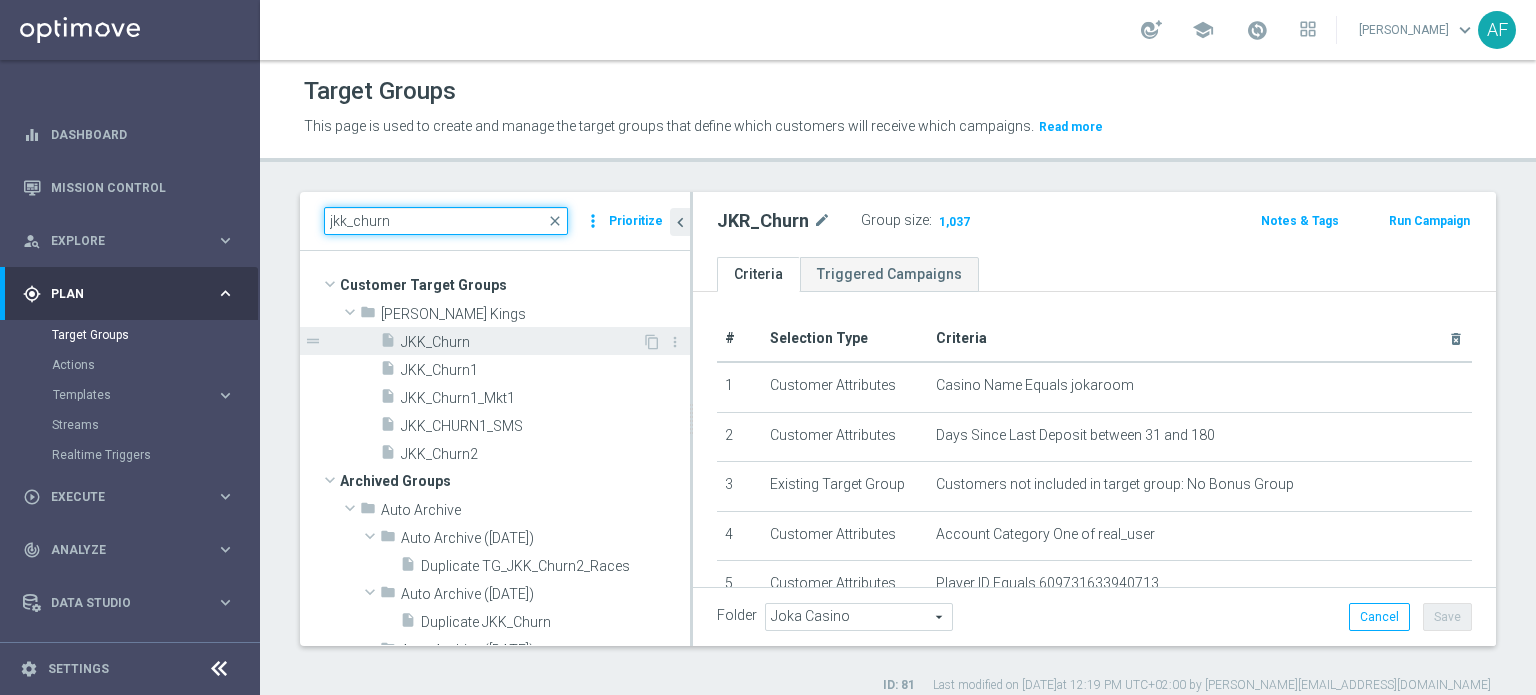 type on "jkk_churn" 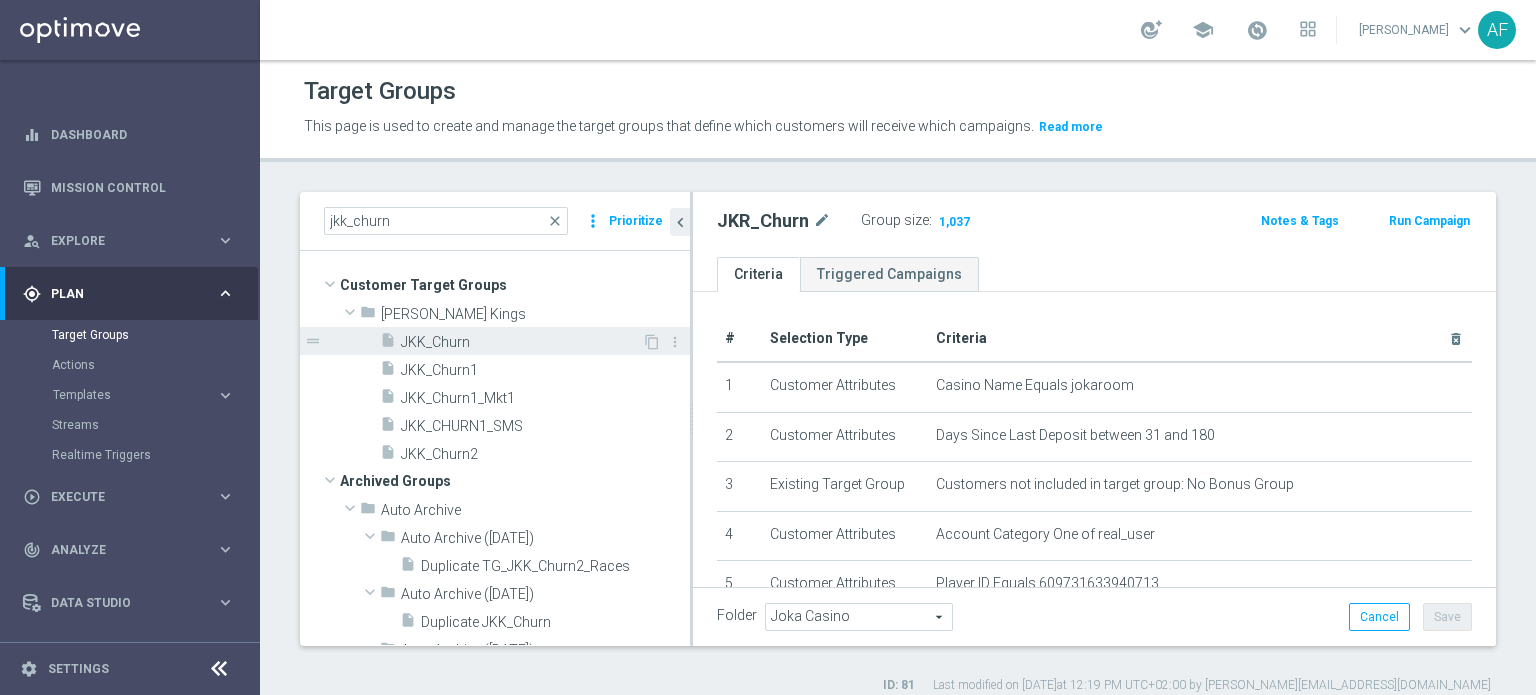 click on "JKK_Churn" at bounding box center (521, 342) 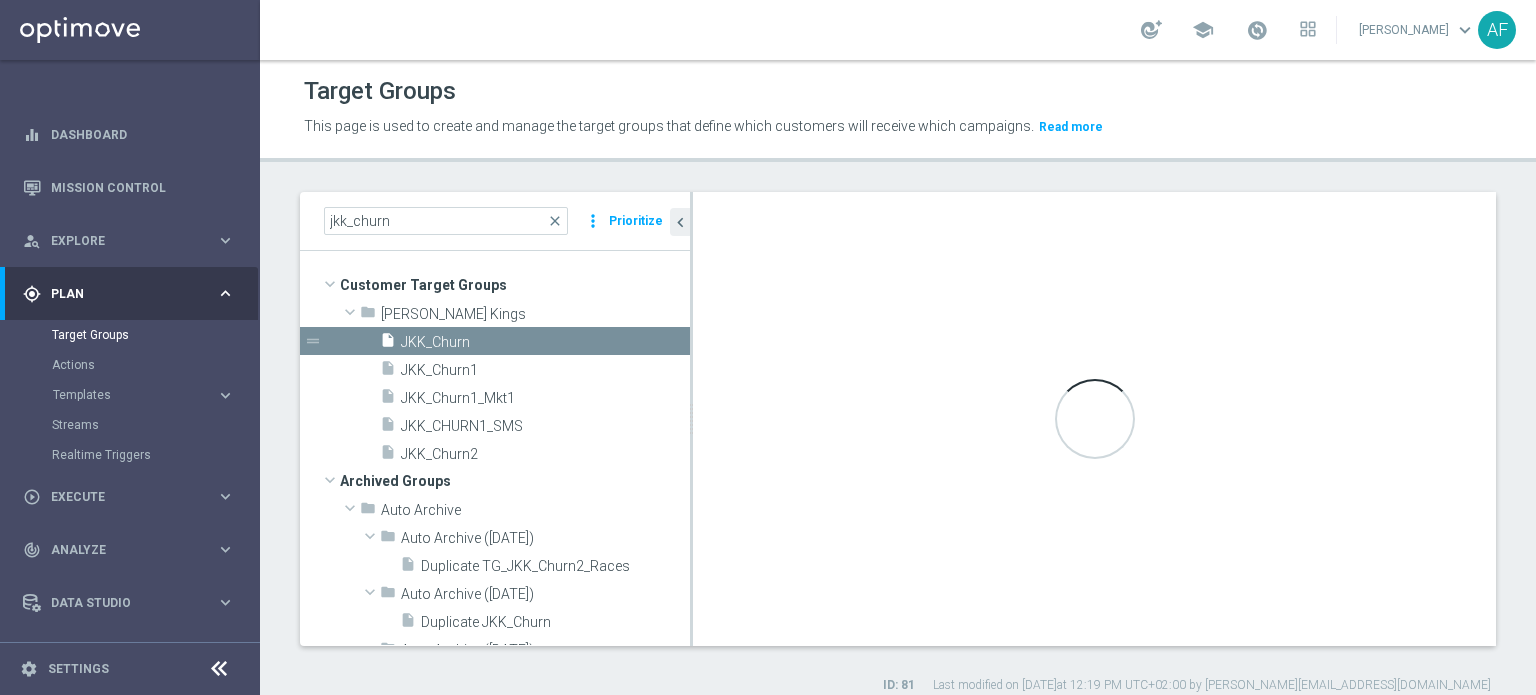 type on "(1 and 2 and 3 and 4) or 5" 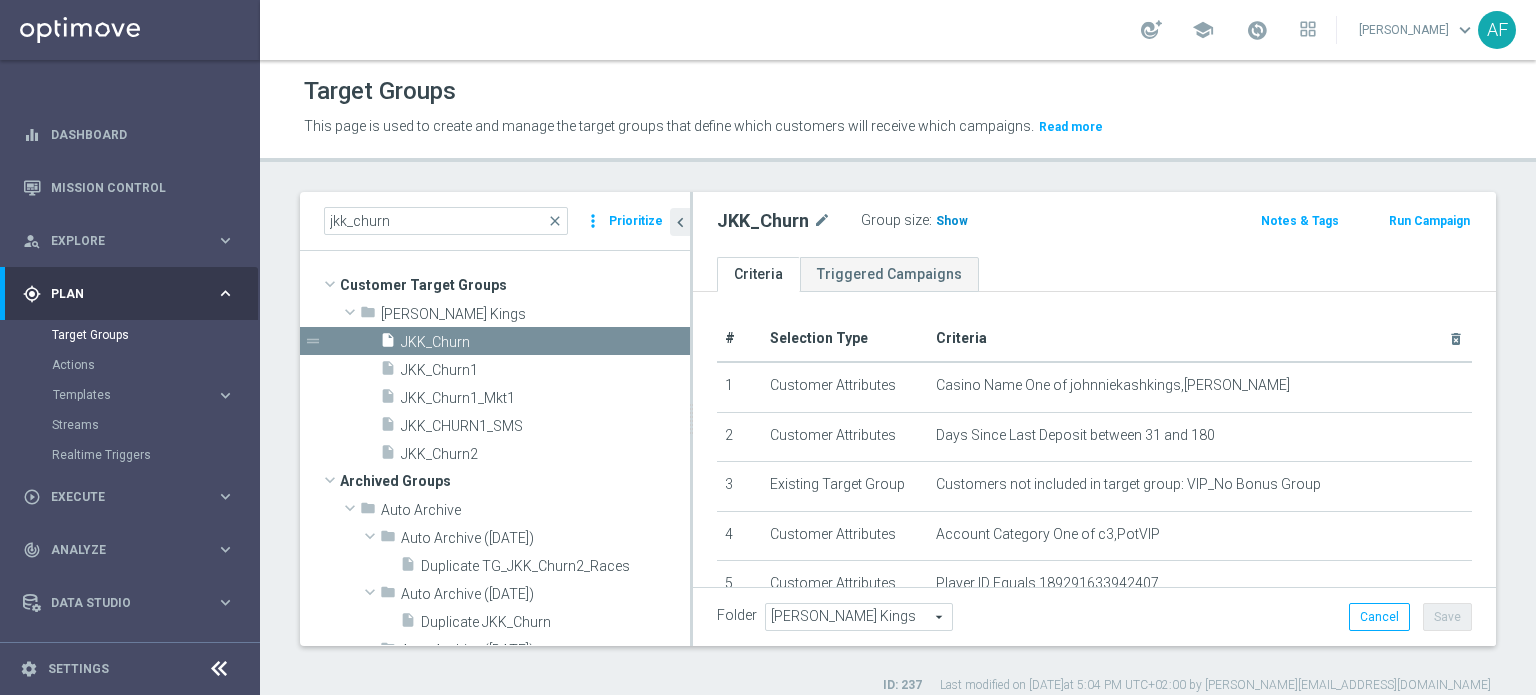 click on "Show" 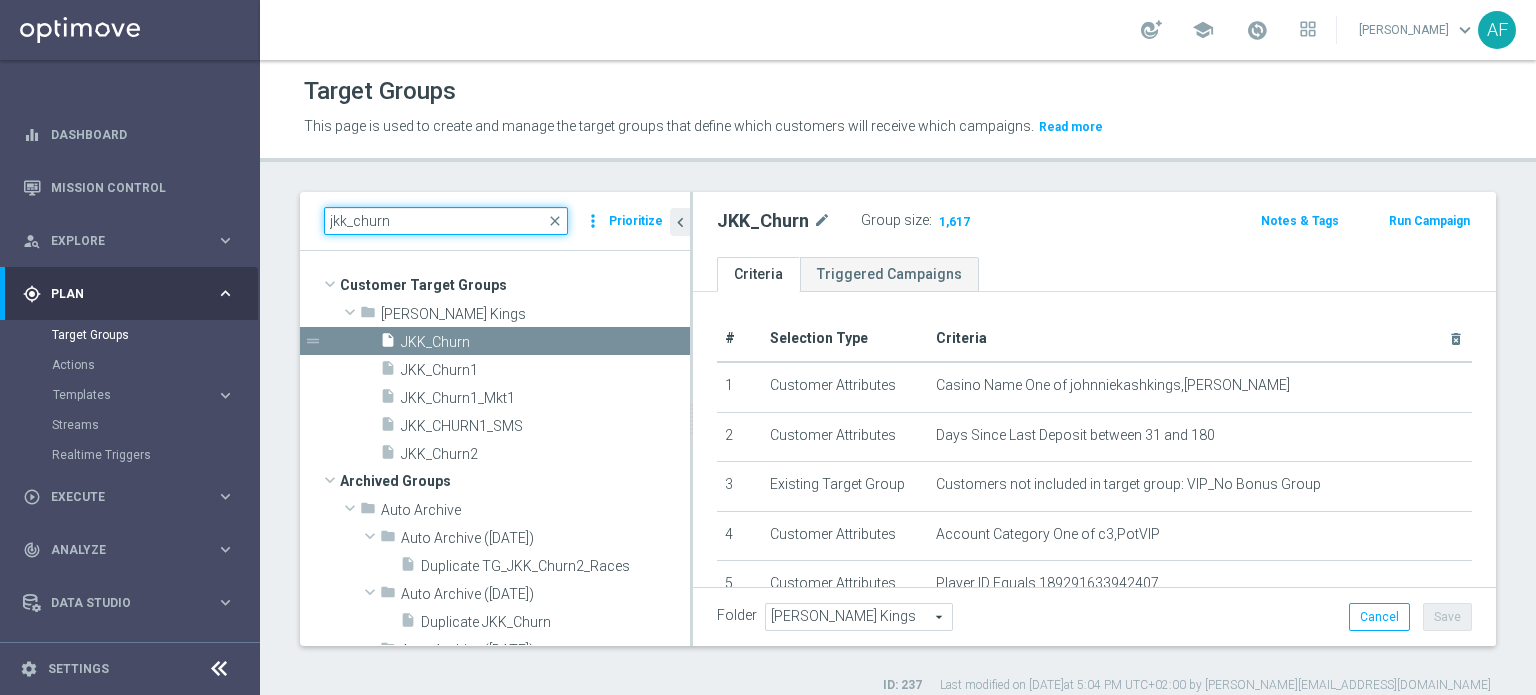 click on "jkk_churn" at bounding box center (446, 221) 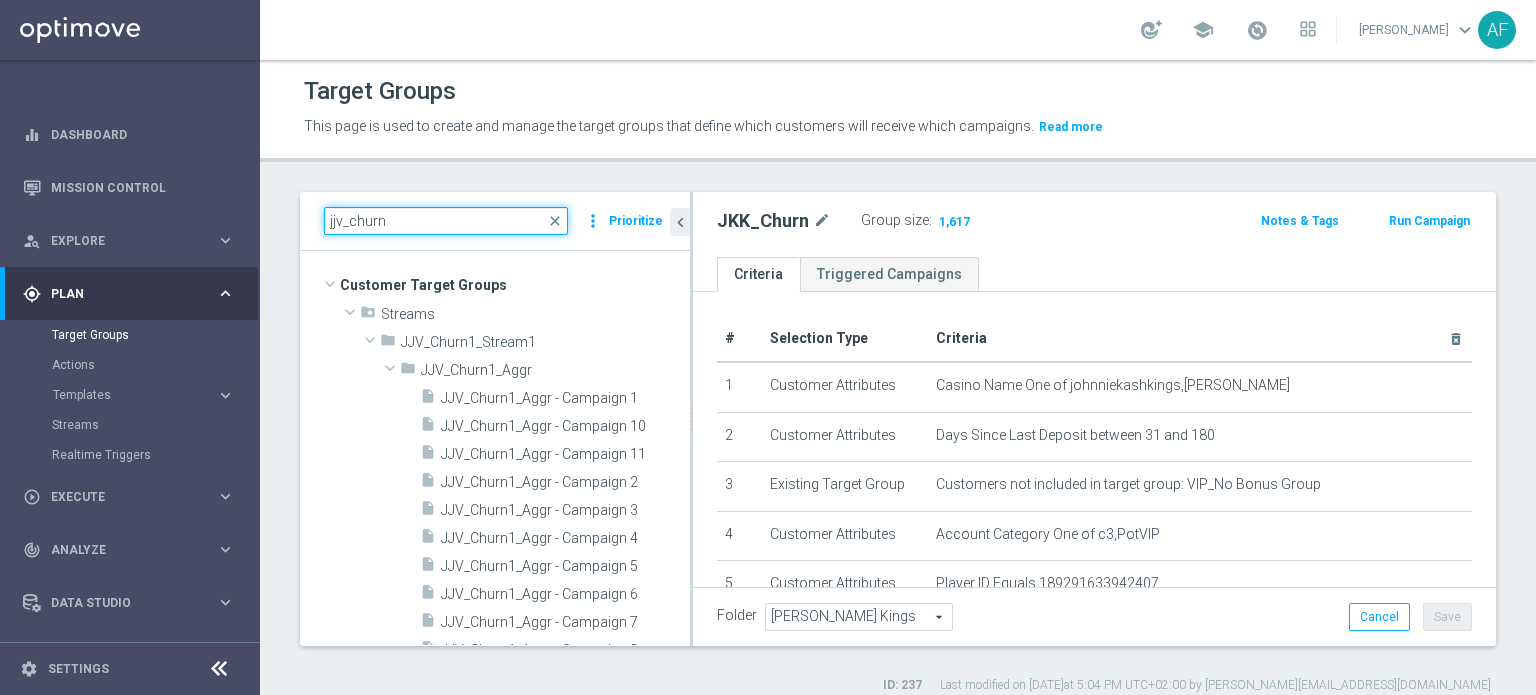 type on "jjv_churn" 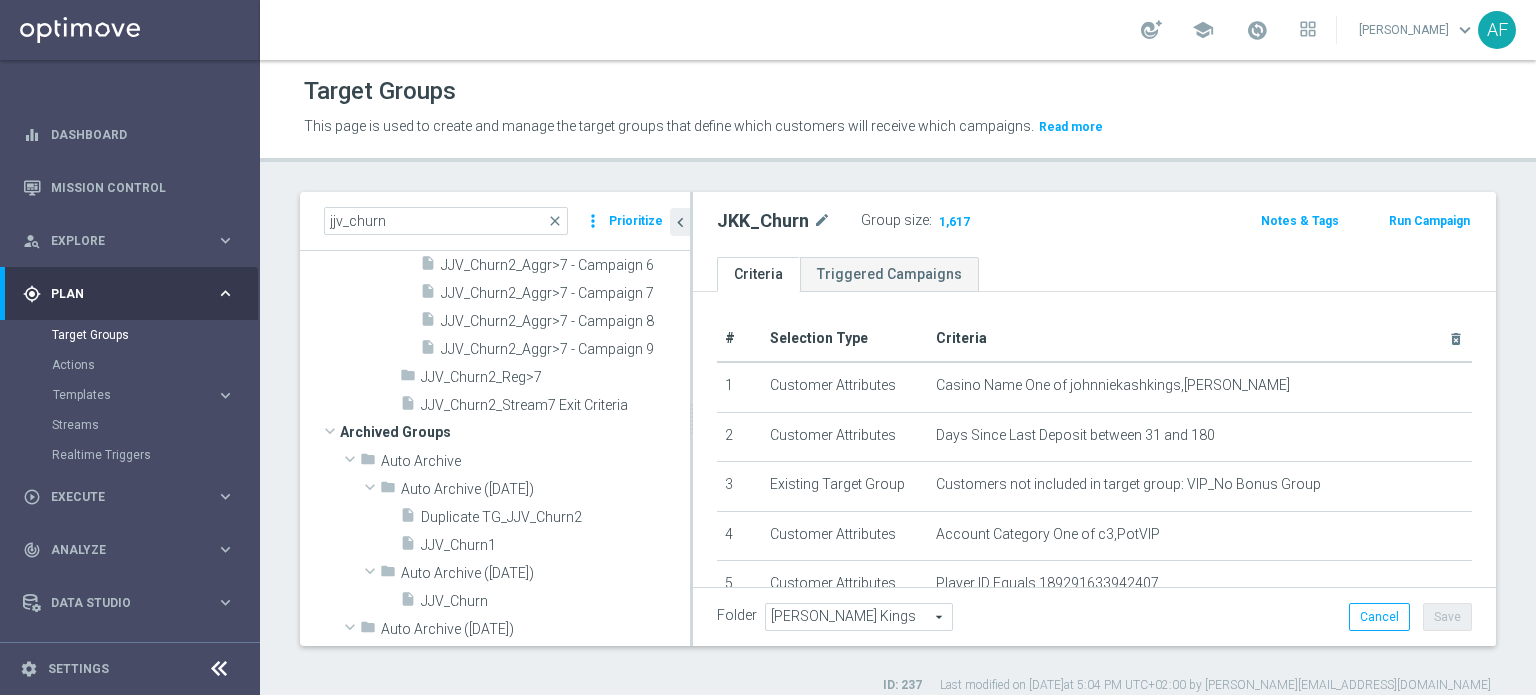 scroll, scrollTop: 9143, scrollLeft: 0, axis: vertical 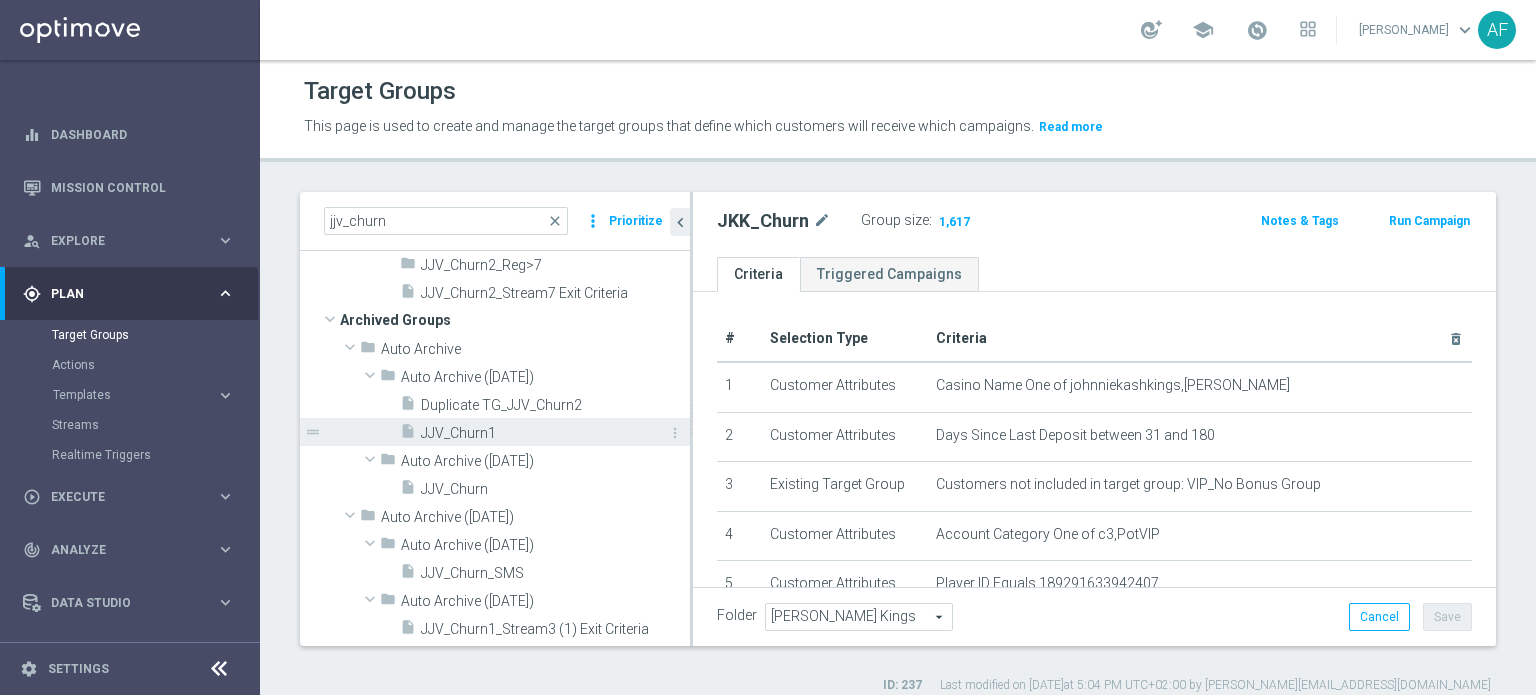 click on "JJV_Churn1" at bounding box center [533, 433] 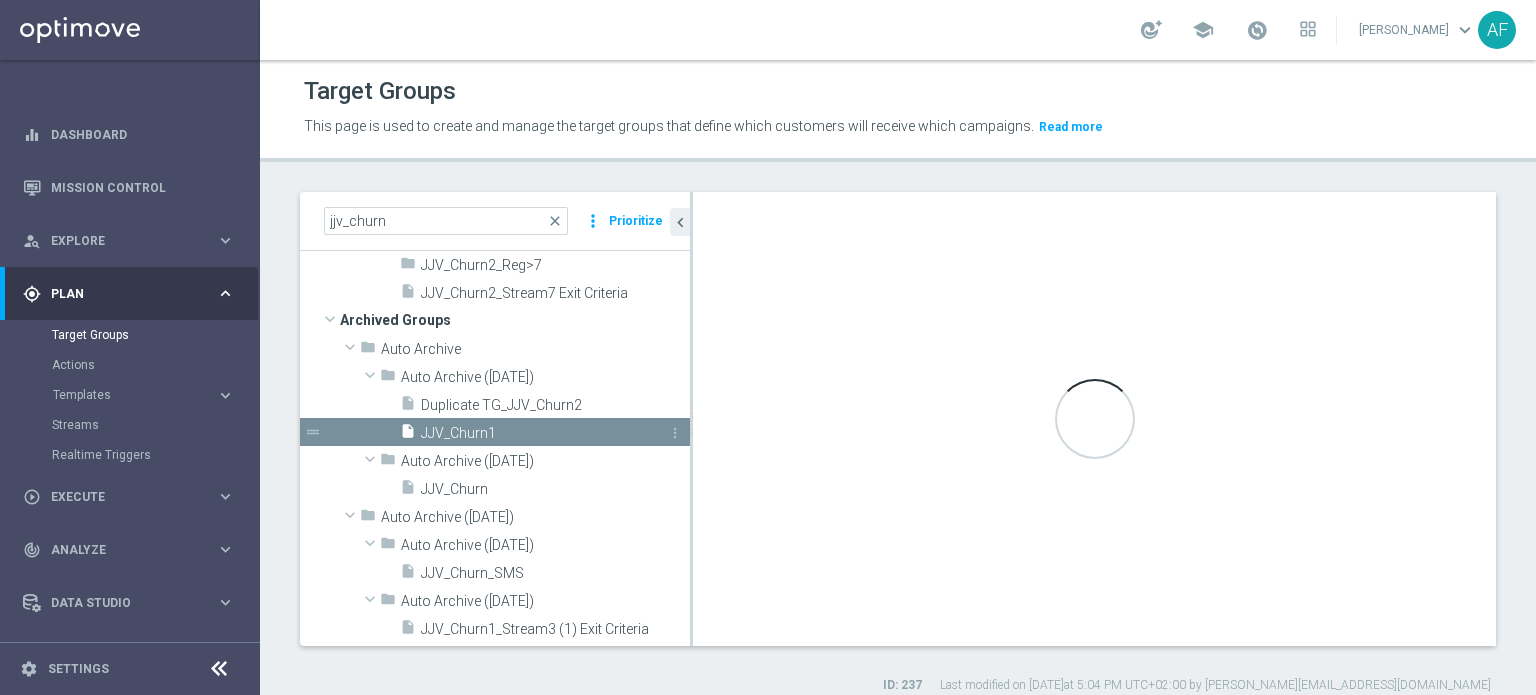 type on "Select" 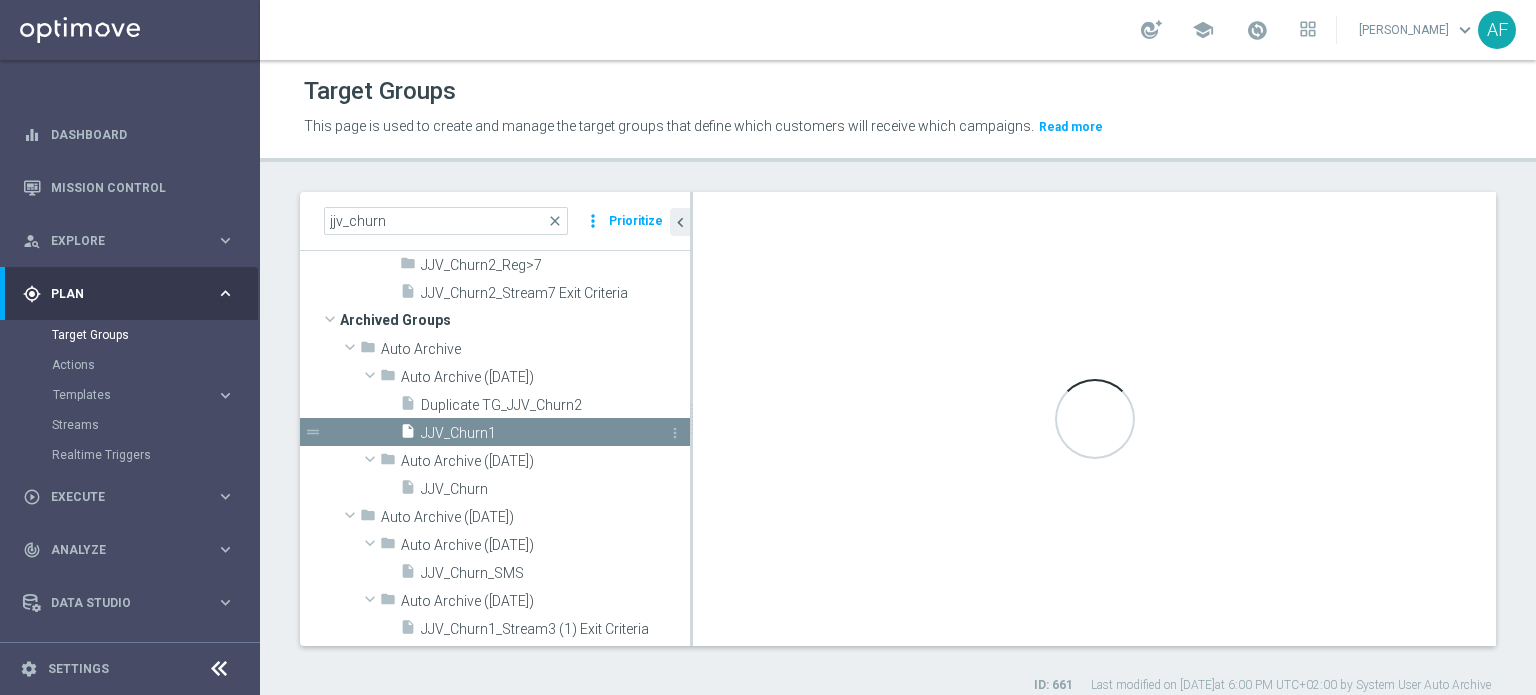 checkbox on "false" 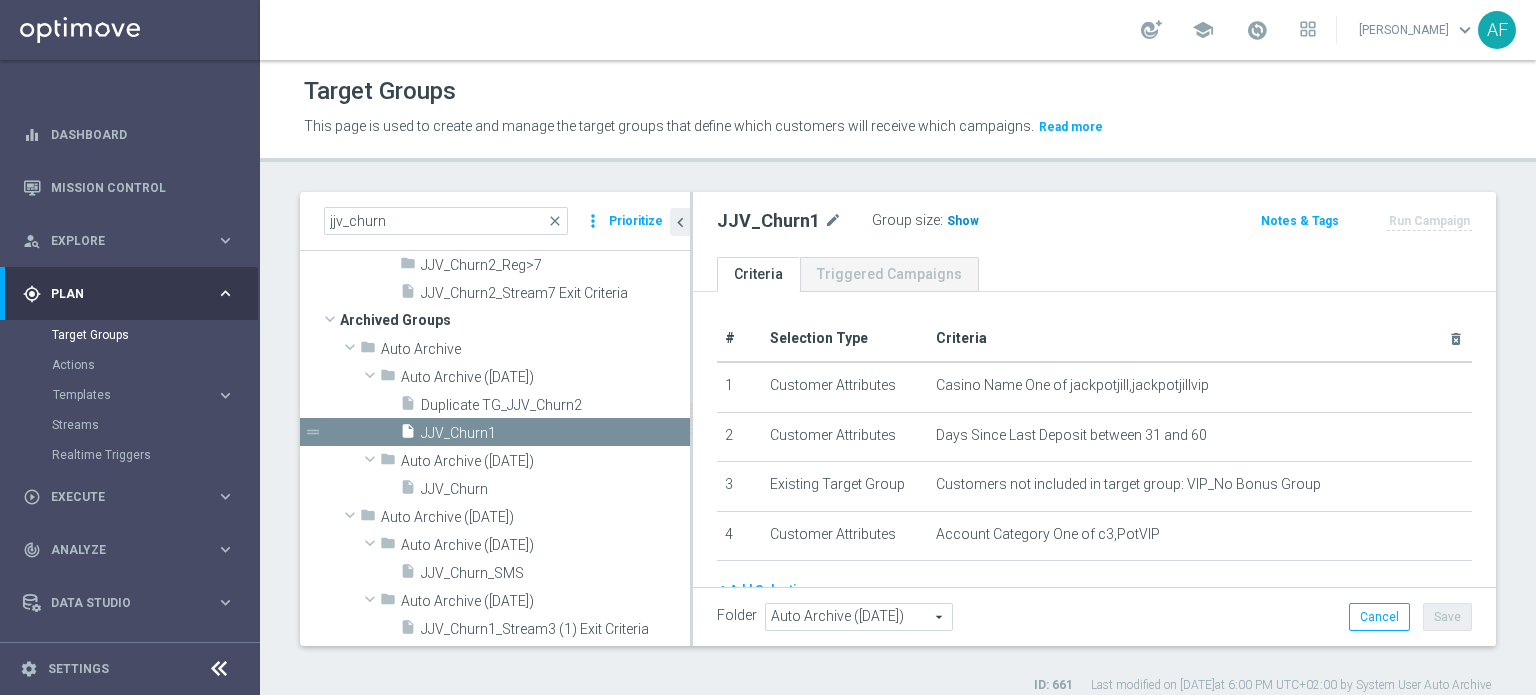 click on "Show" 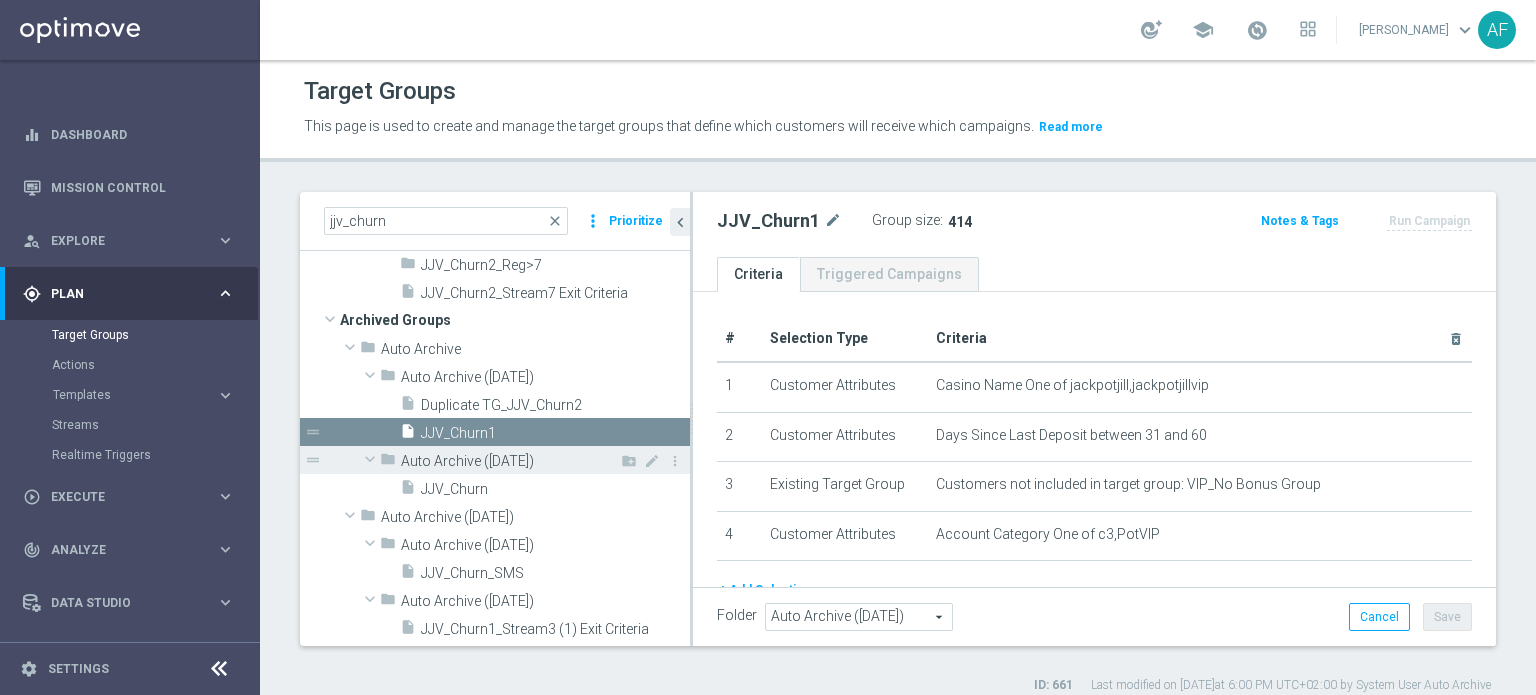 drag, startPoint x: 570, startPoint y: 478, endPoint x: 593, endPoint y: 451, distance: 35.468296 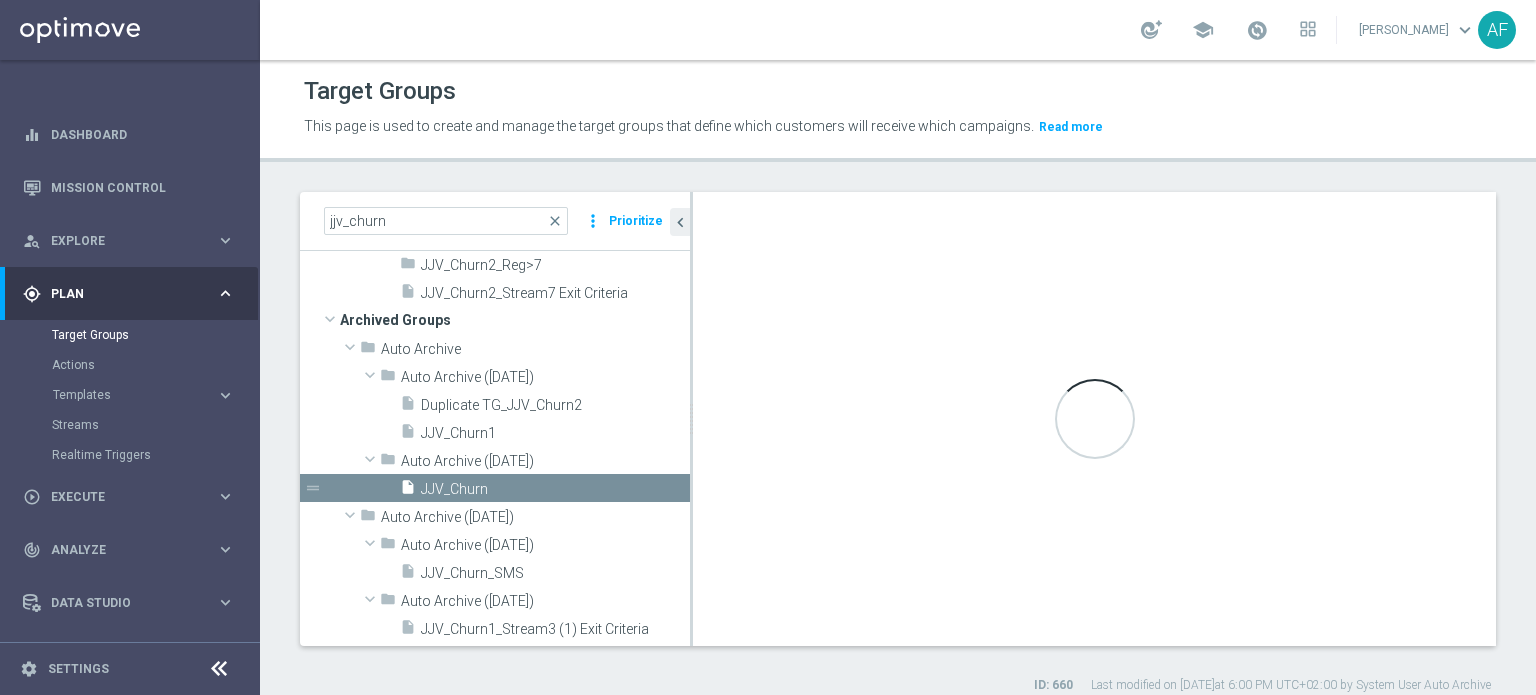 type on "Auto Archive ([DATE])" 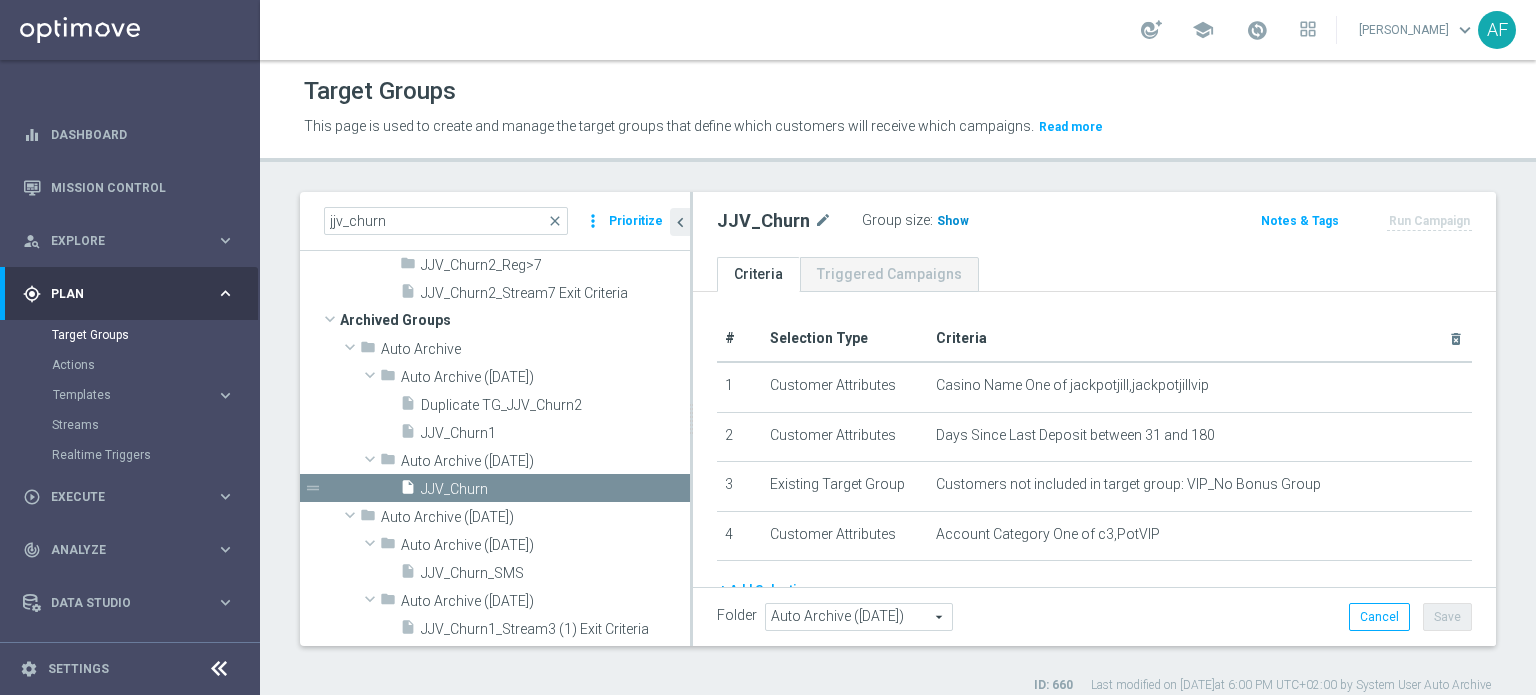 click on "Show" 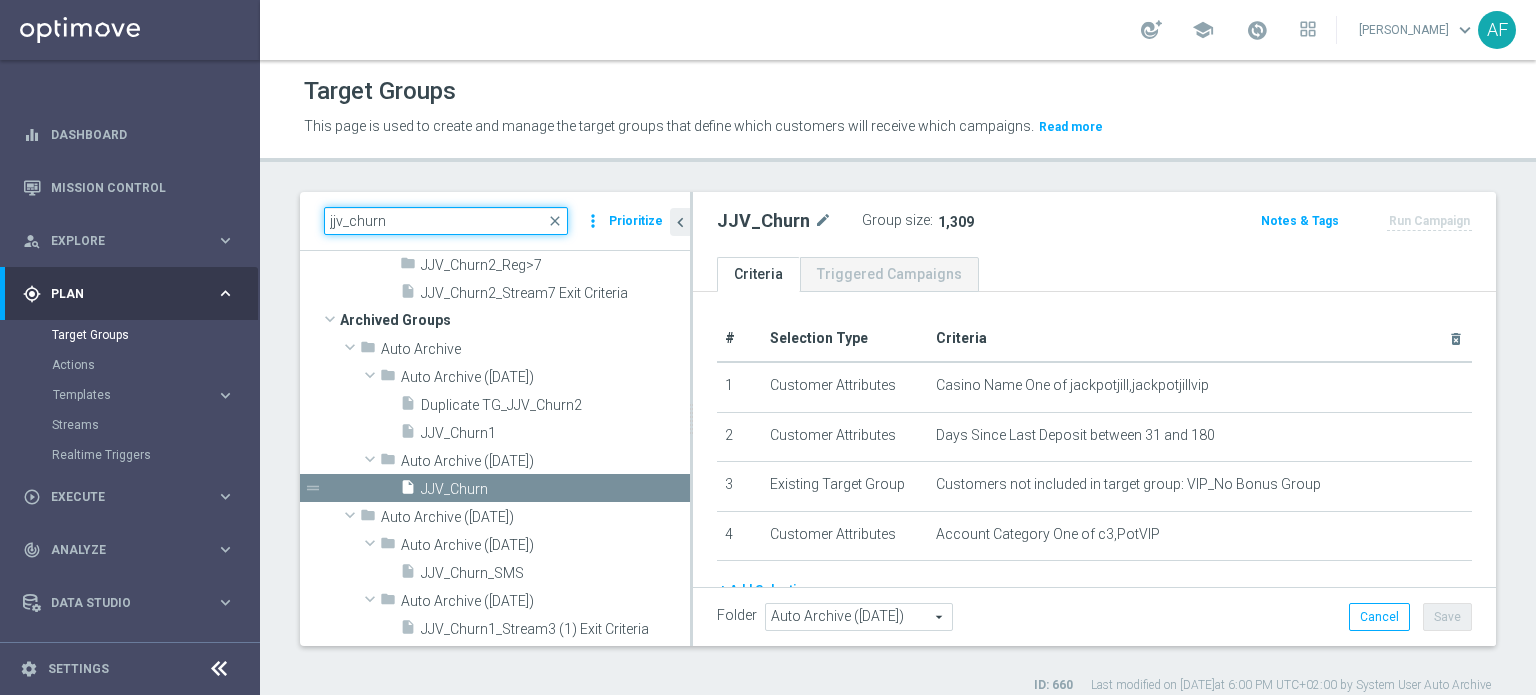 click on "jjv_churn" at bounding box center [446, 221] 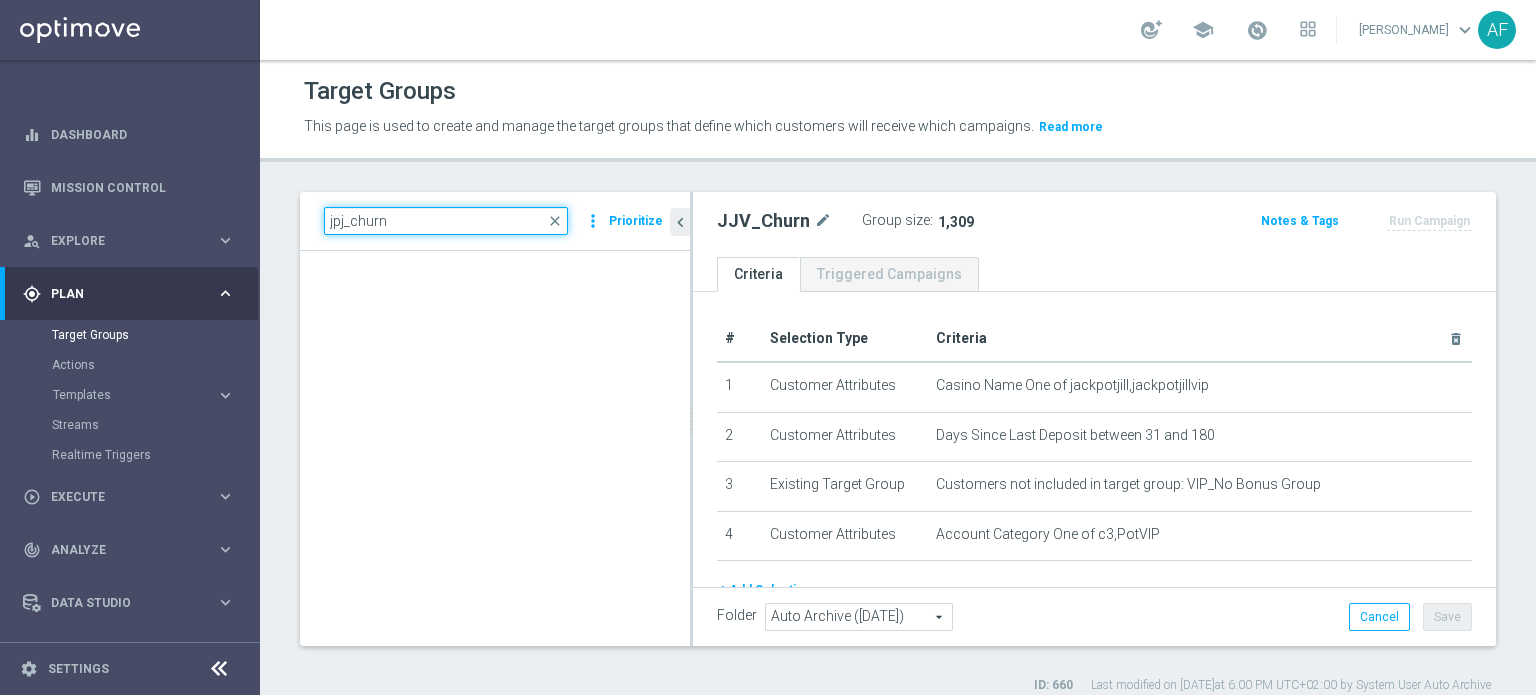 type on "jpj_churn" 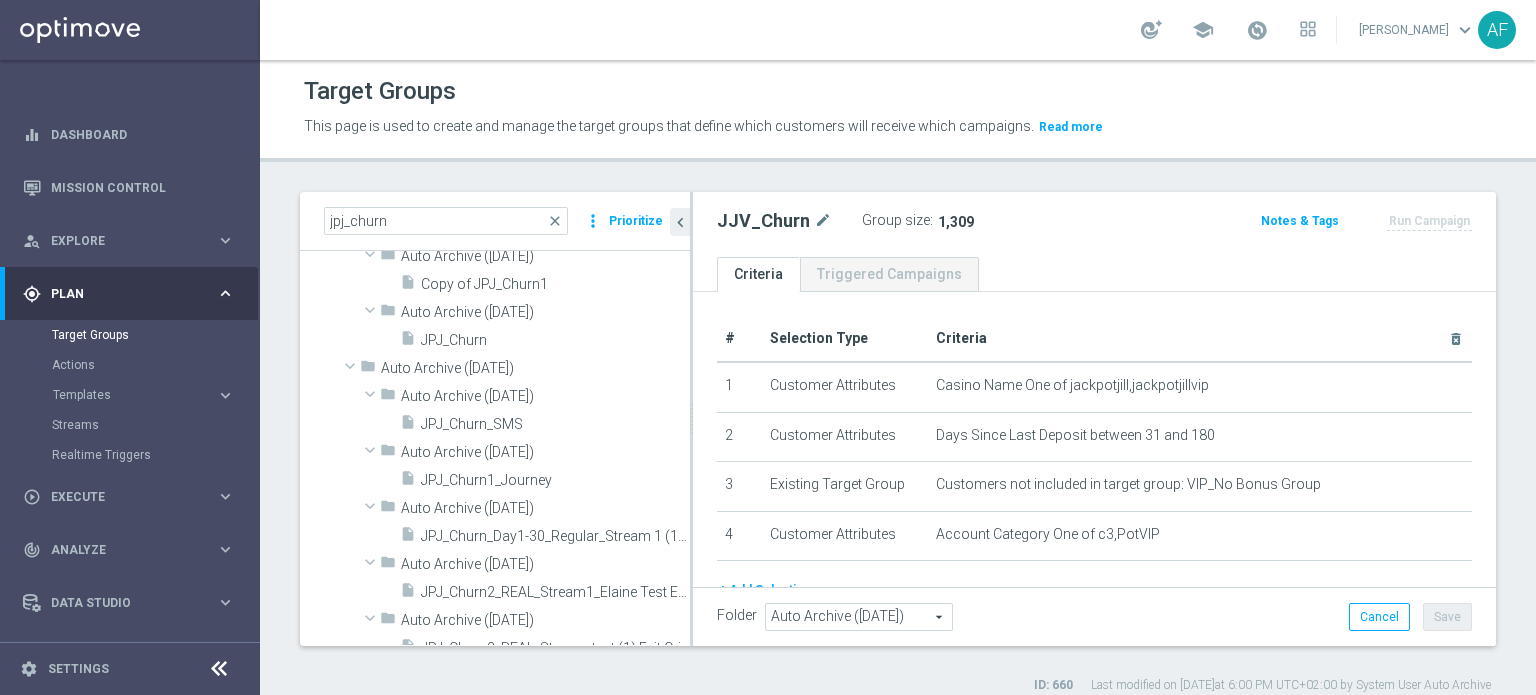scroll, scrollTop: 10335, scrollLeft: 0, axis: vertical 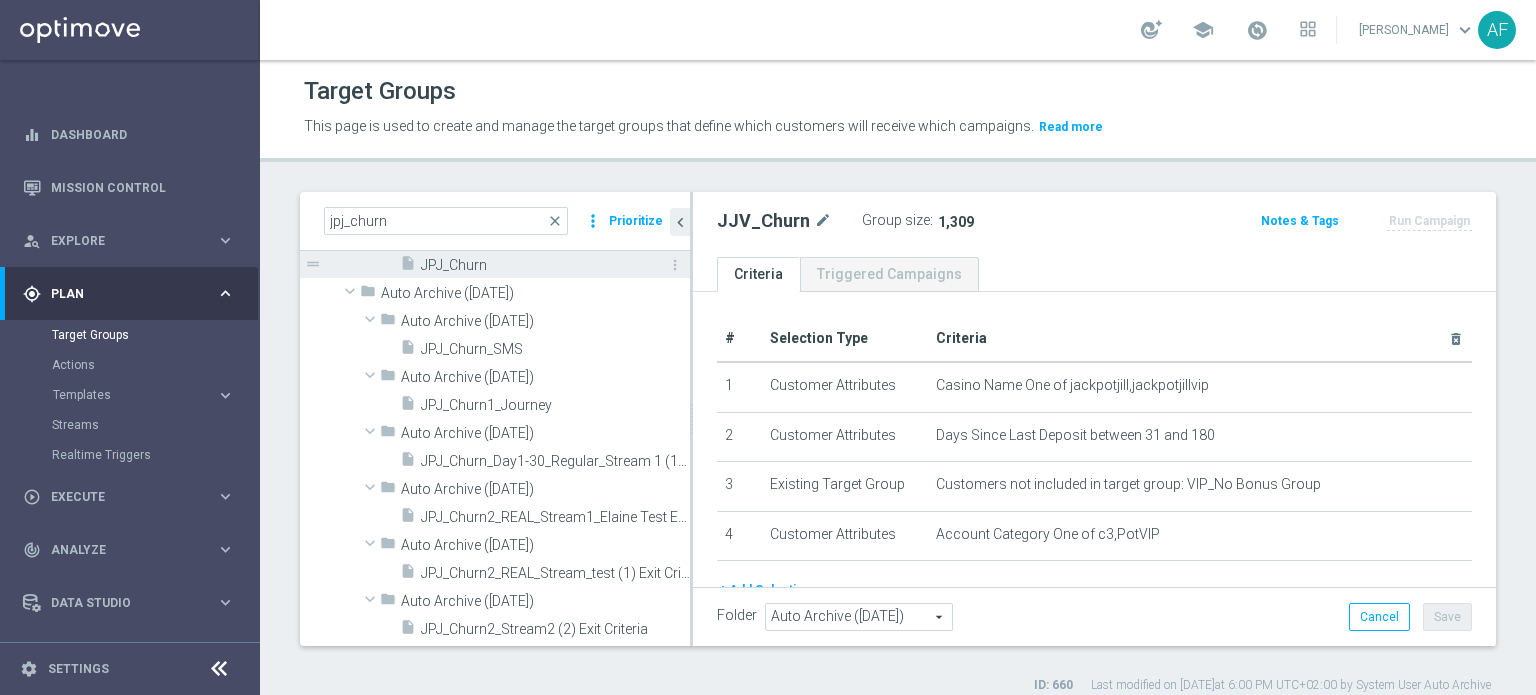 click on "JPJ_Churn" at bounding box center (533, 265) 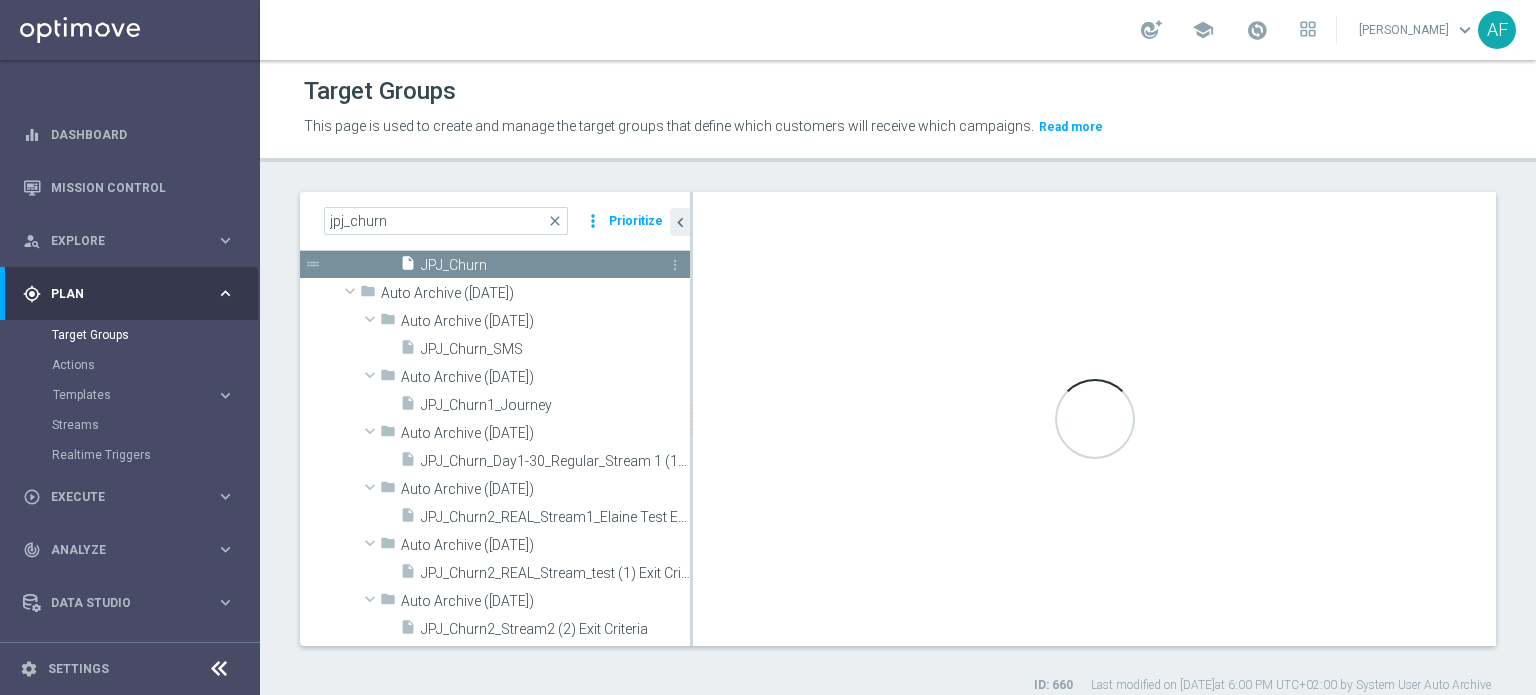type on "Auto Archive ([DATE])" 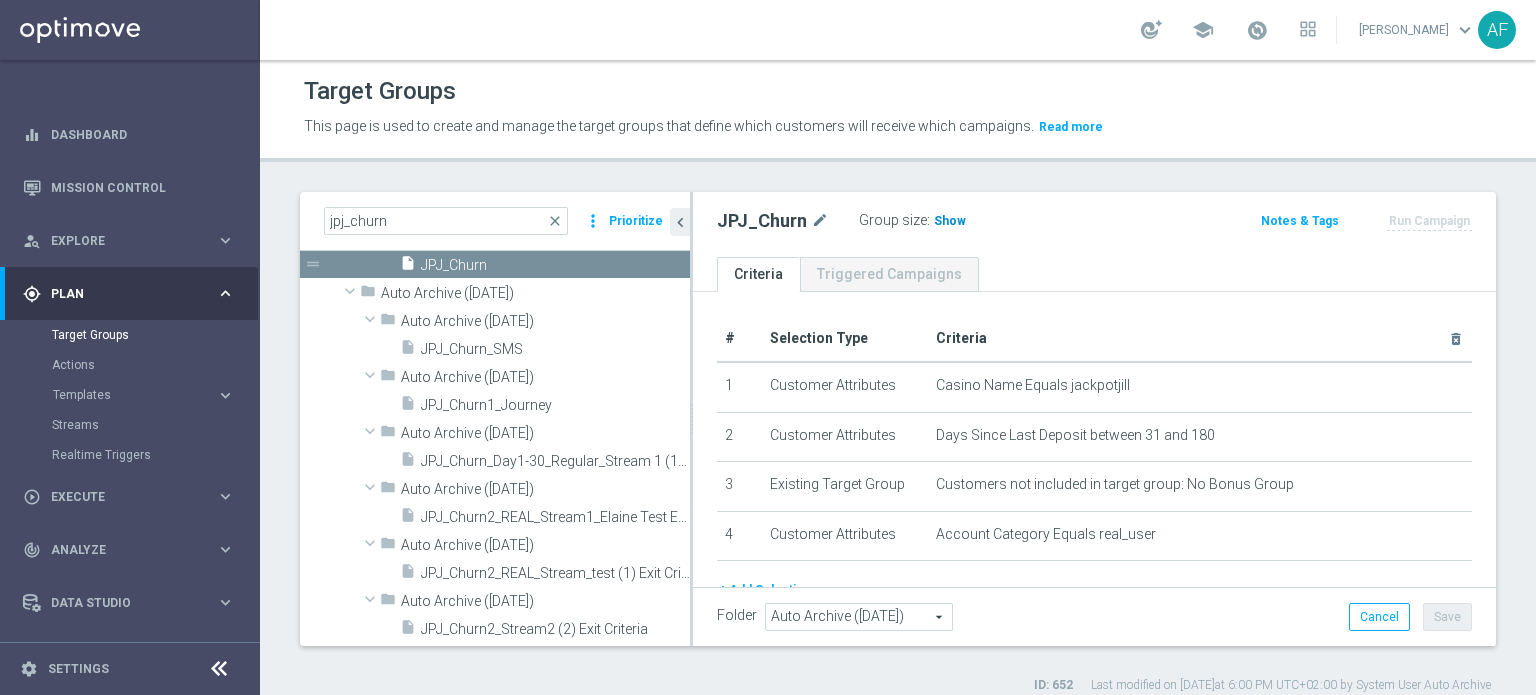 click on "Show" 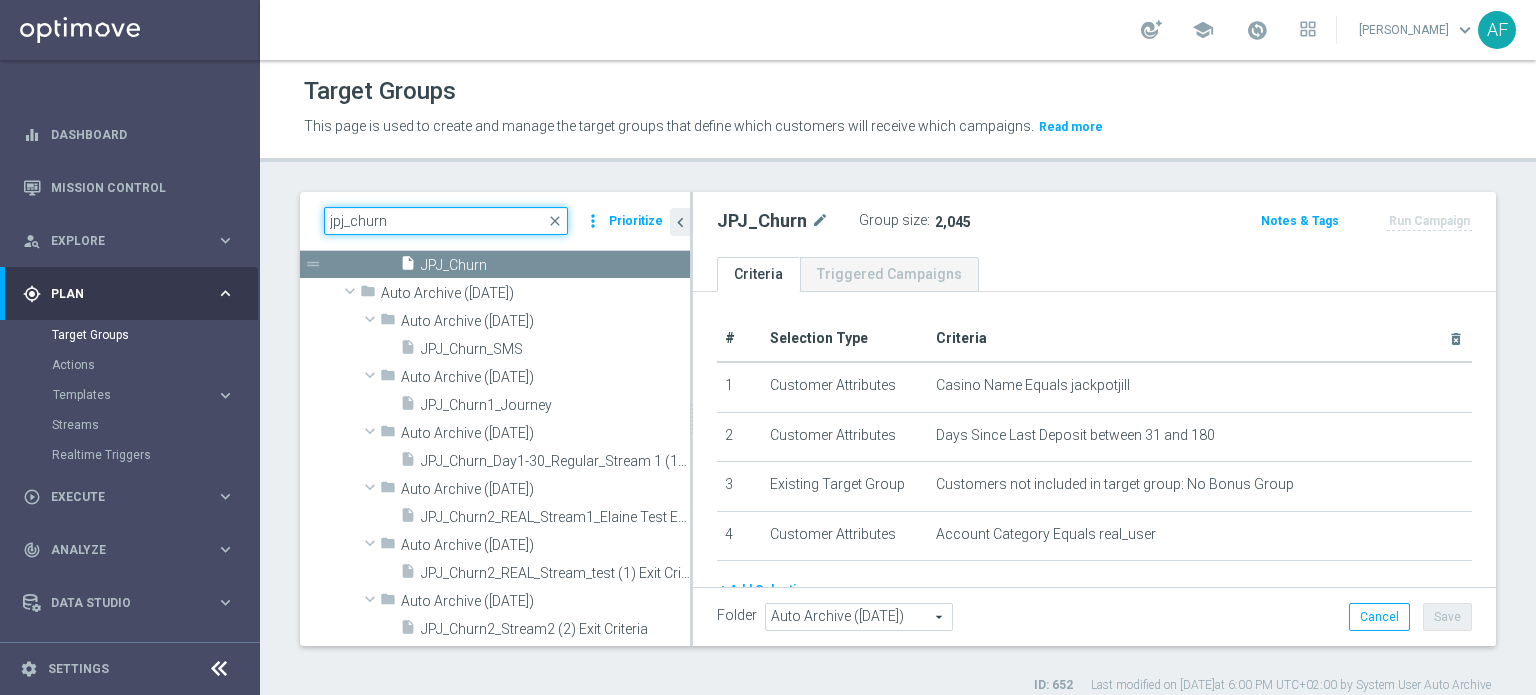 click on "jpj_churn" at bounding box center [446, 221] 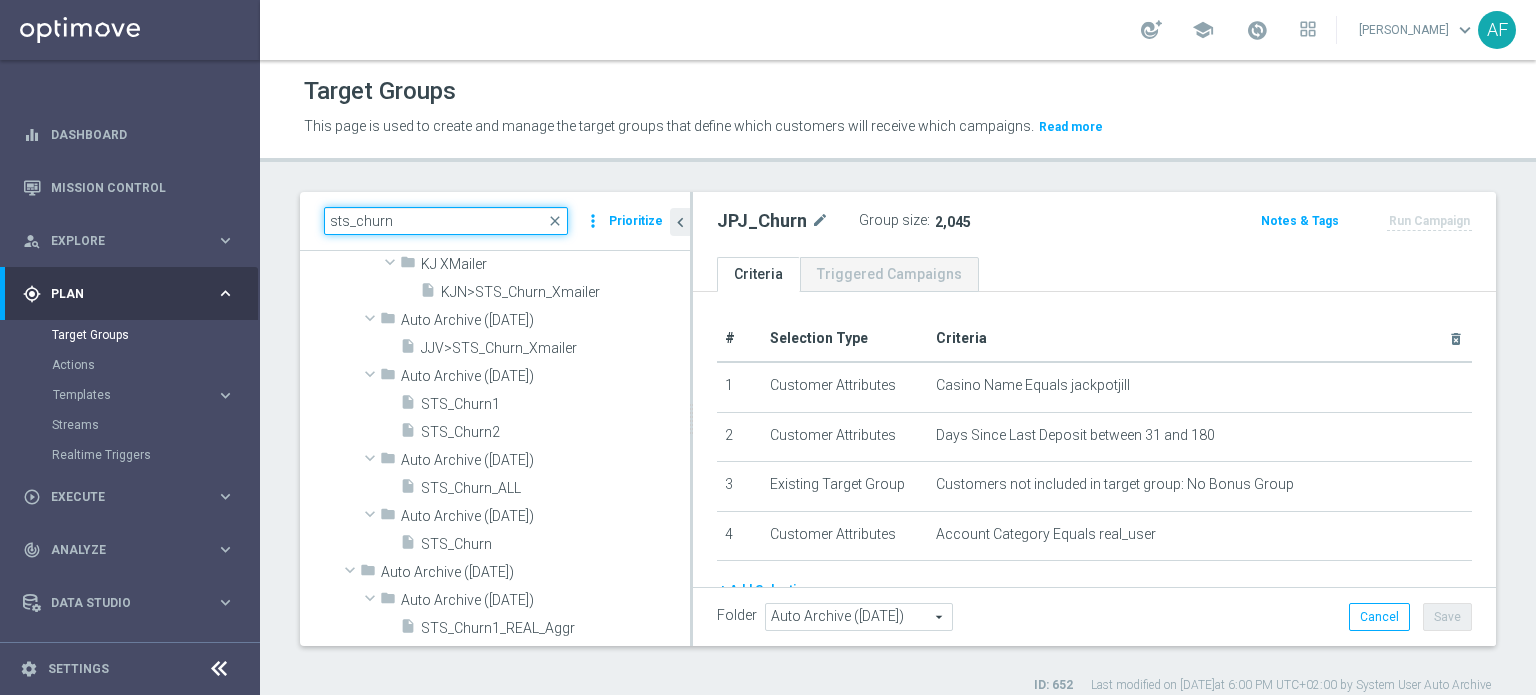 scroll, scrollTop: 5328, scrollLeft: 0, axis: vertical 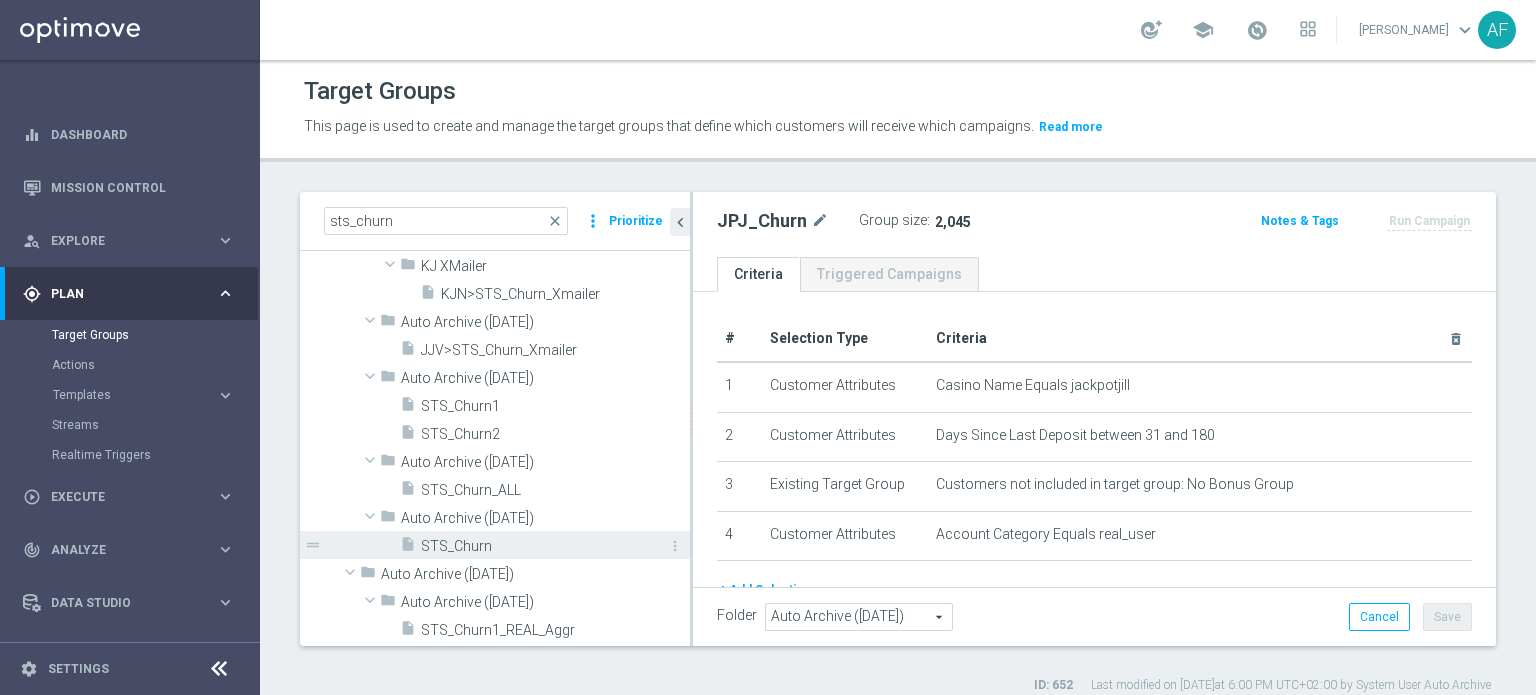 click on "insert_drive_file
STS_Churn" at bounding box center (522, 545) 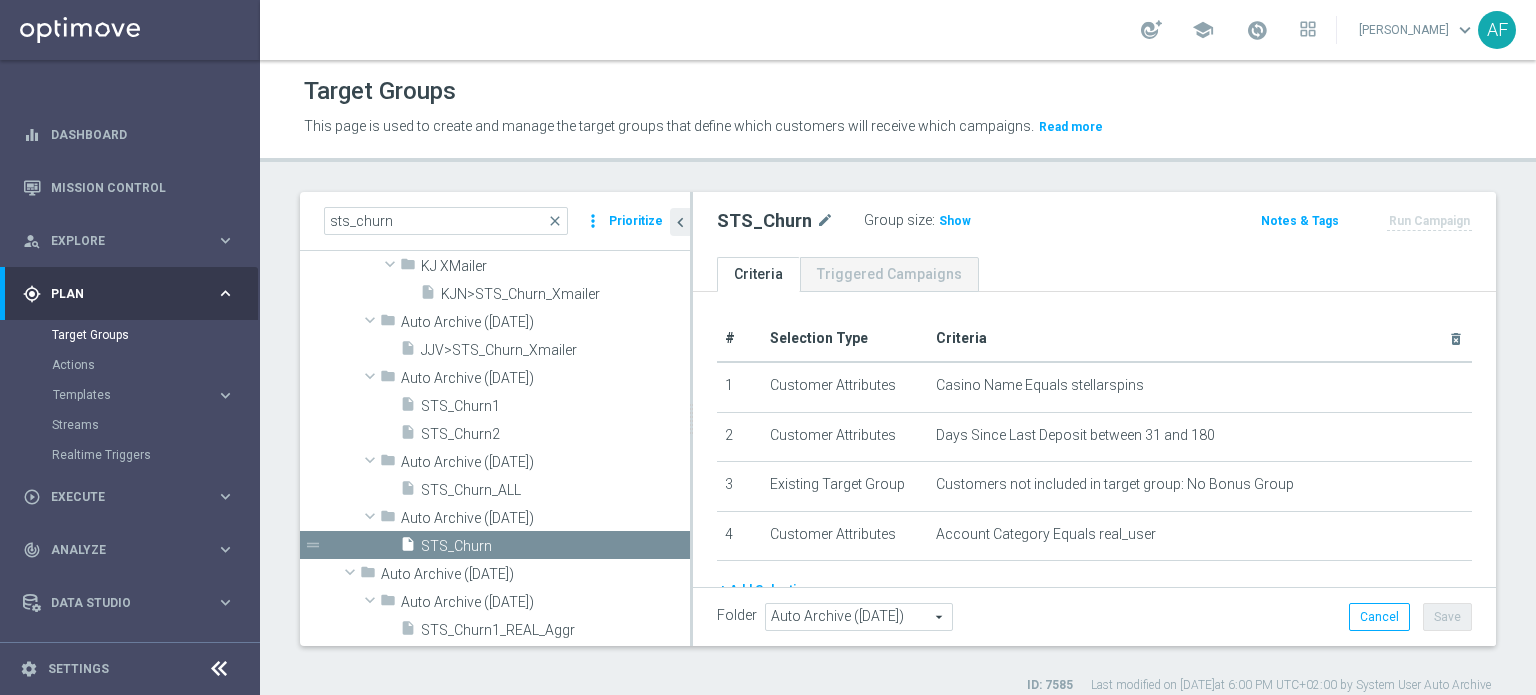 drag, startPoint x: 942, startPoint y: 212, endPoint x: 1504, endPoint y: 315, distance: 571.36066 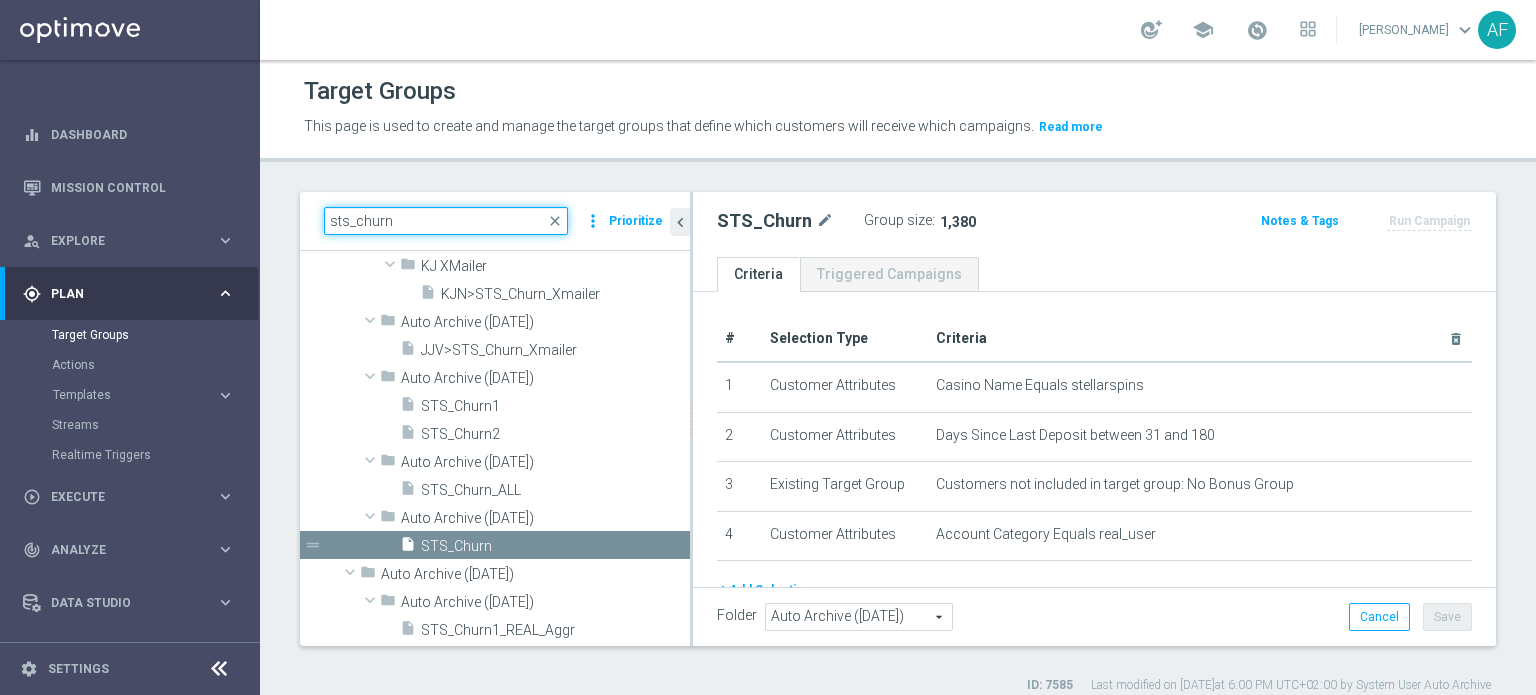 drag, startPoint x: 351, startPoint y: 222, endPoint x: 372, endPoint y: 243, distance: 29.698484 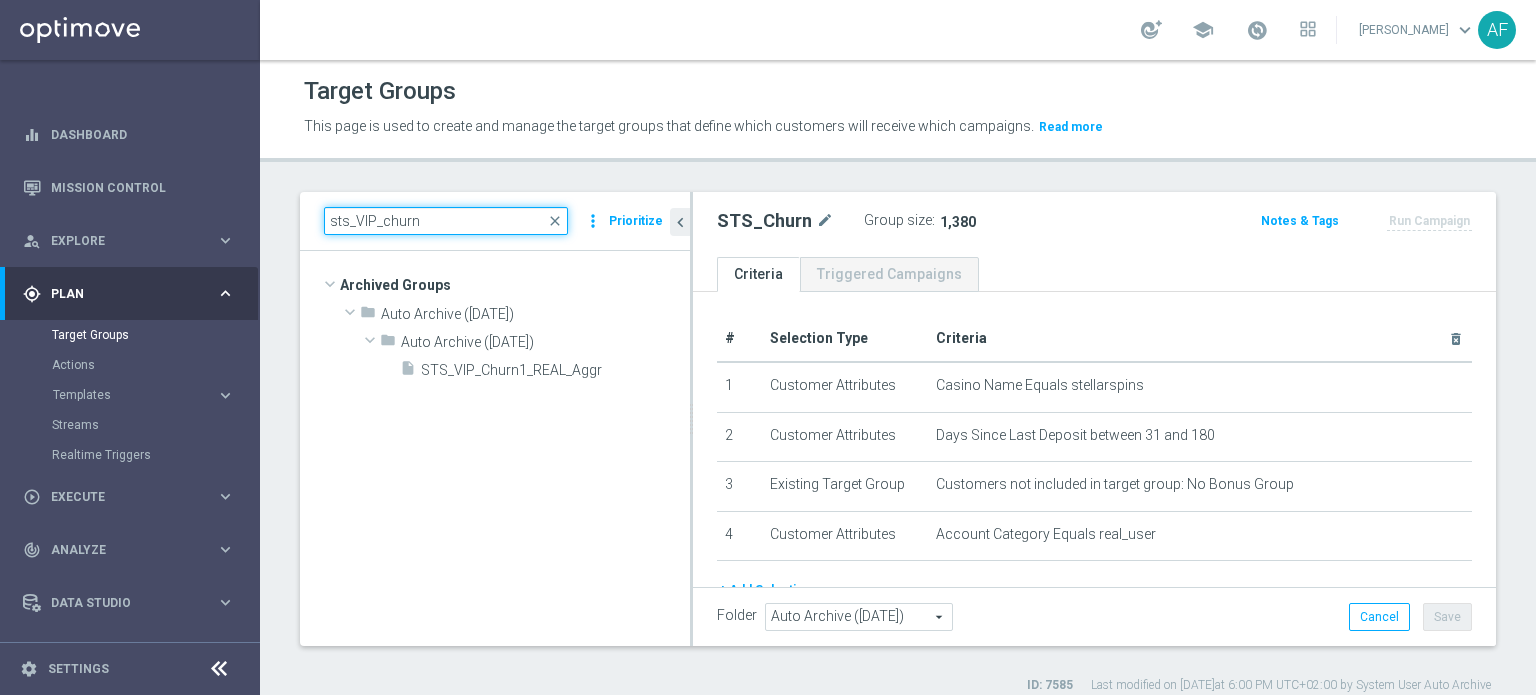 click on "sts_VIP_churn" at bounding box center (446, 221) 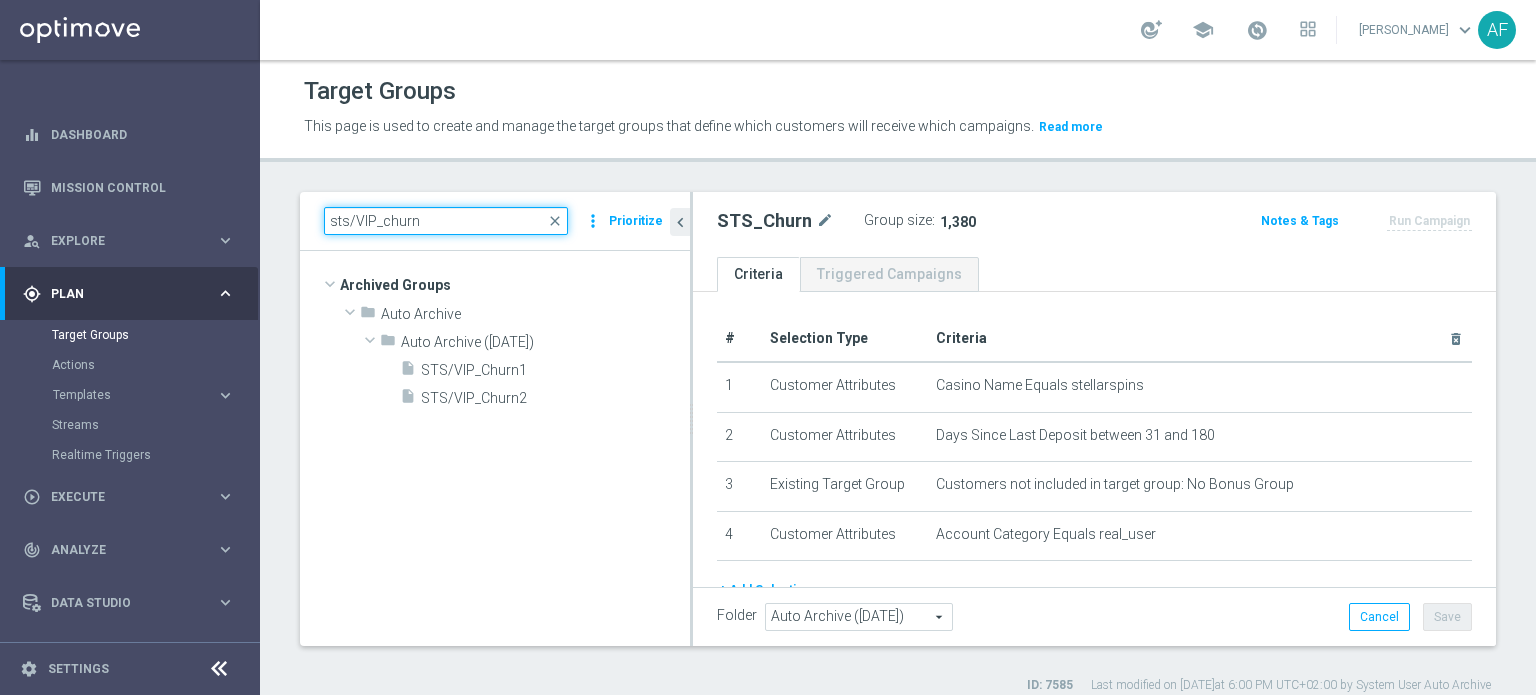 click on "sts/VIP_churn" at bounding box center (446, 221) 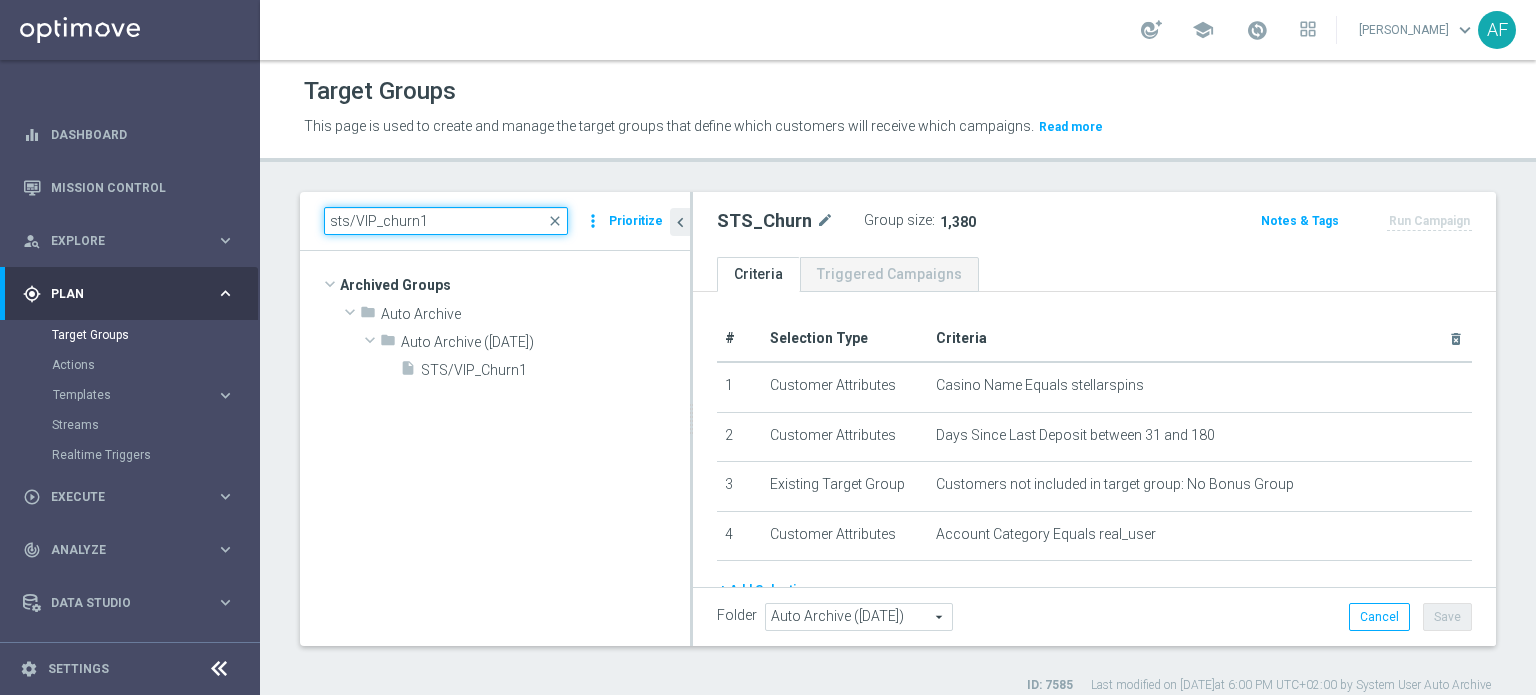 drag, startPoint x: 384, startPoint y: 216, endPoint x: 315, endPoint y: 217, distance: 69.00725 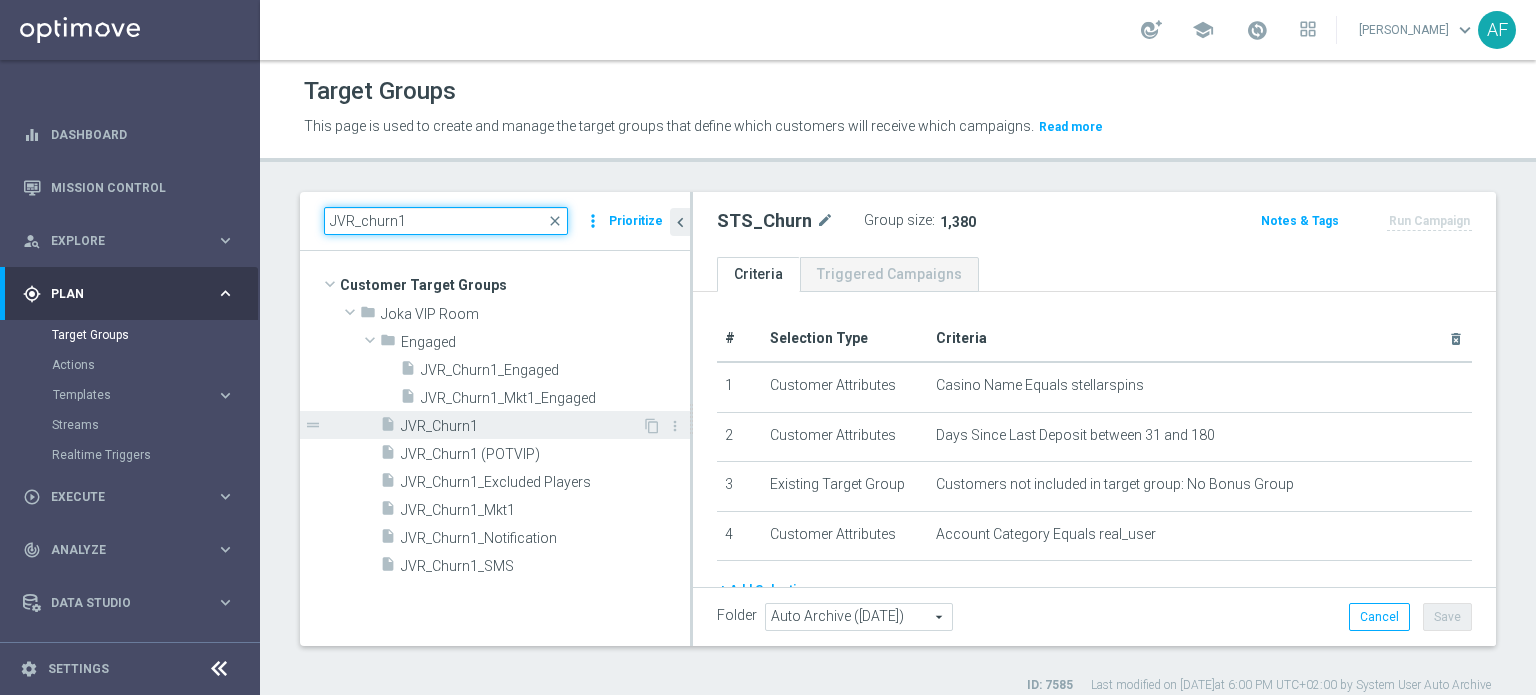 type on "JVR_churn1" 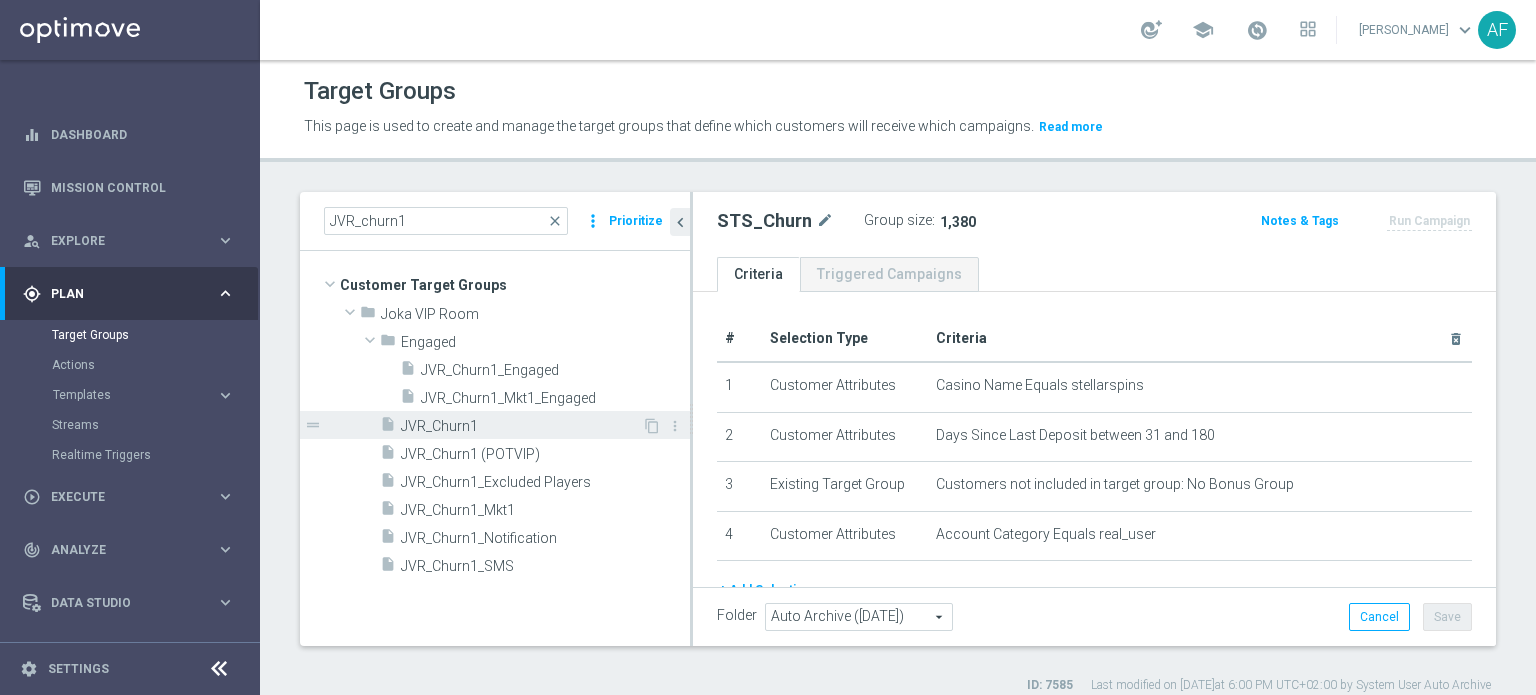 click on "JVR_Churn1" at bounding box center (521, 426) 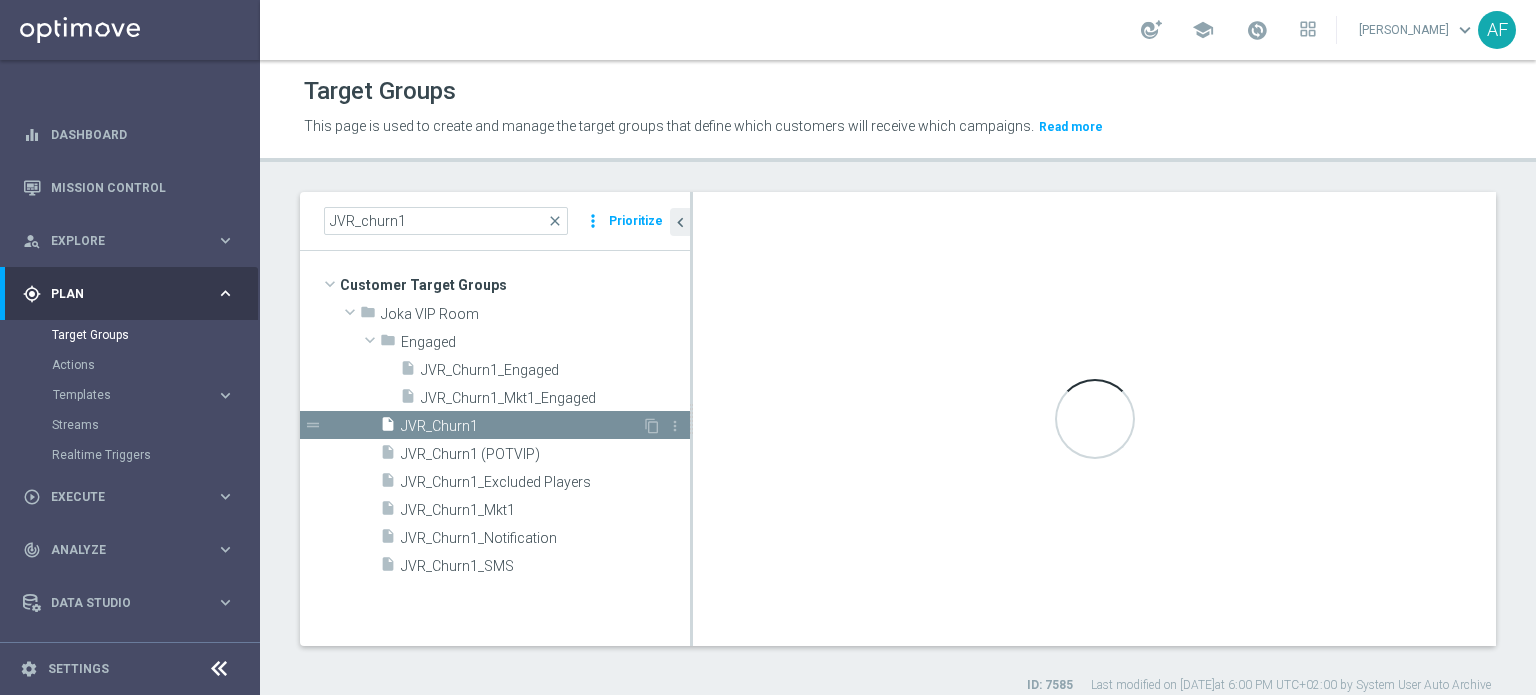 checkbox on "true" 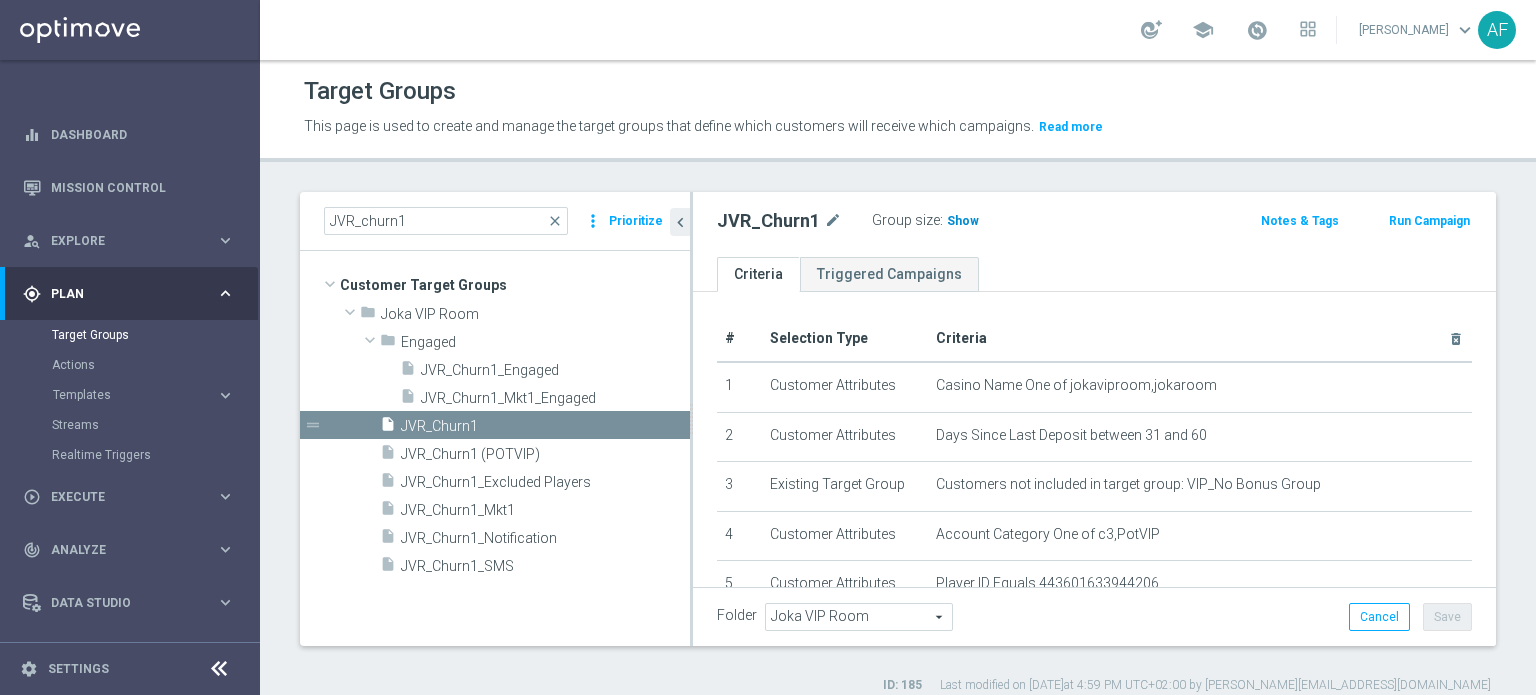 click on "Show" 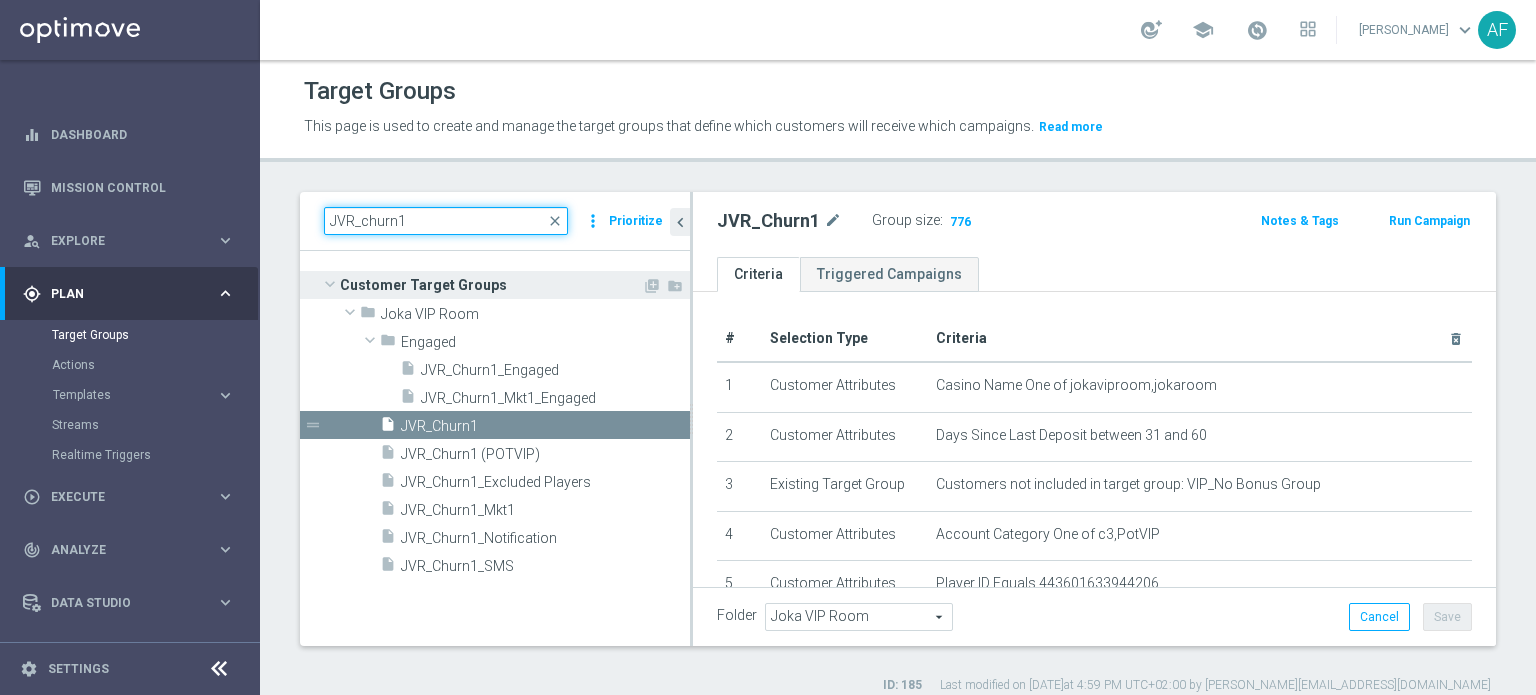drag, startPoint x: 352, startPoint y: 222, endPoint x: 381, endPoint y: 275, distance: 60.41523 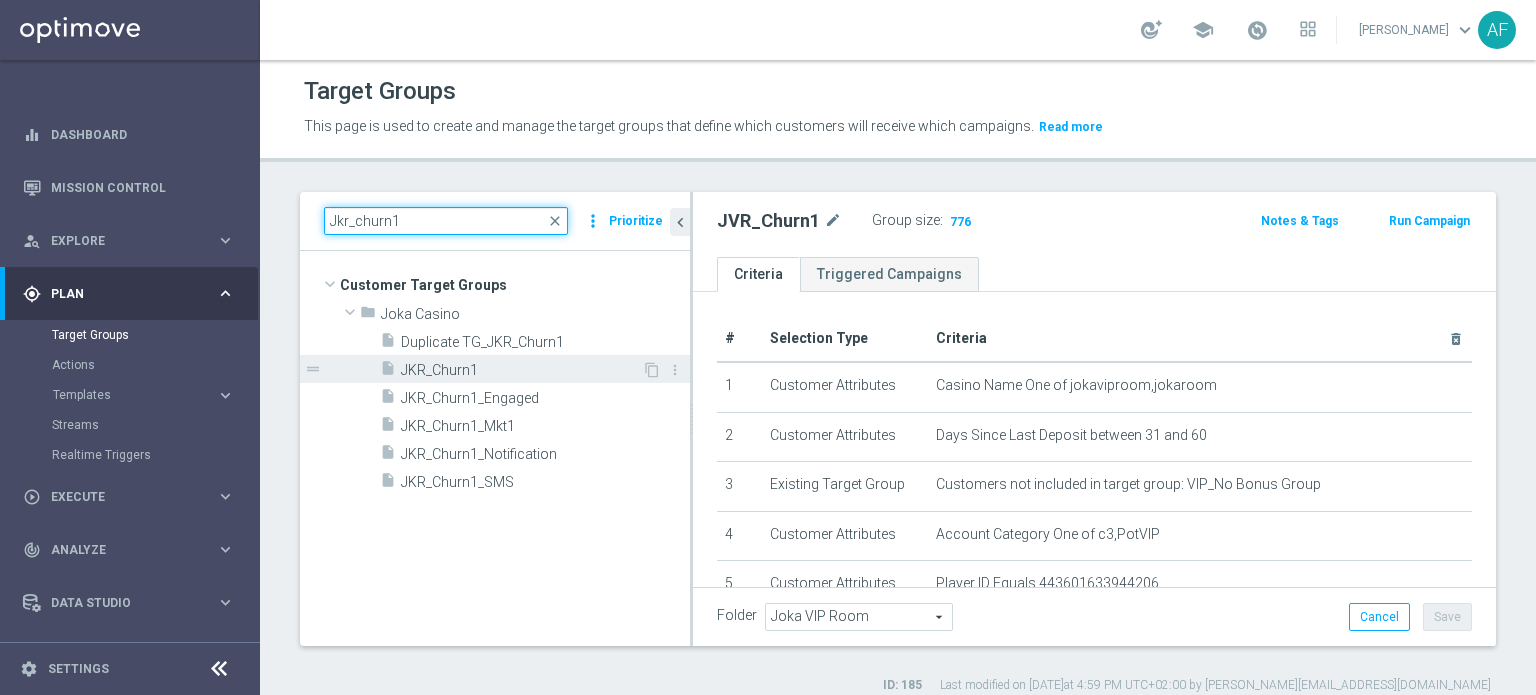 type on "Jkr_churn1" 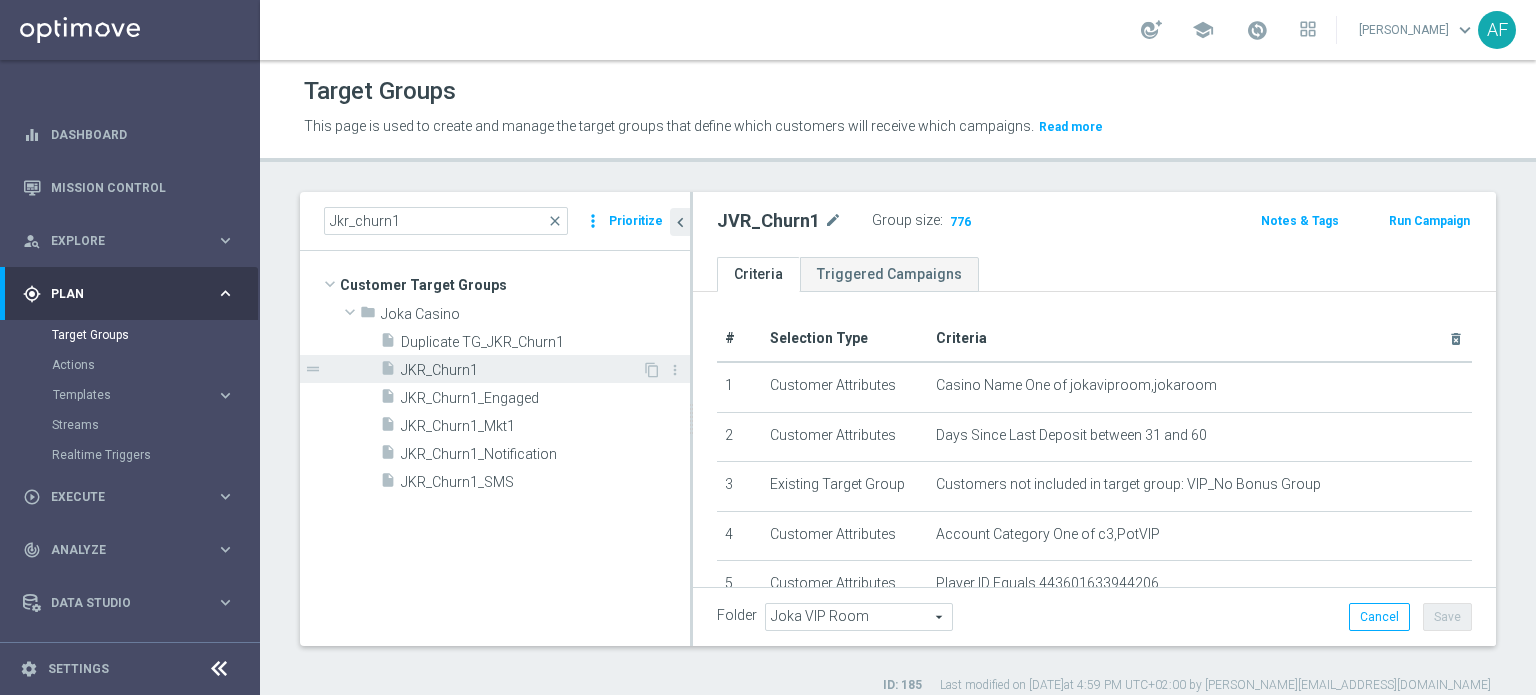 click on "JKR_Churn1" at bounding box center (521, 370) 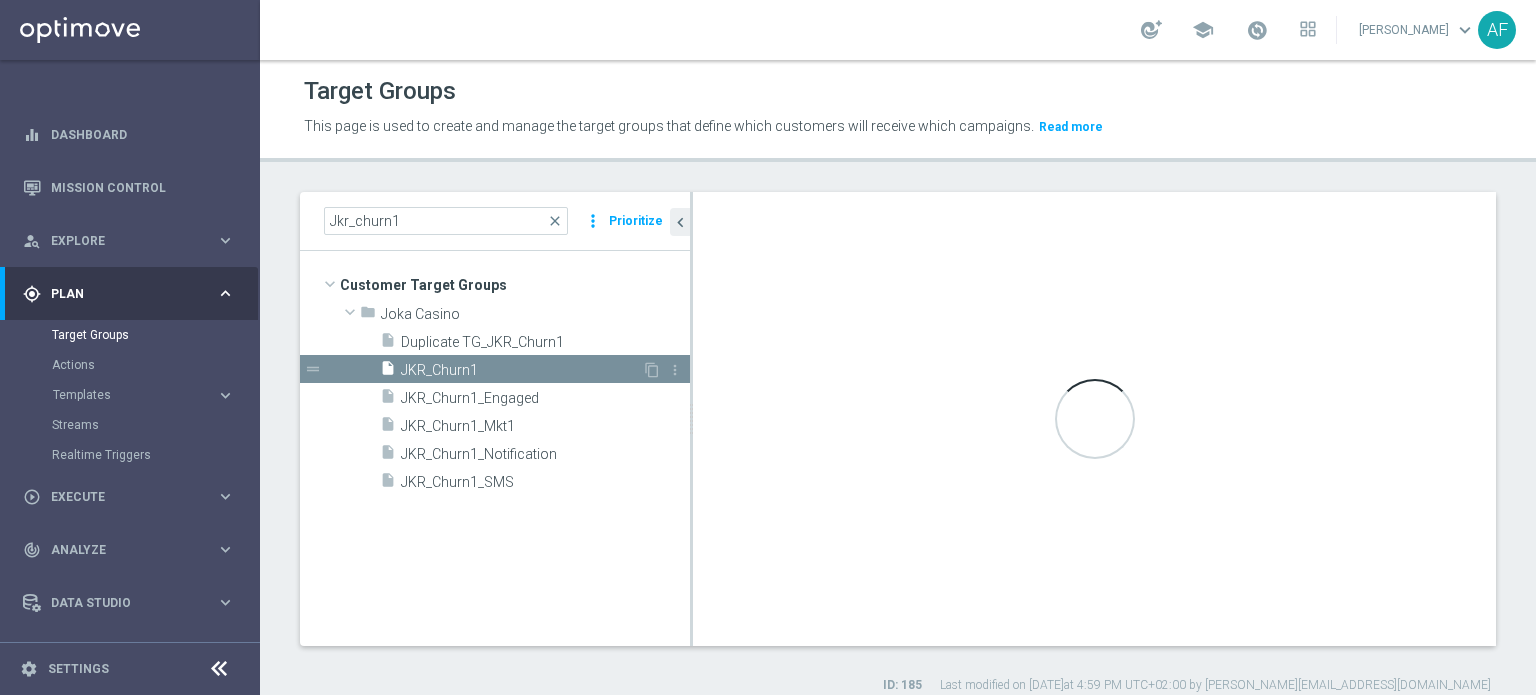 type on "Joka Casino" 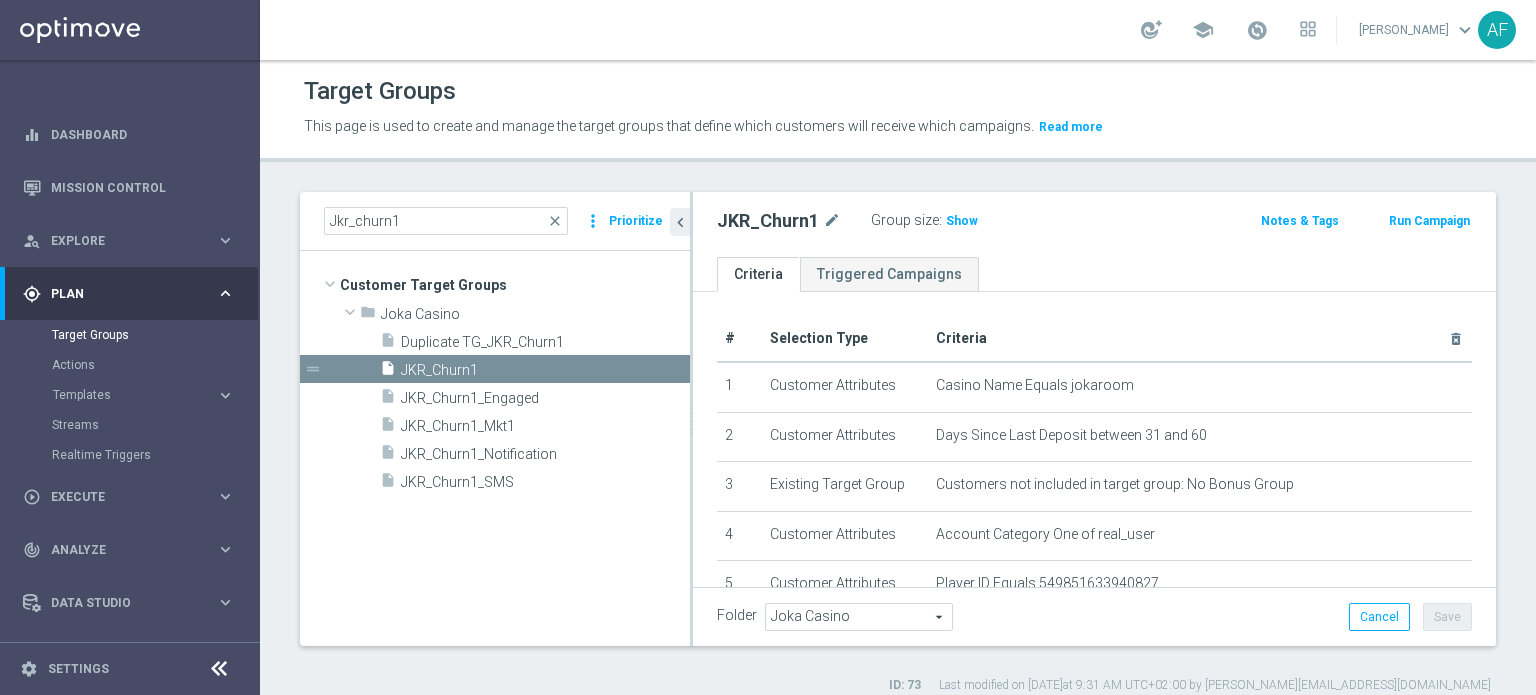 click on "Group size :
Show" 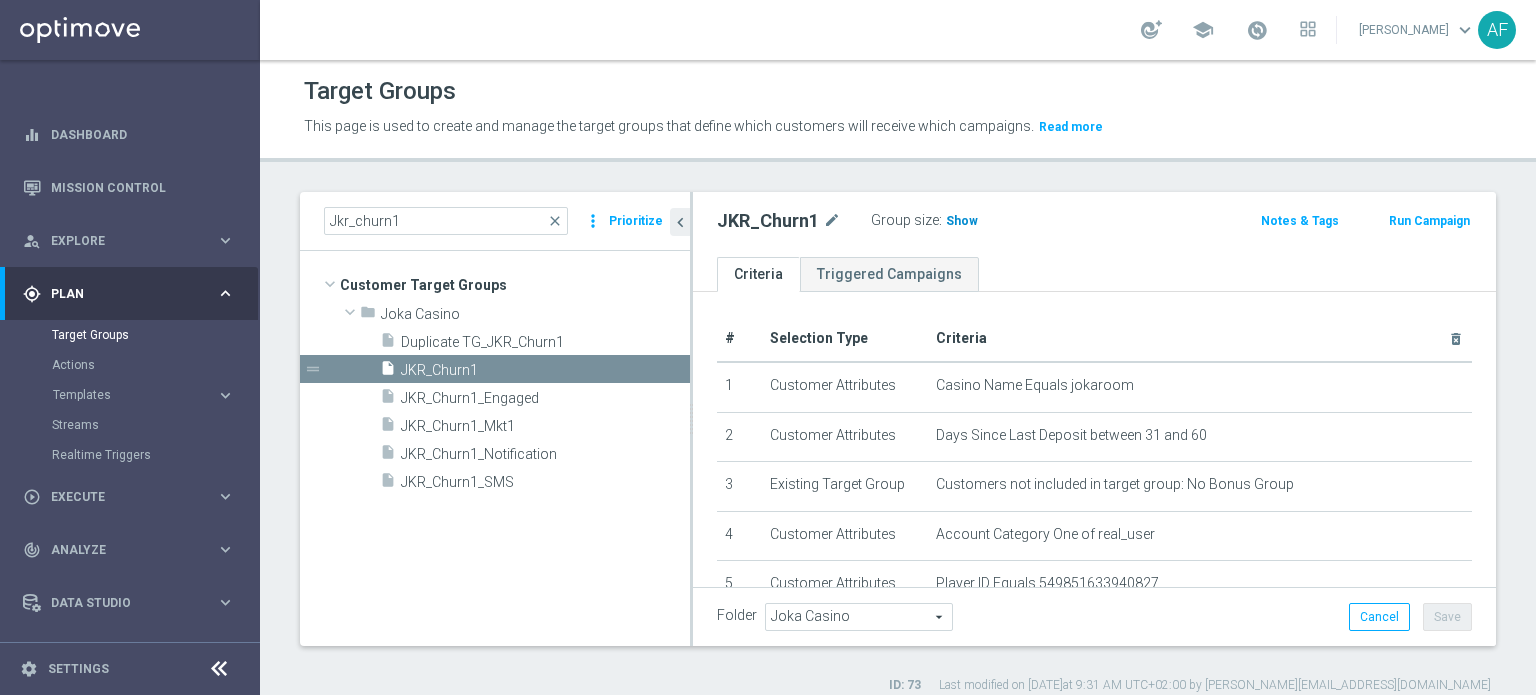 click on "Show" 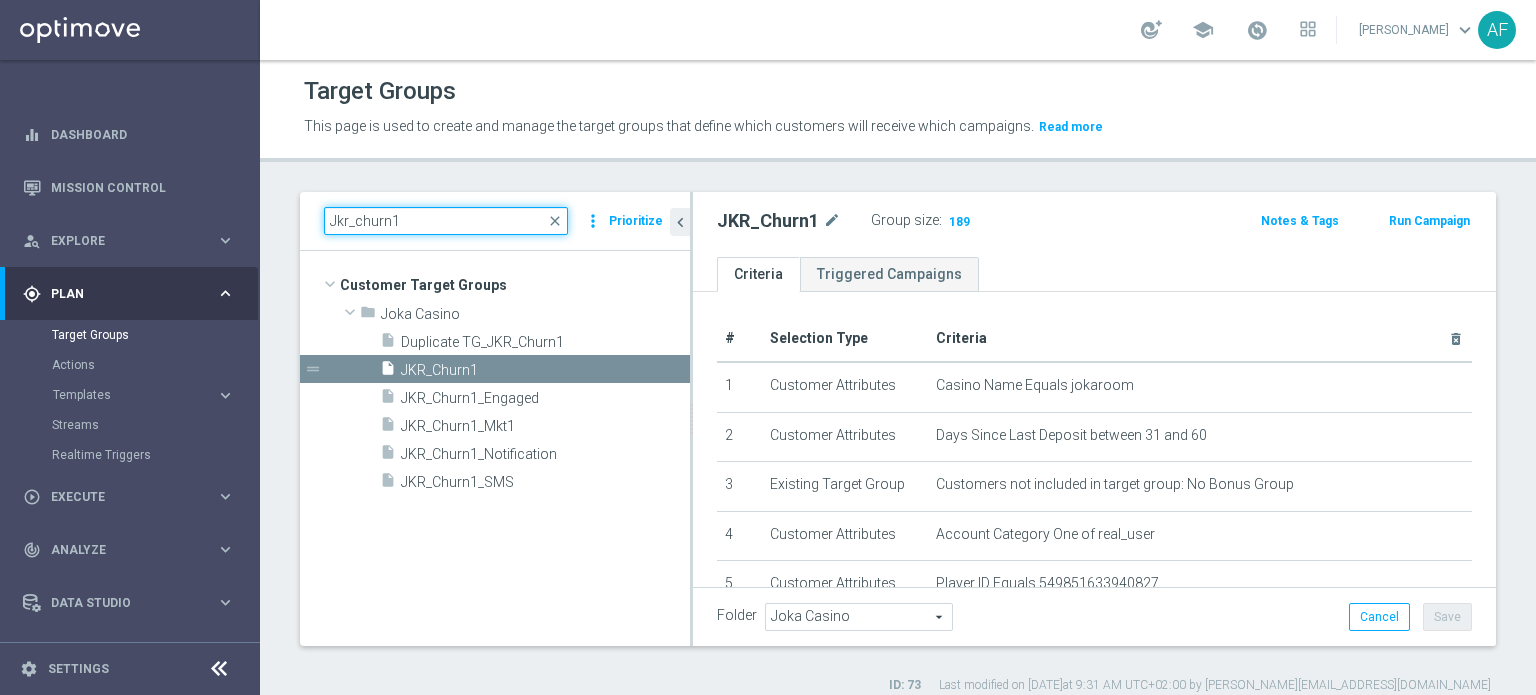 drag, startPoint x: 351, startPoint y: 223, endPoint x: 365, endPoint y: 241, distance: 22.803509 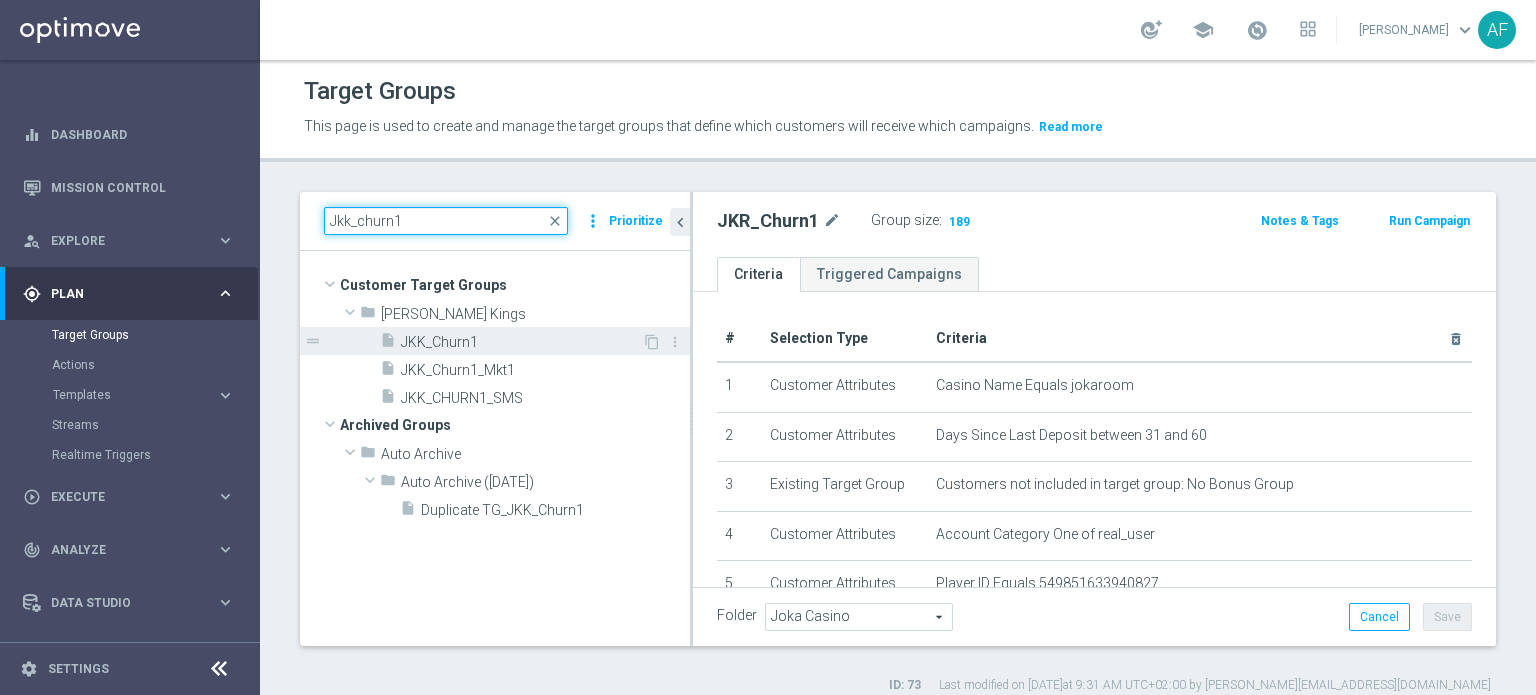 type on "Jkk_churn1" 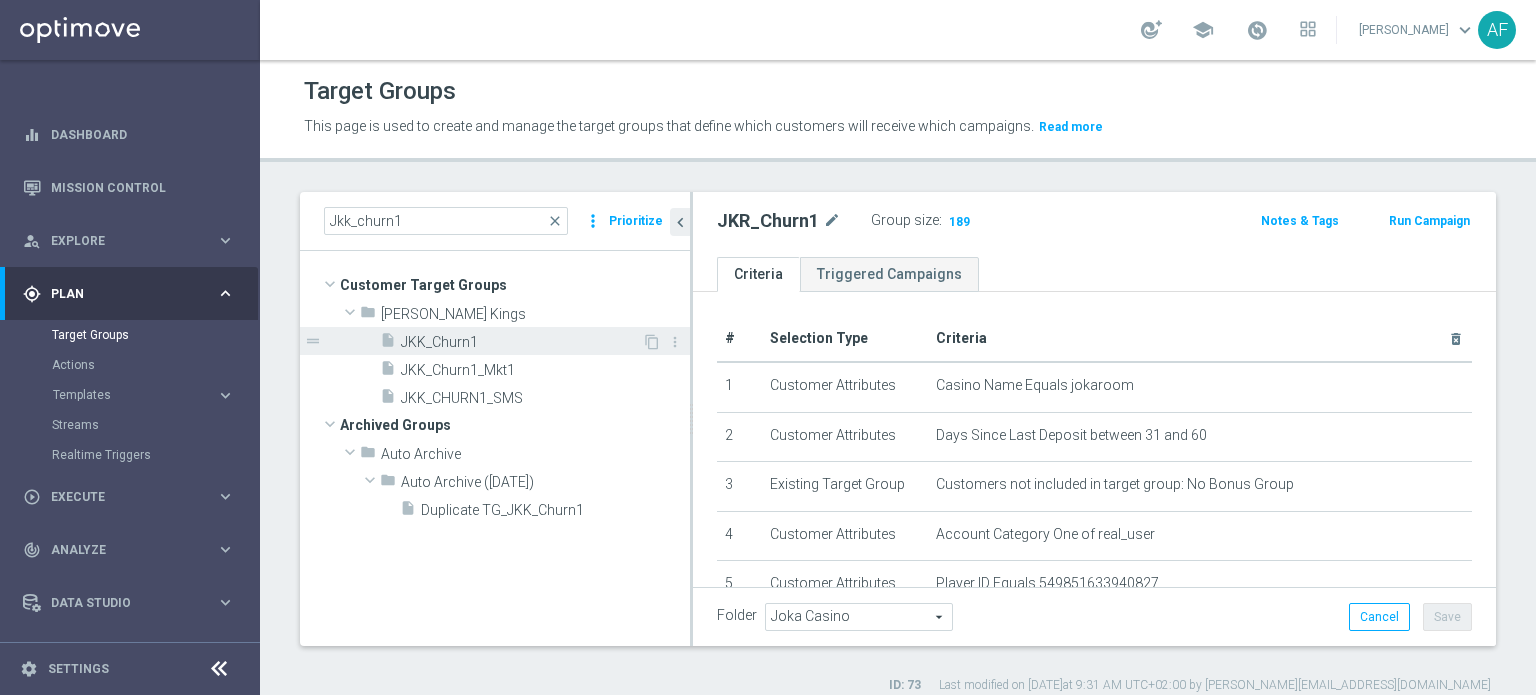 drag, startPoint x: 454, startPoint y: 341, endPoint x: 468, endPoint y: 339, distance: 14.142136 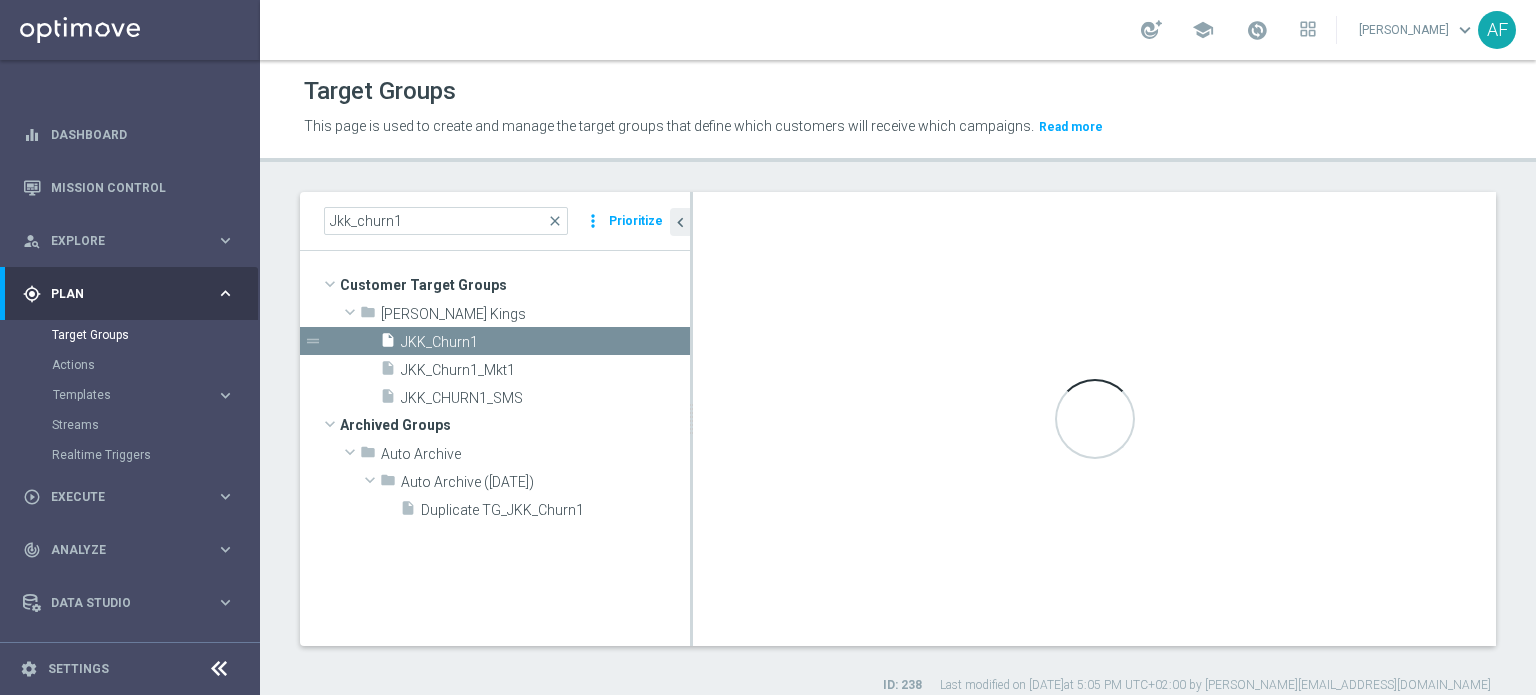 type on "[PERSON_NAME] Kings" 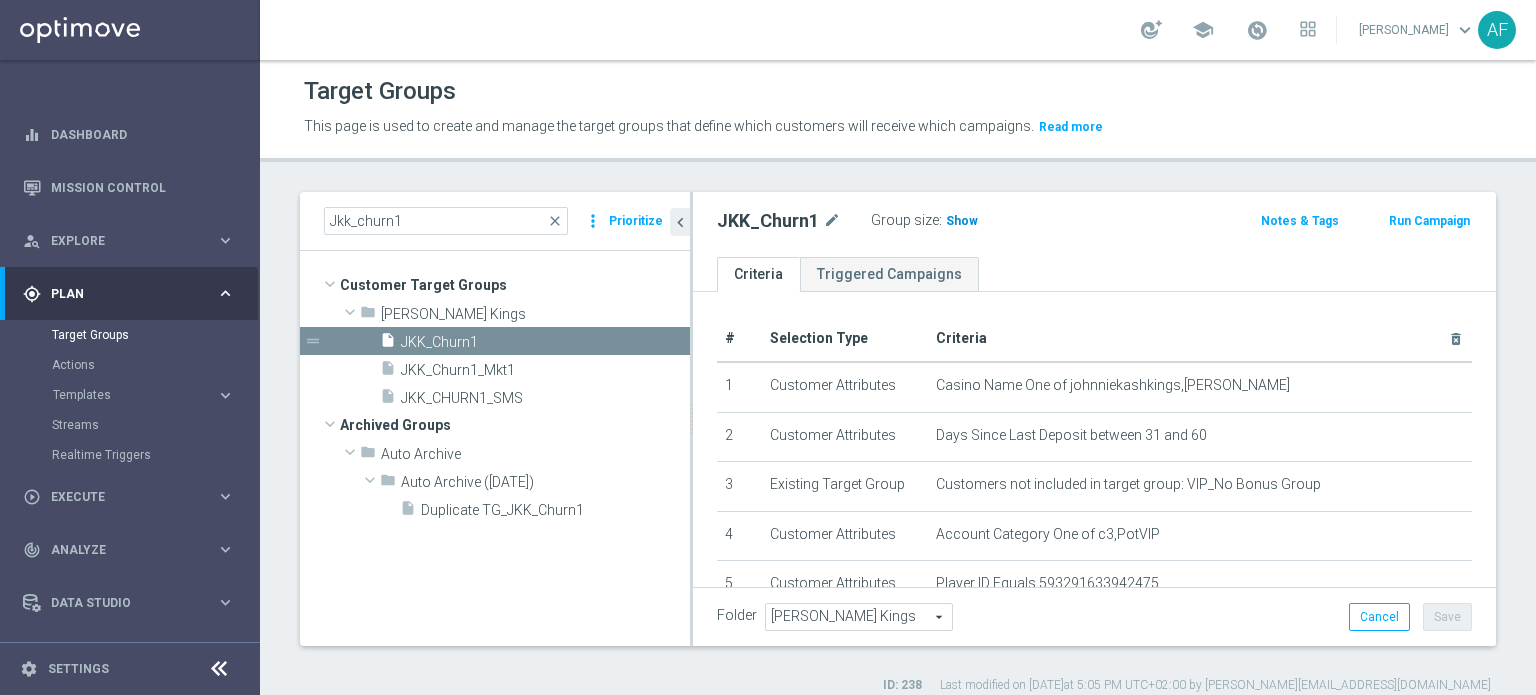 click on "Show" 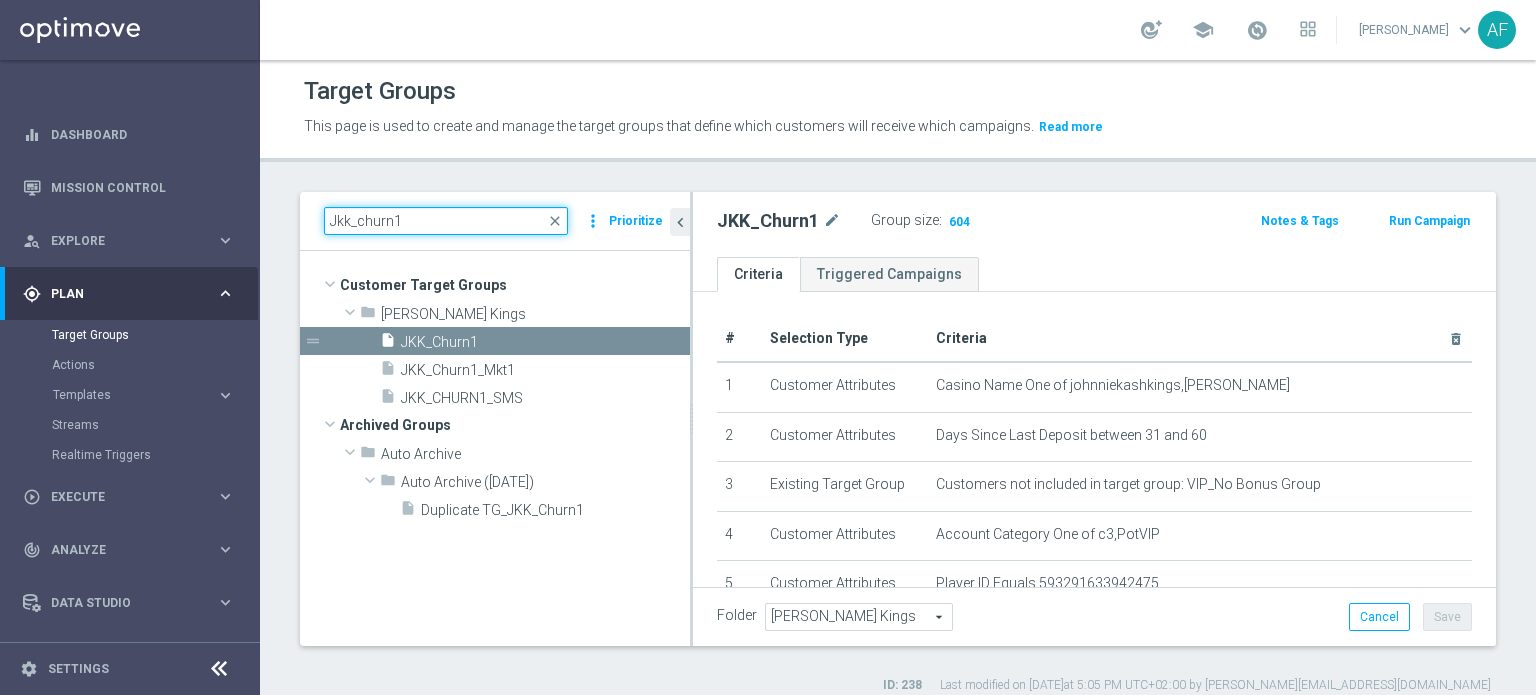 drag, startPoint x: 348, startPoint y: 219, endPoint x: 380, endPoint y: 244, distance: 40.60788 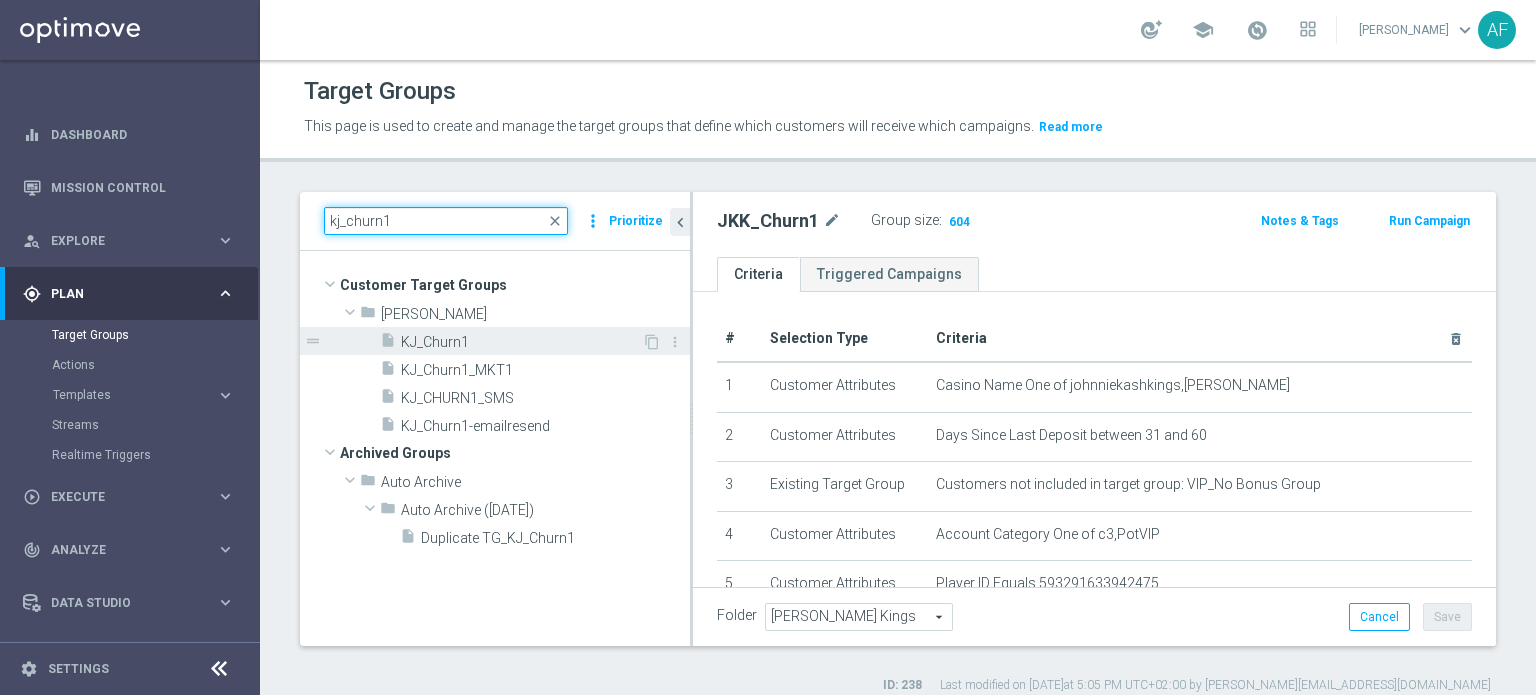type on "kj_churn1" 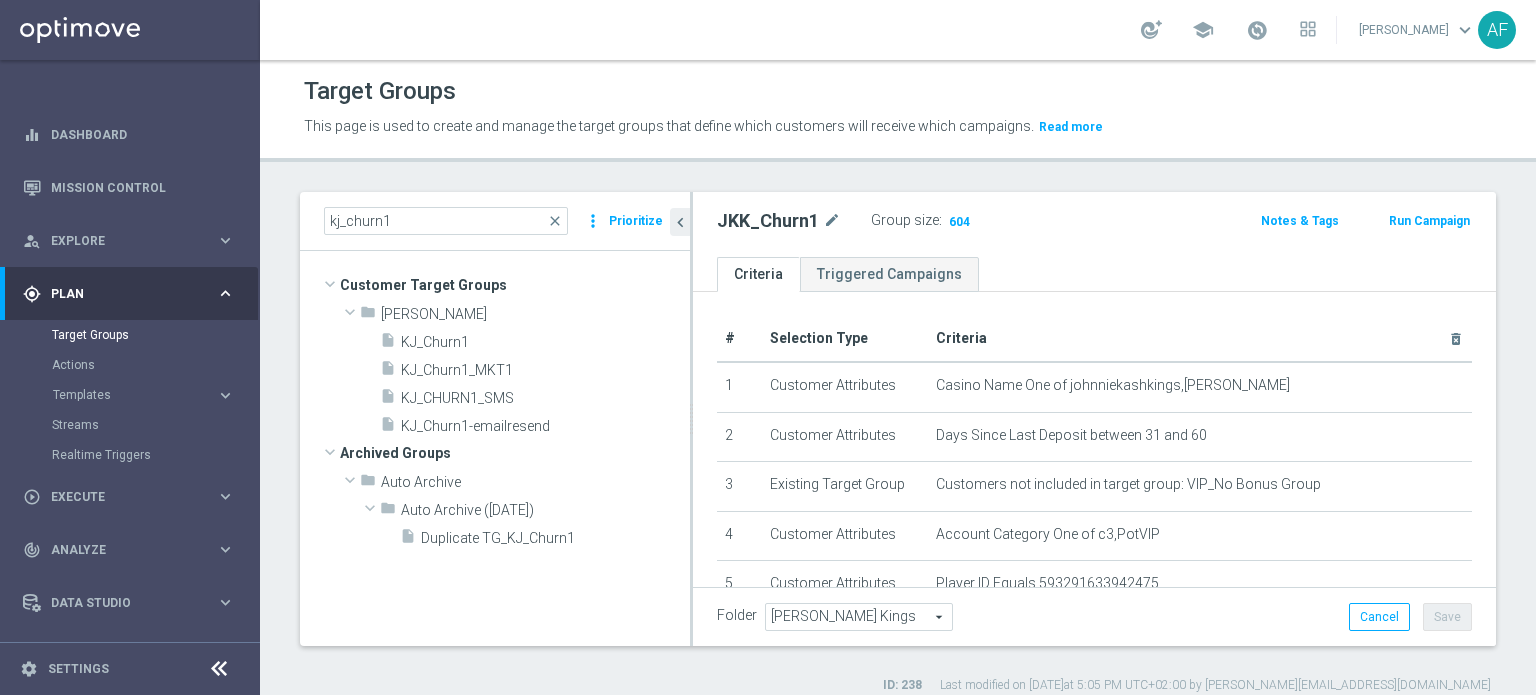 drag, startPoint x: 468, startPoint y: 343, endPoint x: 983, endPoint y: 256, distance: 522.2969 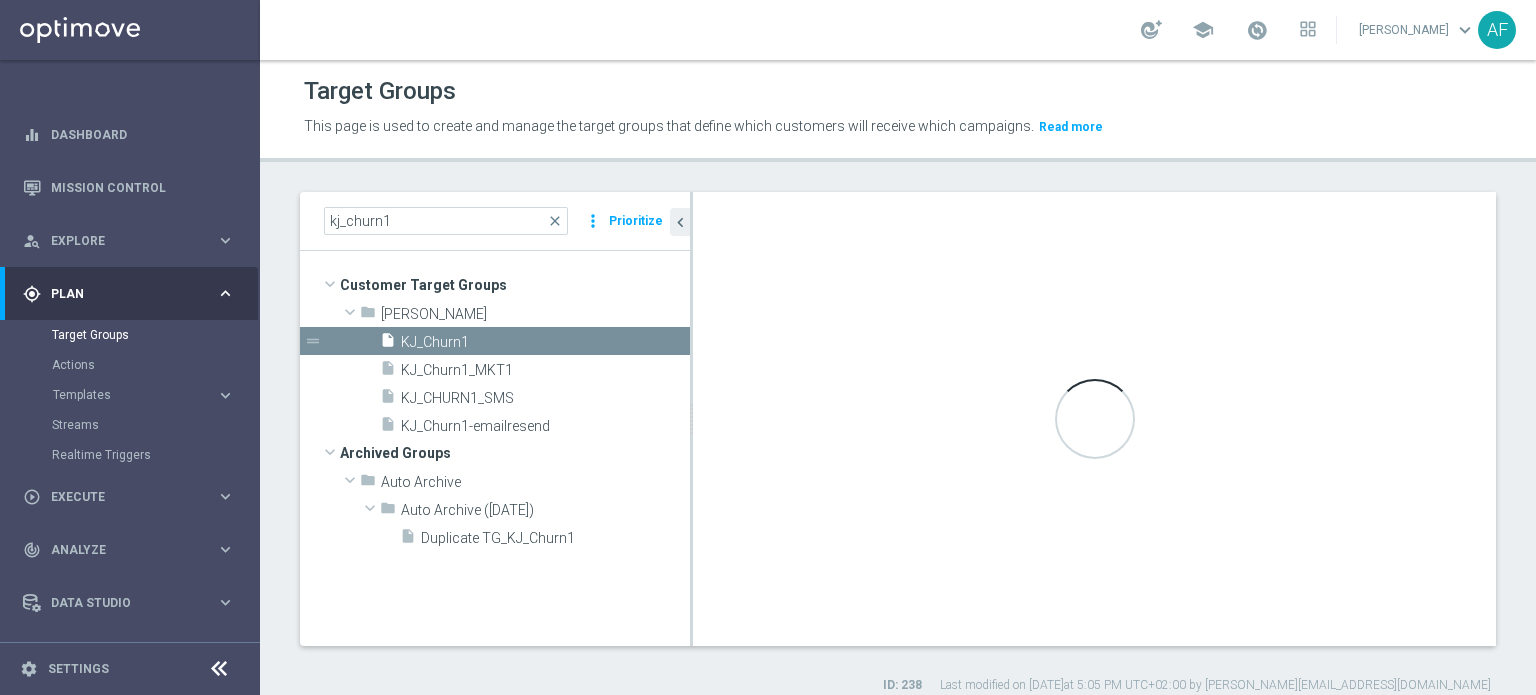 type on "[PERSON_NAME]" 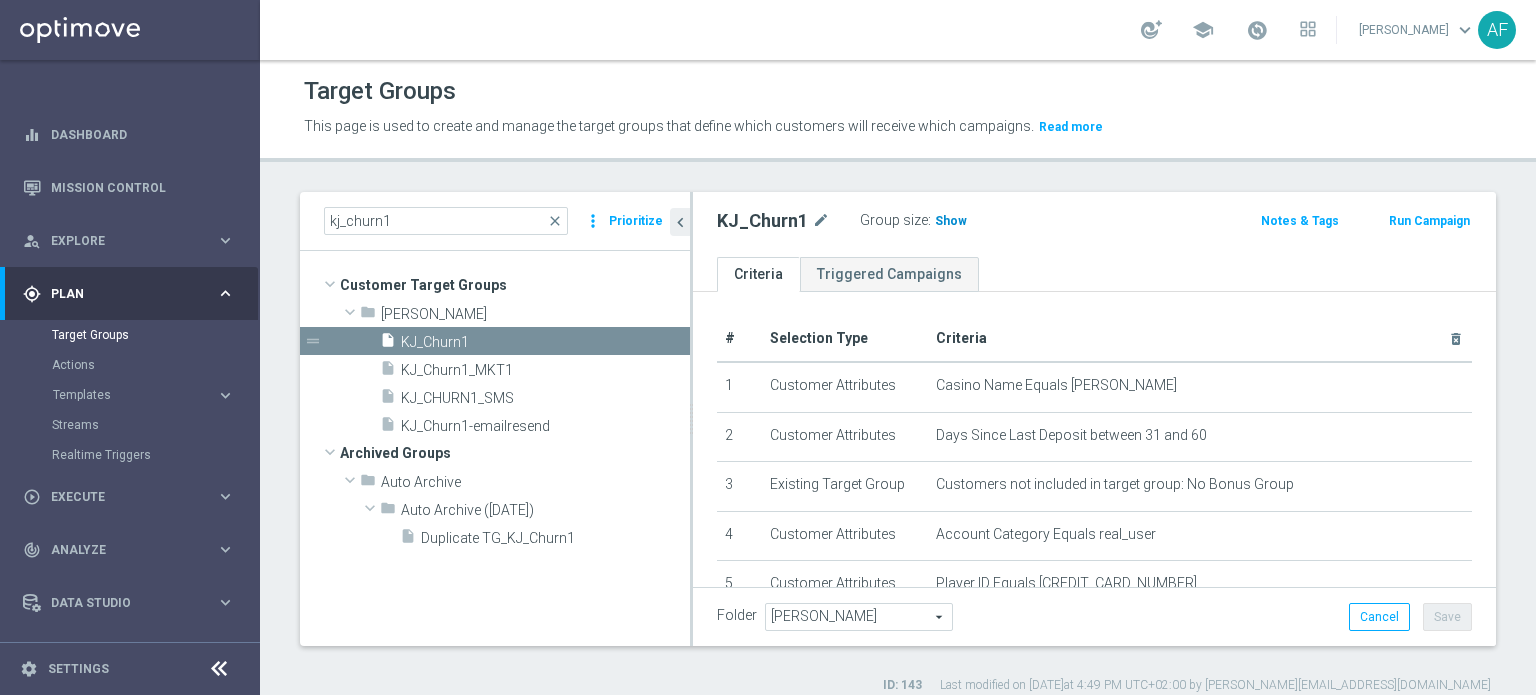 click on "Show" 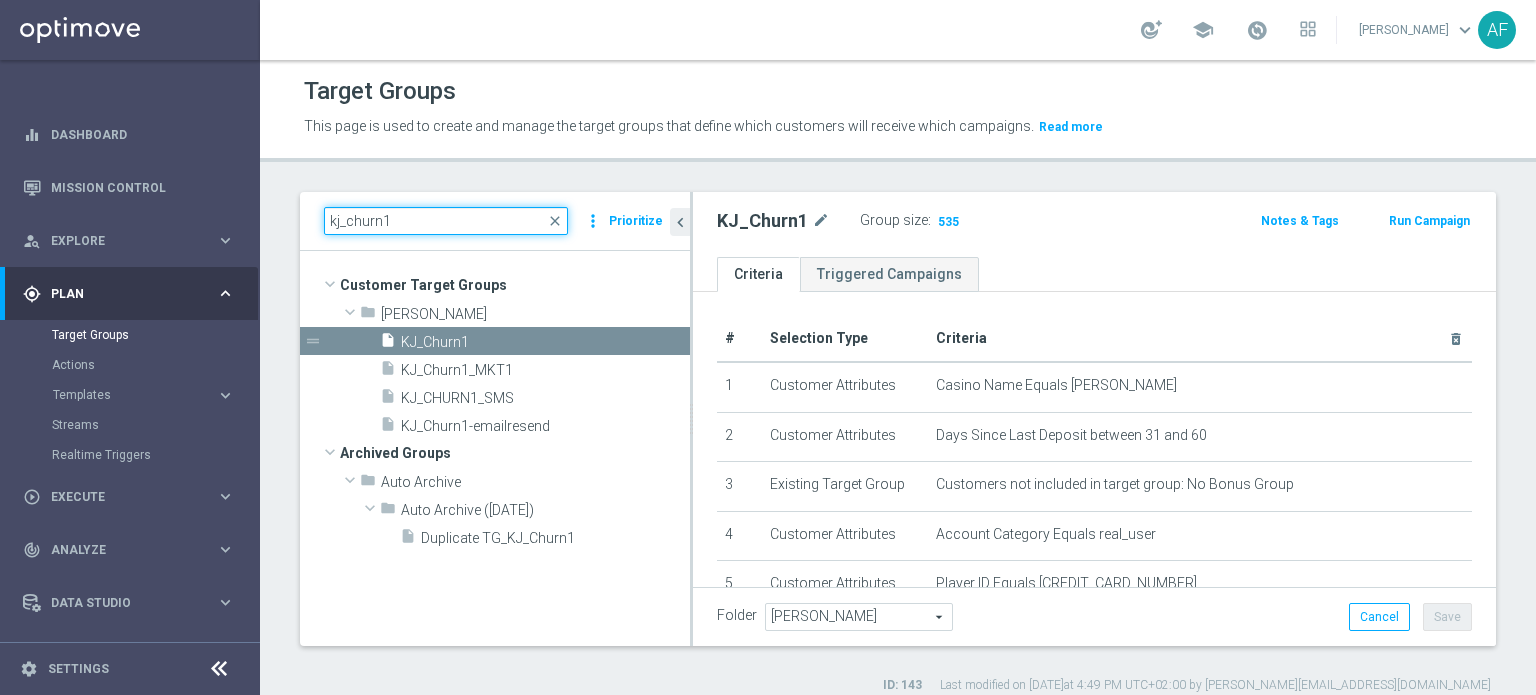 drag, startPoint x: 338, startPoint y: 222, endPoint x: 365, endPoint y: 236, distance: 30.413813 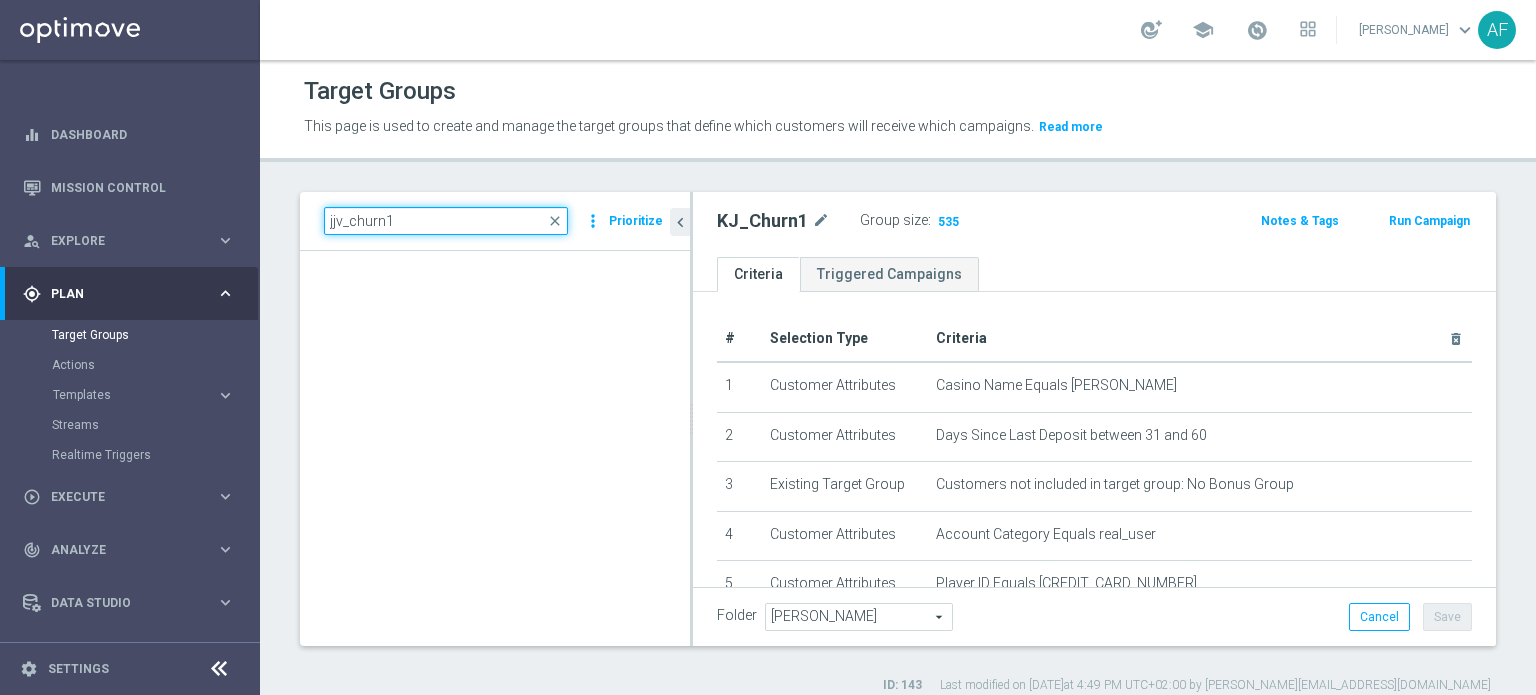 type on "jjv_churn1" 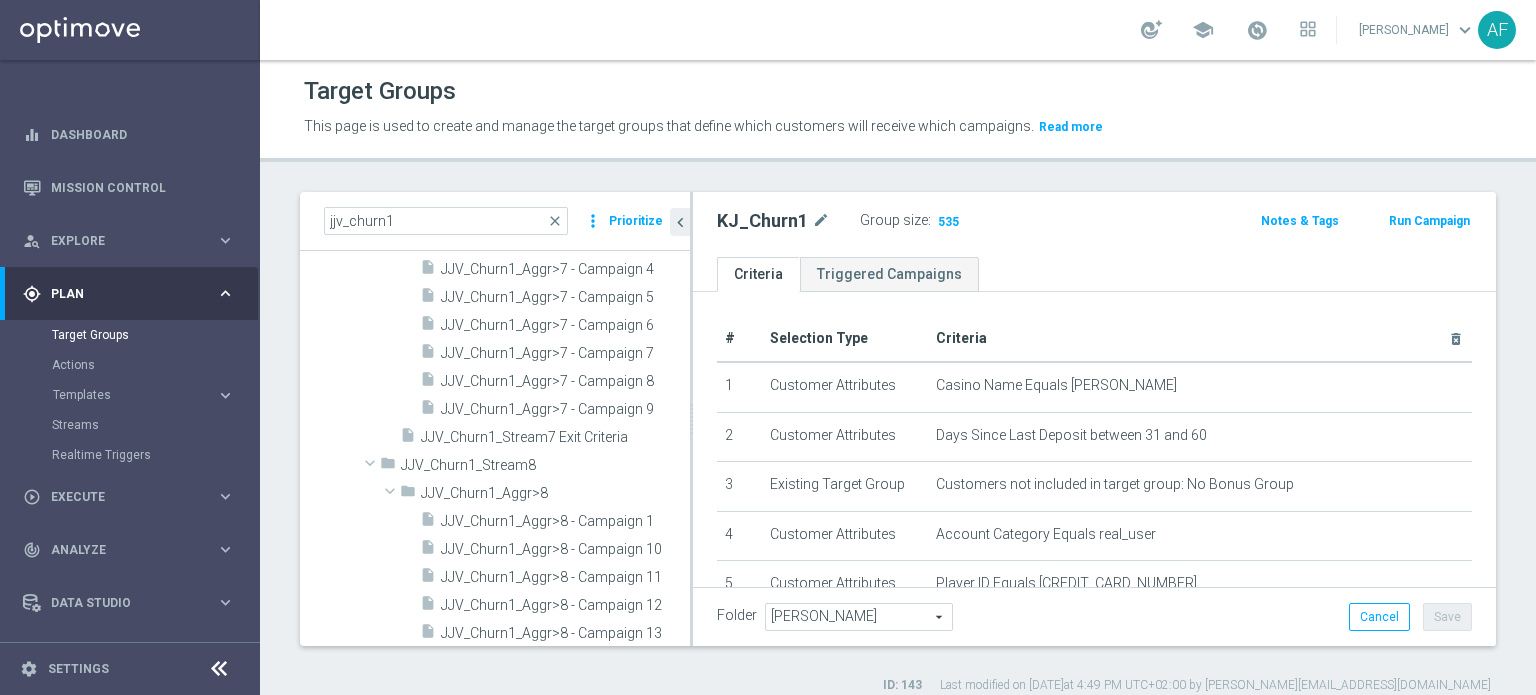 scroll, scrollTop: 2573, scrollLeft: 0, axis: vertical 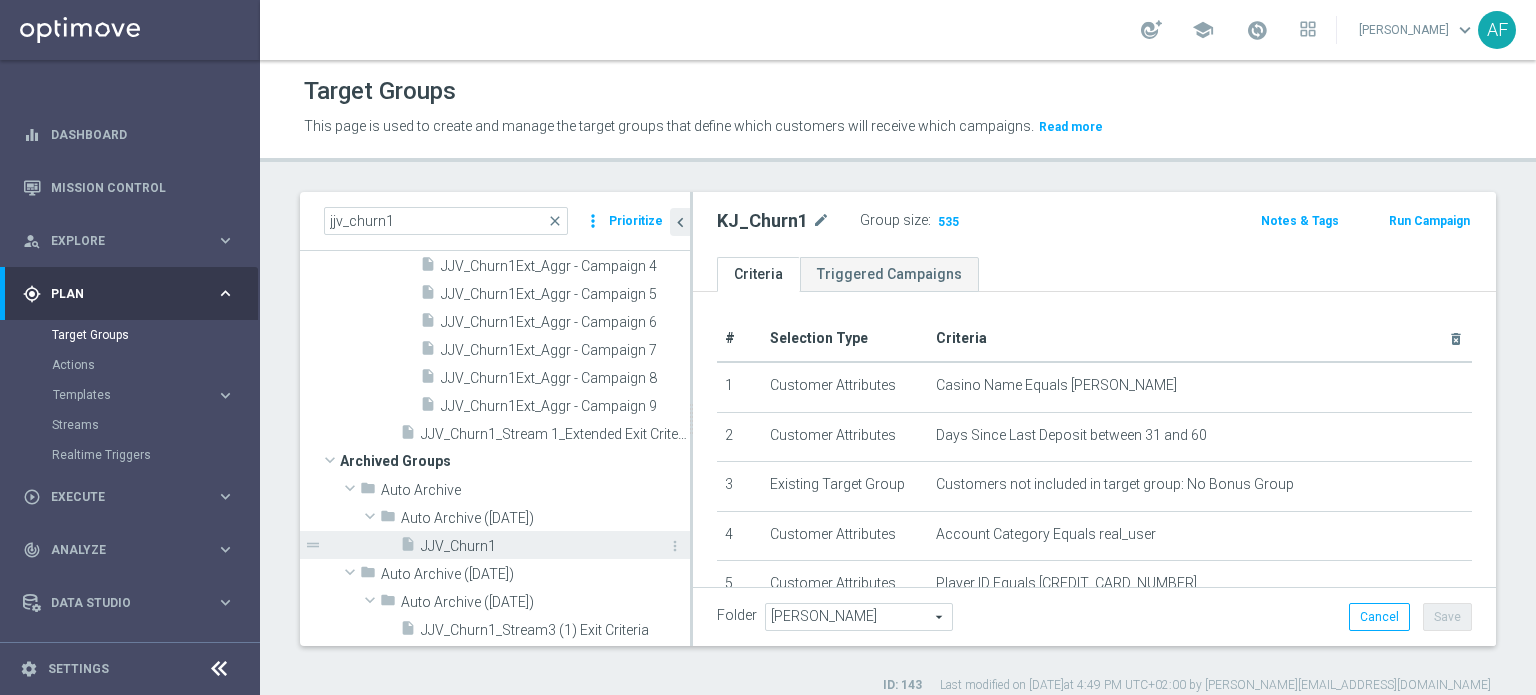 click on "JJV_Churn1" at bounding box center [533, 546] 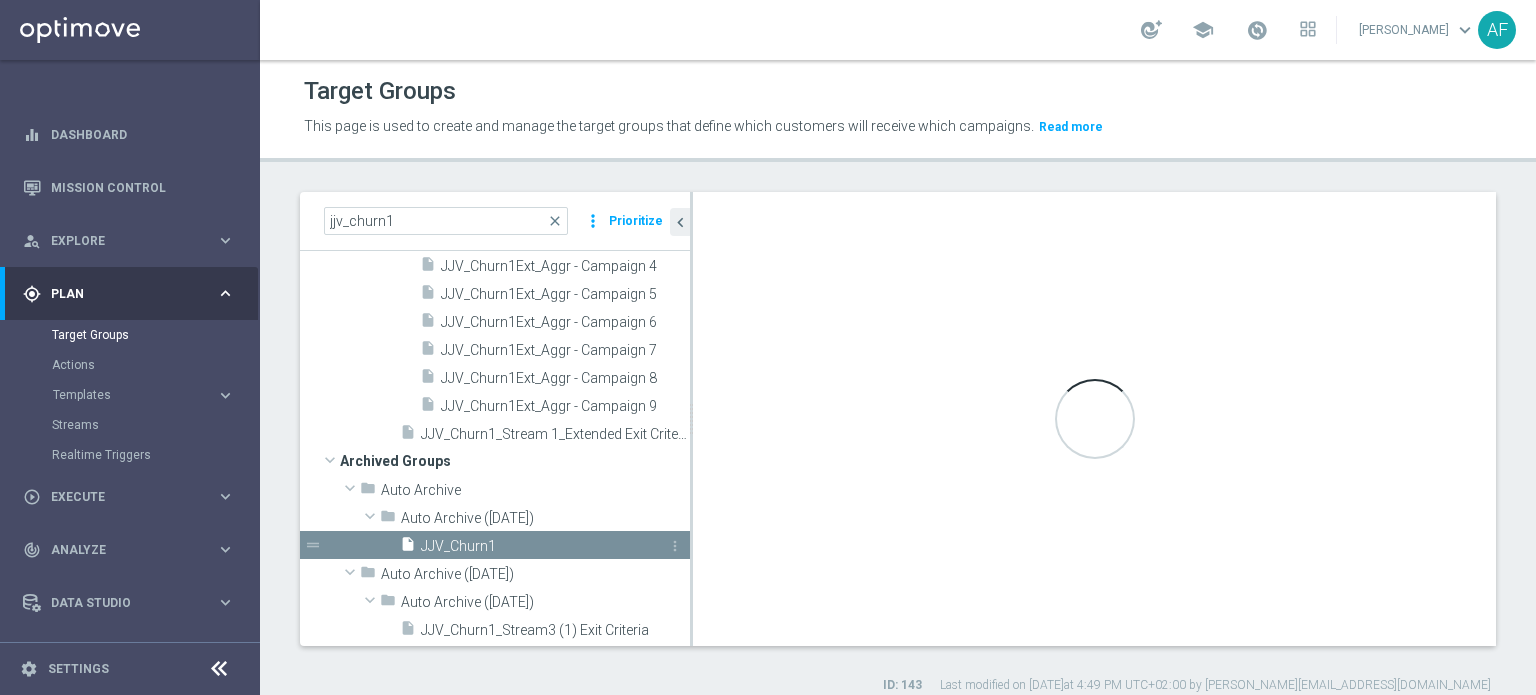 checkbox on "false" 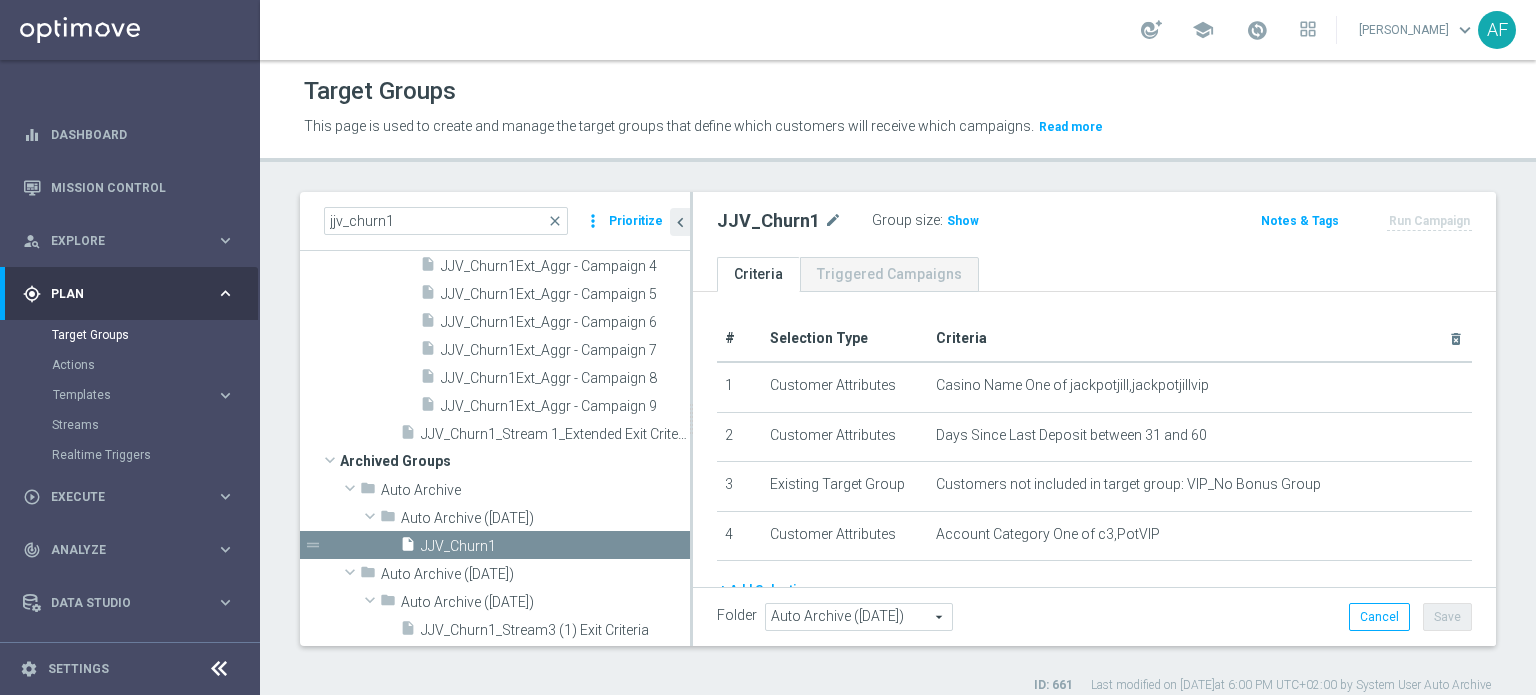 drag, startPoint x: 956, startPoint y: 223, endPoint x: 966, endPoint y: 228, distance: 11.18034 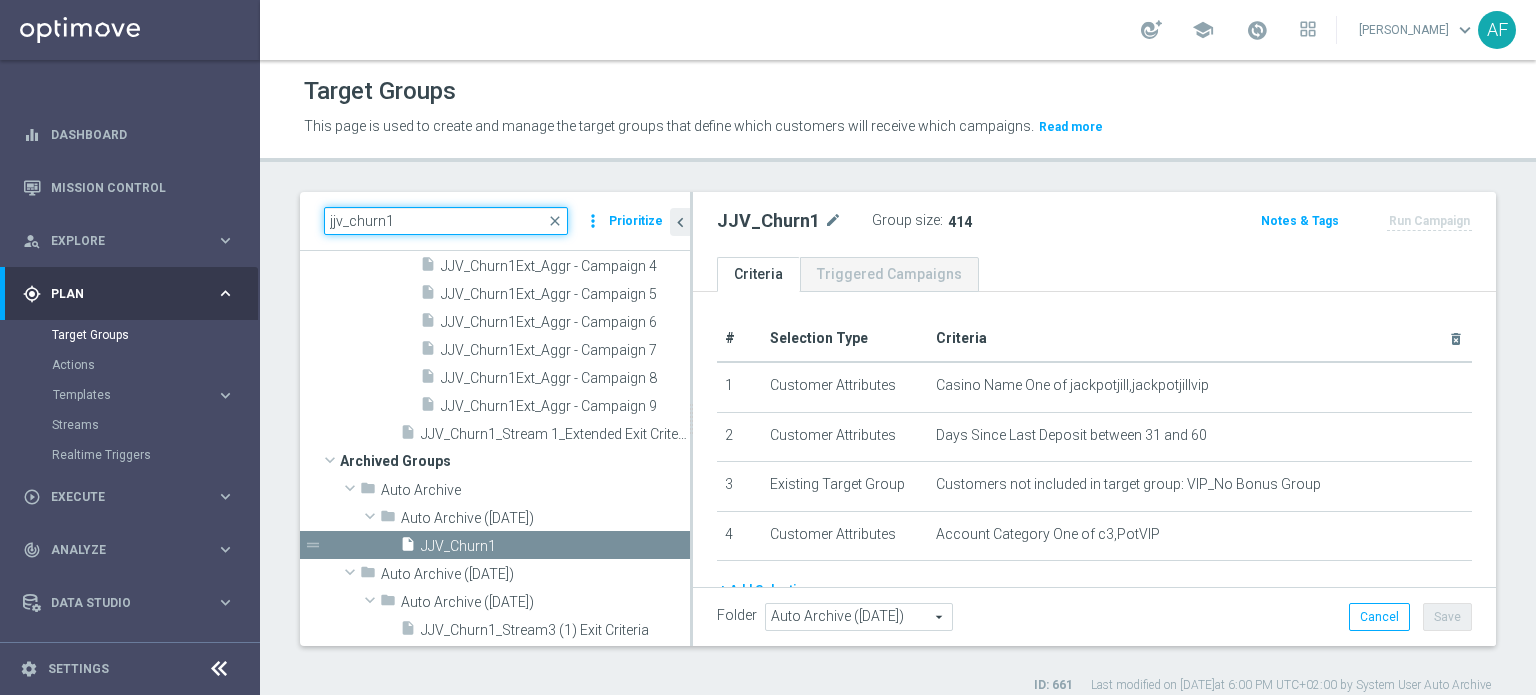 drag, startPoint x: 340, startPoint y: 224, endPoint x: 369, endPoint y: 239, distance: 32.649654 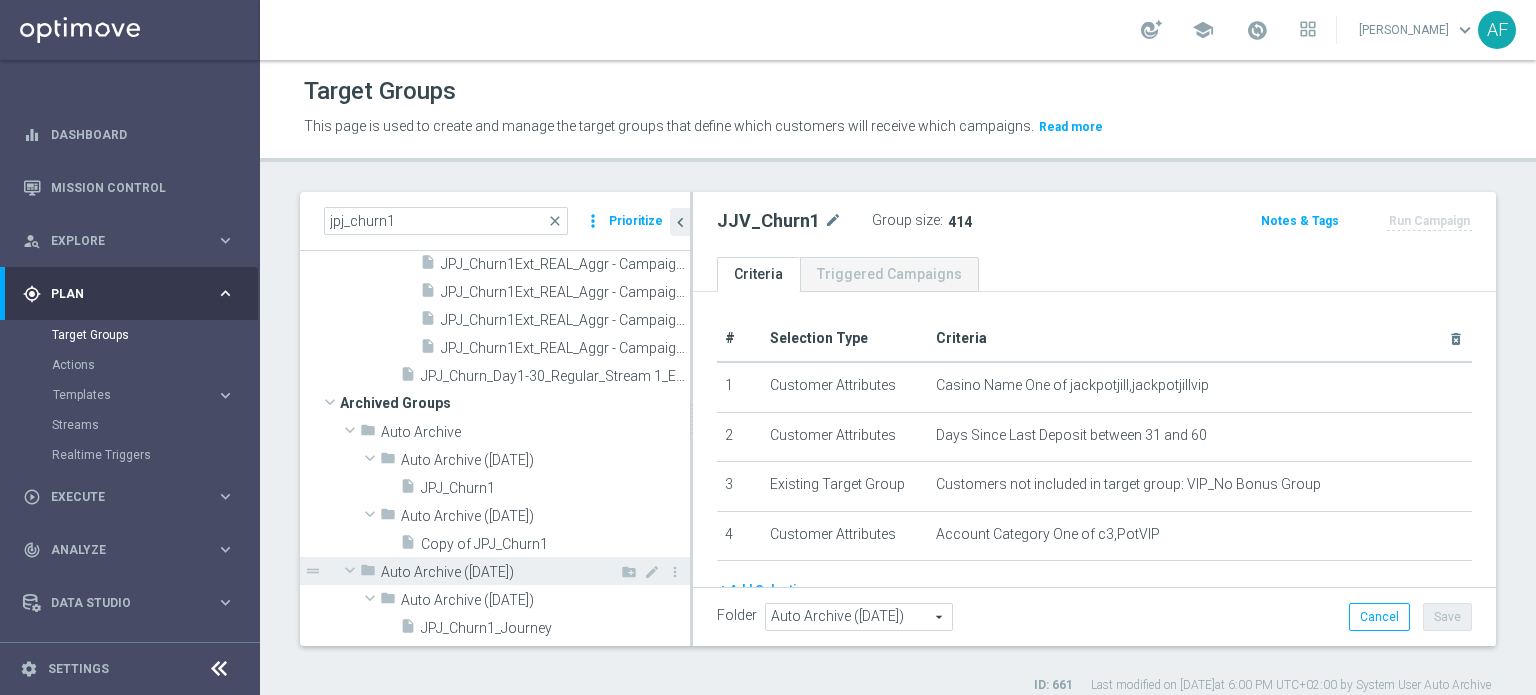 scroll, scrollTop: 2980, scrollLeft: 0, axis: vertical 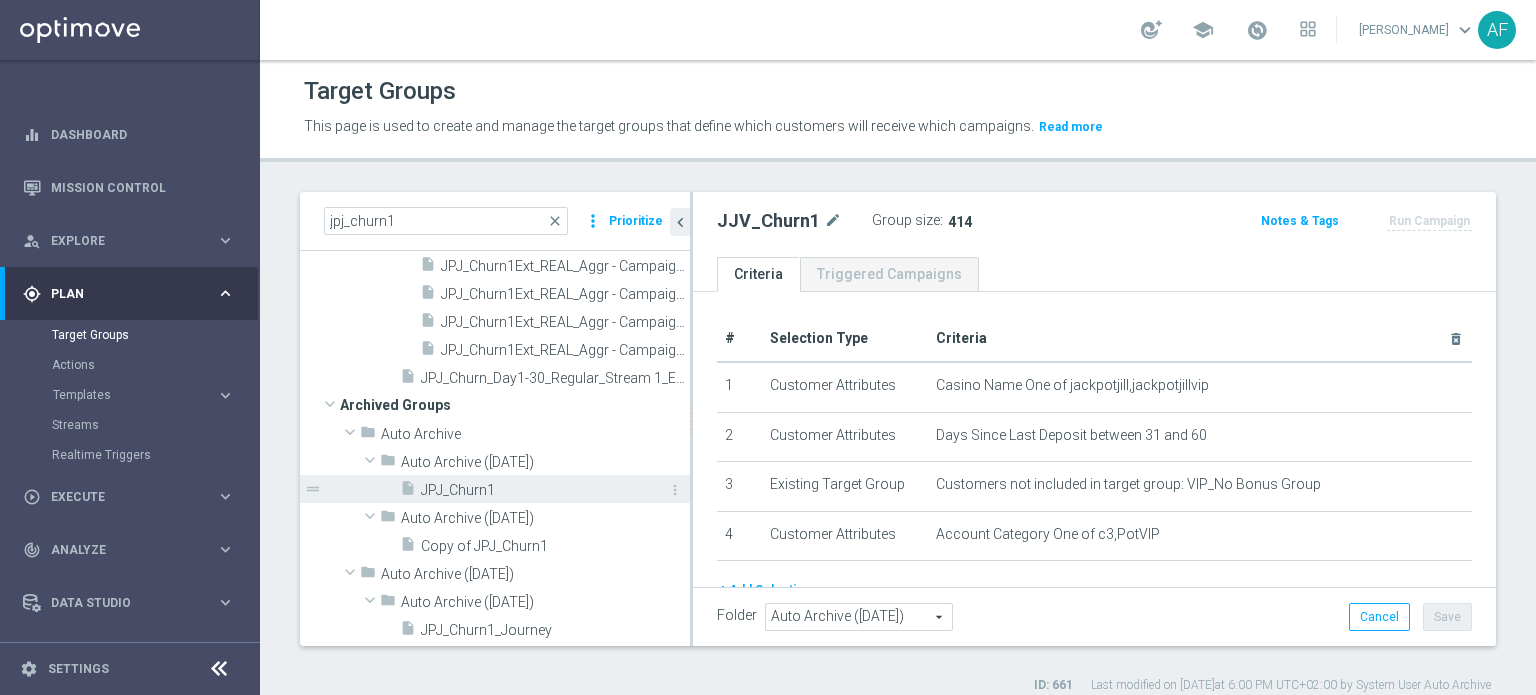 click on "JPJ_Churn1" at bounding box center [533, 490] 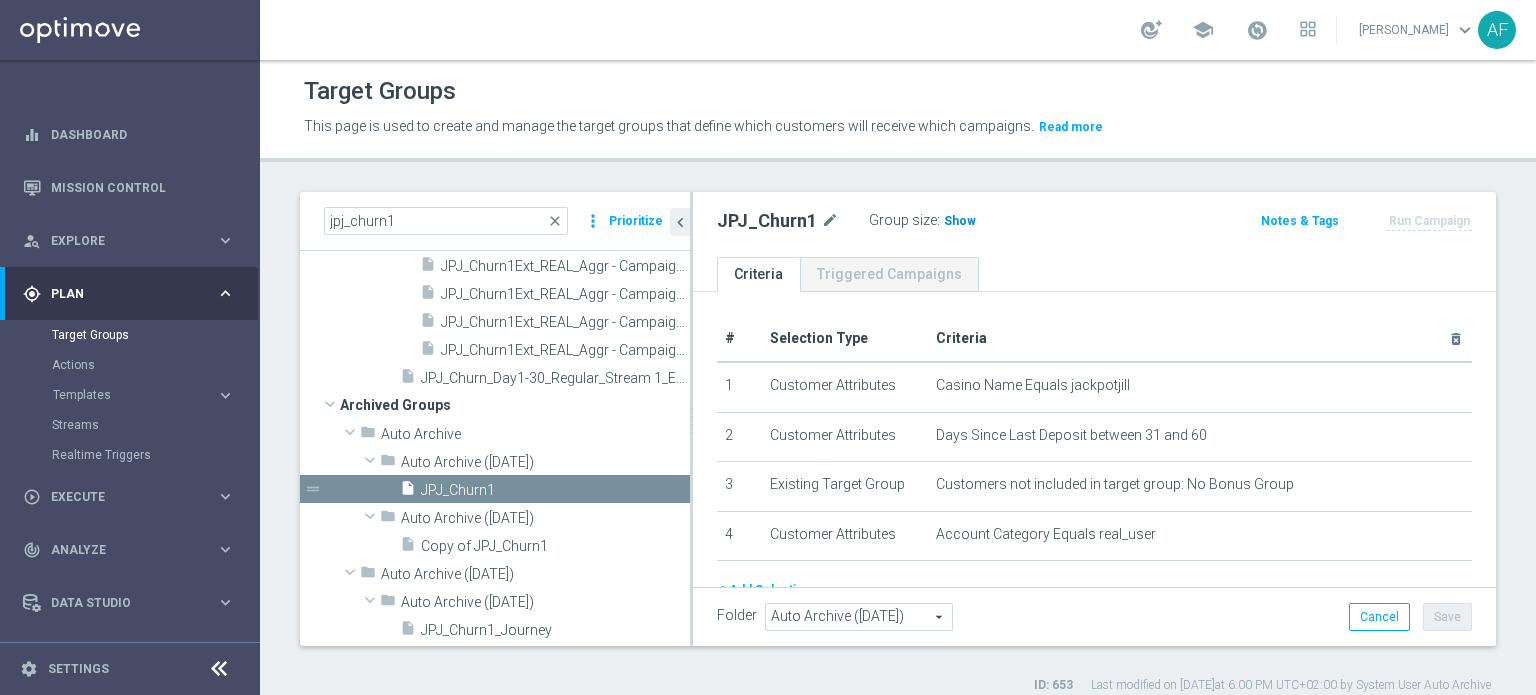 click on "Show" 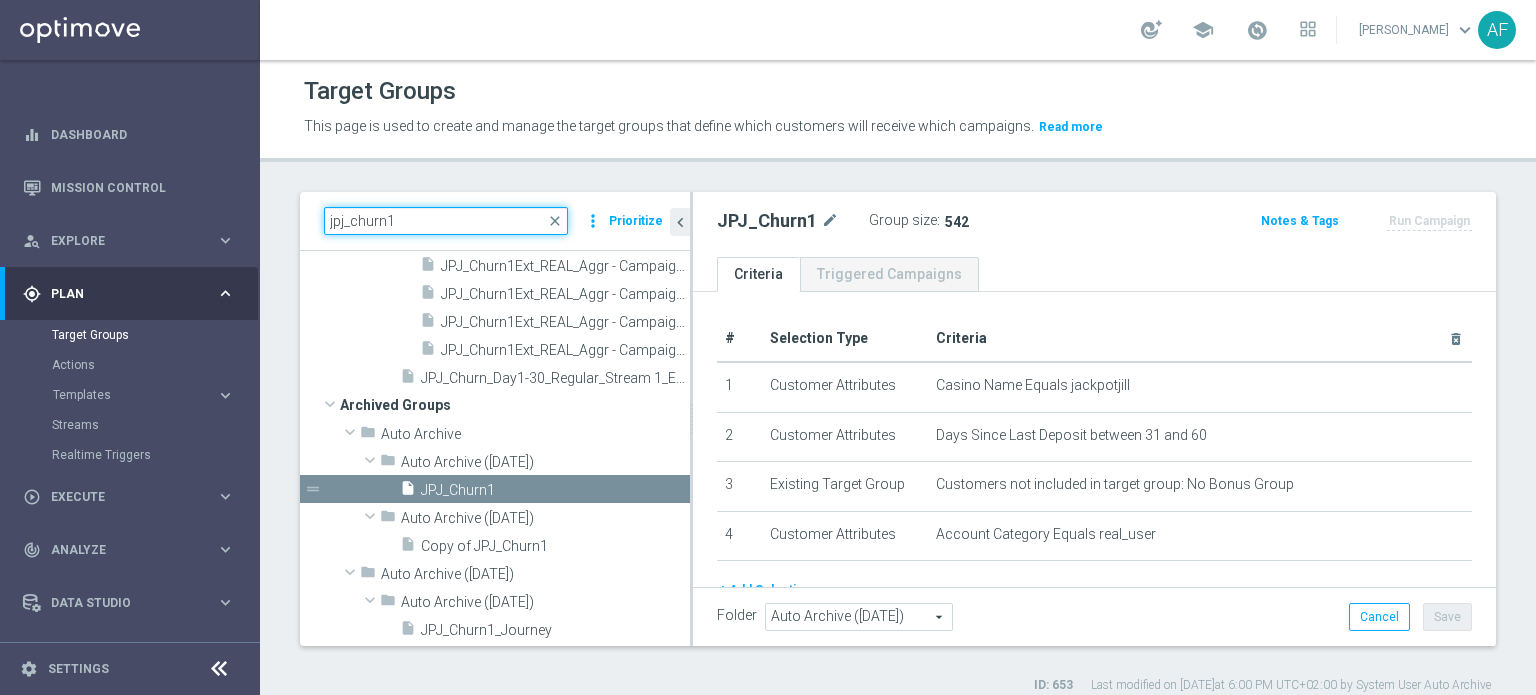 drag, startPoint x: 344, startPoint y: 225, endPoint x: 396, endPoint y: 259, distance: 62.1289 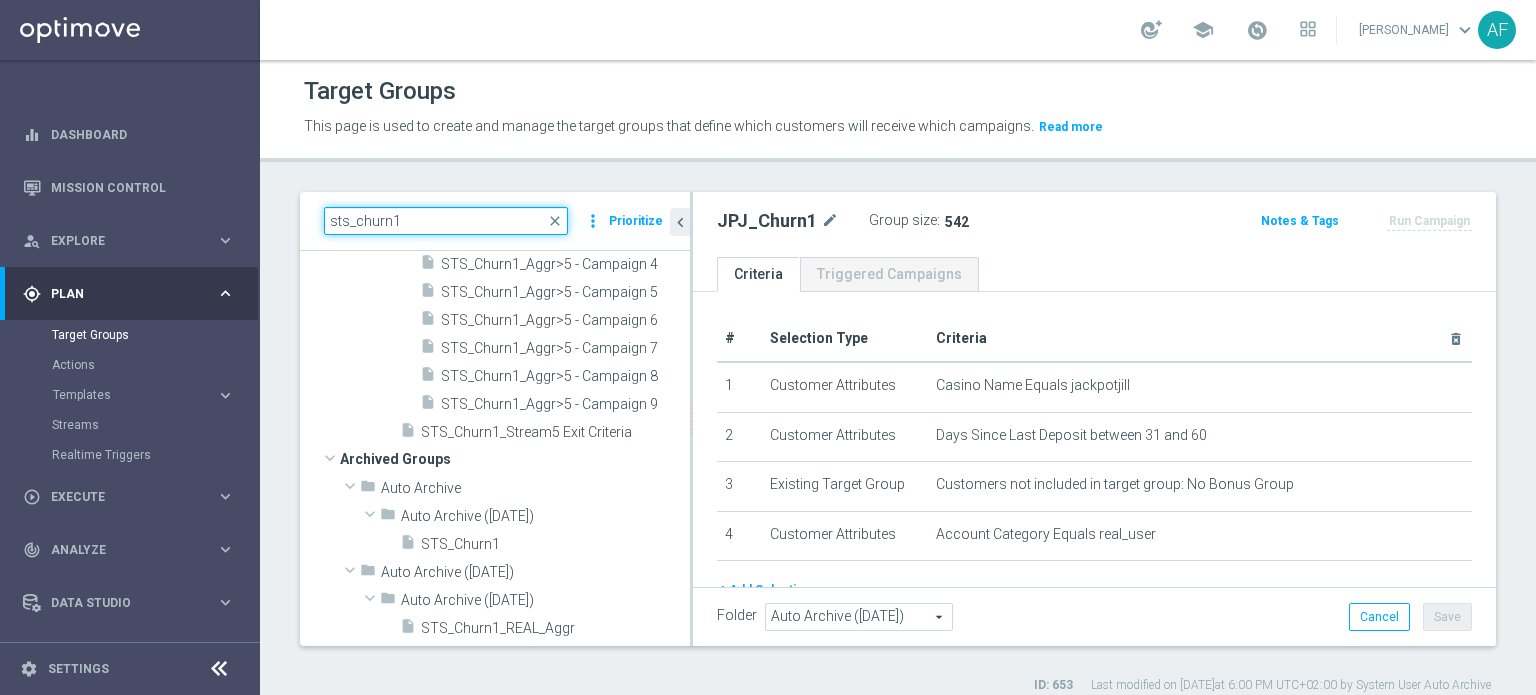 scroll, scrollTop: 1867, scrollLeft: 0, axis: vertical 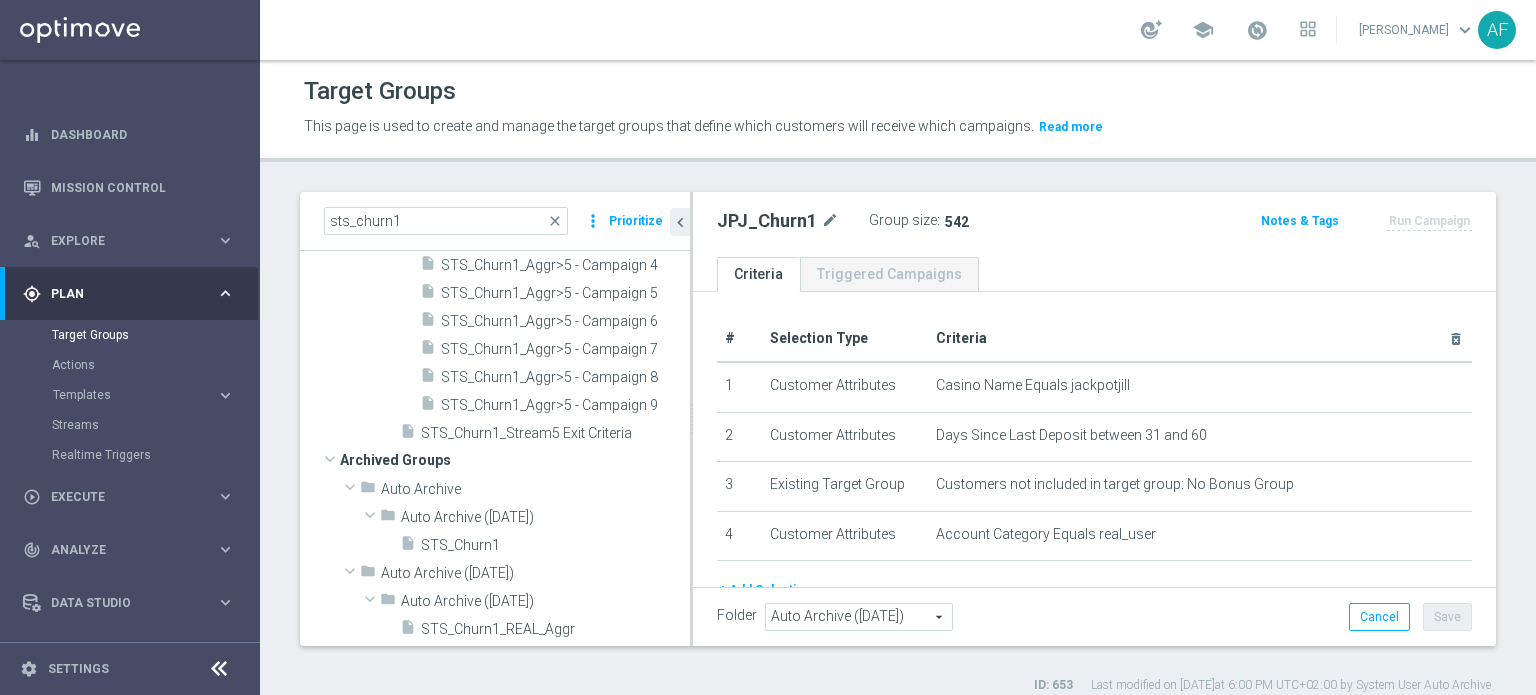 drag, startPoint x: 513, startPoint y: 541, endPoint x: 740, endPoint y: 401, distance: 266.7002 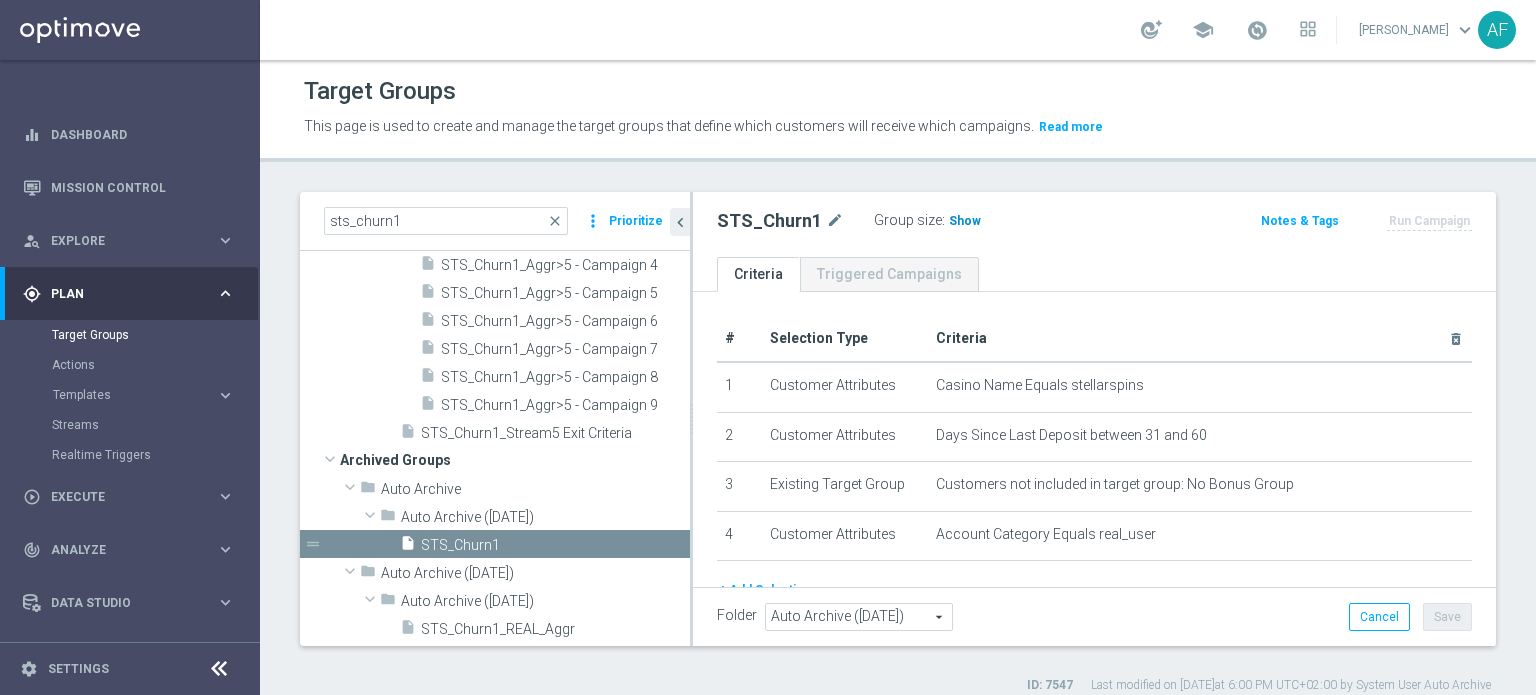 click on "Show" 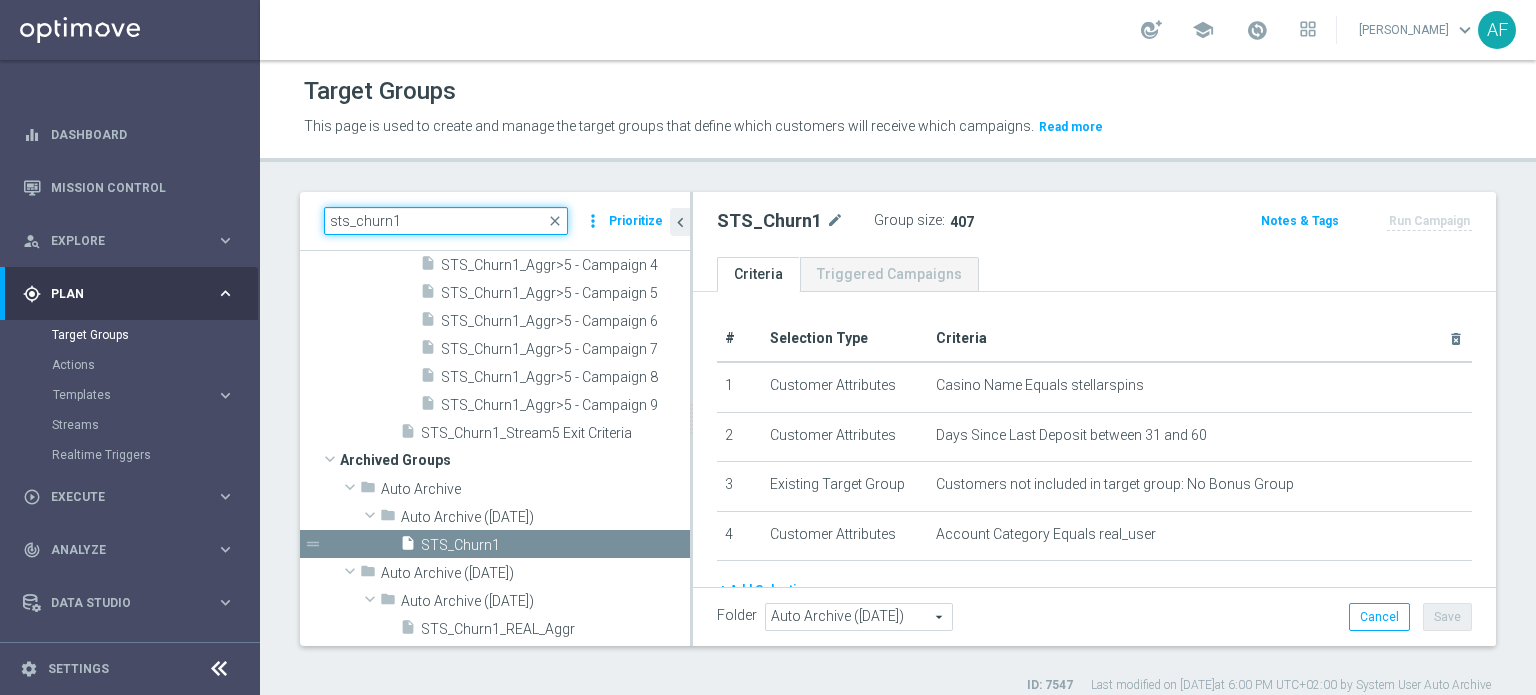 drag, startPoint x: 348, startPoint y: 222, endPoint x: 357, endPoint y: 235, distance: 15.811388 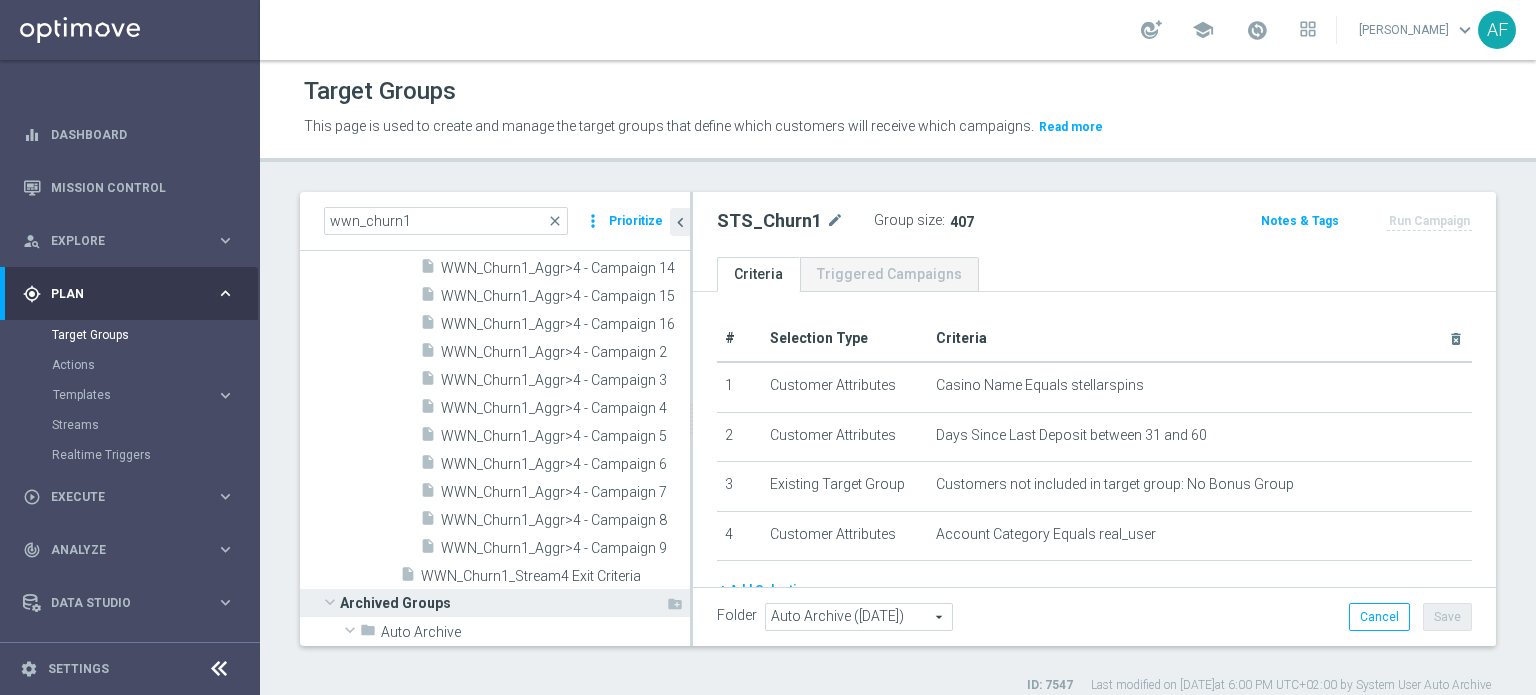 scroll, scrollTop: 1811, scrollLeft: 0, axis: vertical 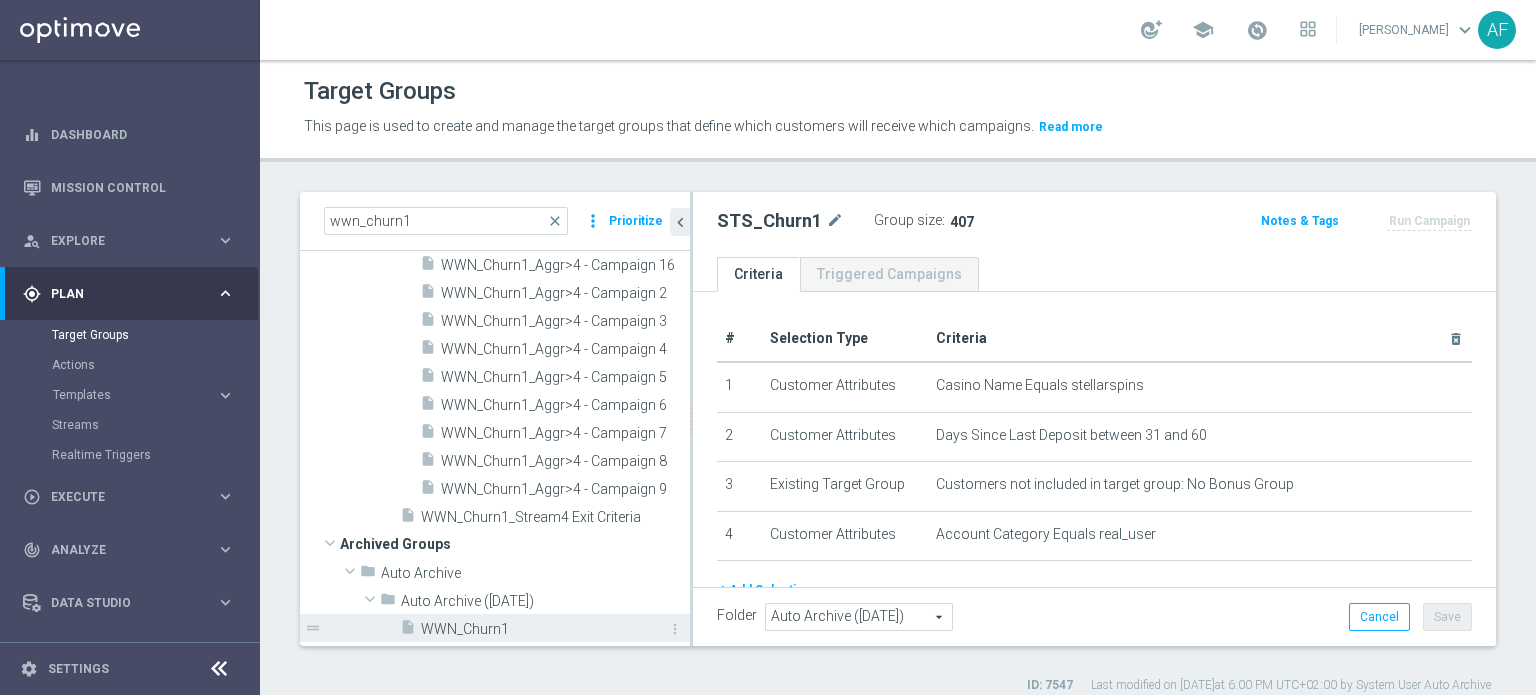 click on "WWN_Churn1" at bounding box center (533, 629) 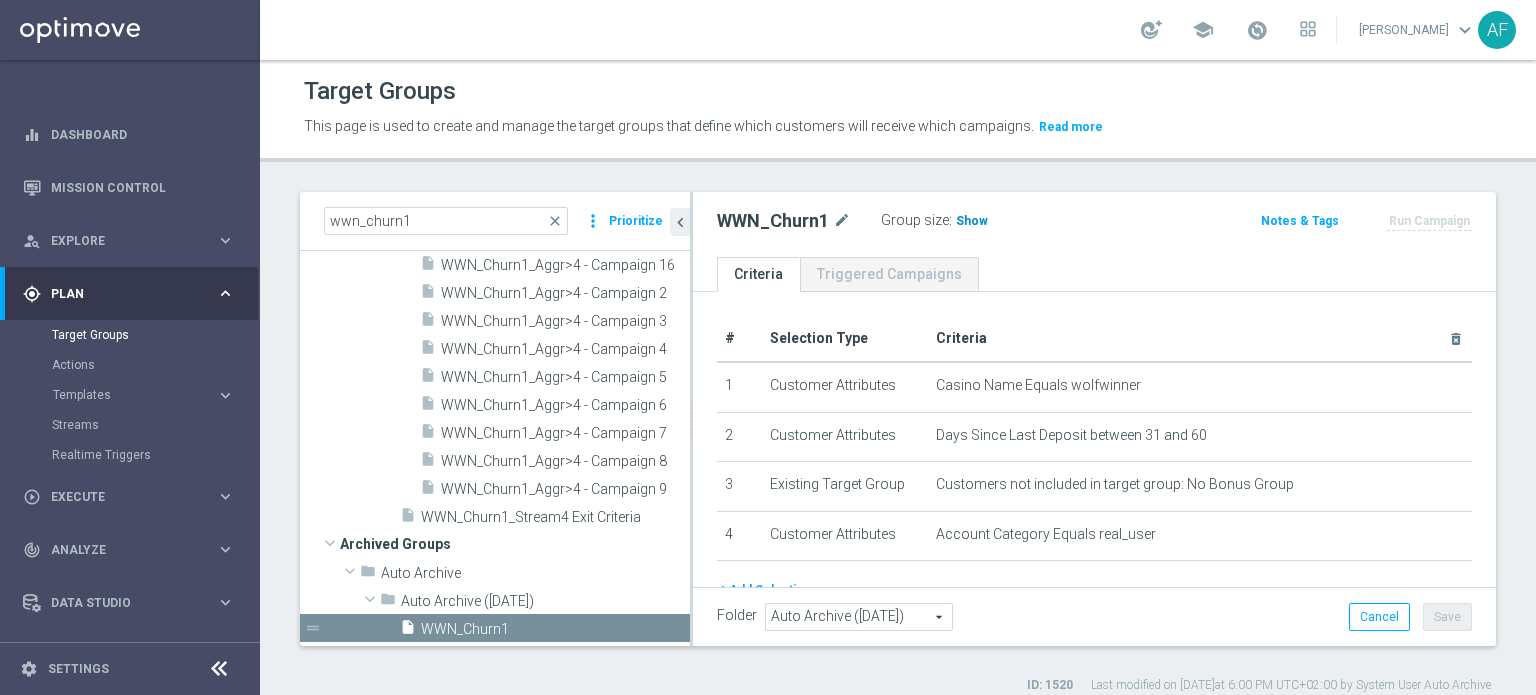click on "Show" 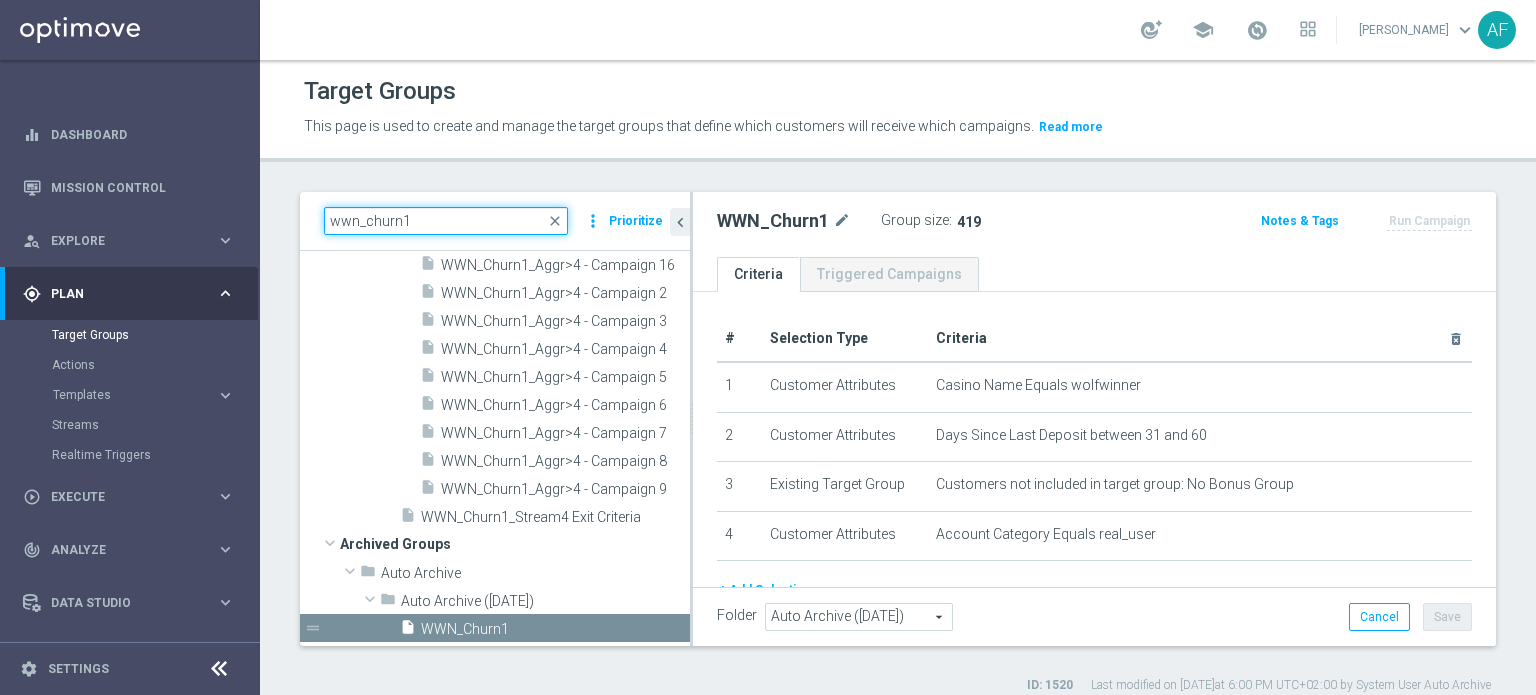 click on "wwn_churn1" at bounding box center [446, 221] 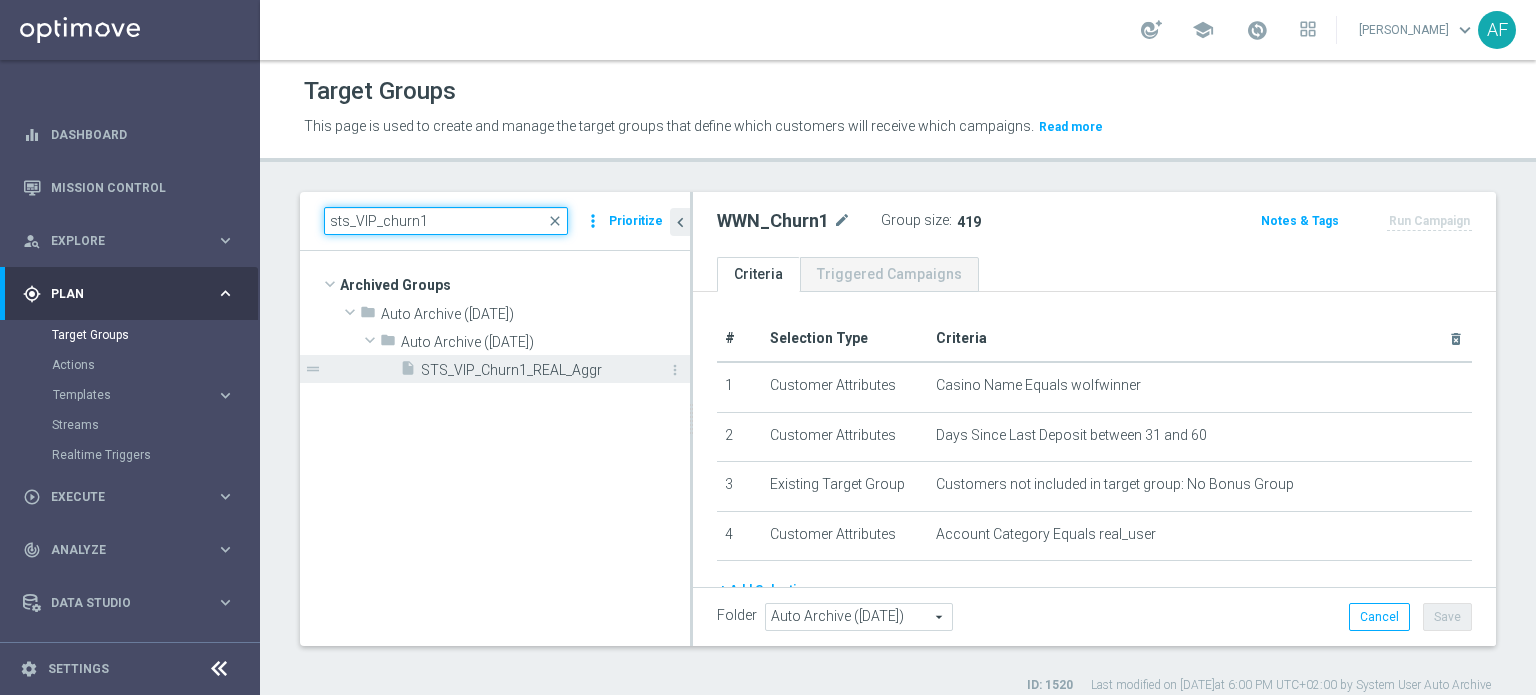 type on "sts_VIP_churn1" 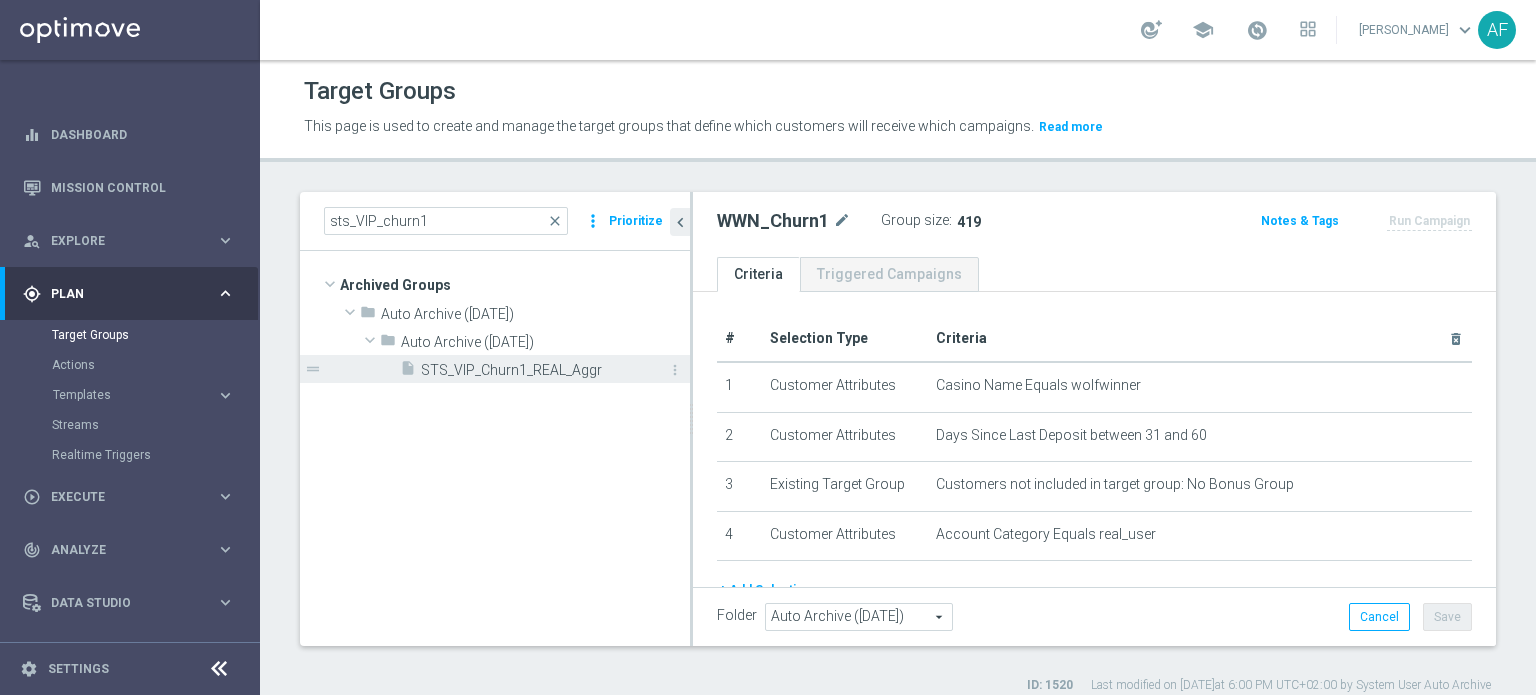 click on "STS_VIP_Churn1_REAL_Aggr" at bounding box center [533, 370] 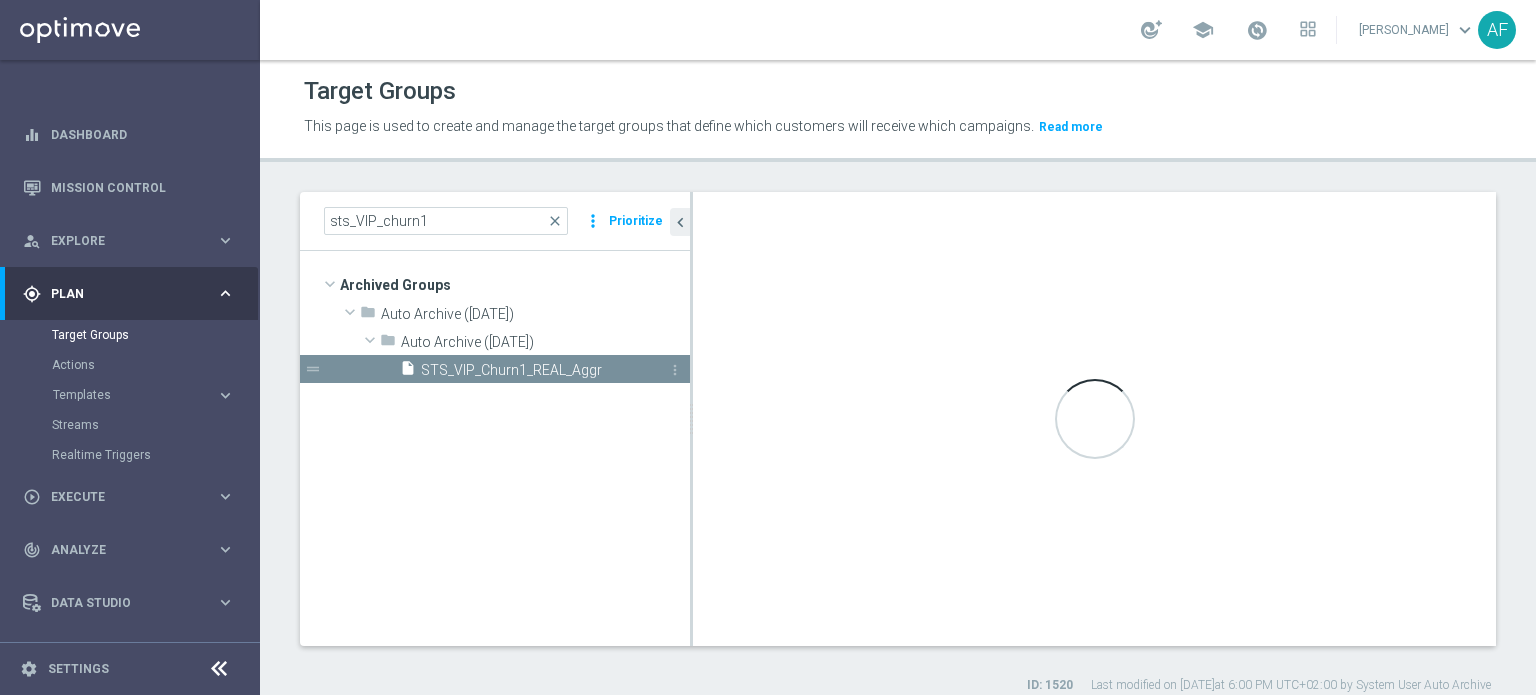 type on "Auto Archive ([DATE])" 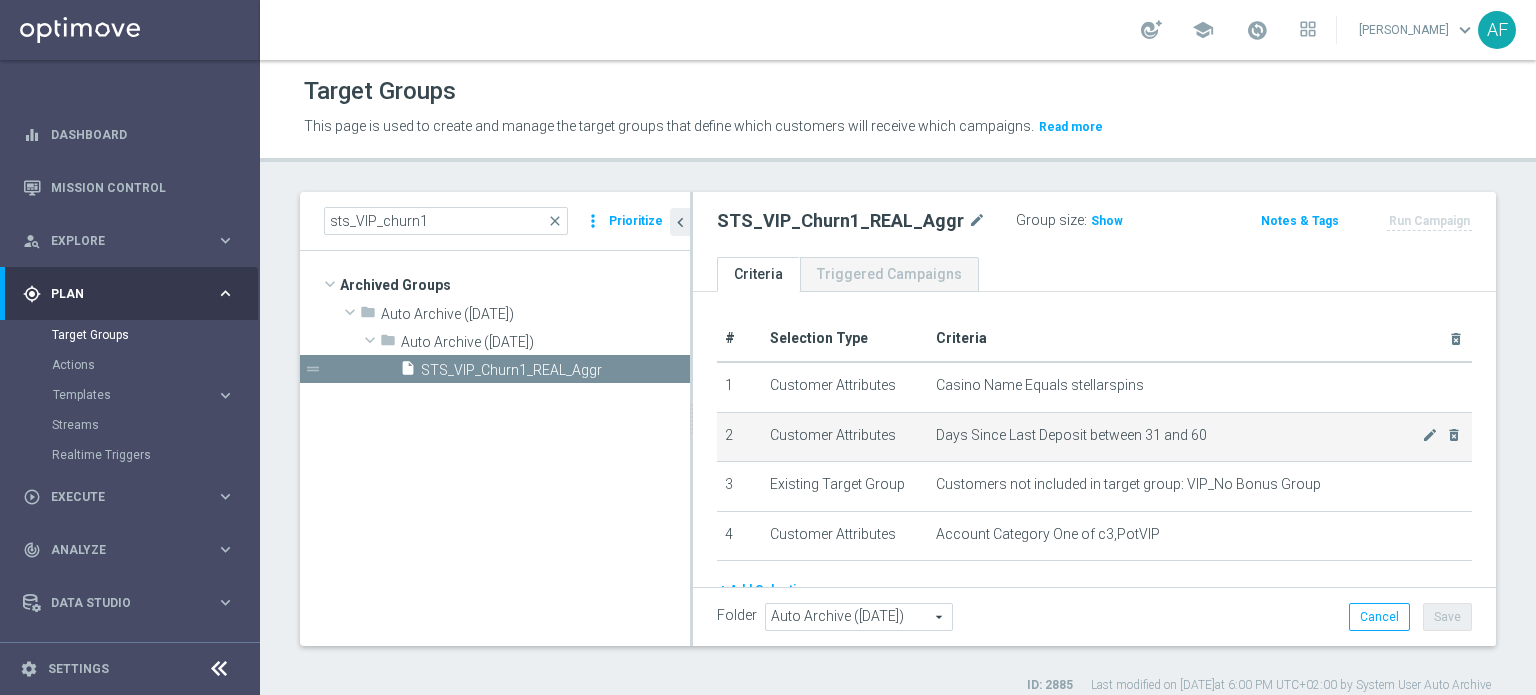 scroll, scrollTop: 81, scrollLeft: 0, axis: vertical 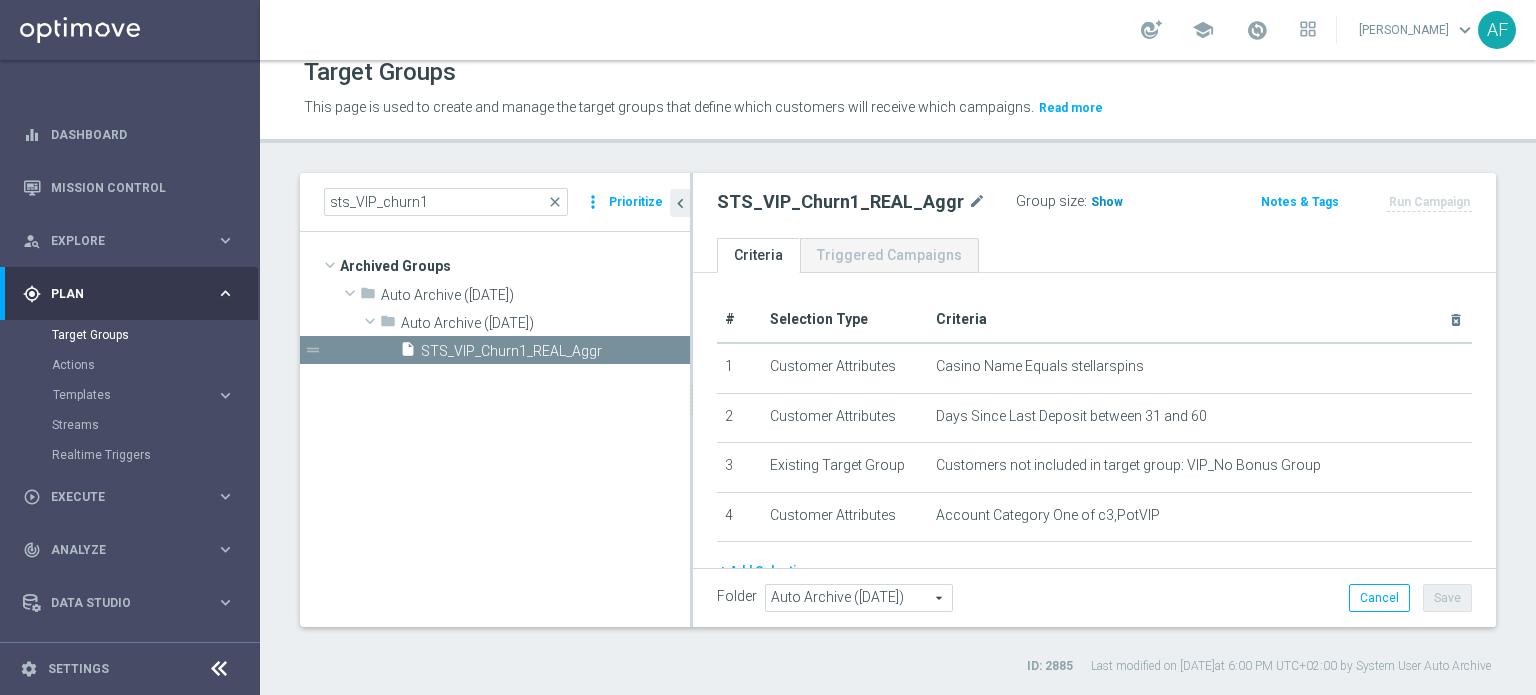 click on "Show" 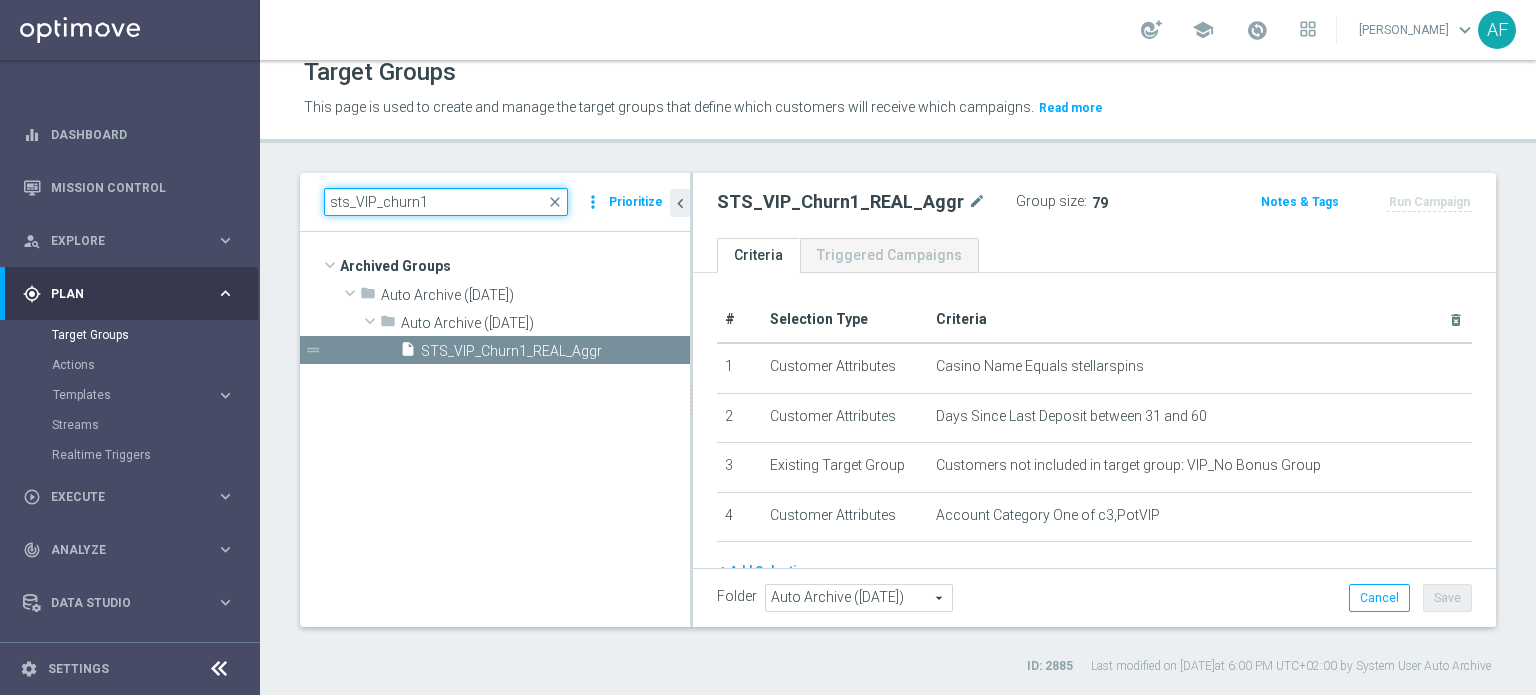 click on "sts_VIP_churn1" at bounding box center (446, 202) 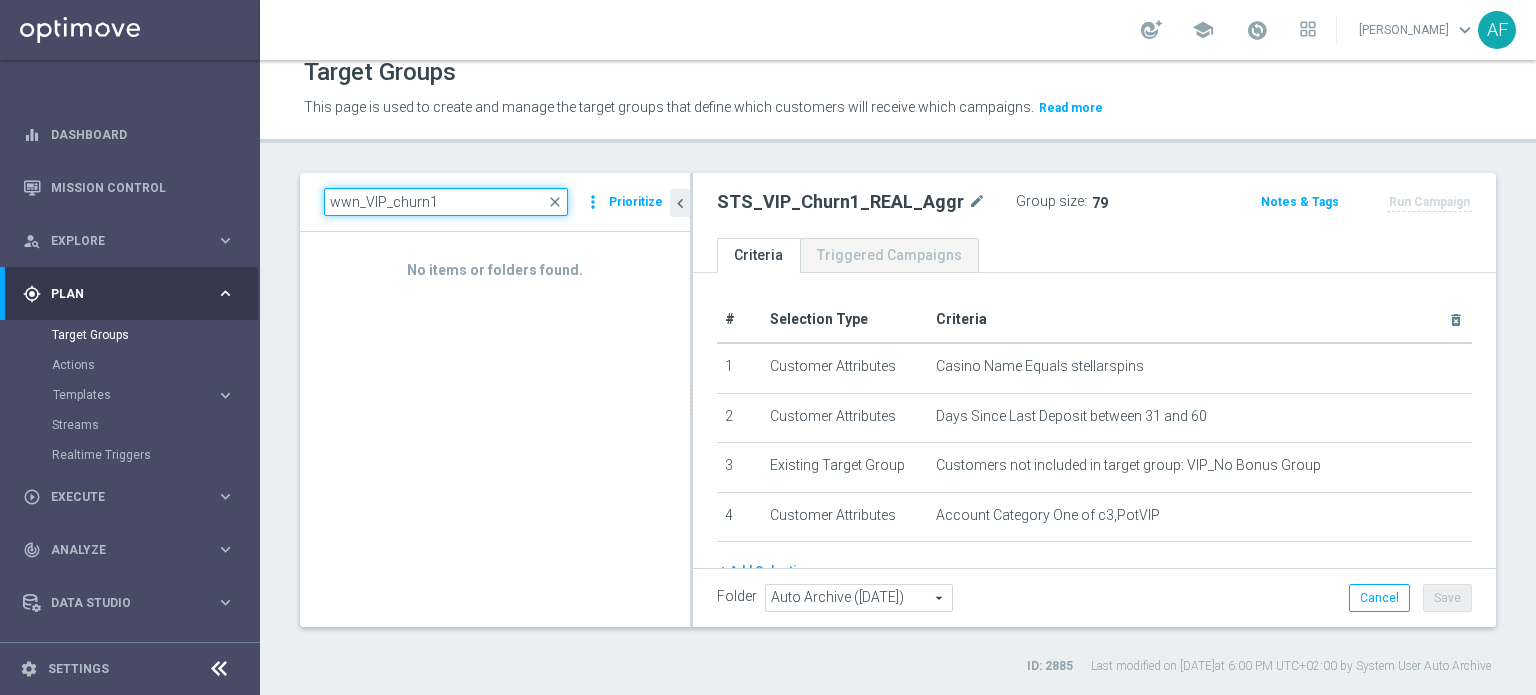 click on "wwn_VIP_churn1" at bounding box center [446, 202] 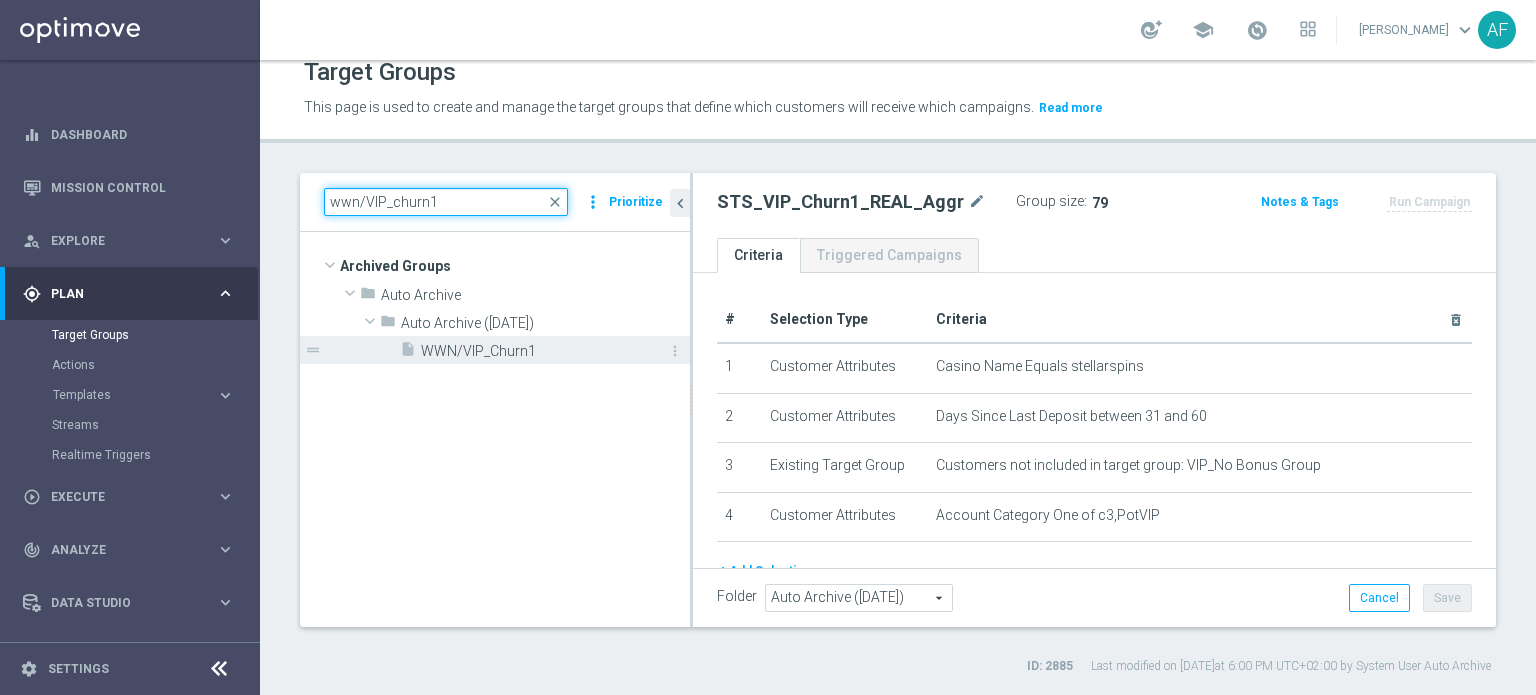 type on "wwn/VIP_churn1" 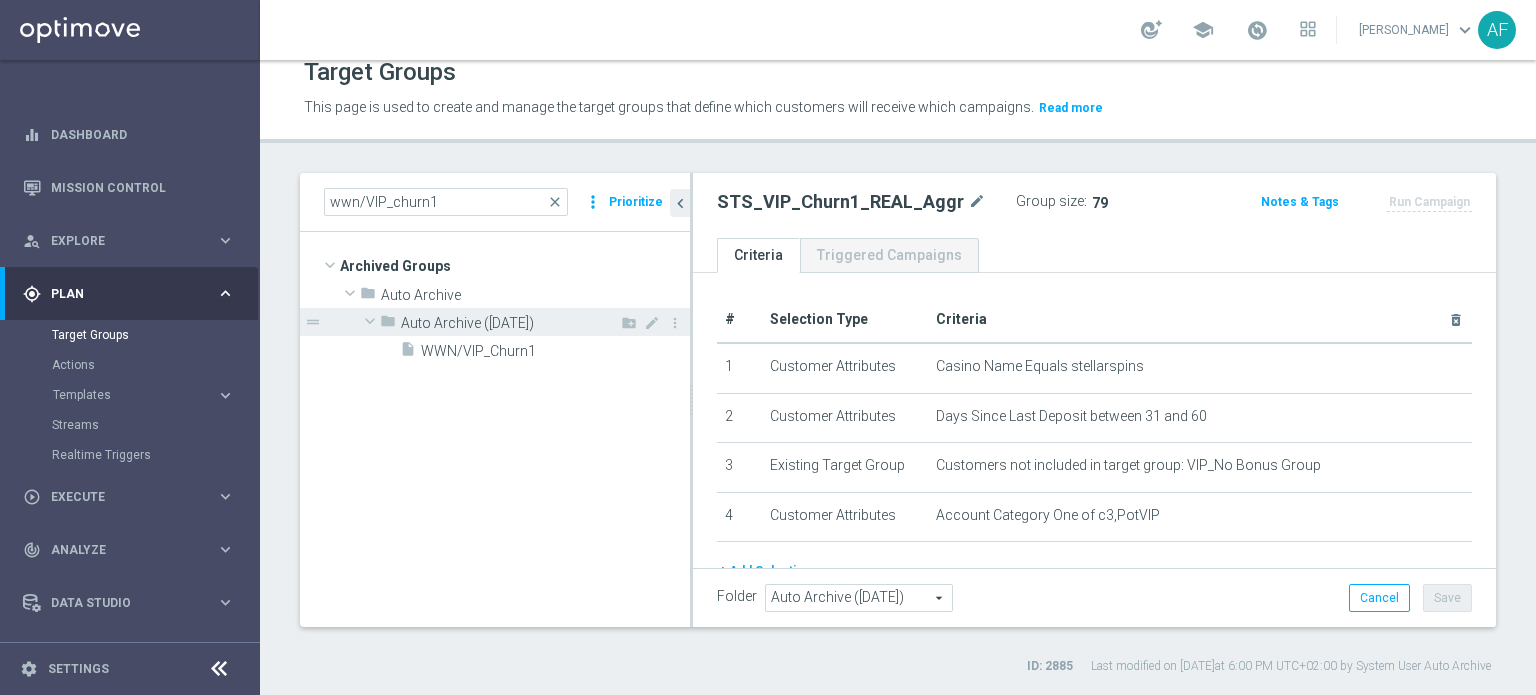 drag, startPoint x: 493, startPoint y: 347, endPoint x: 544, endPoint y: 333, distance: 52.886673 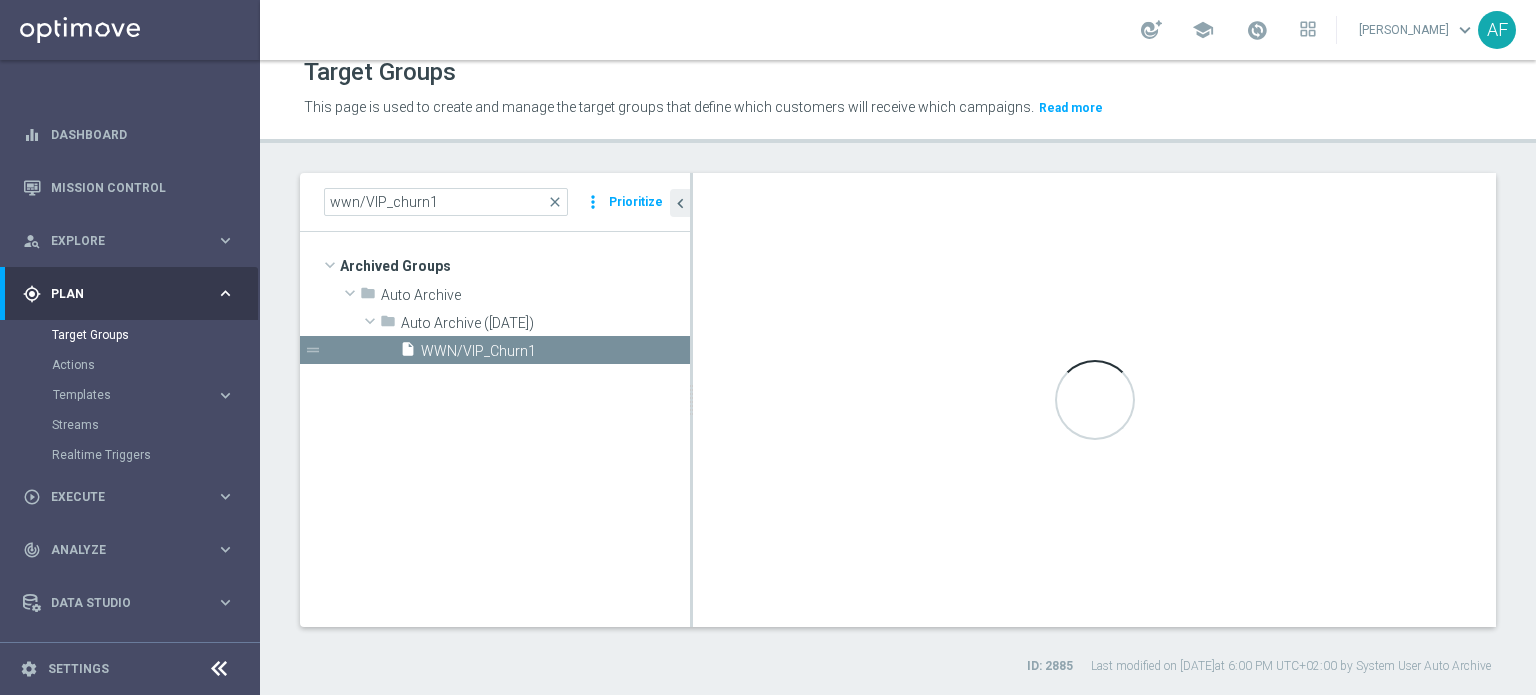 type on "Auto Archive ([DATE])" 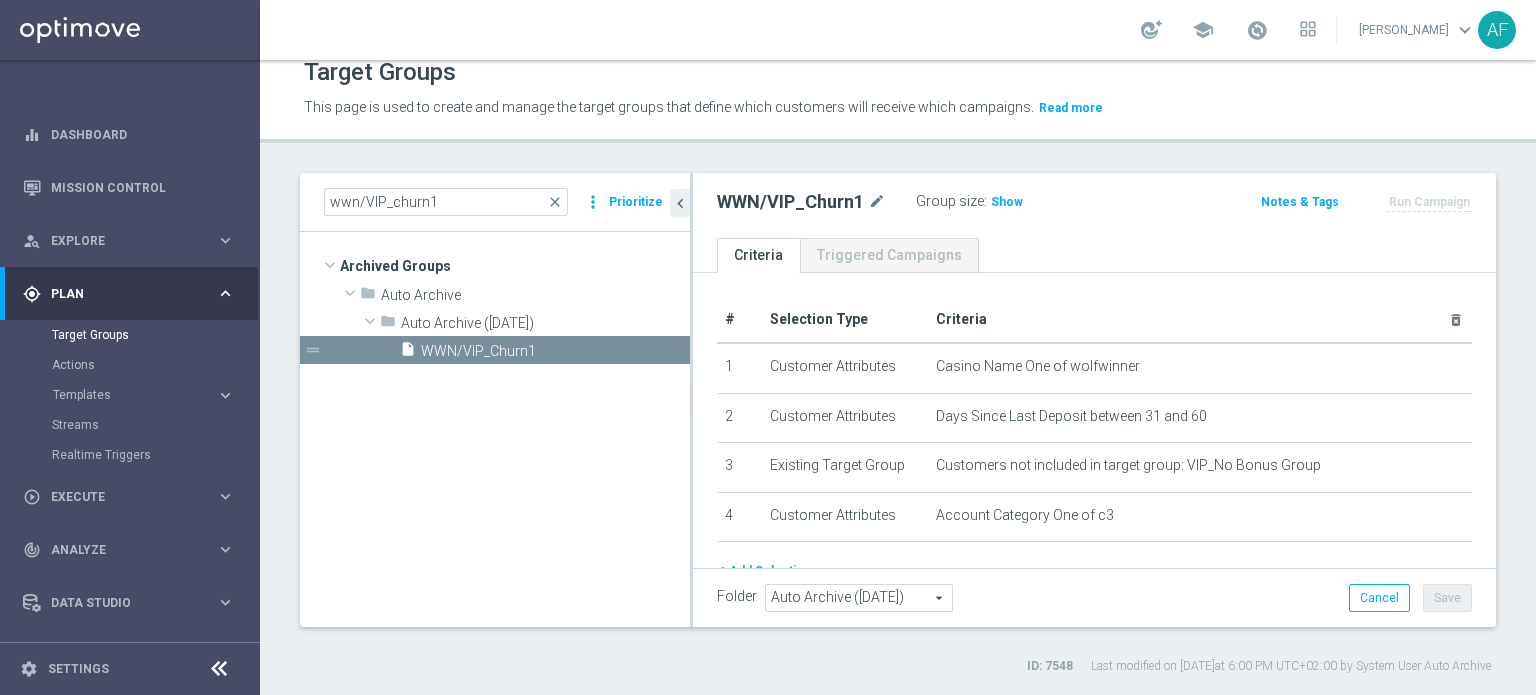drag, startPoint x: 1003, startPoint y: 199, endPoint x: 1052, endPoint y: 250, distance: 70.724815 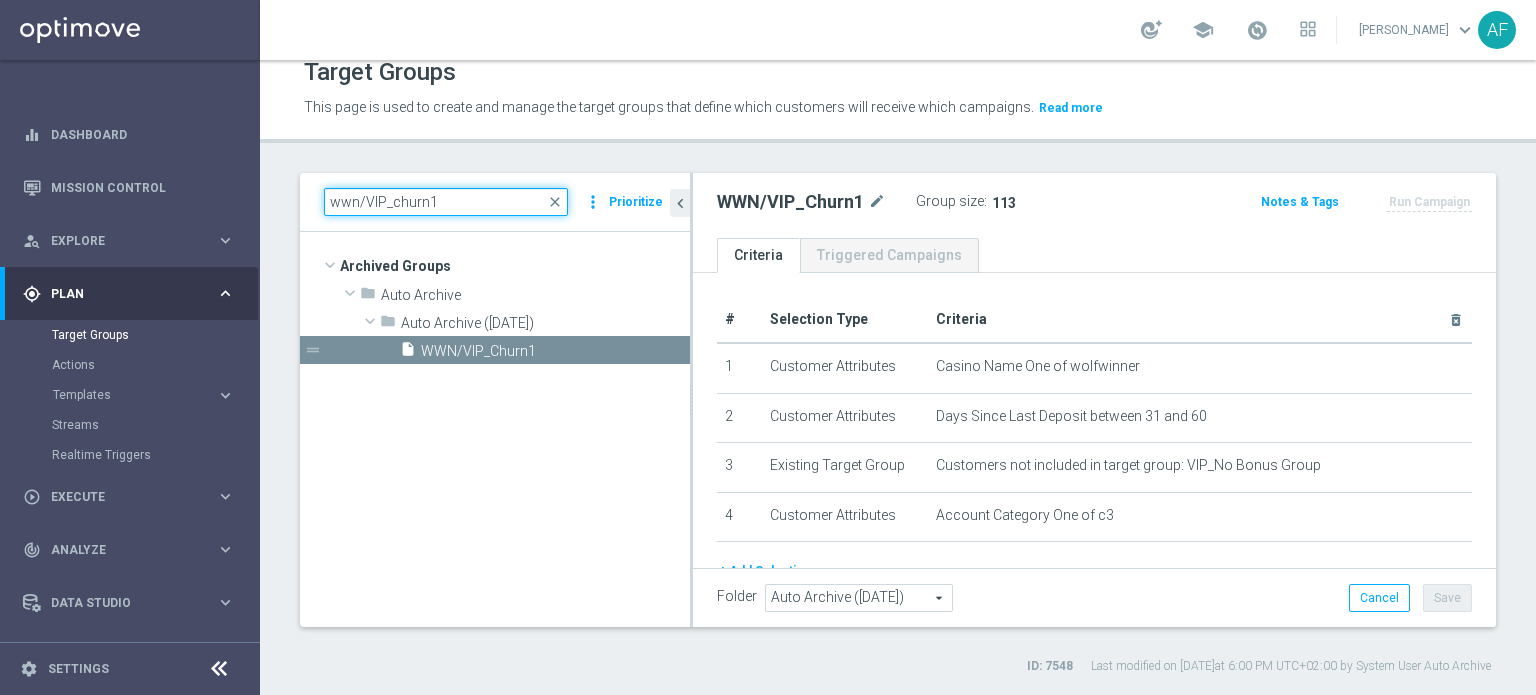 click on "wwn/VIP_churn1" at bounding box center [446, 202] 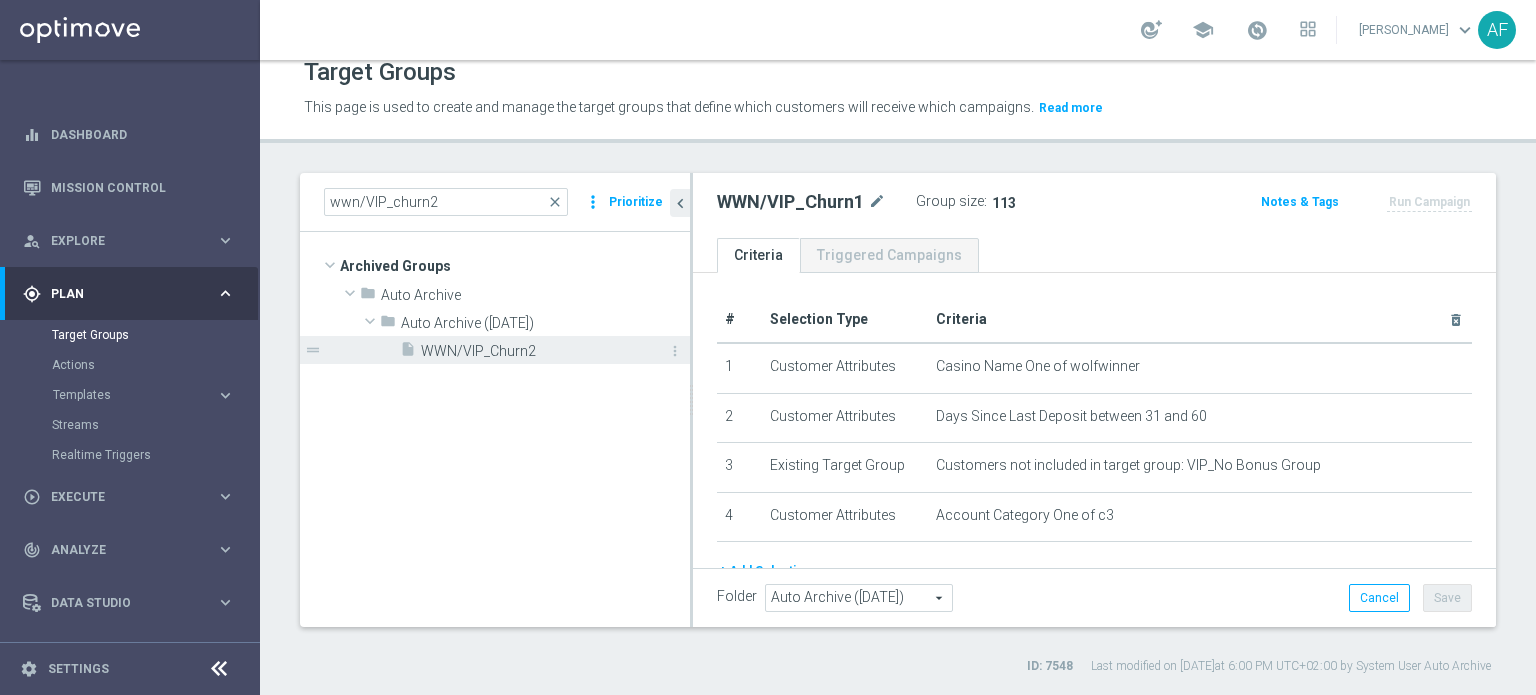 click on "WWN/VIP_Churn2" at bounding box center [533, 351] 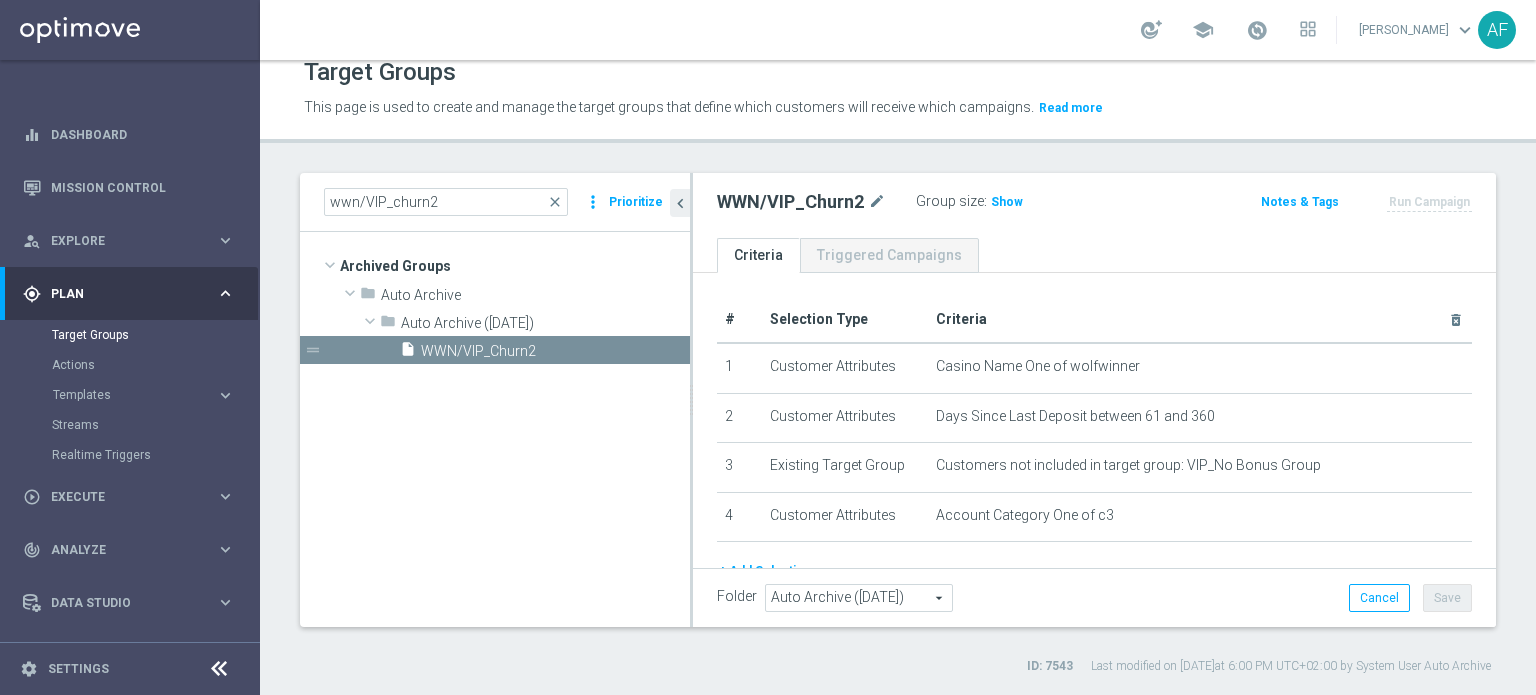 drag, startPoint x: 1004, startPoint y: 198, endPoint x: 1056, endPoint y: 220, distance: 56.462376 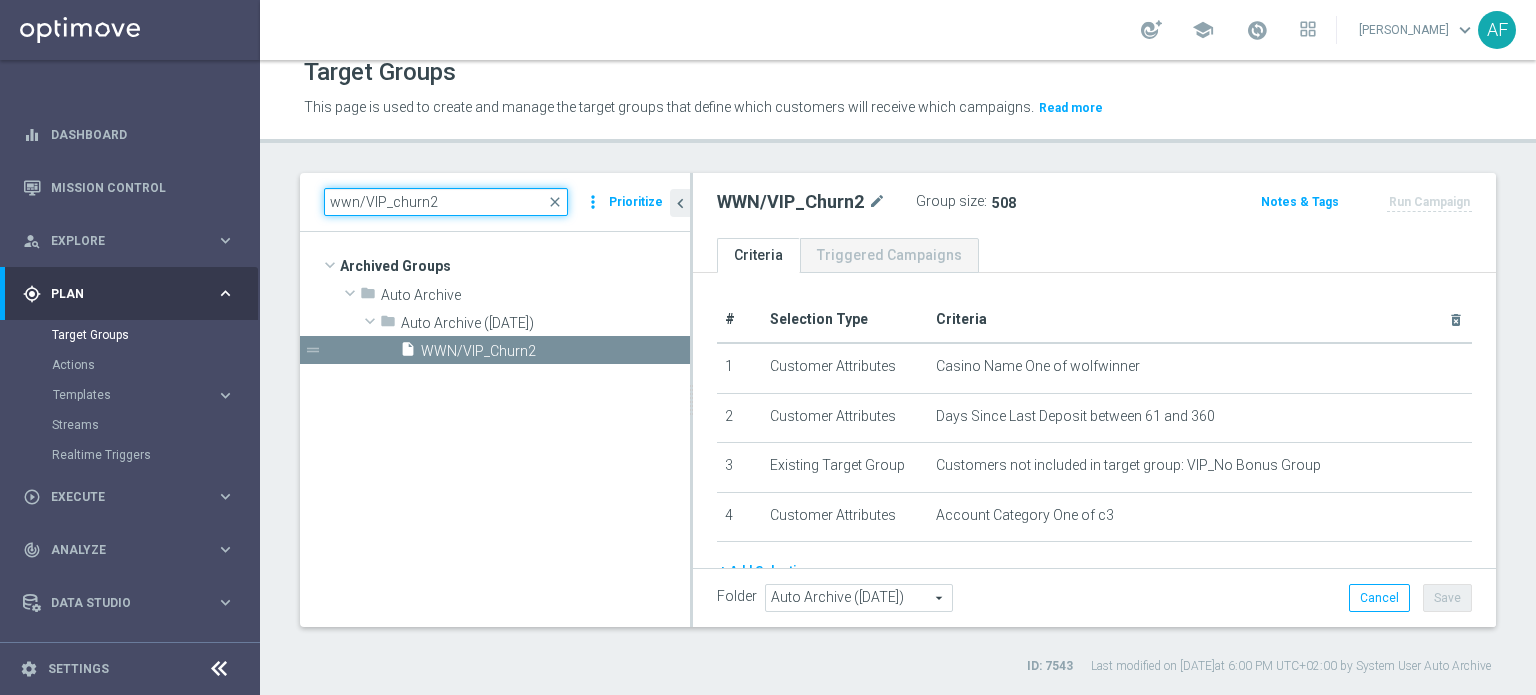 drag, startPoint x: 384, startPoint y: 200, endPoint x: 366, endPoint y: 200, distance: 18 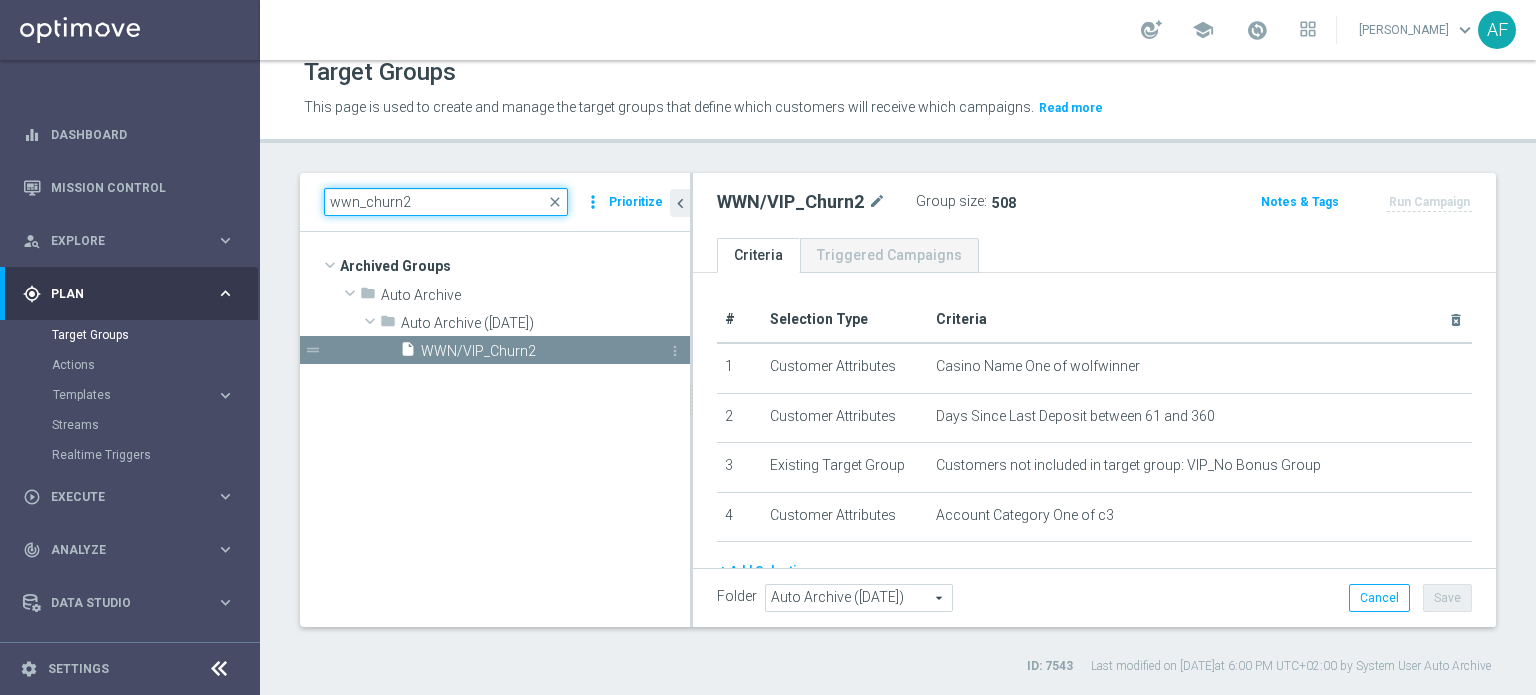 type on "wwn_churn2" 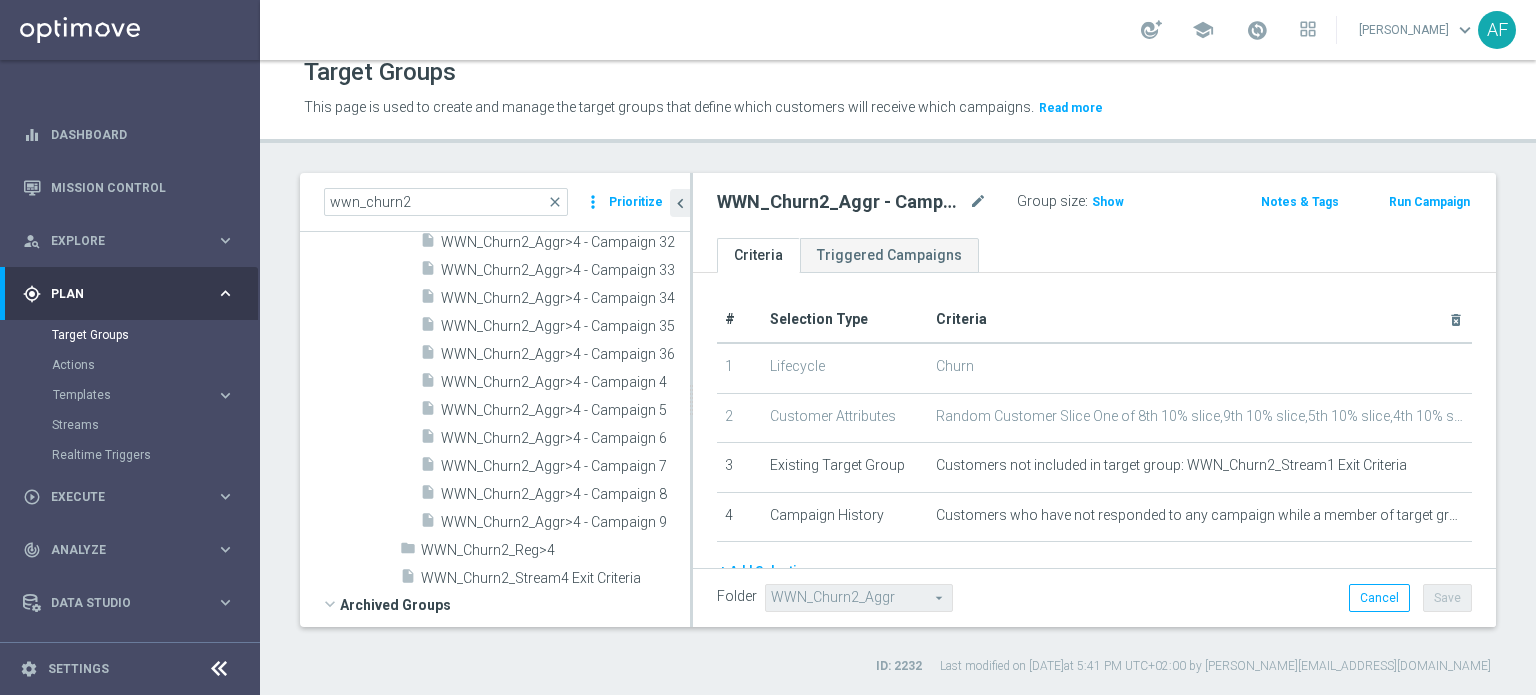 scroll, scrollTop: 4020, scrollLeft: 0, axis: vertical 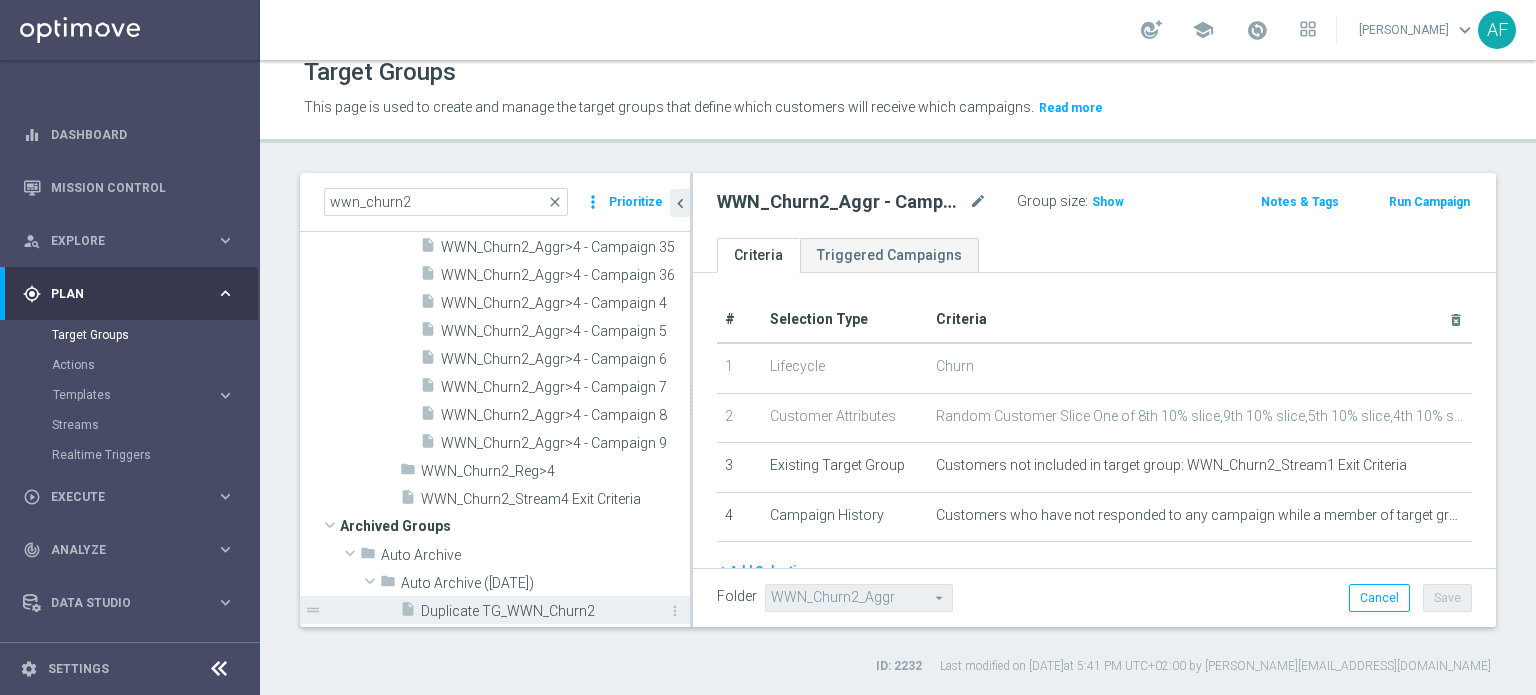 click on "Duplicate TG_WWN_Churn2" at bounding box center (533, 611) 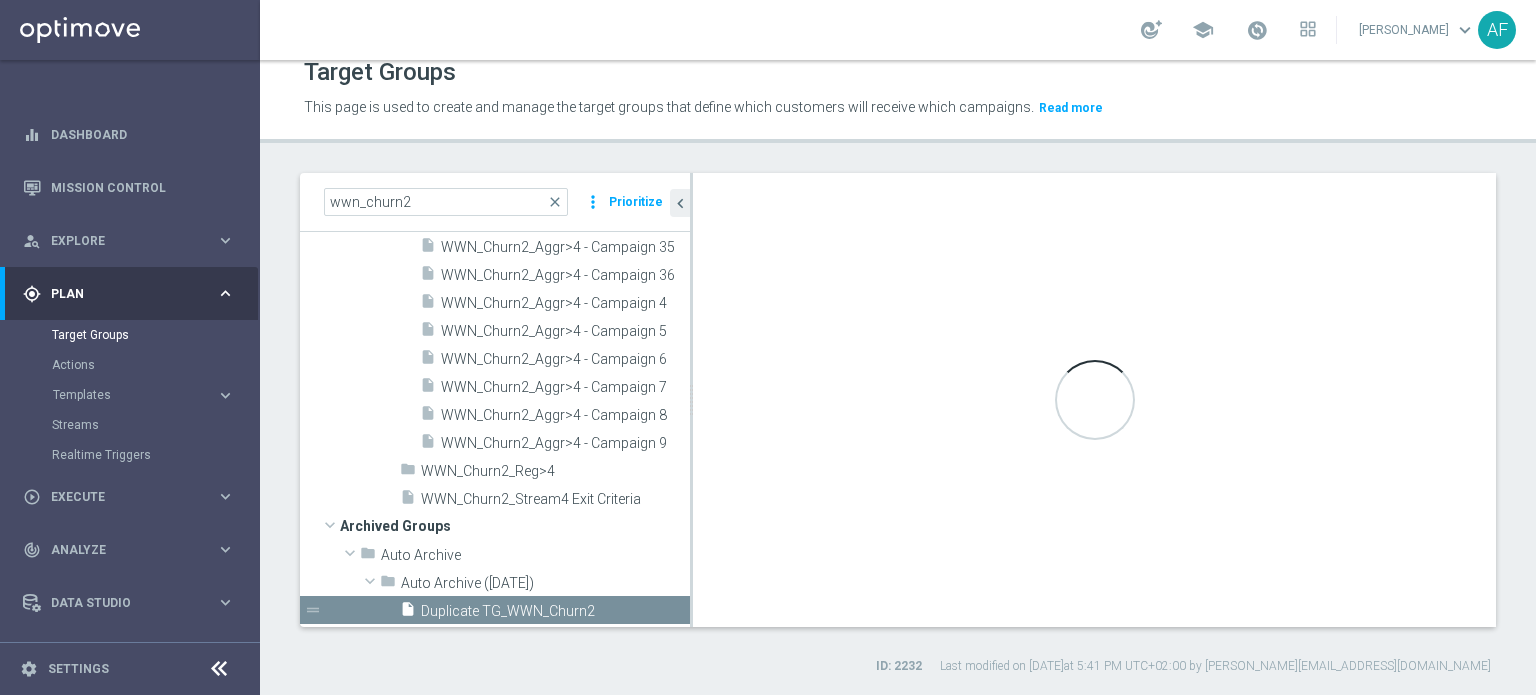 checkbox on "true" 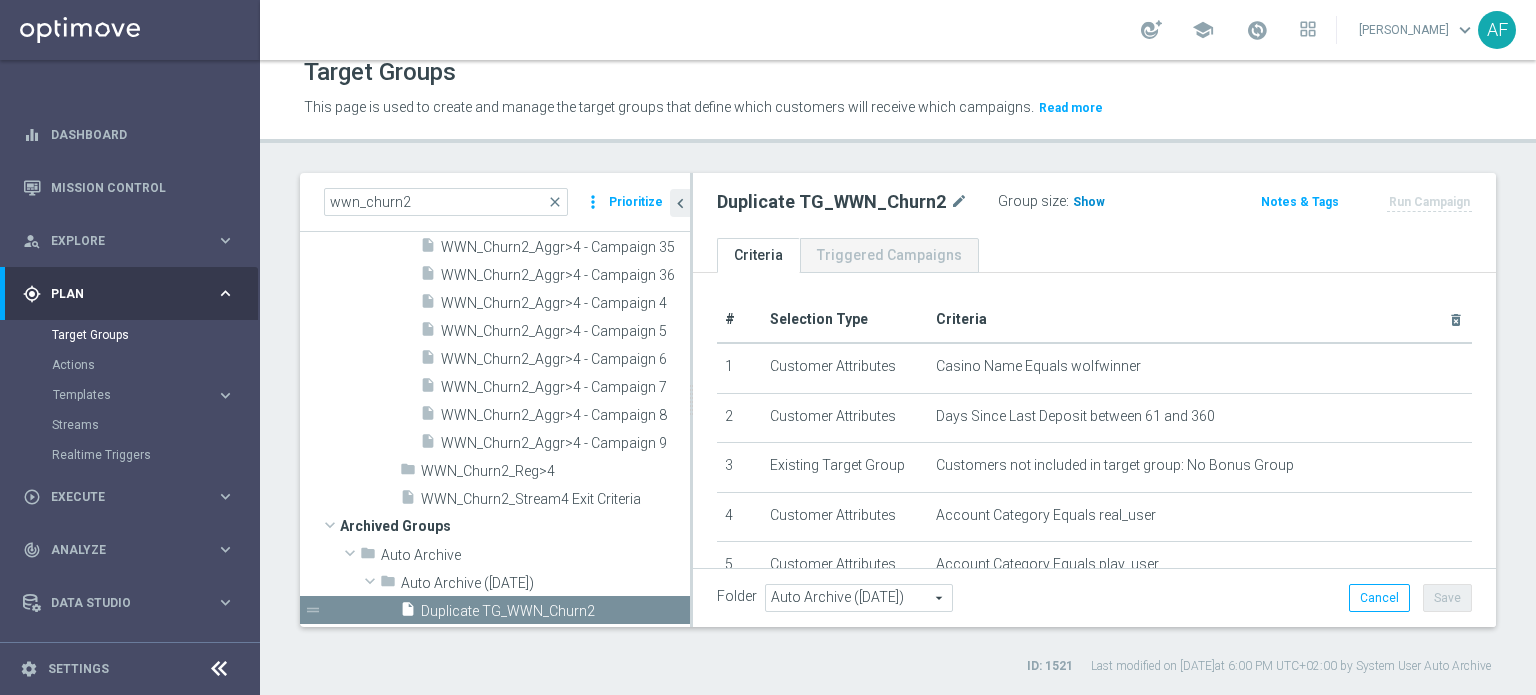 click on "Show" 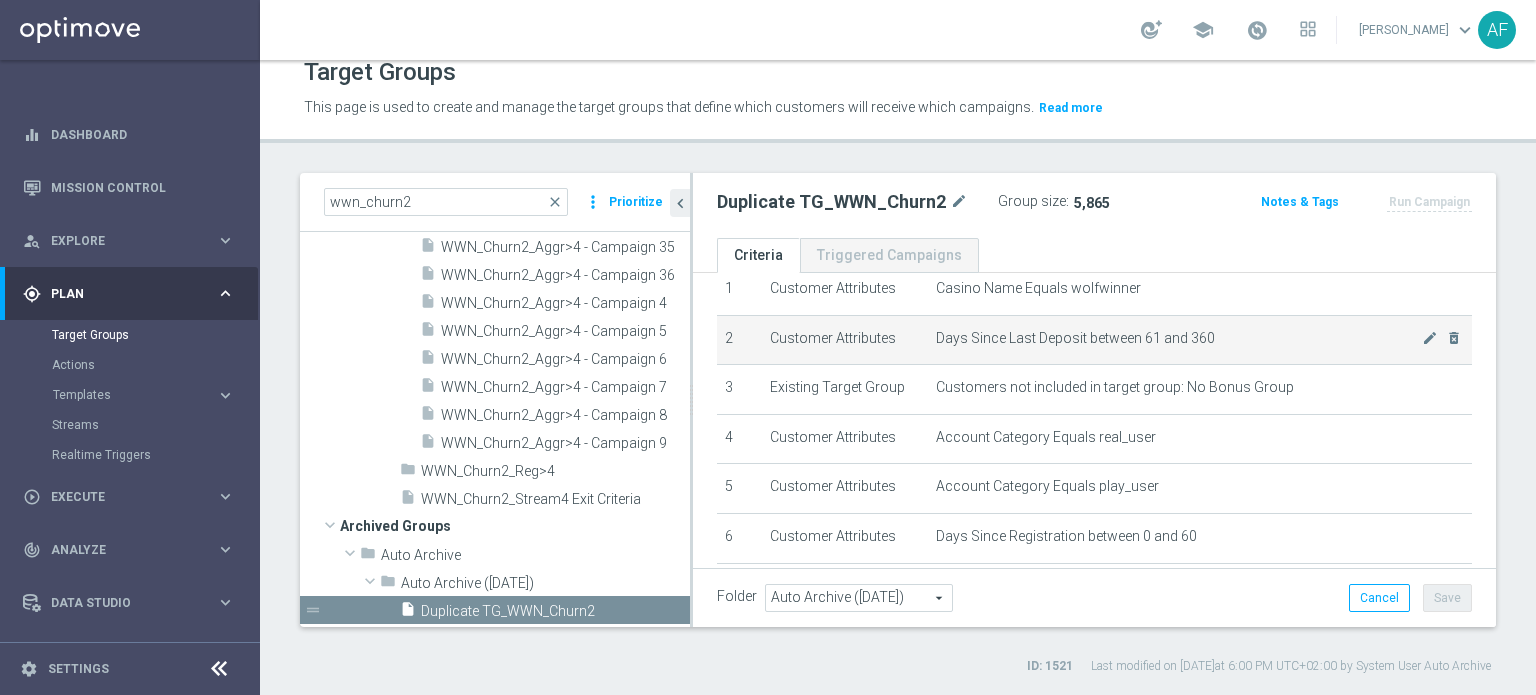 scroll, scrollTop: 100, scrollLeft: 0, axis: vertical 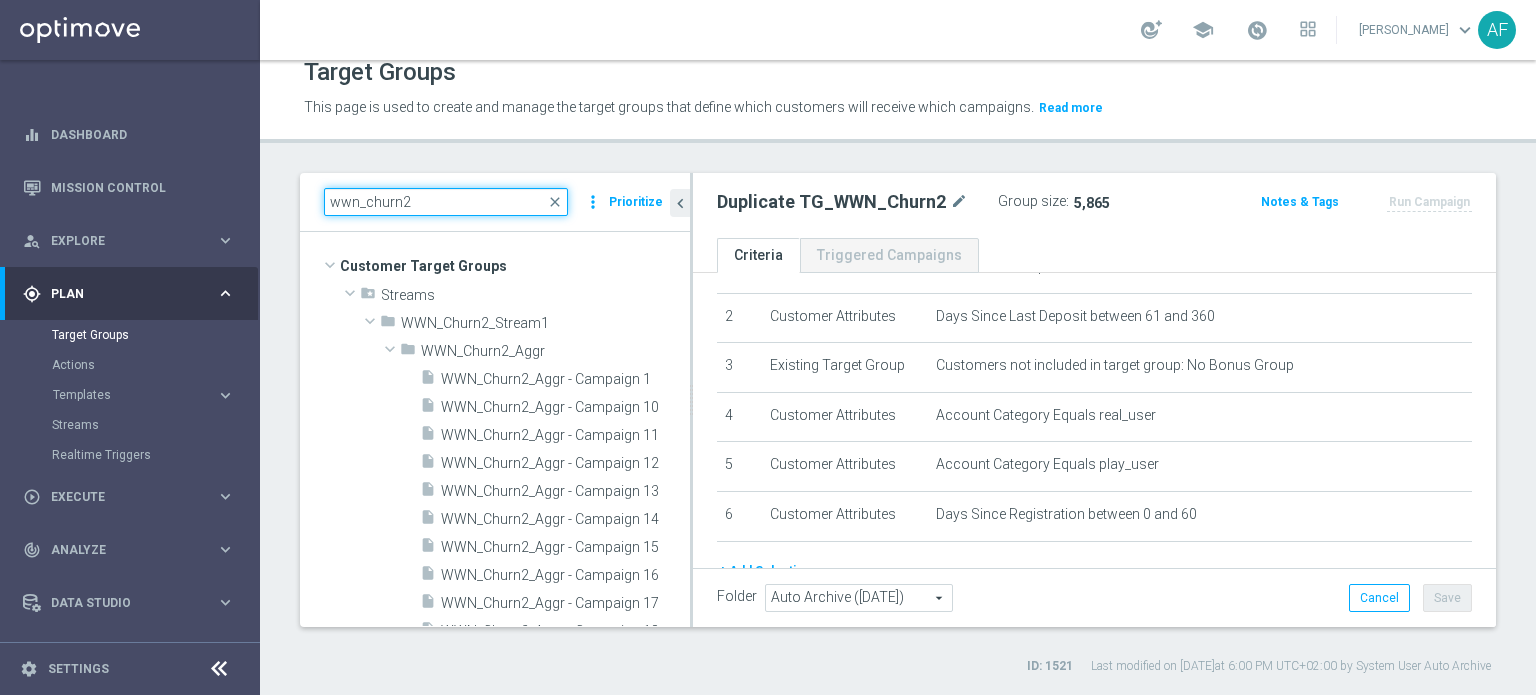 click on "wwn_churn2" at bounding box center [446, 202] 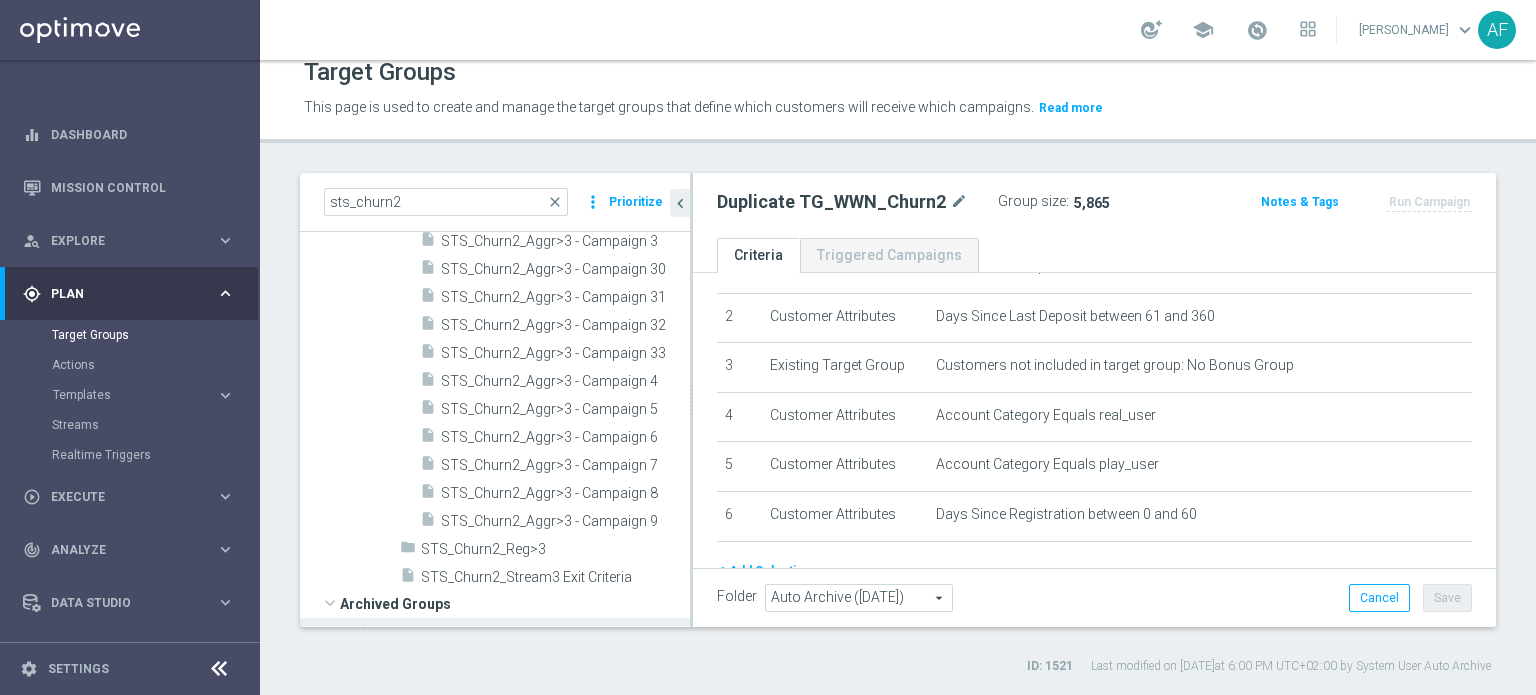 scroll, scrollTop: 2747, scrollLeft: 0, axis: vertical 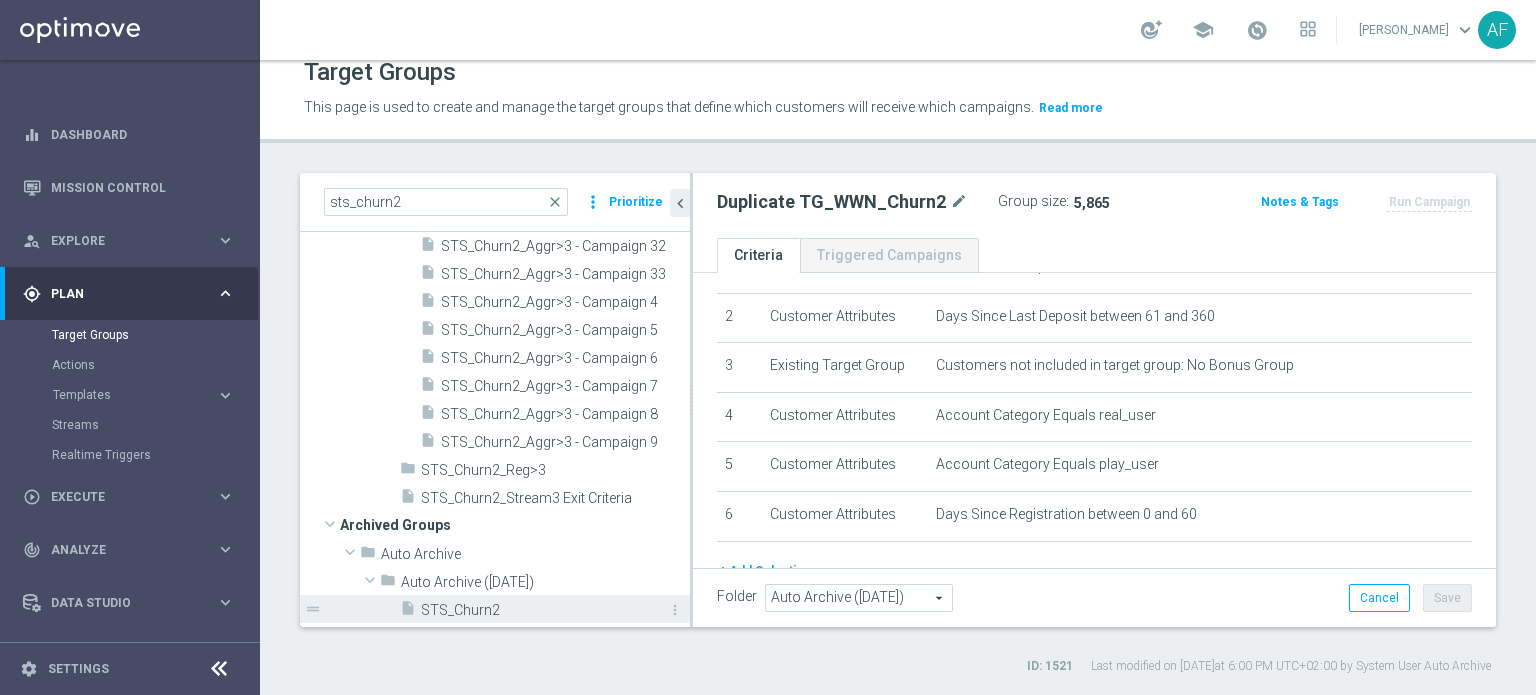 click on "STS_Churn2" at bounding box center (533, 610) 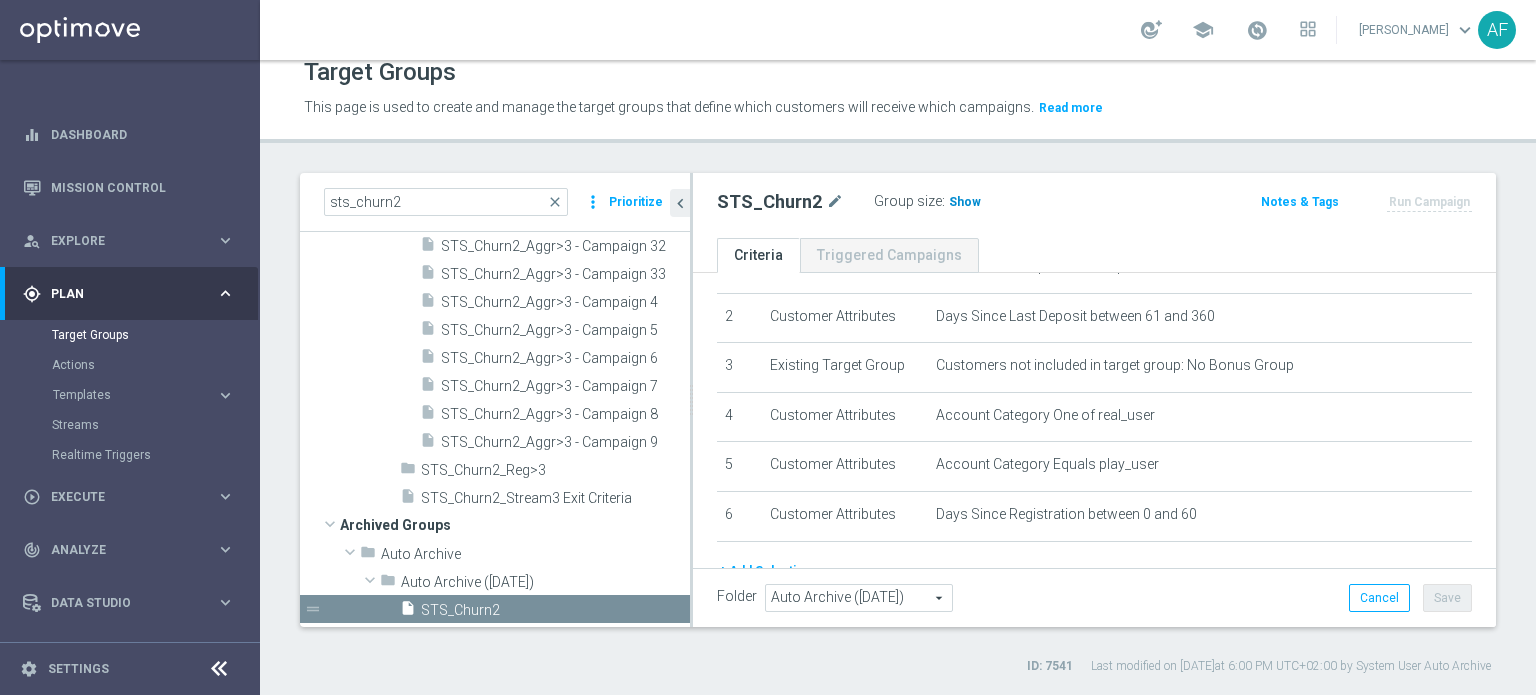 click on "Show" 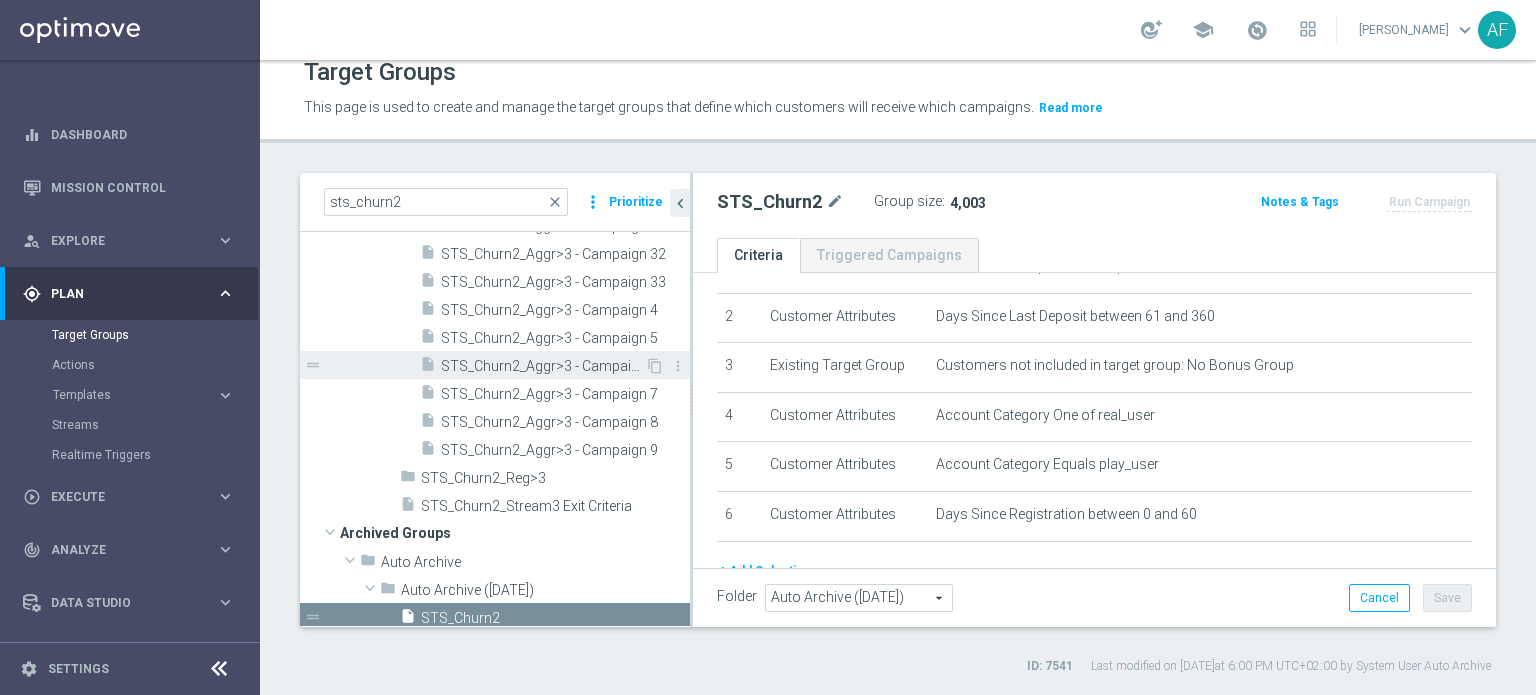 scroll, scrollTop: 2547, scrollLeft: 0, axis: vertical 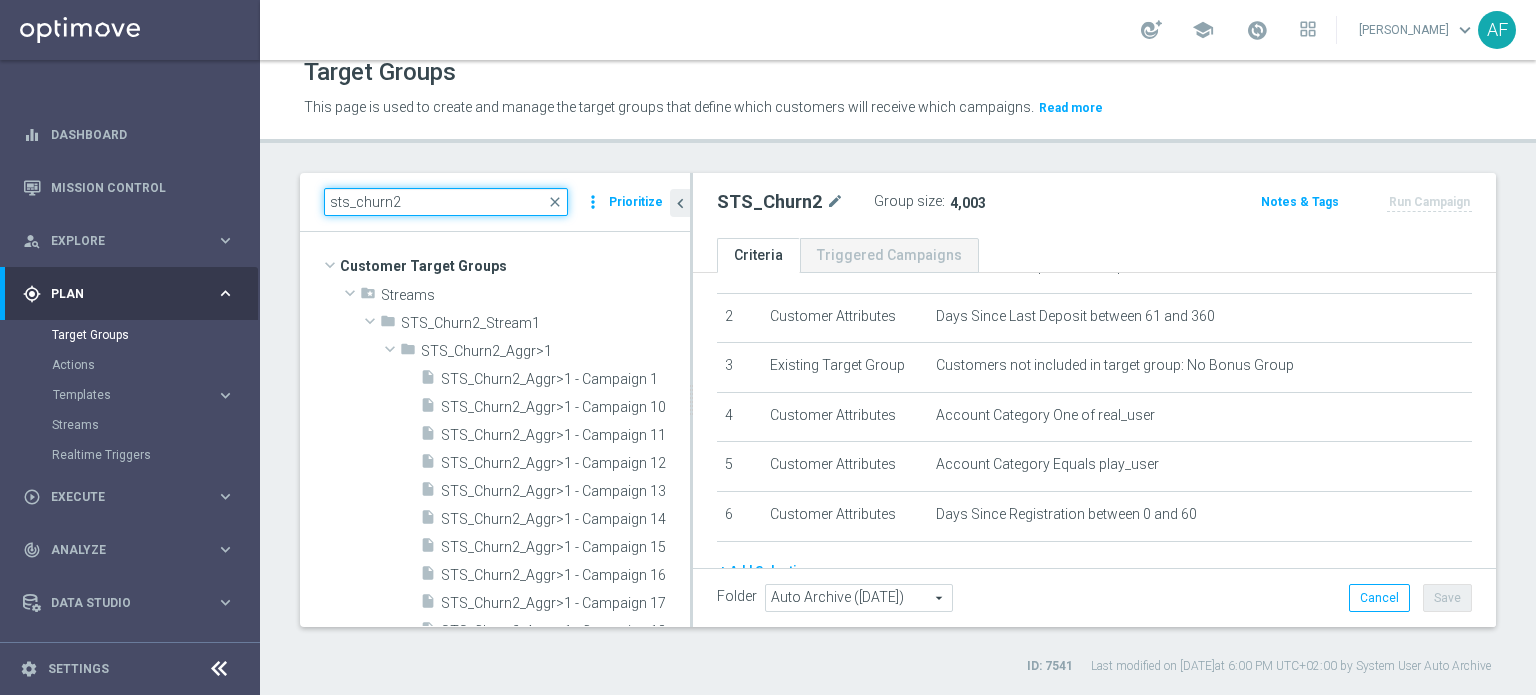 drag, startPoint x: 348, startPoint y: 202, endPoint x: 384, endPoint y: 227, distance: 43.829212 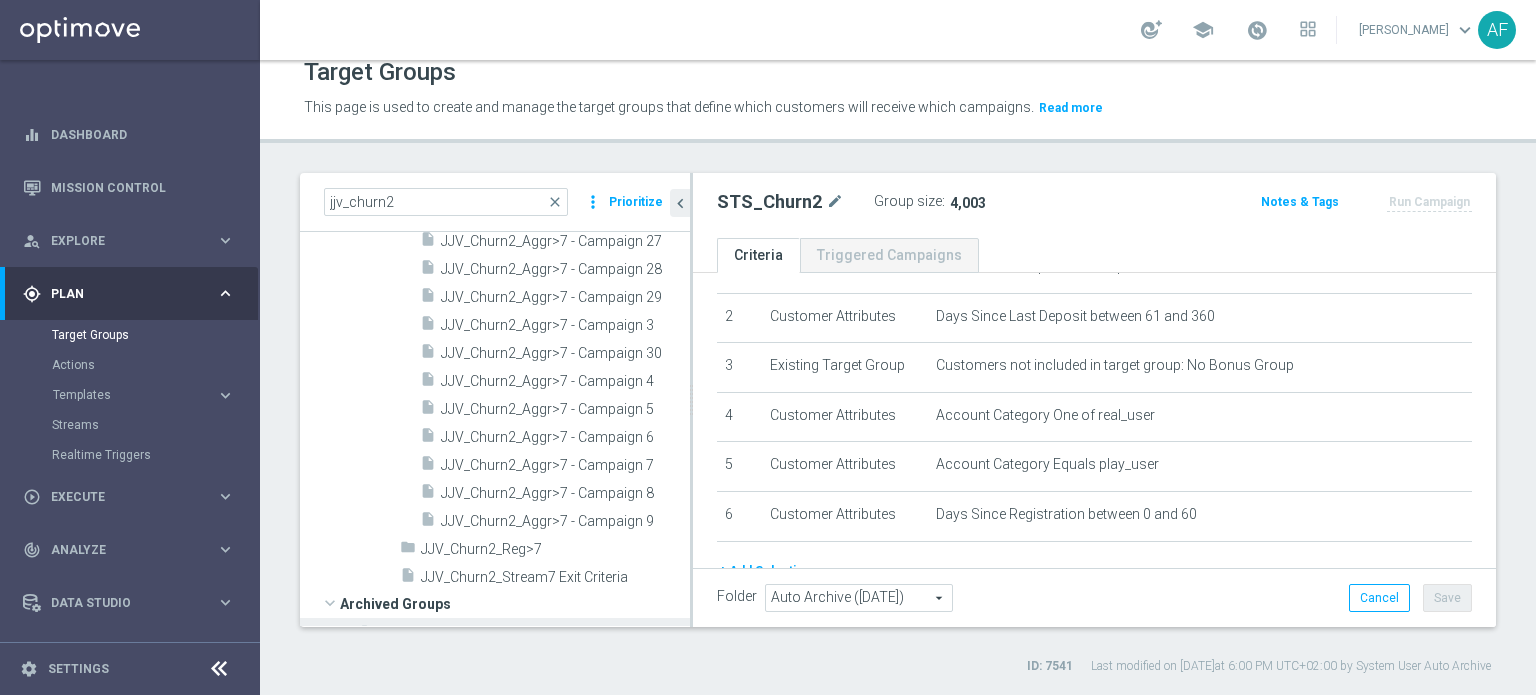 scroll, scrollTop: 5451, scrollLeft: 0, axis: vertical 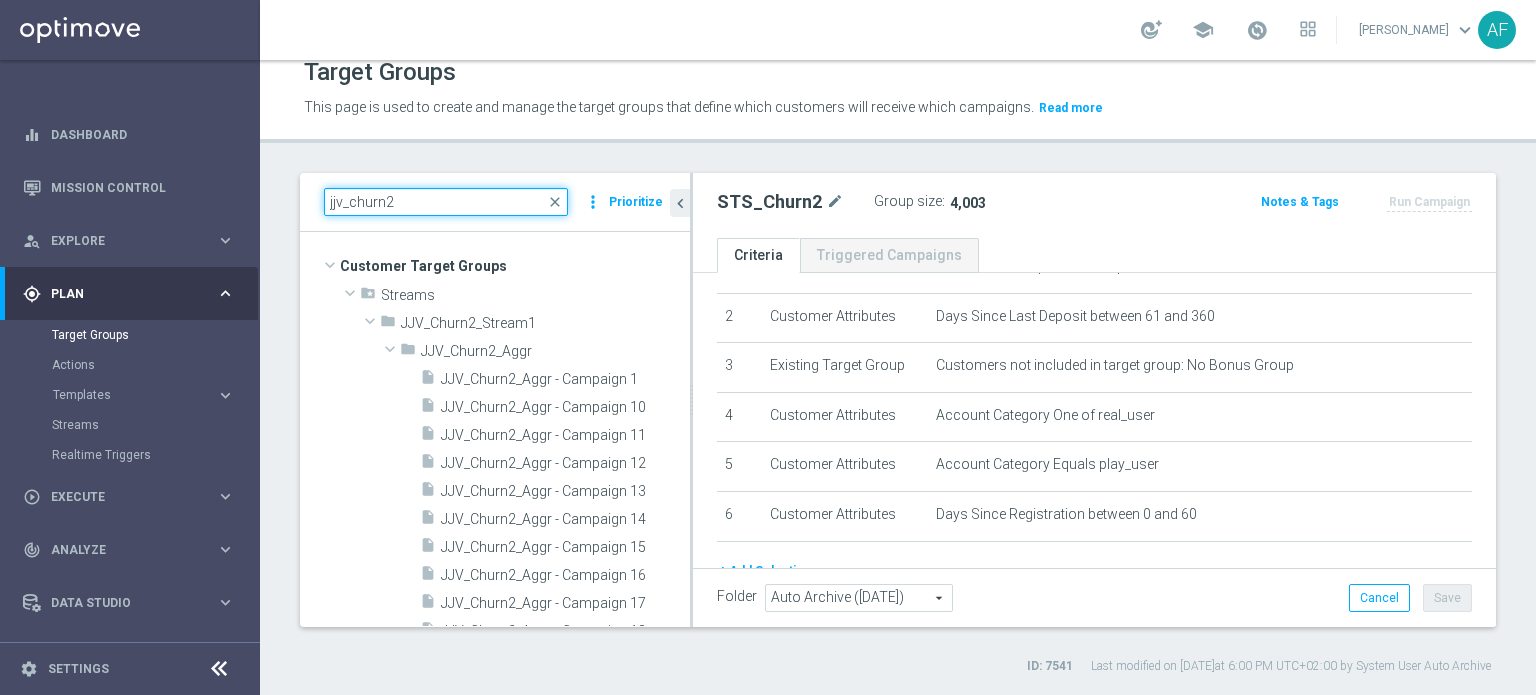 click on "jjv_churn2" at bounding box center [446, 202] 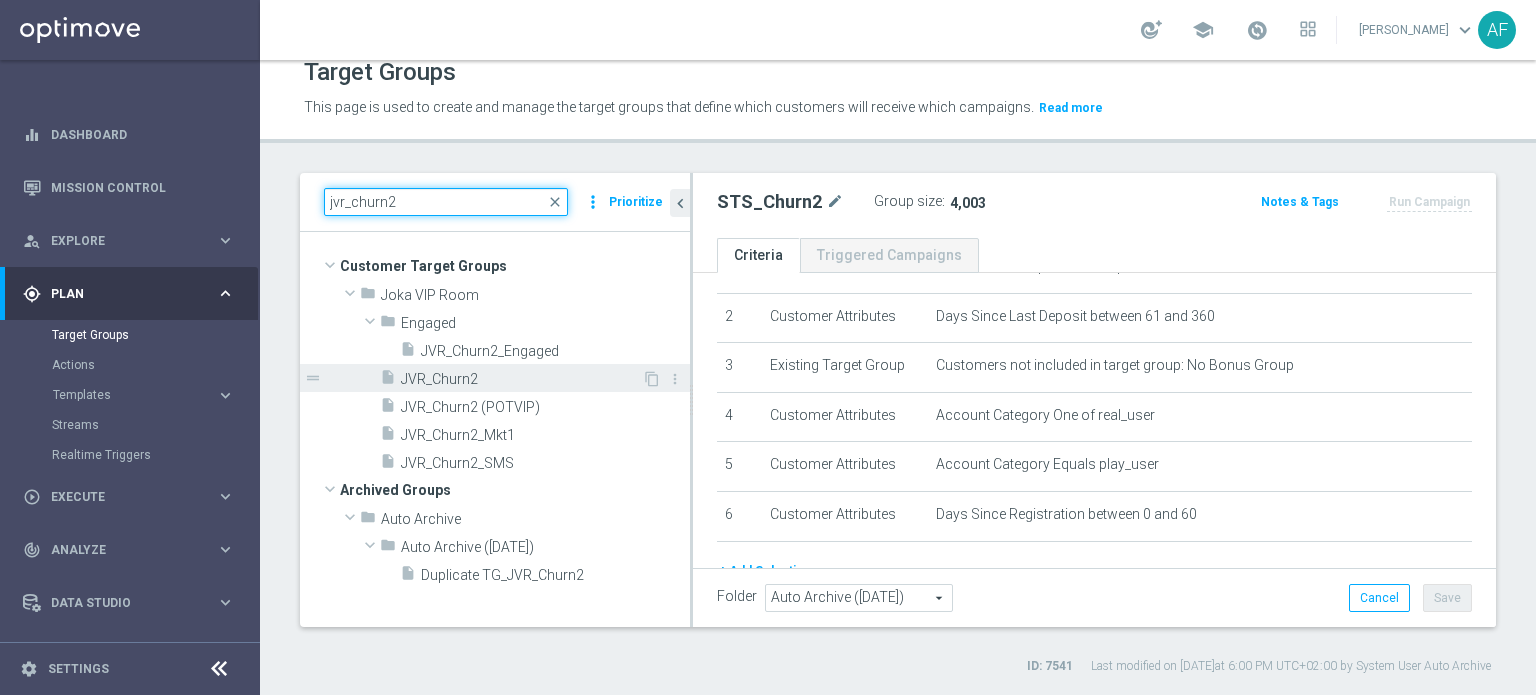 type on "jvr_churn2" 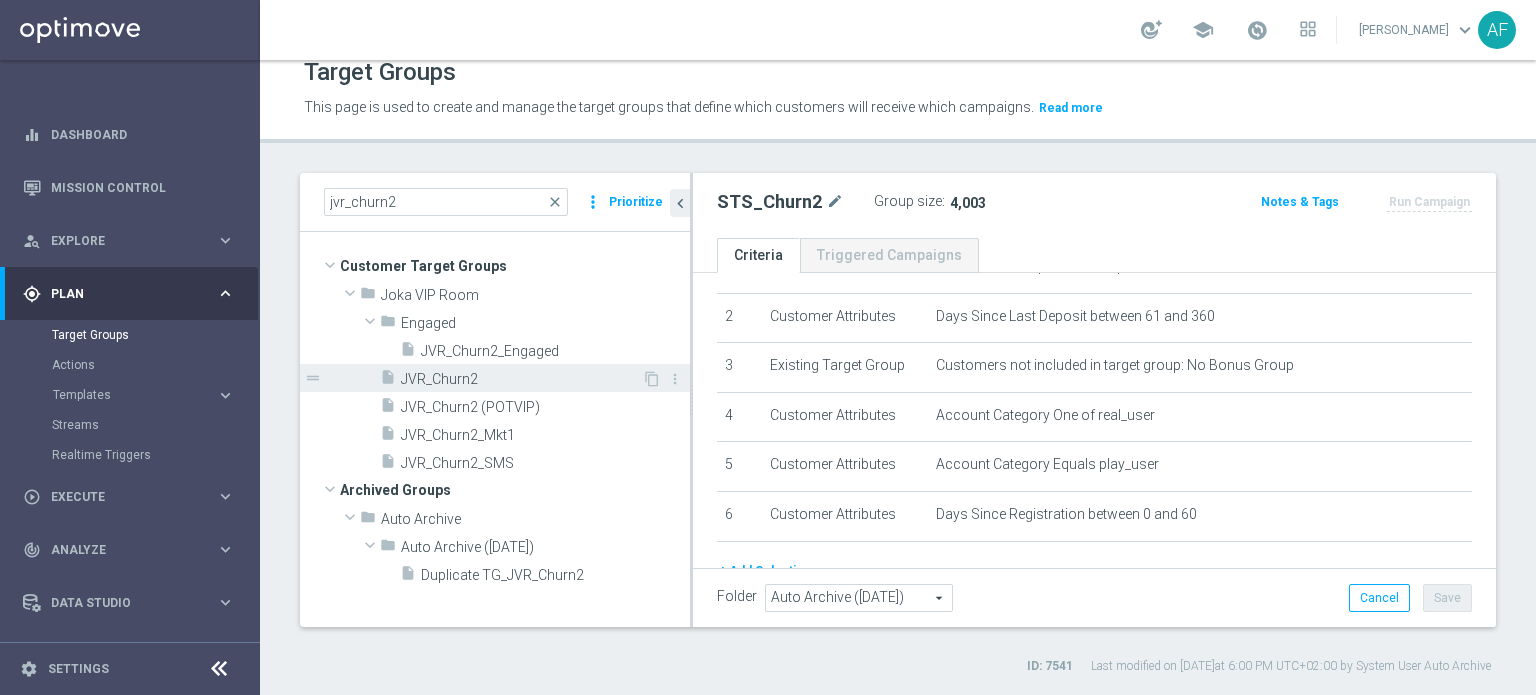 click on "JVR_Churn2" at bounding box center (521, 379) 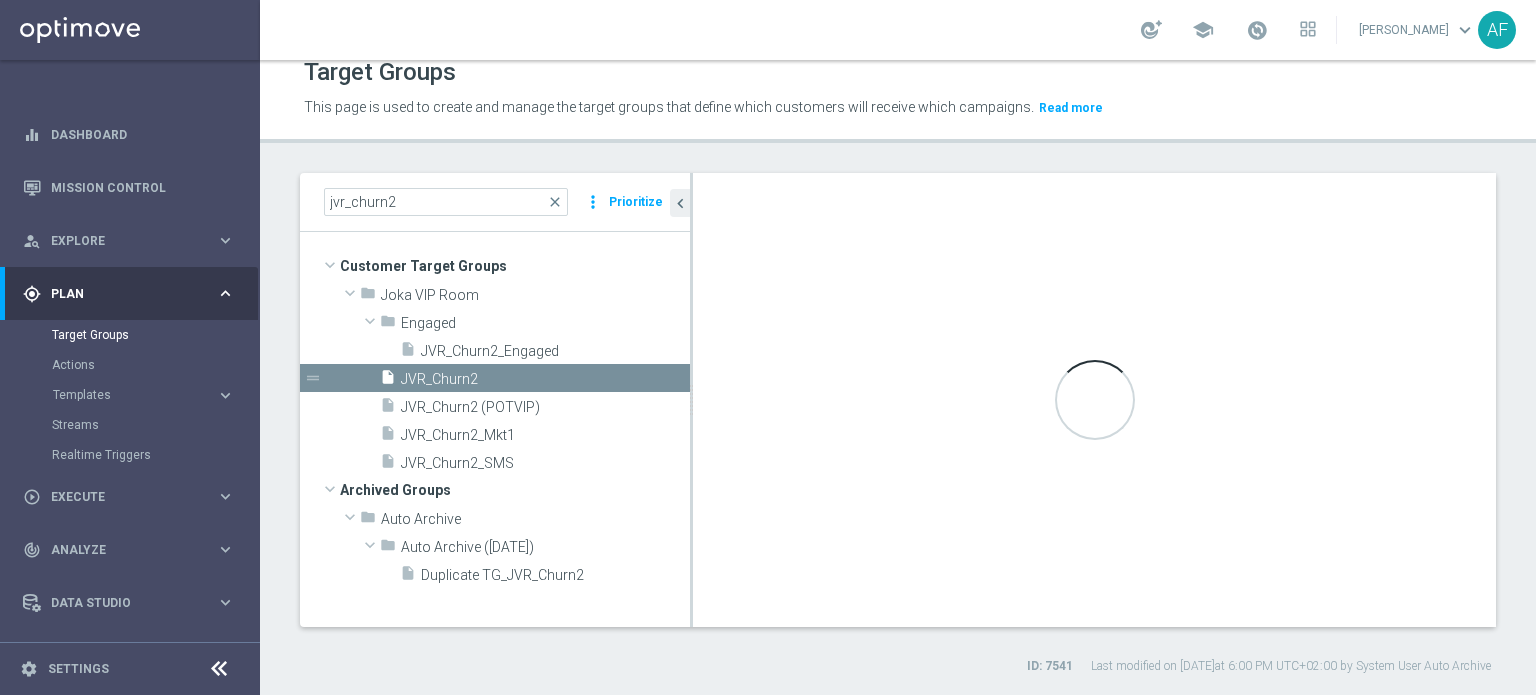 type on "Joka VIP Room" 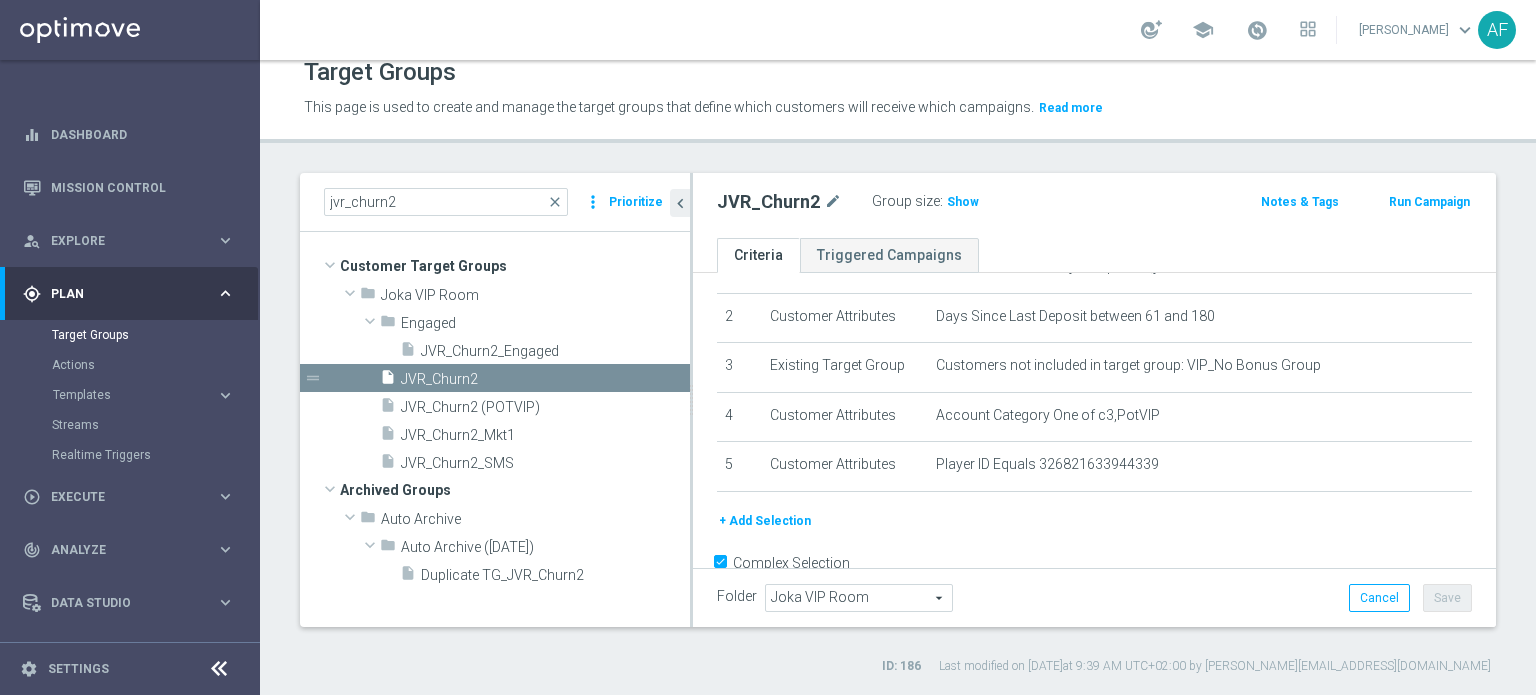 drag, startPoint x: 962, startPoint y: 202, endPoint x: 1263, endPoint y: 241, distance: 303.51605 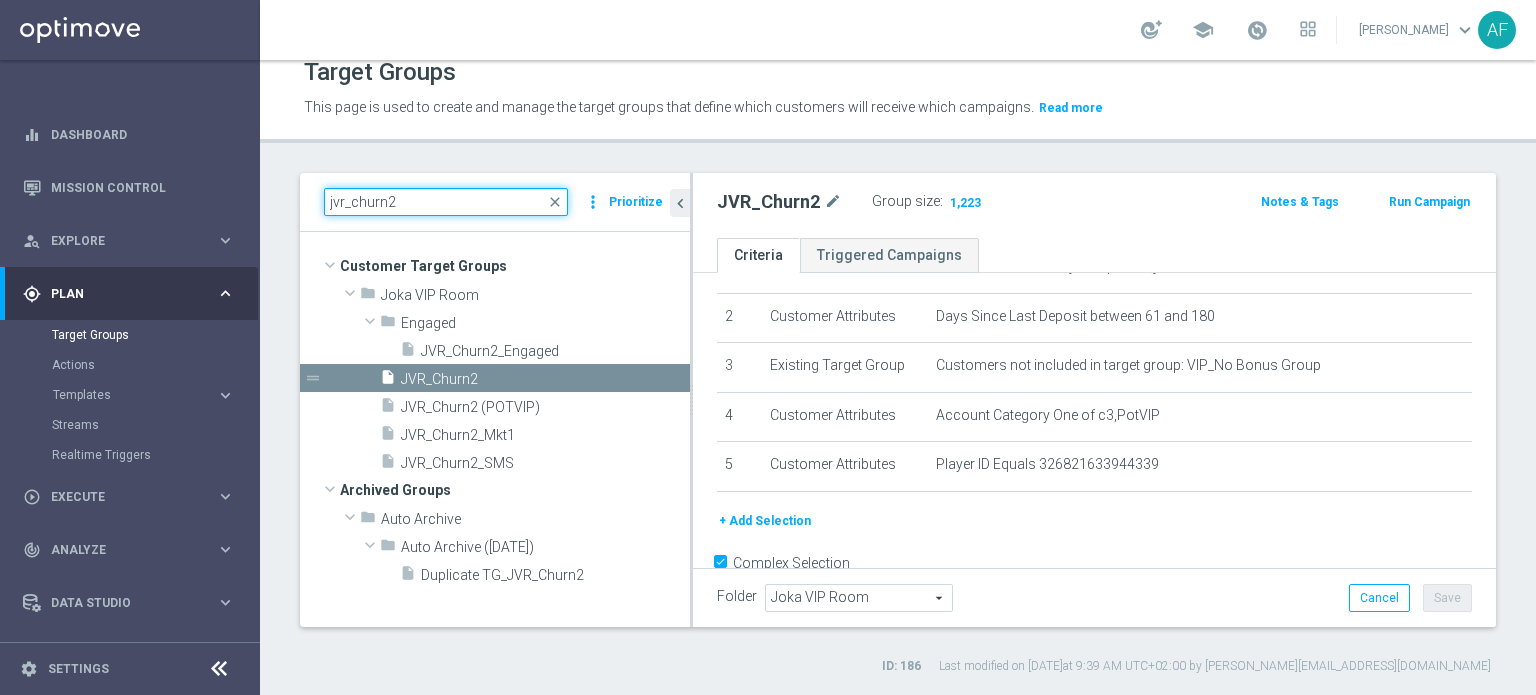 click on "jvr_churn2" at bounding box center (446, 202) 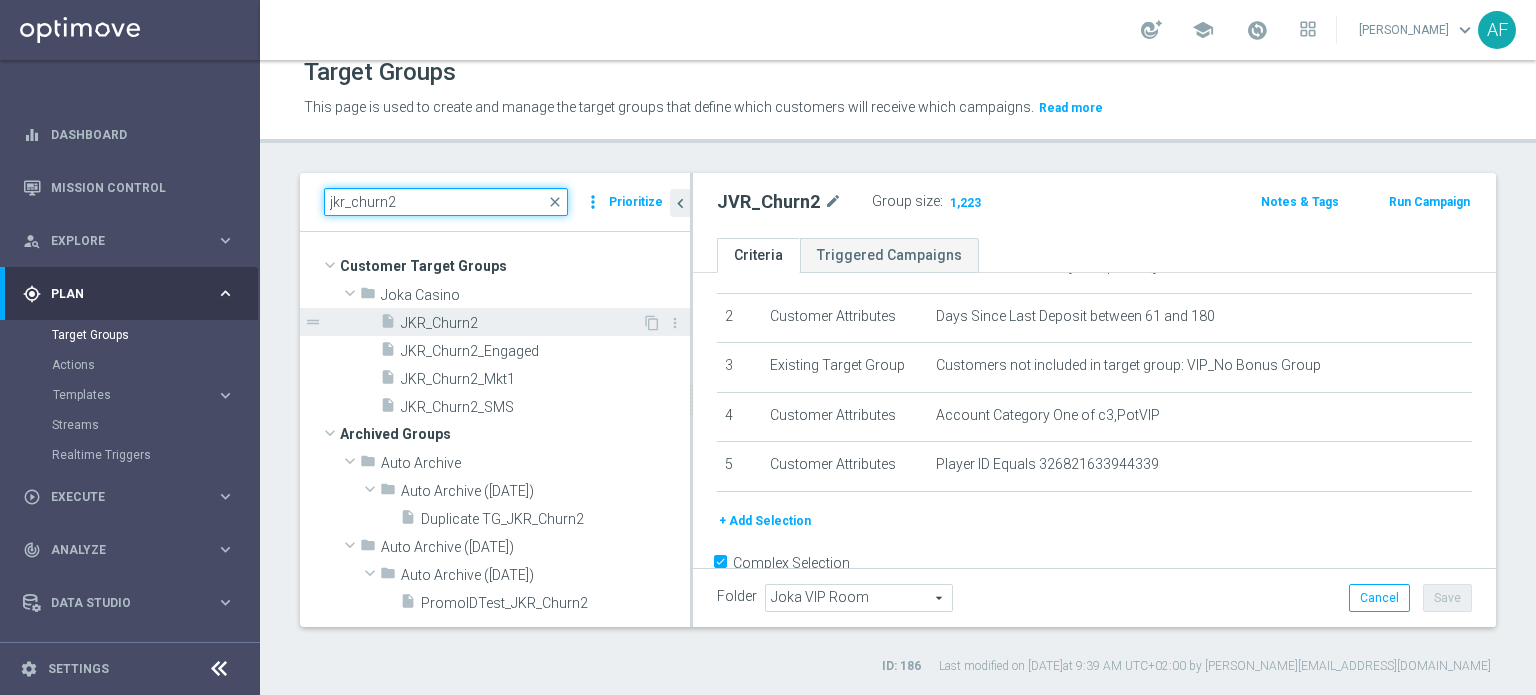 type on "jkr_churn2" 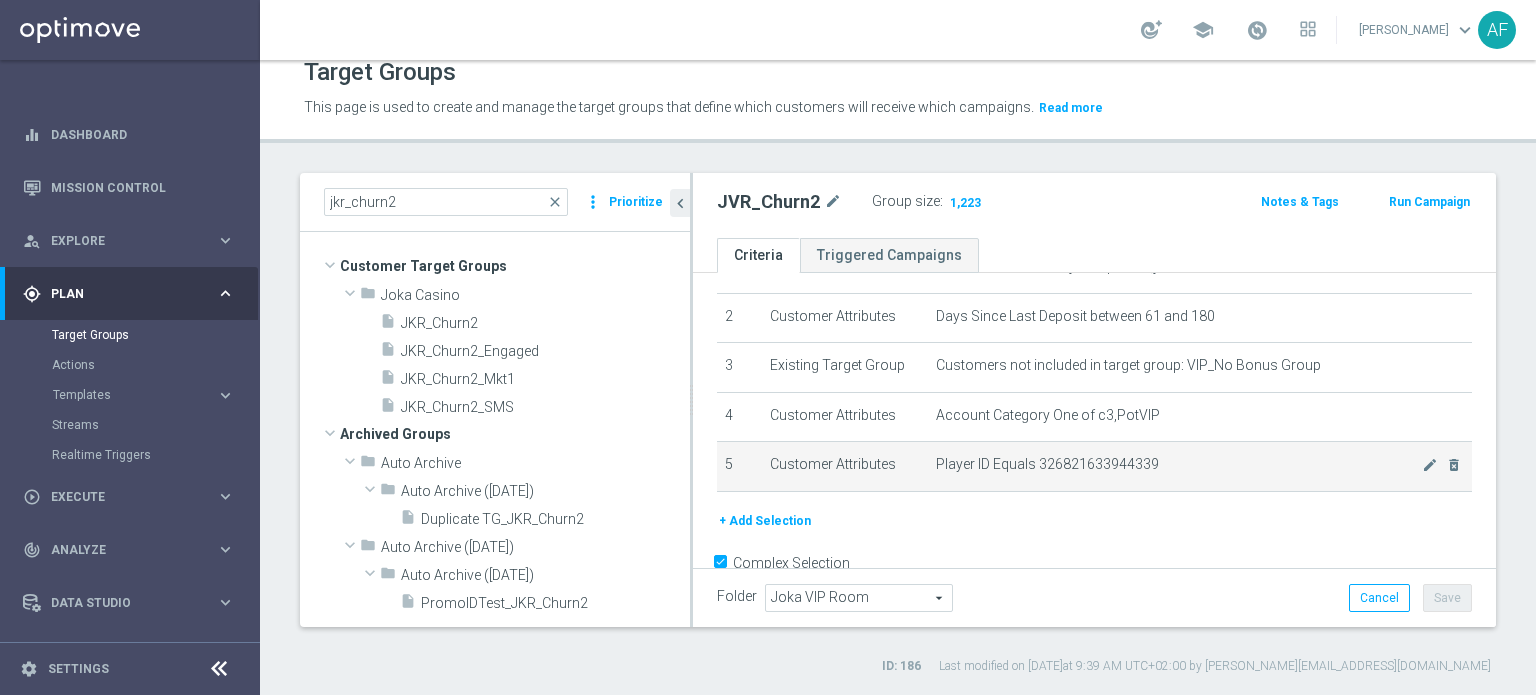 drag, startPoint x: 520, startPoint y: 319, endPoint x: 1123, endPoint y: 451, distance: 617.2787 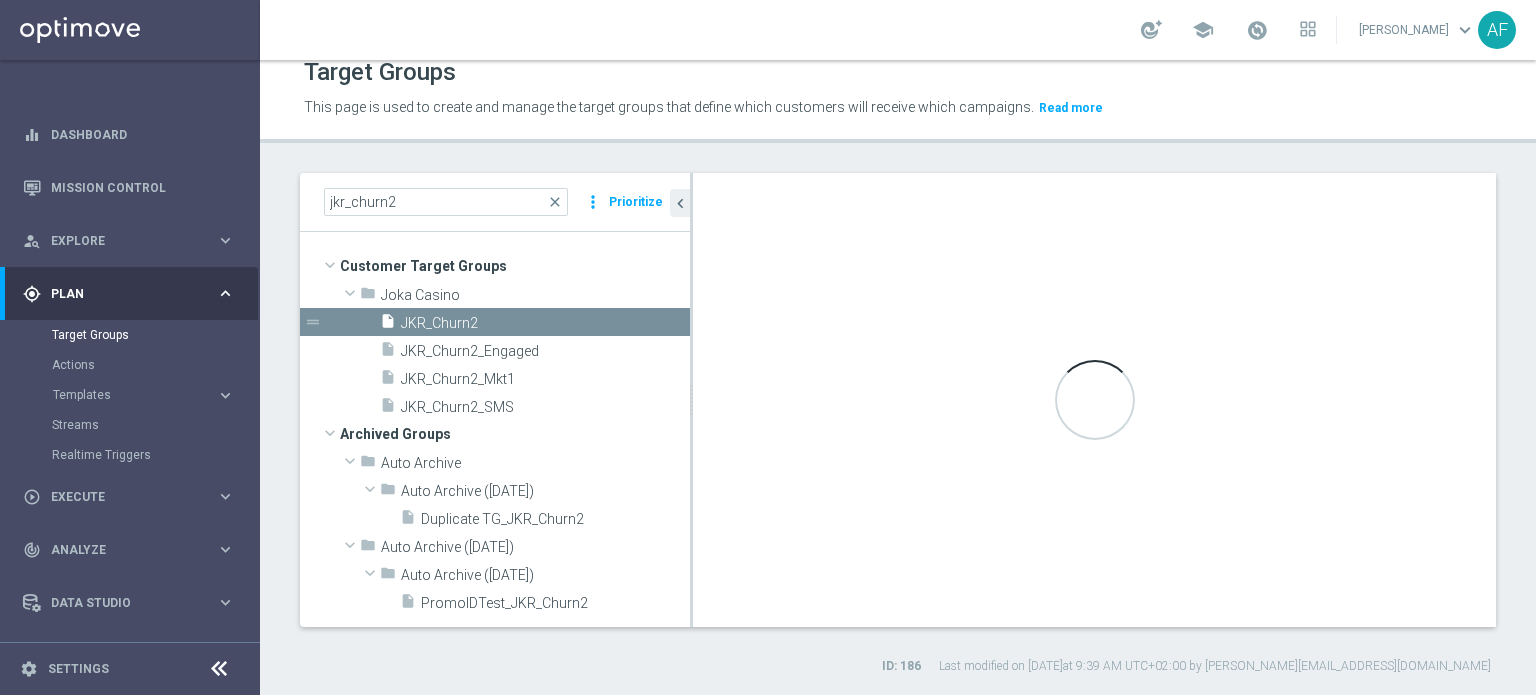 type on "Joka Casino" 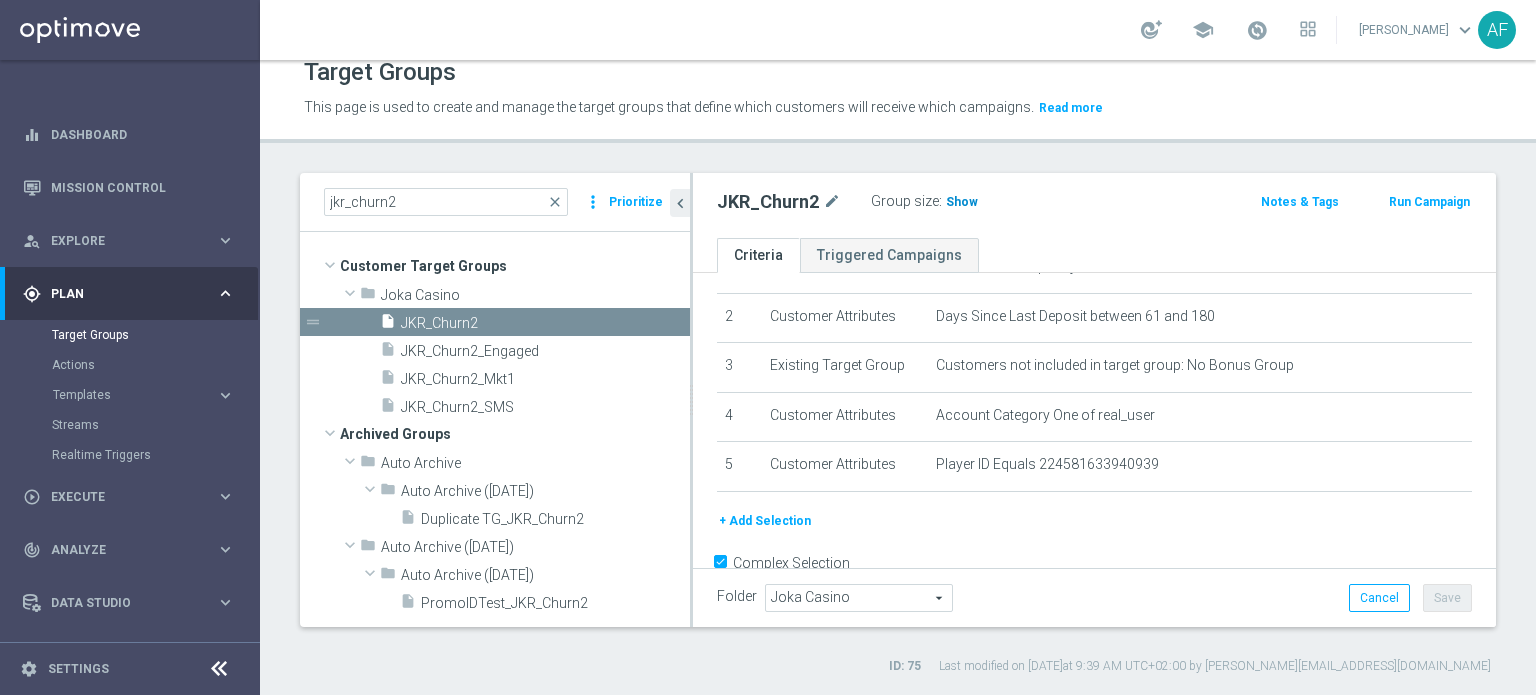 click on "Show" 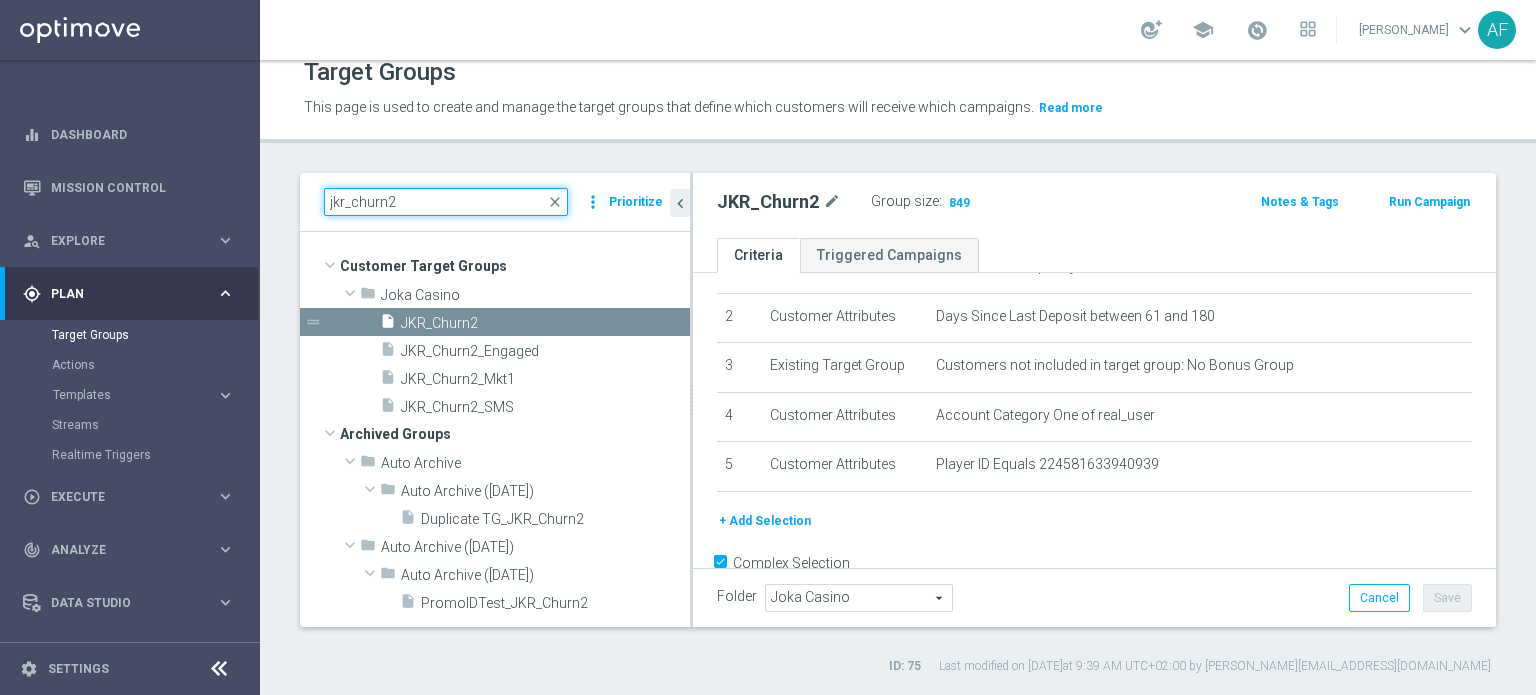 click on "jkr_churn2" at bounding box center [446, 202] 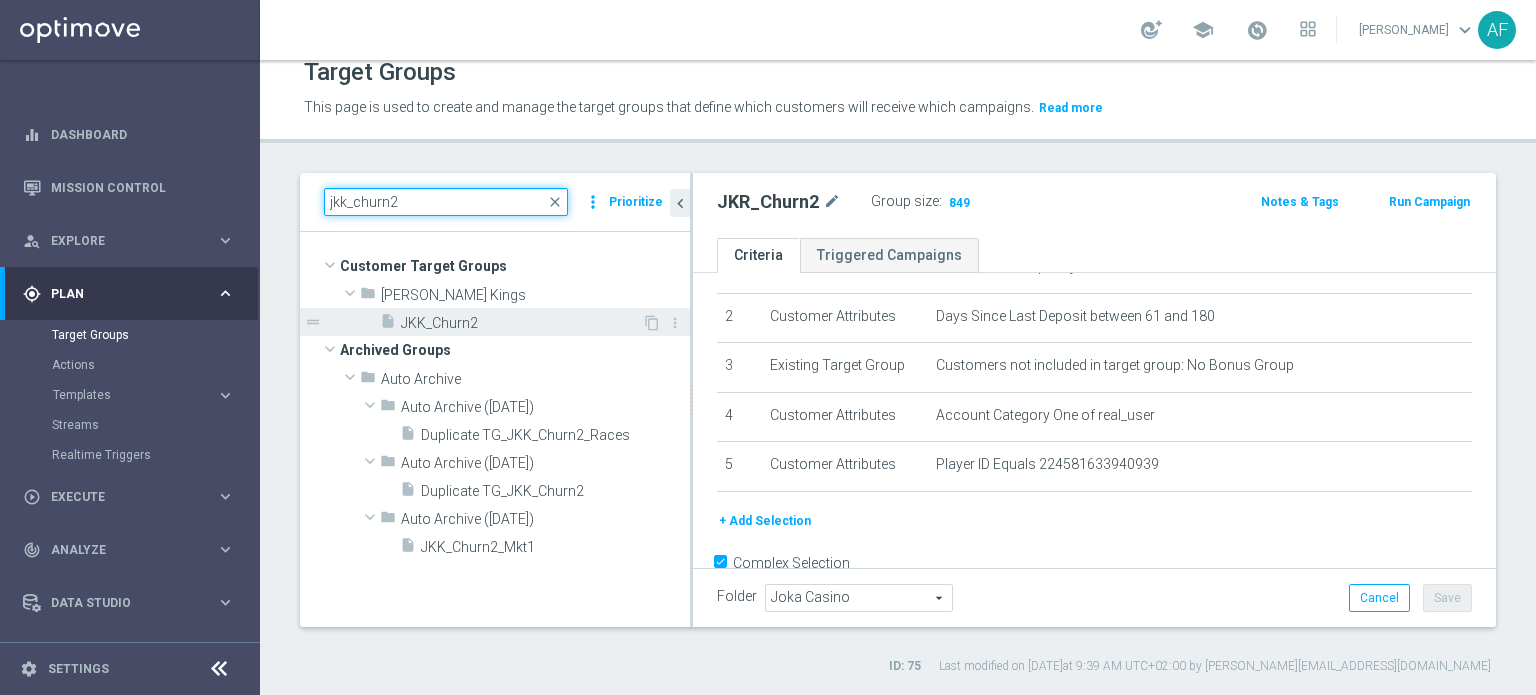type on "jkk_churn2" 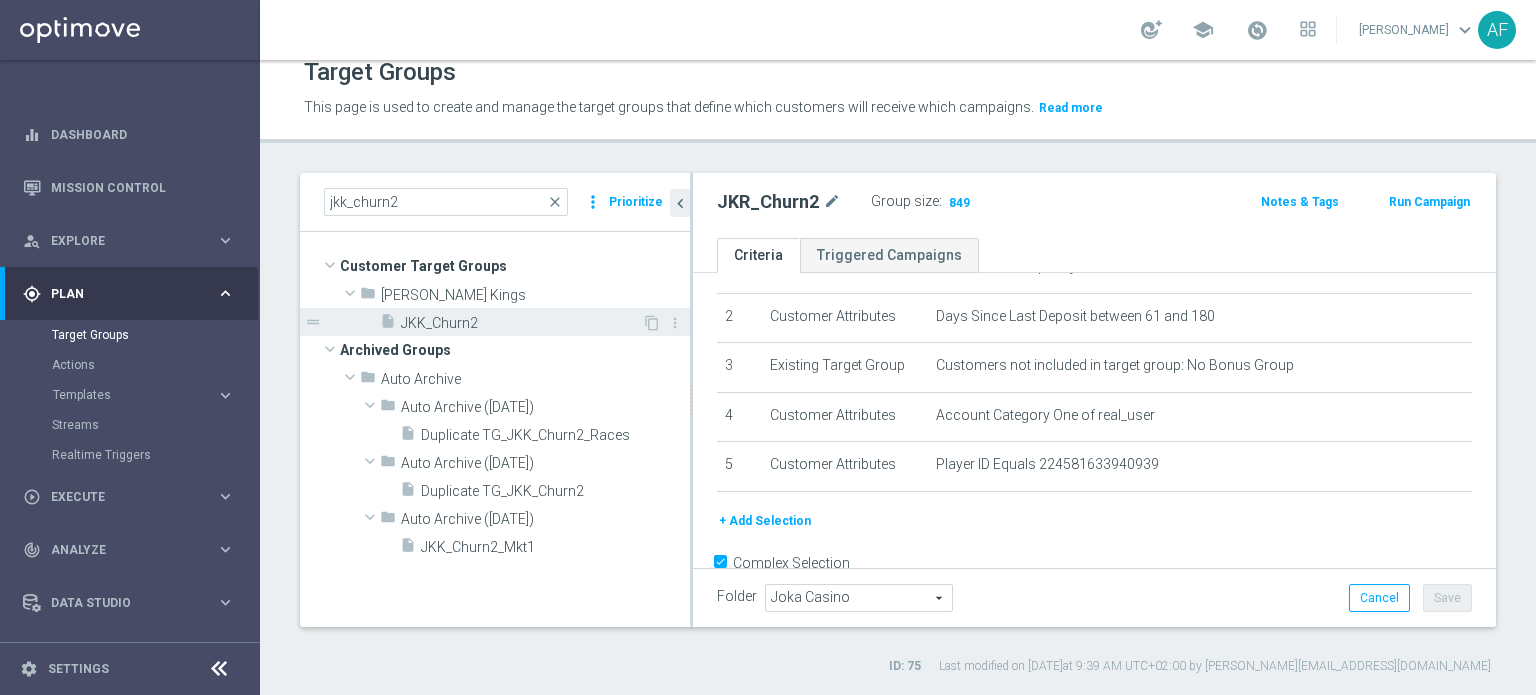 click on "JKK_Churn2" at bounding box center (521, 323) 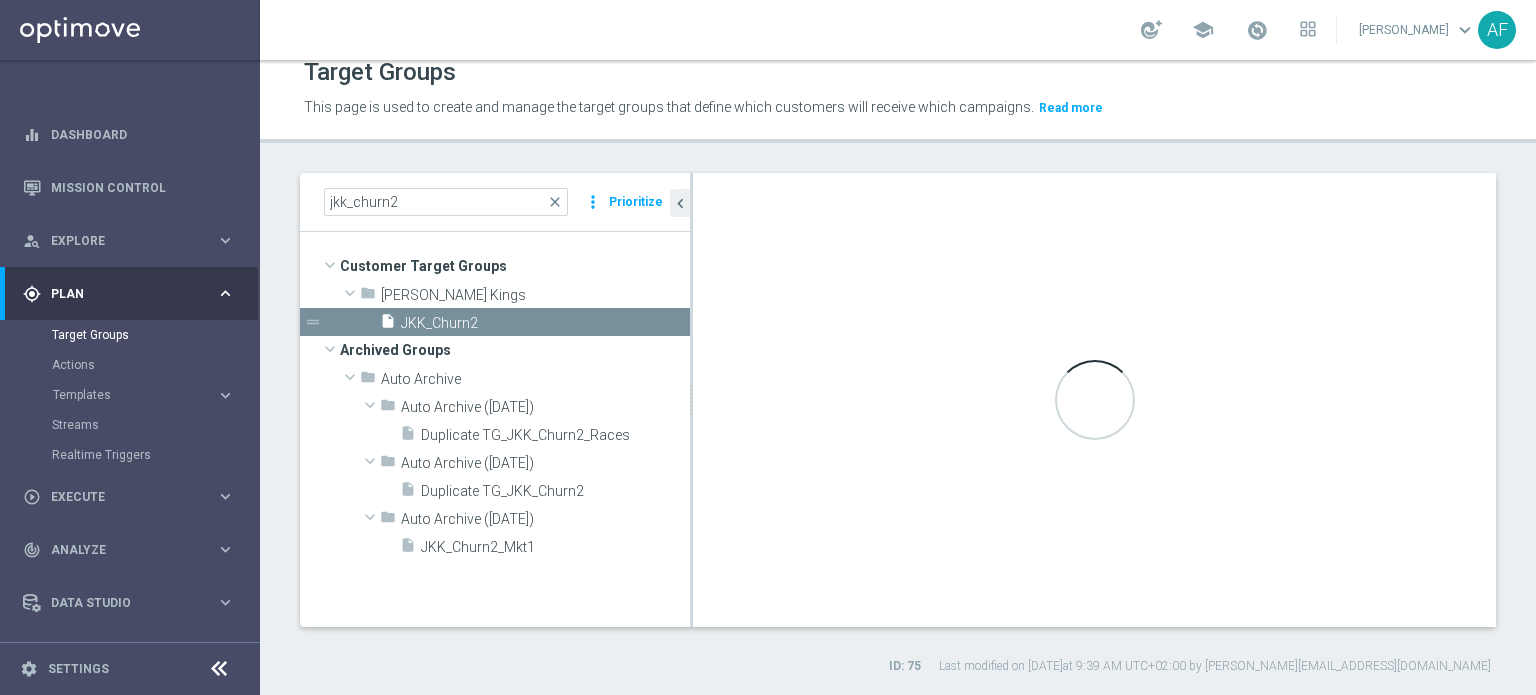 type on "[PERSON_NAME] Kings" 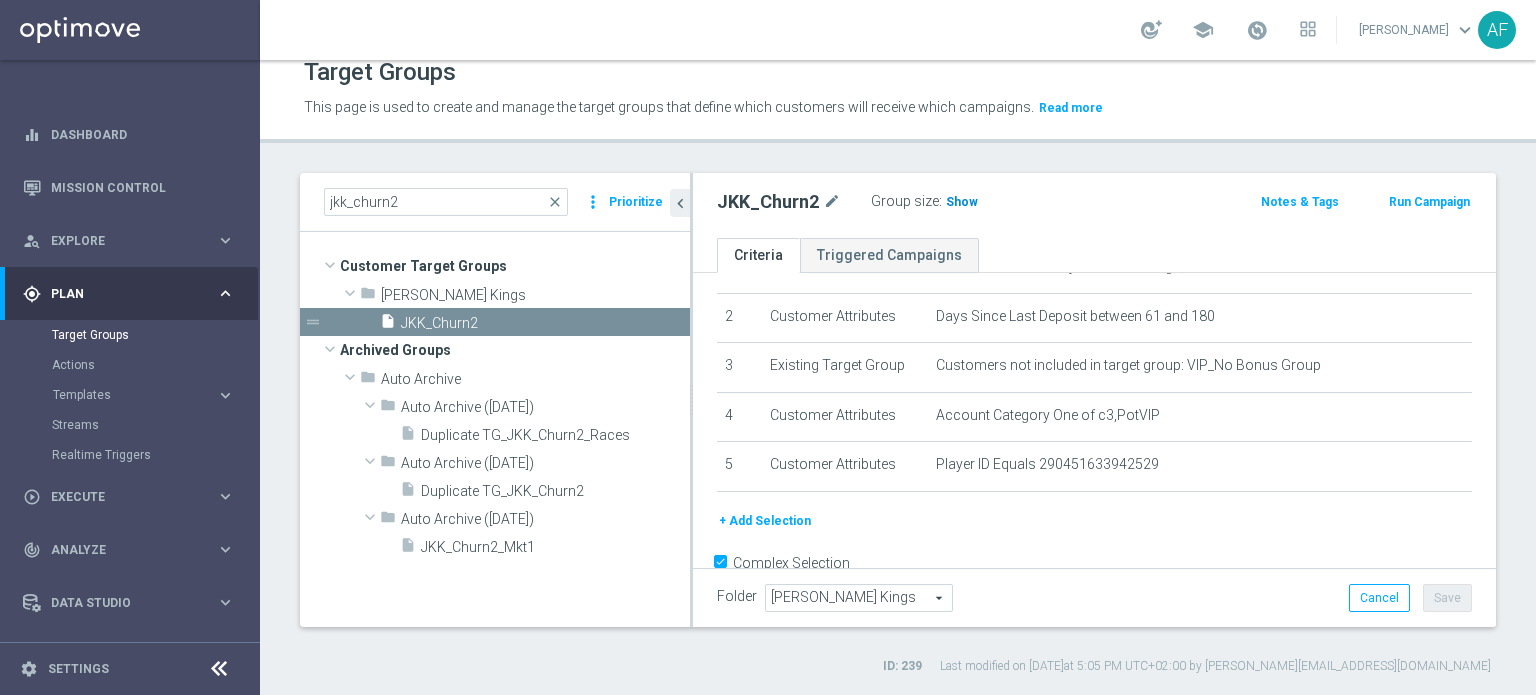 click on "Show" 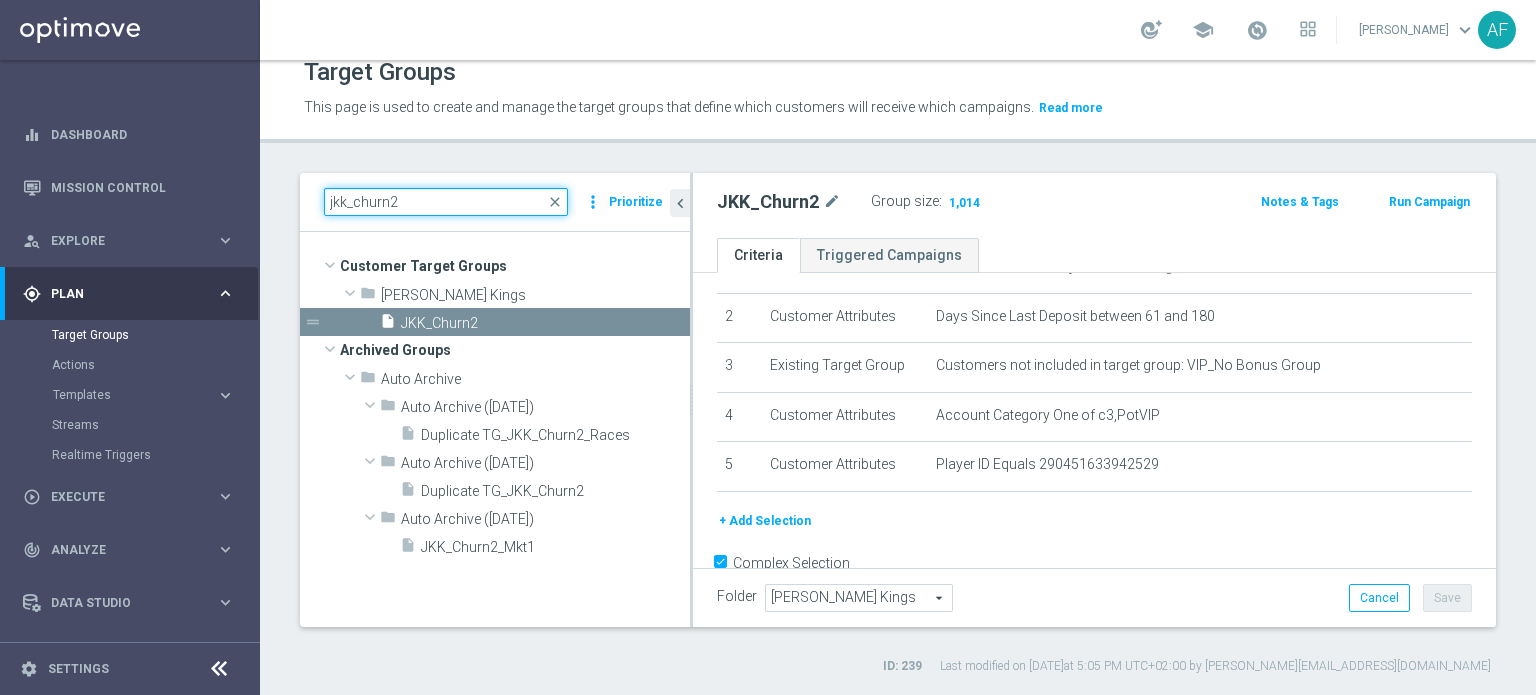 click on "jkk_churn2" at bounding box center (446, 202) 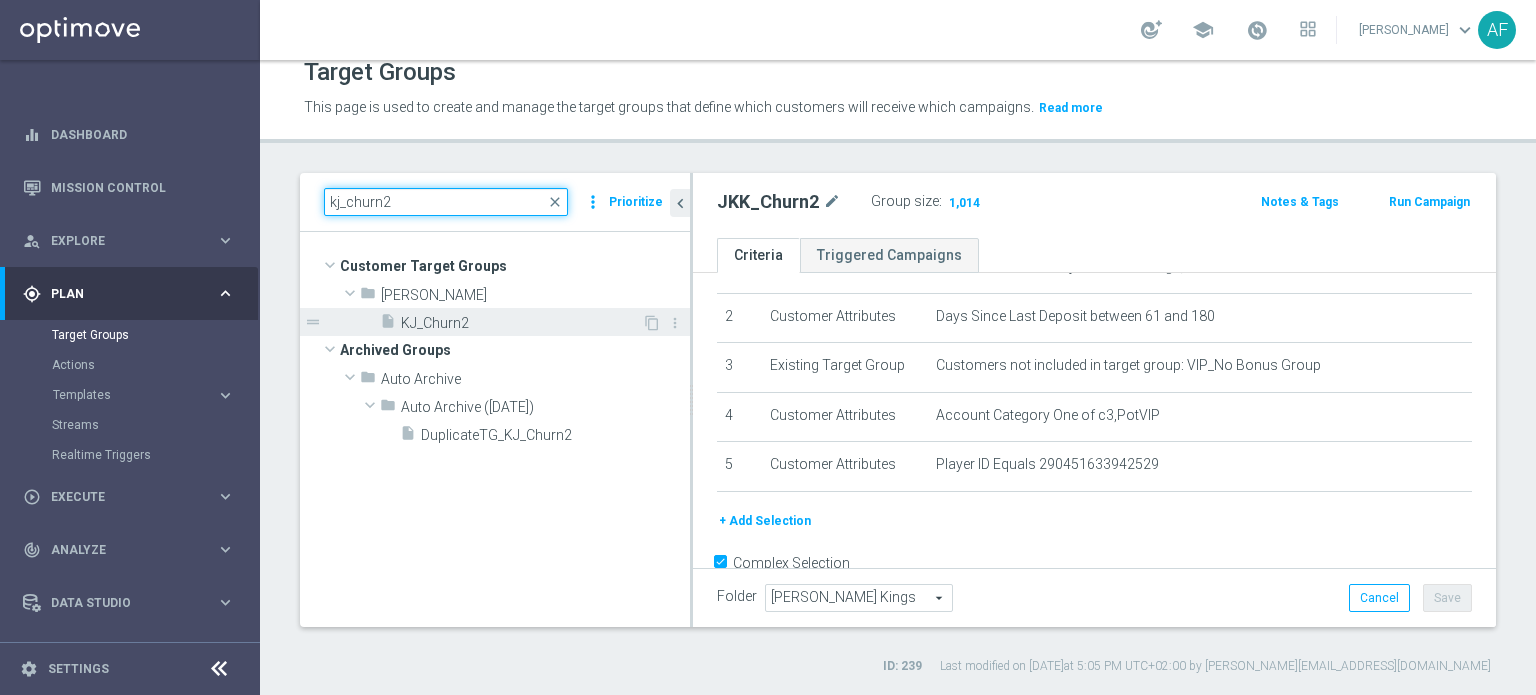 type on "kj_churn2" 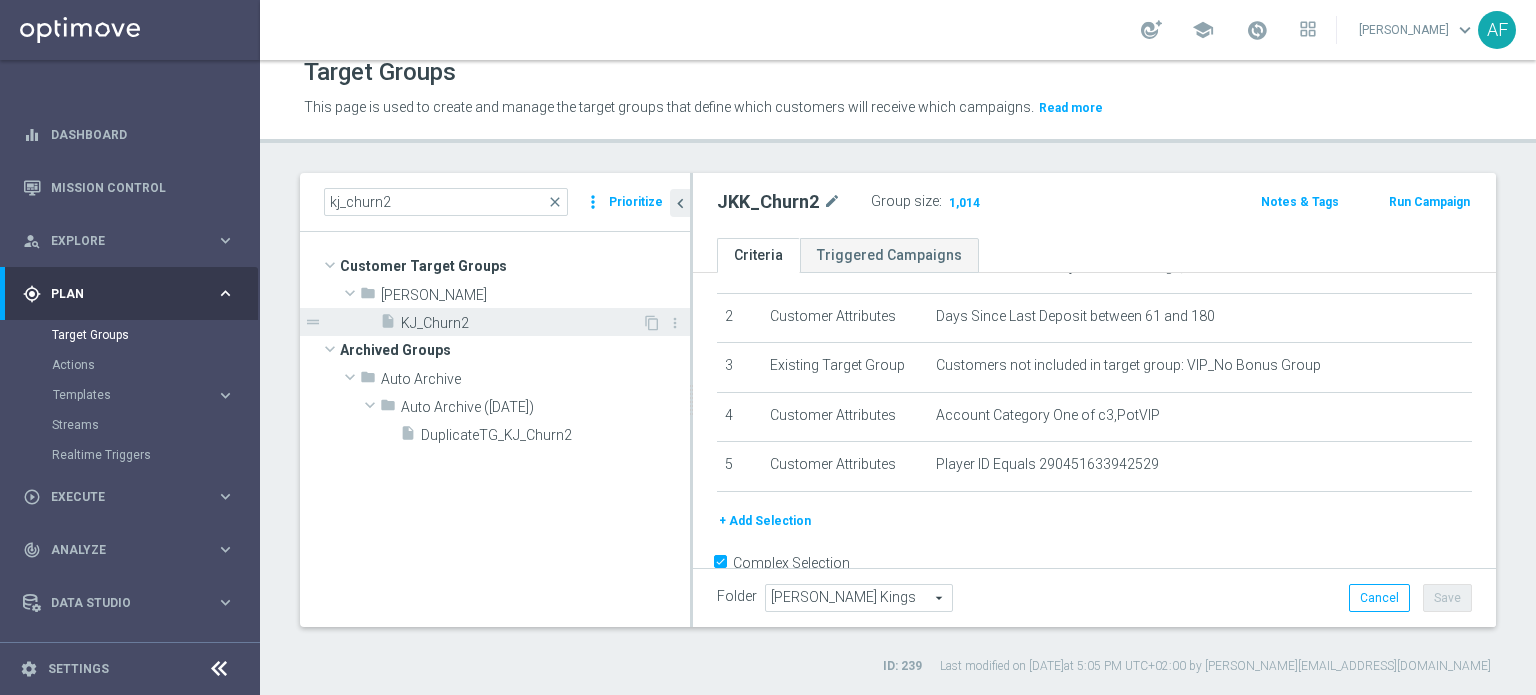 click on "KJ_Churn2" at bounding box center [521, 323] 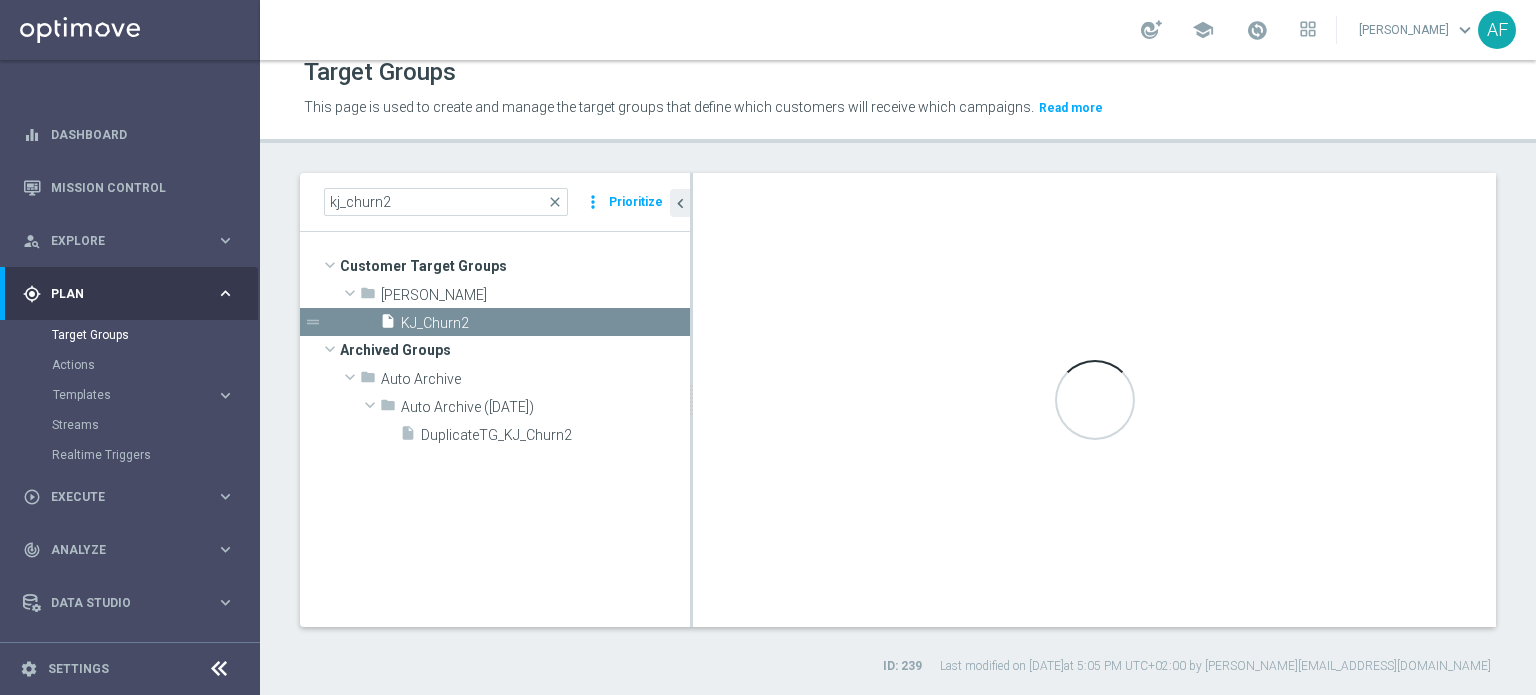 type on "[PERSON_NAME]" 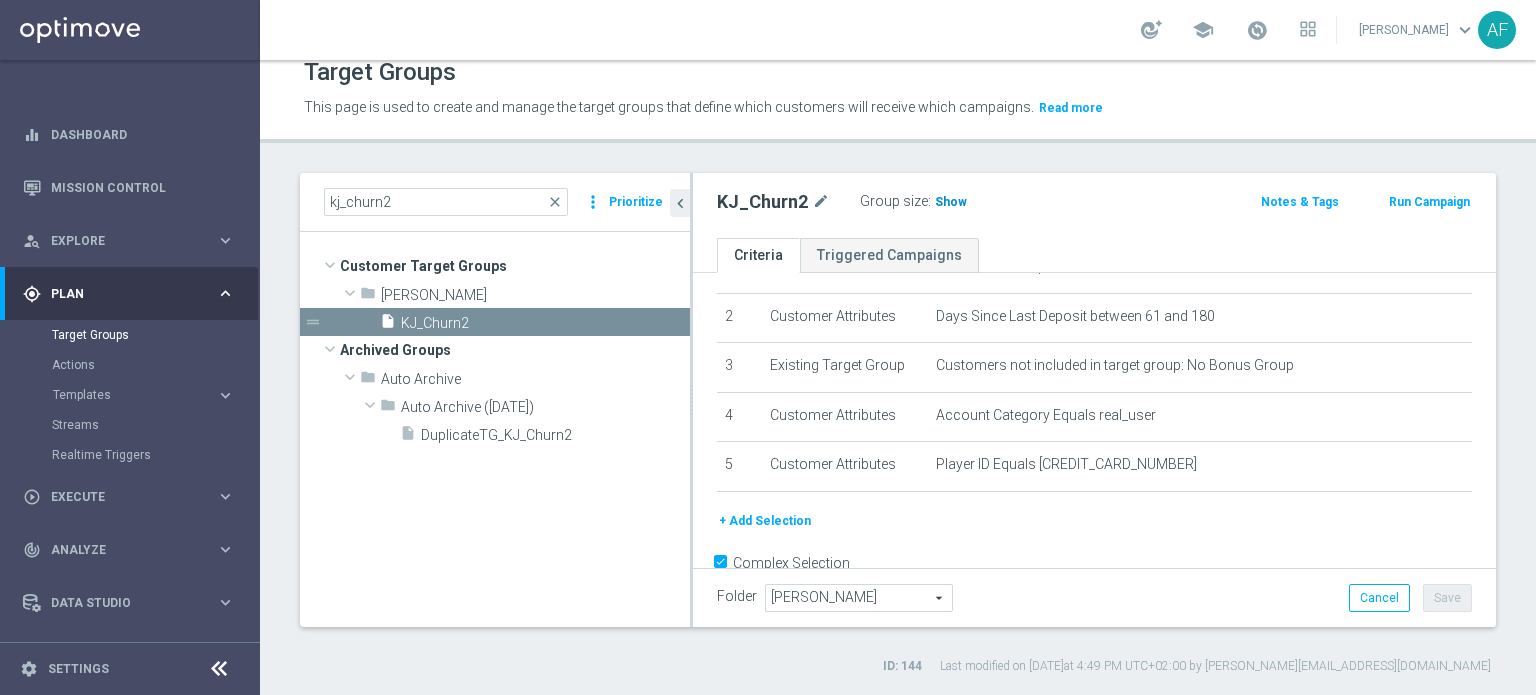 click on "Show" 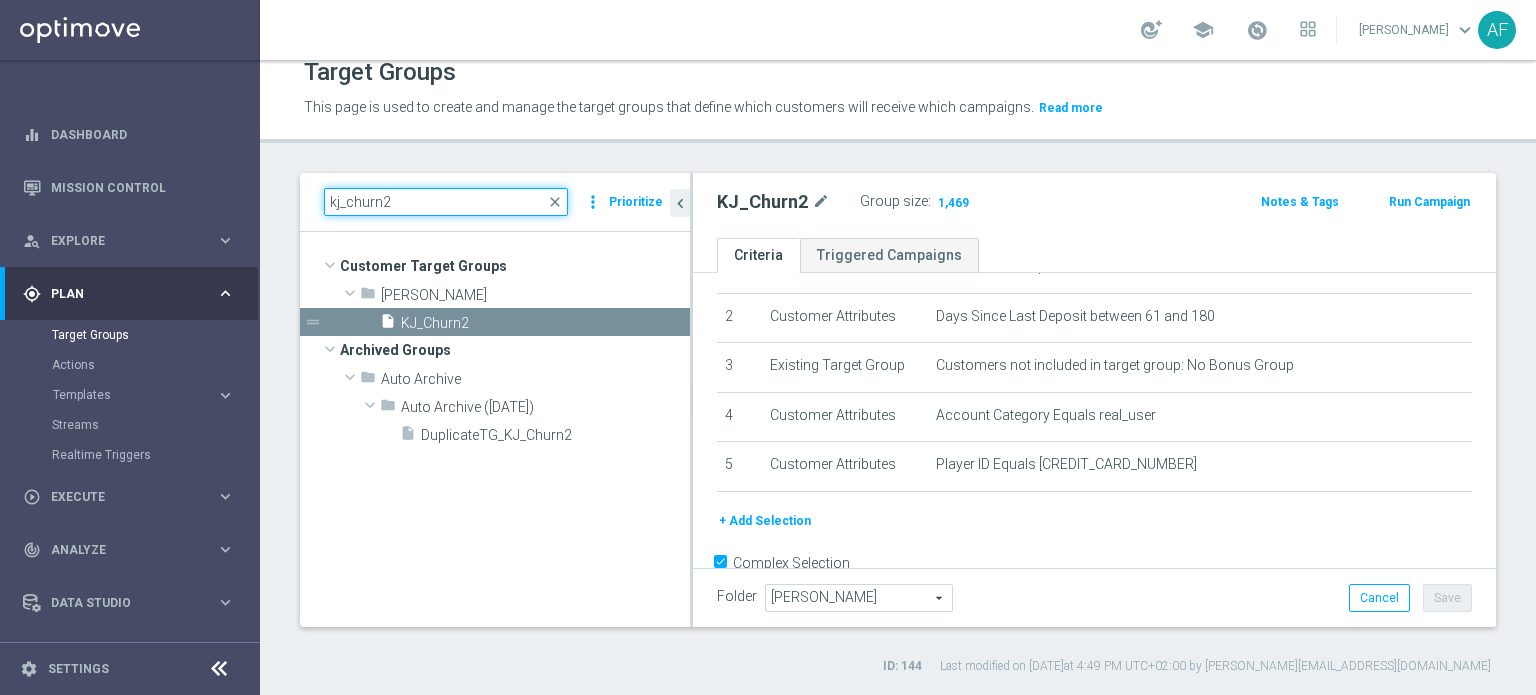click on "kj_churn2" at bounding box center [446, 202] 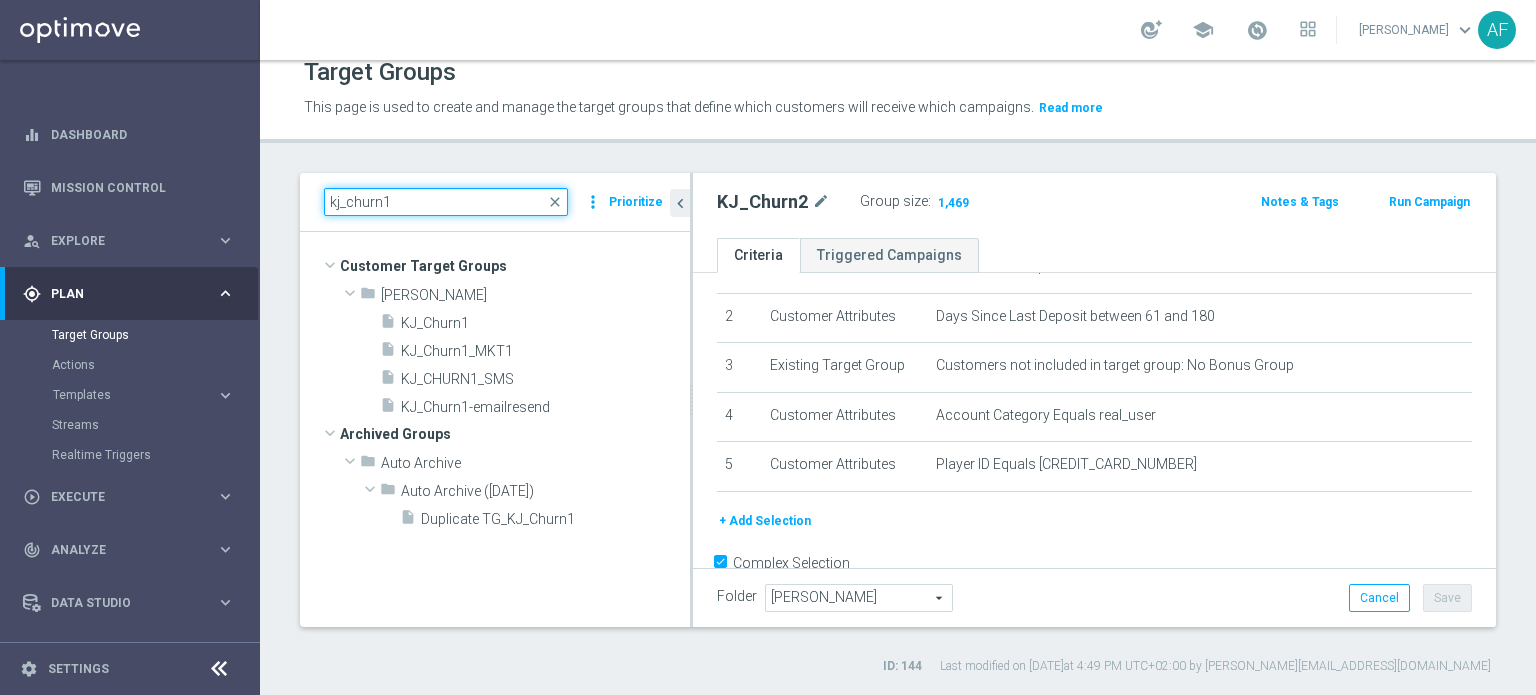 click on "kj_churn1" at bounding box center (446, 202) 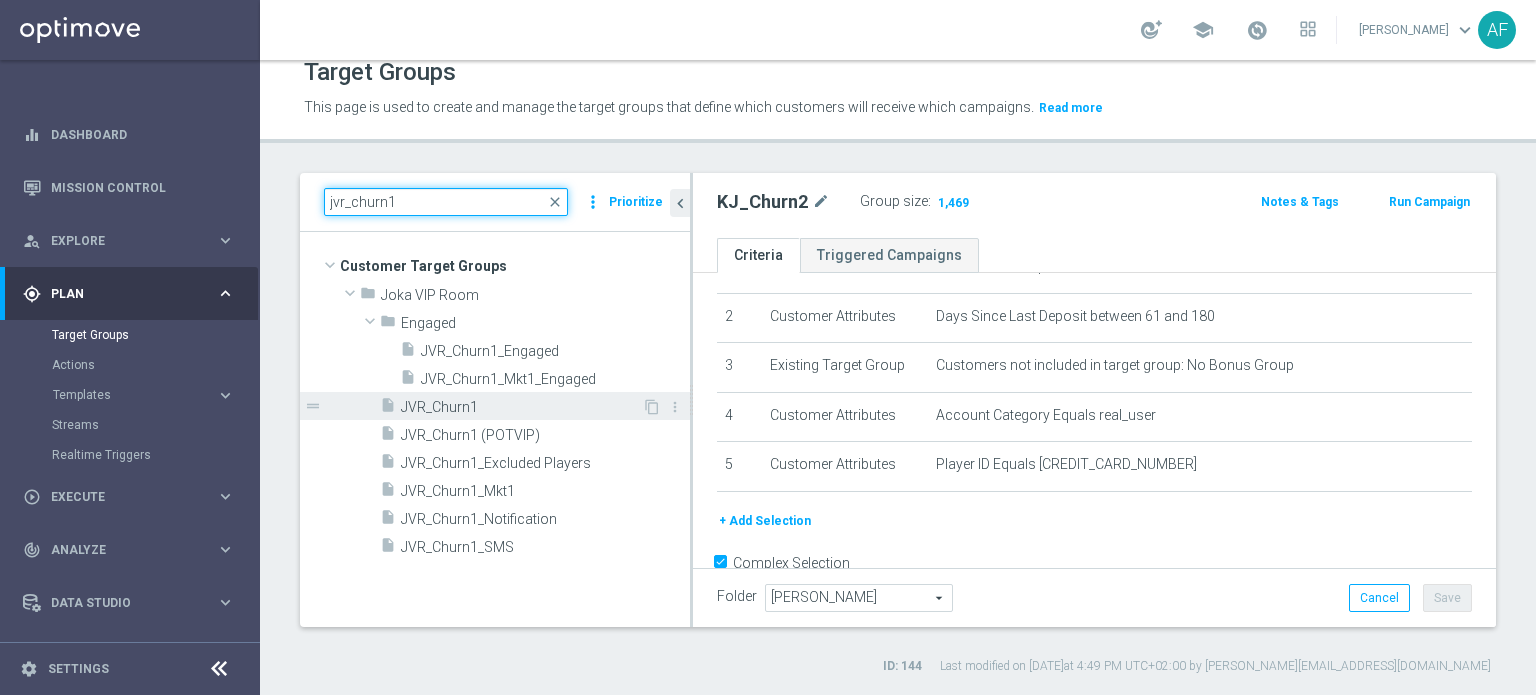 type on "jvr_churn1" 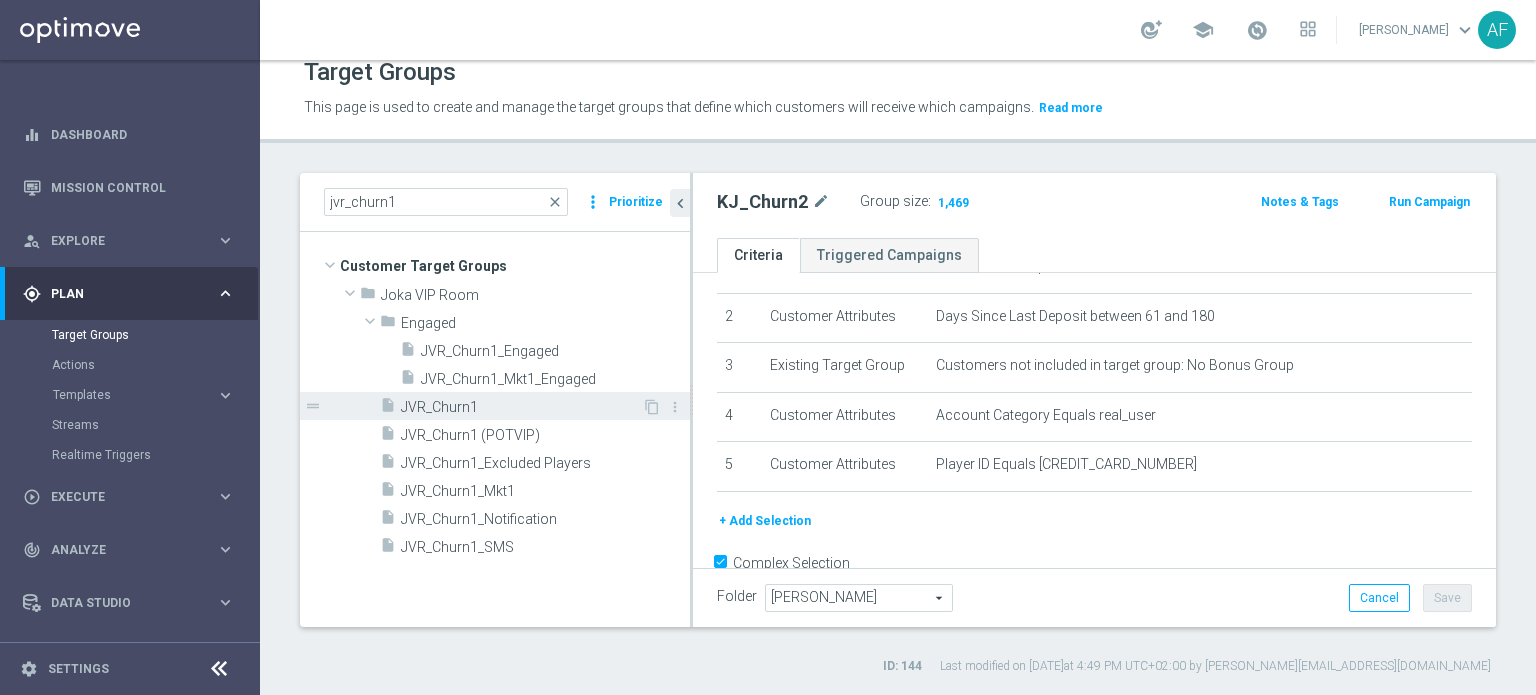 click on "JVR_Churn1" at bounding box center (521, 407) 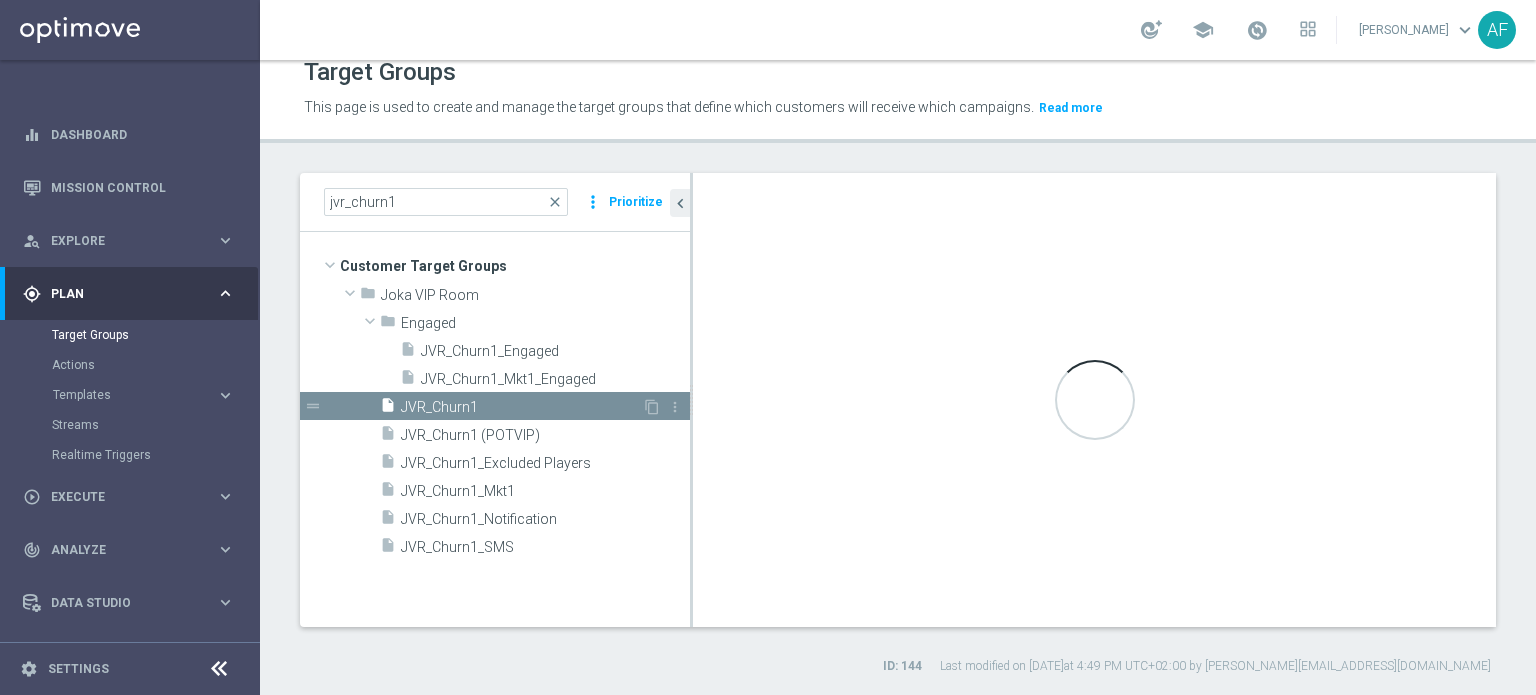 type on "Joka VIP Room" 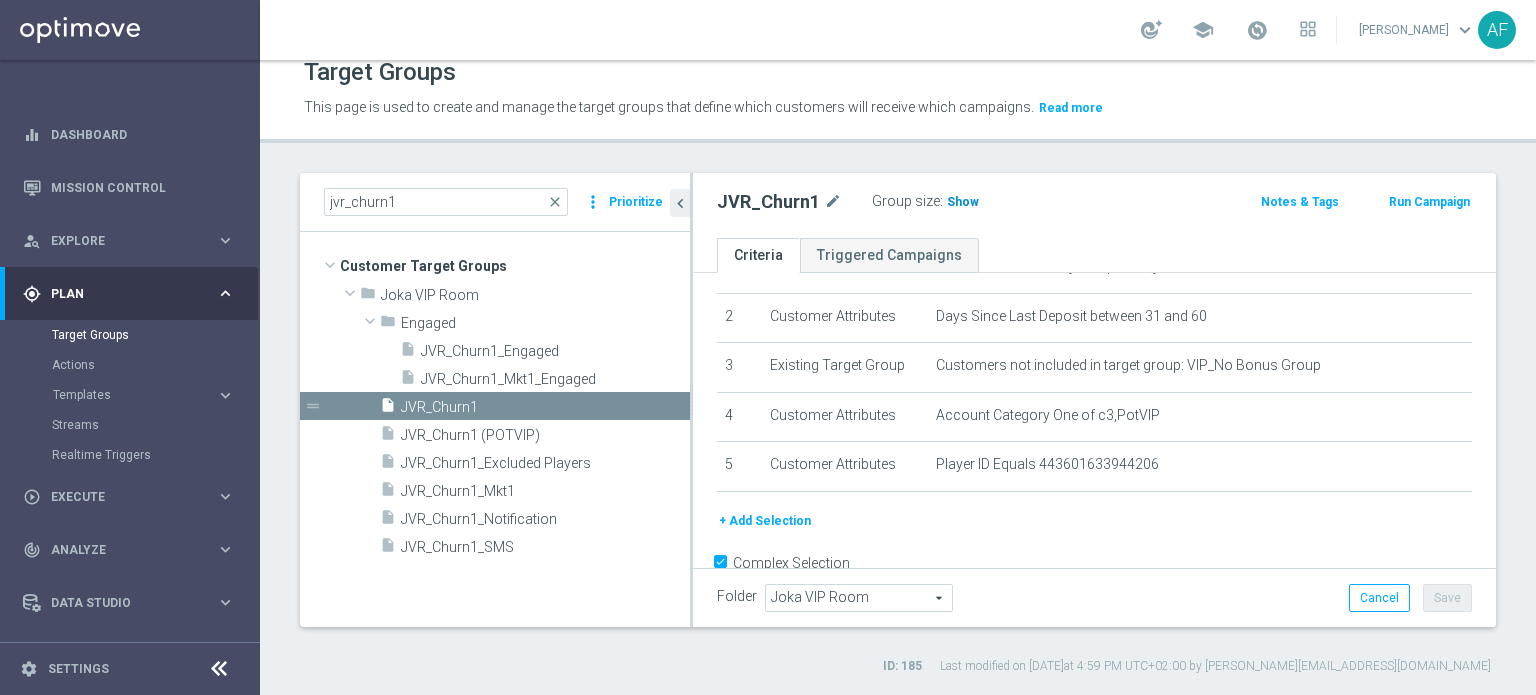 click on "Show" 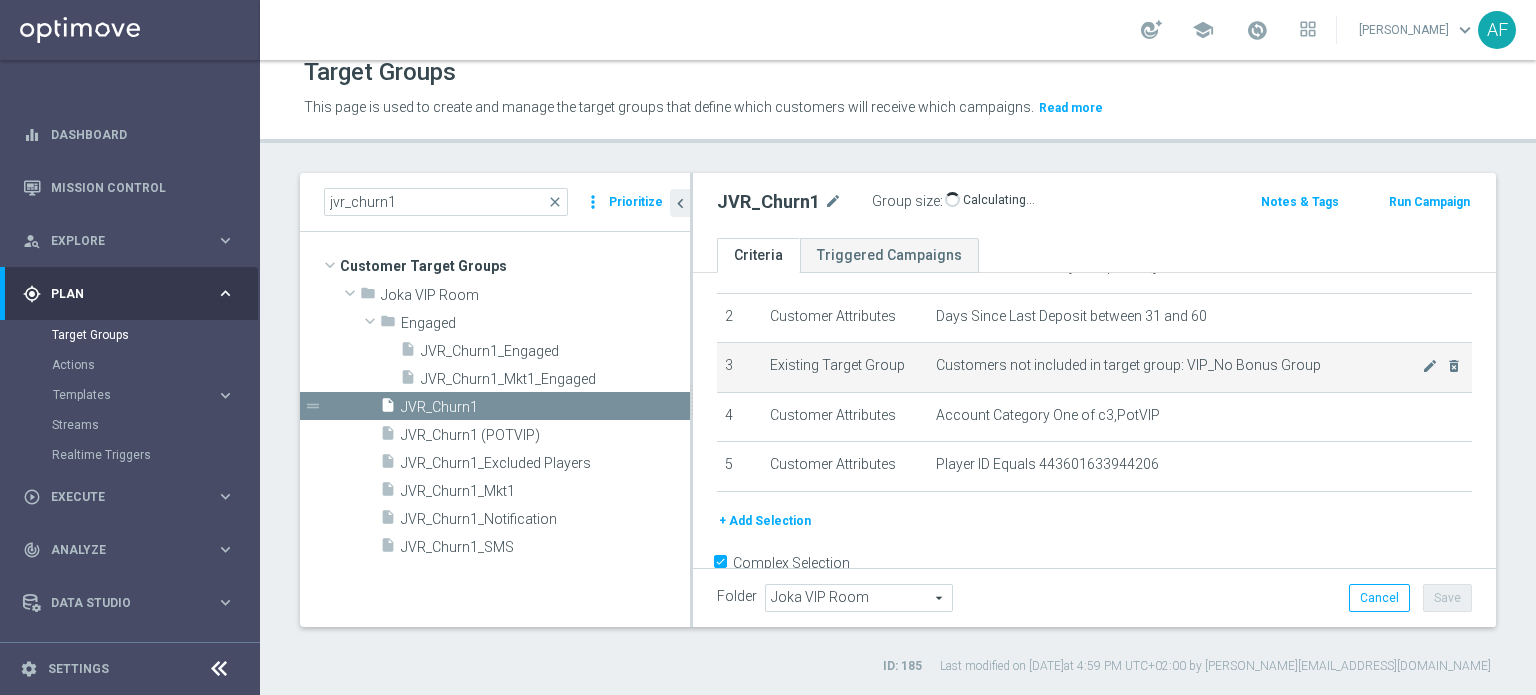 scroll, scrollTop: 0, scrollLeft: 0, axis: both 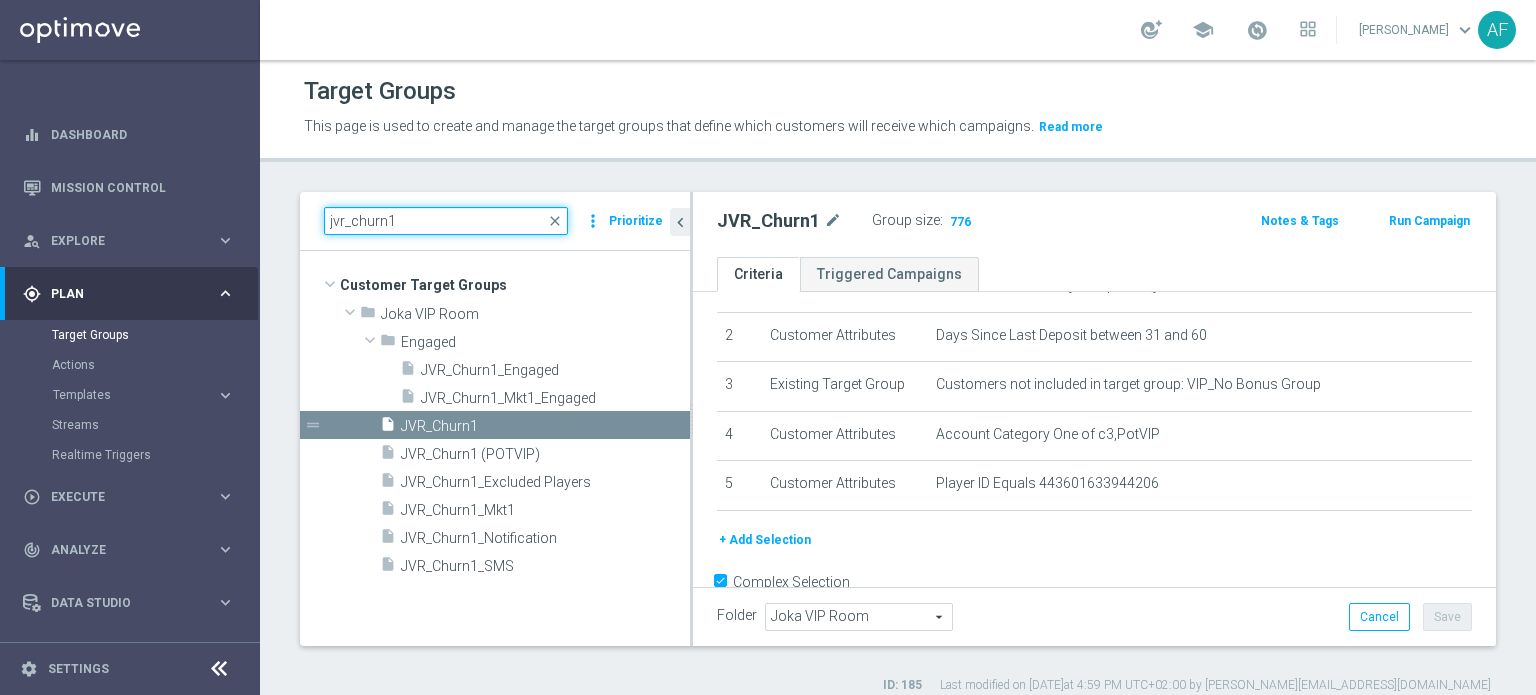 drag, startPoint x: 452, startPoint y: 216, endPoint x: 403, endPoint y: 215, distance: 49.010204 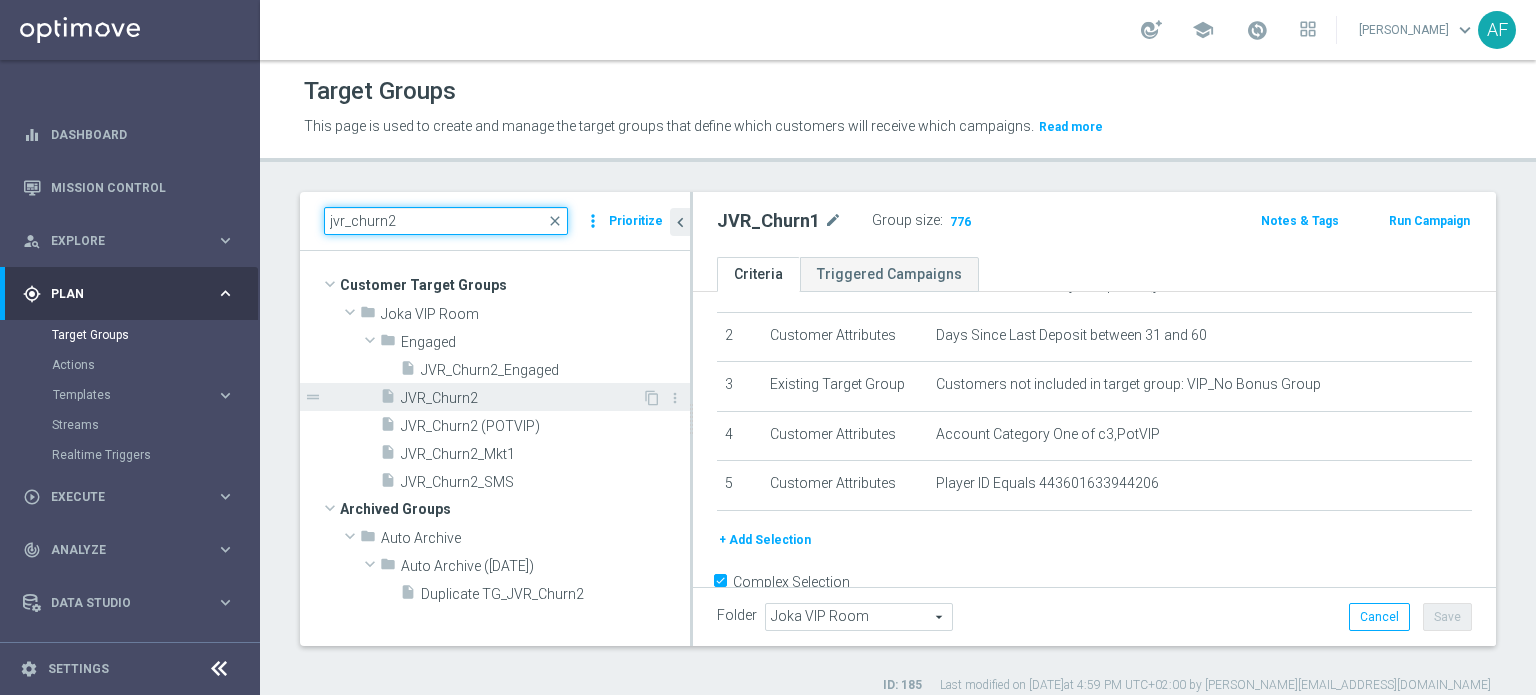 type on "jvr_churn2" 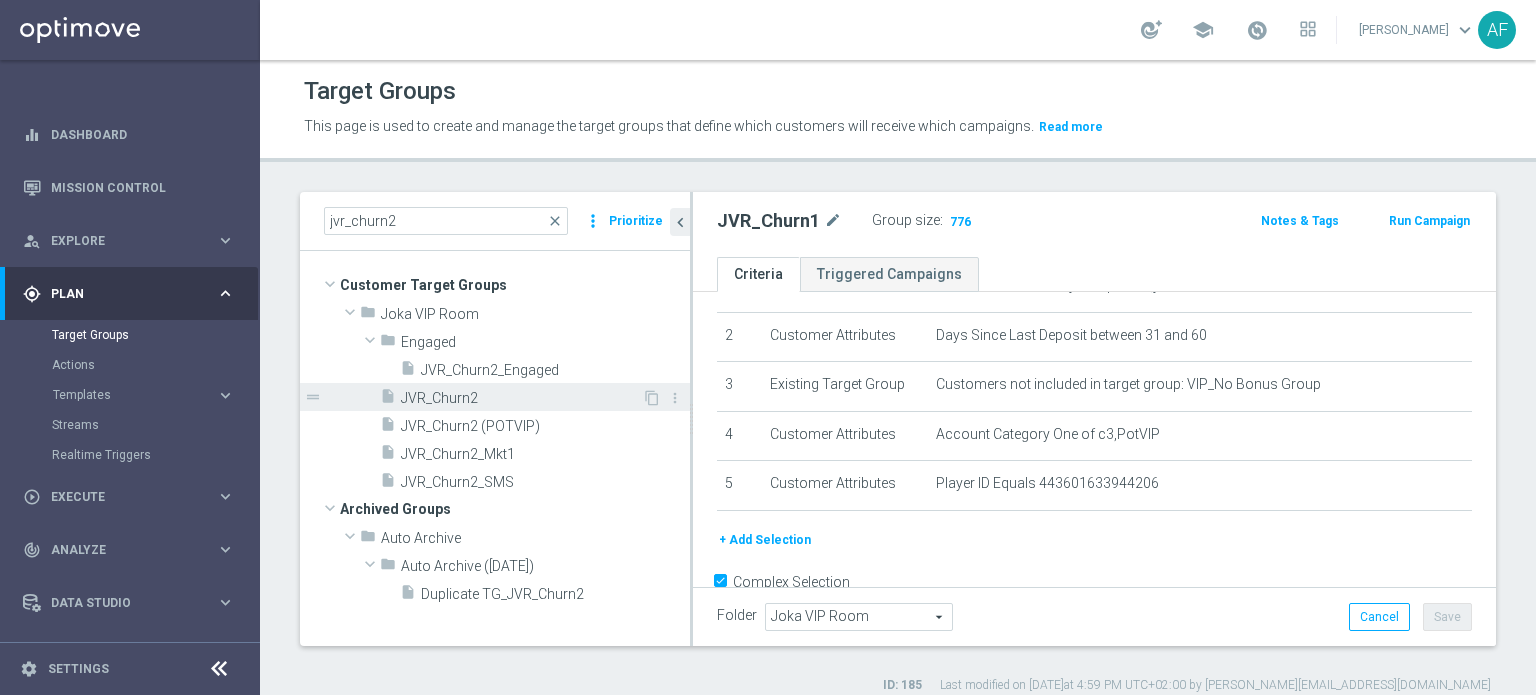 click on "JVR_Churn2" at bounding box center [521, 398] 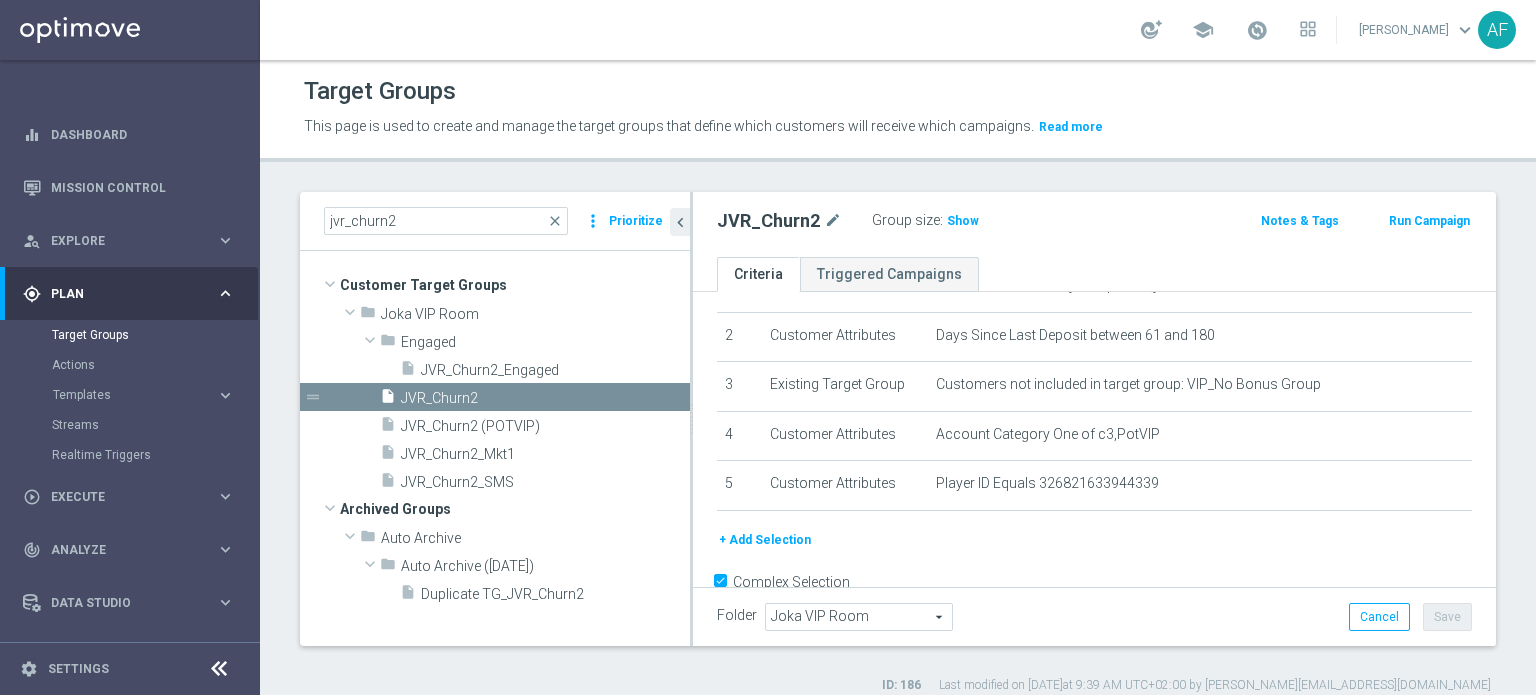 click on "Show" 